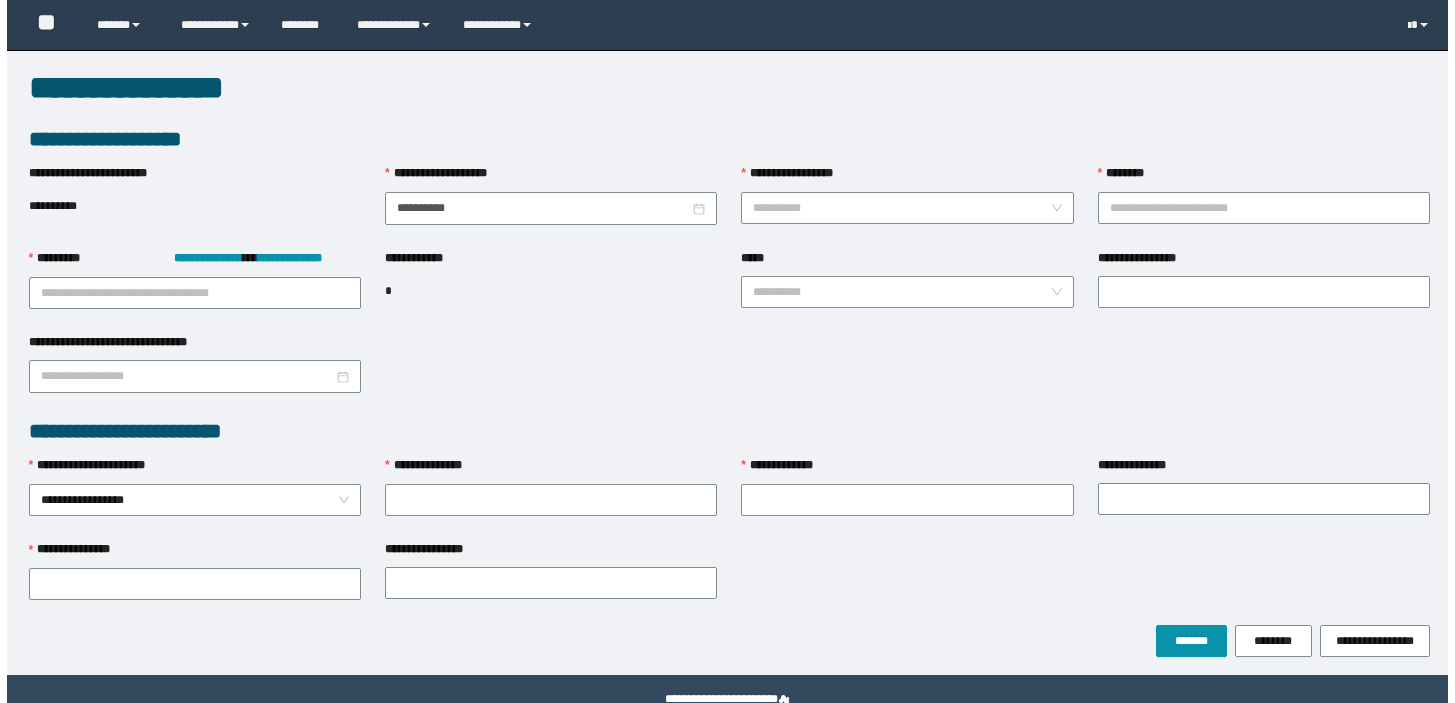 scroll, scrollTop: 0, scrollLeft: 0, axis: both 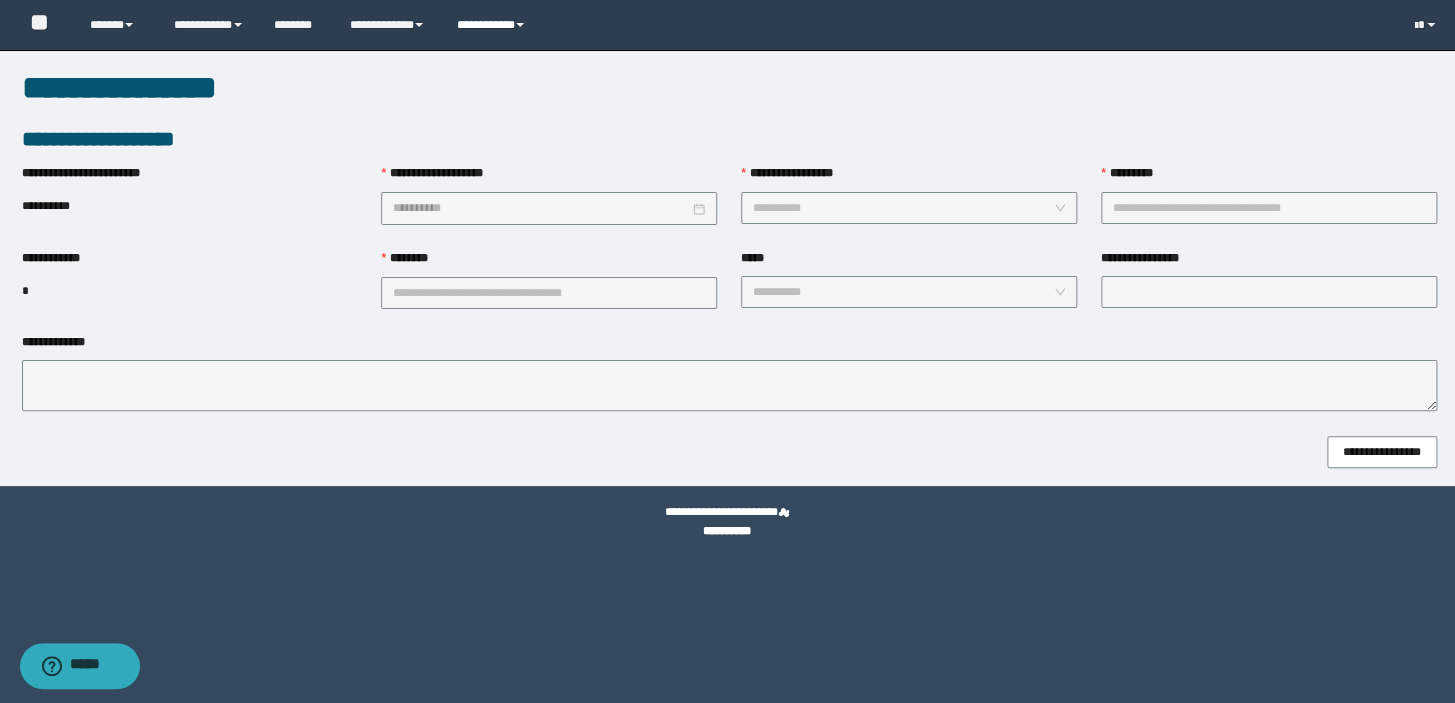 click on "**********" at bounding box center (493, 25) 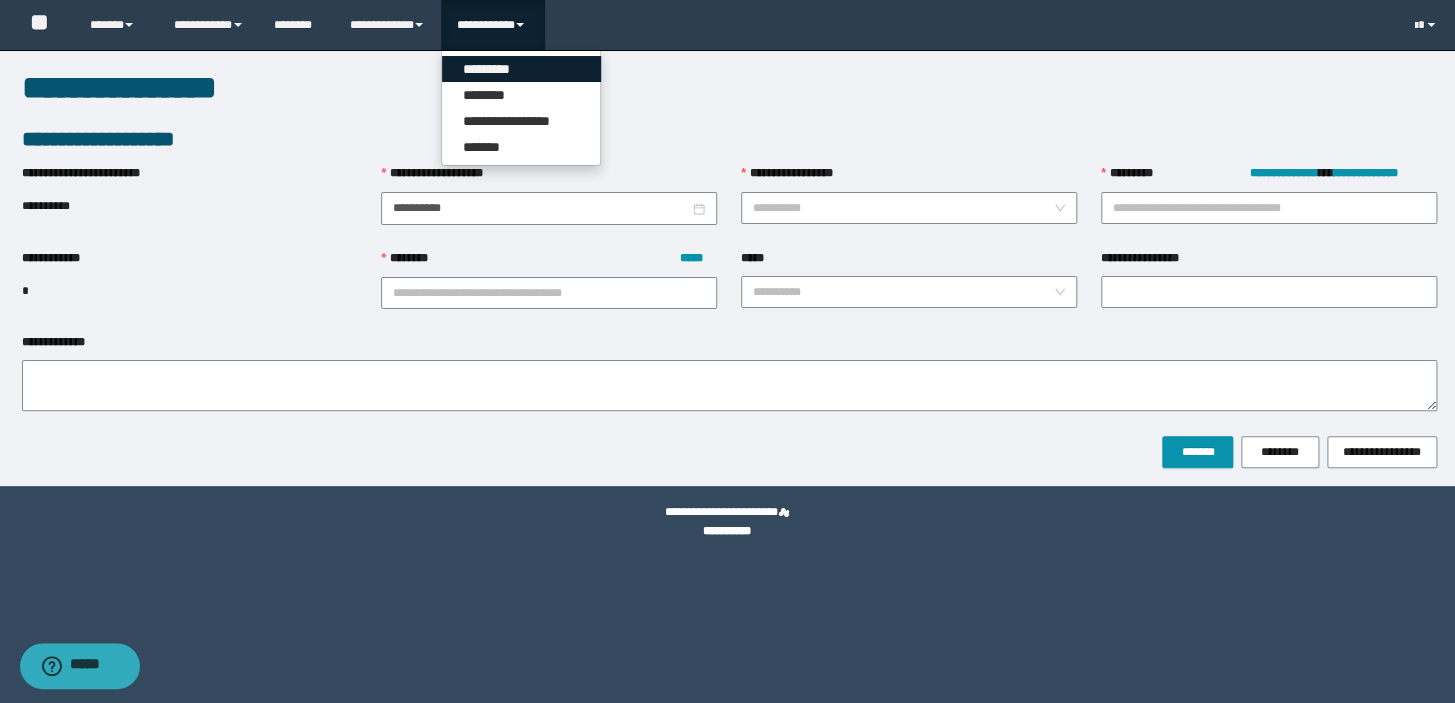 click on "*********" at bounding box center [521, 69] 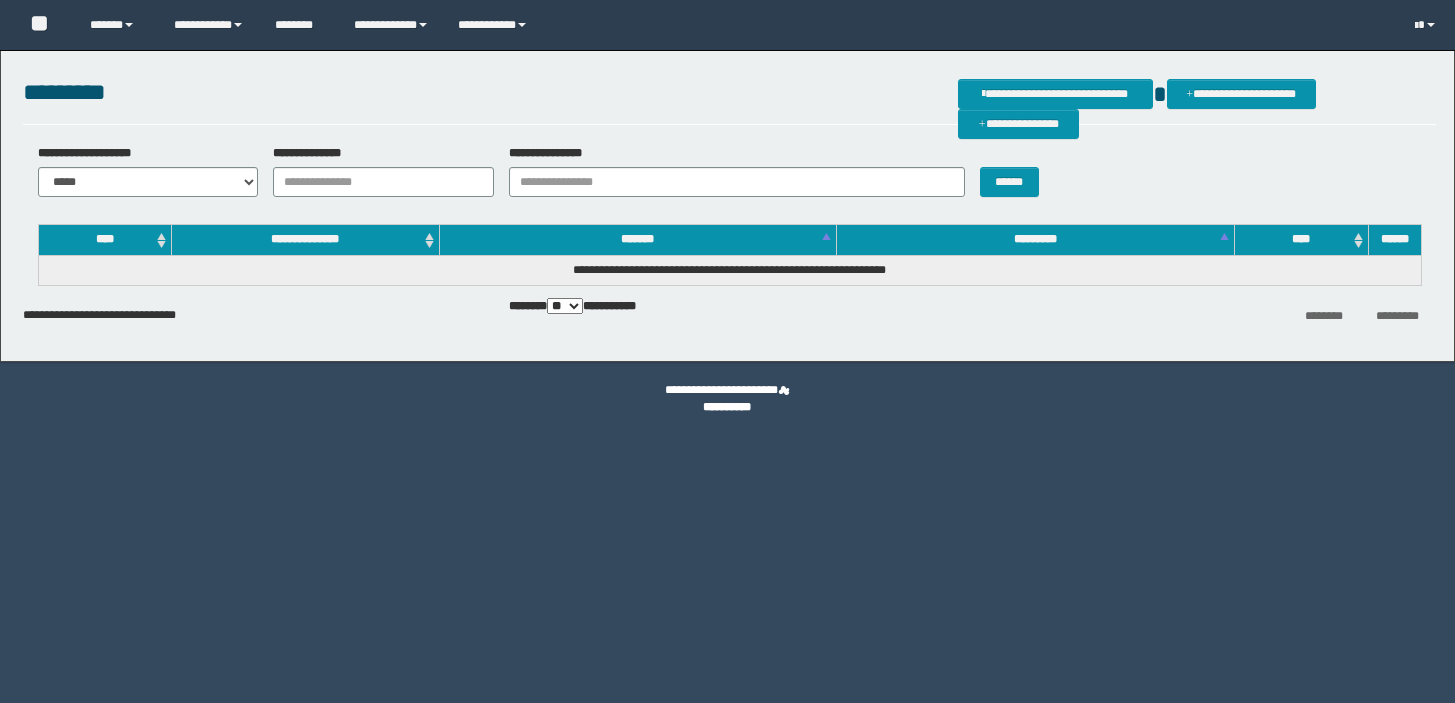 scroll, scrollTop: 0, scrollLeft: 0, axis: both 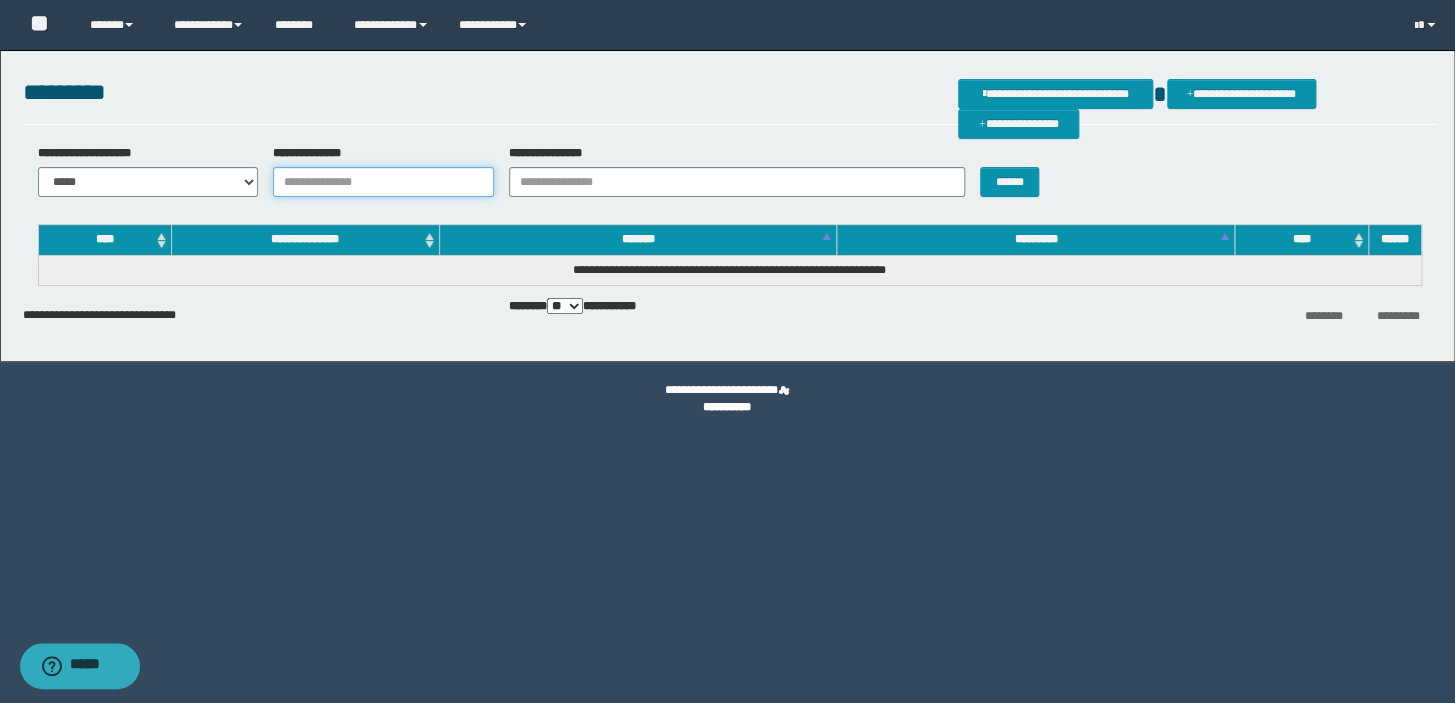 click on "**********" at bounding box center (383, 182) 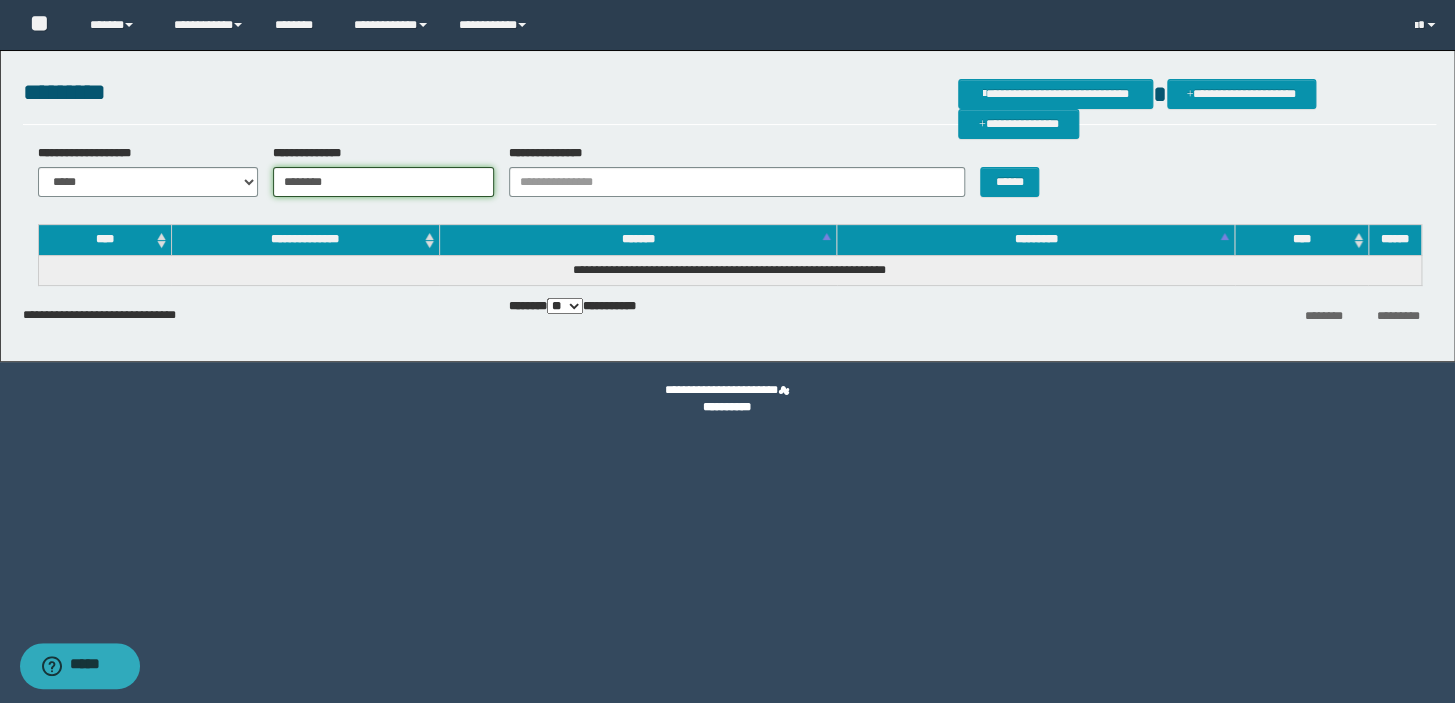 type on "********" 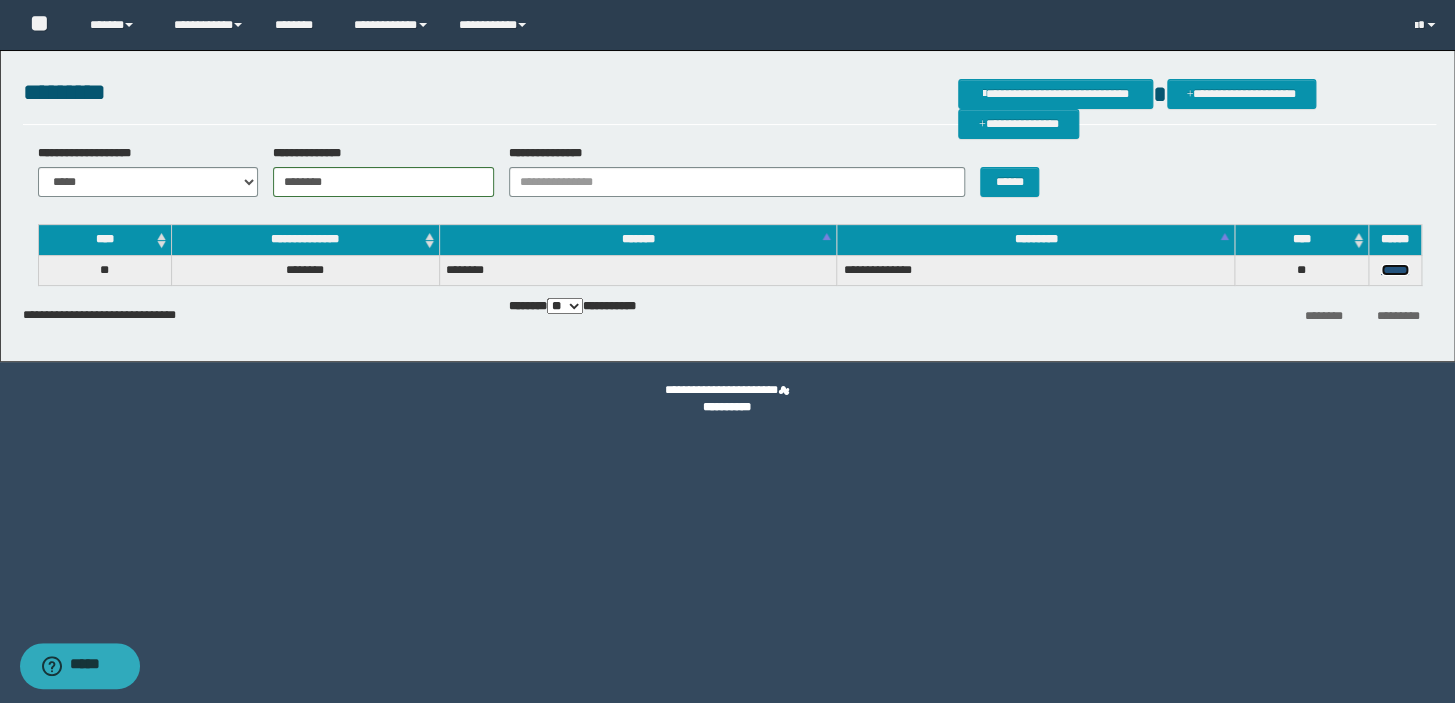 click on "******" at bounding box center (1395, 270) 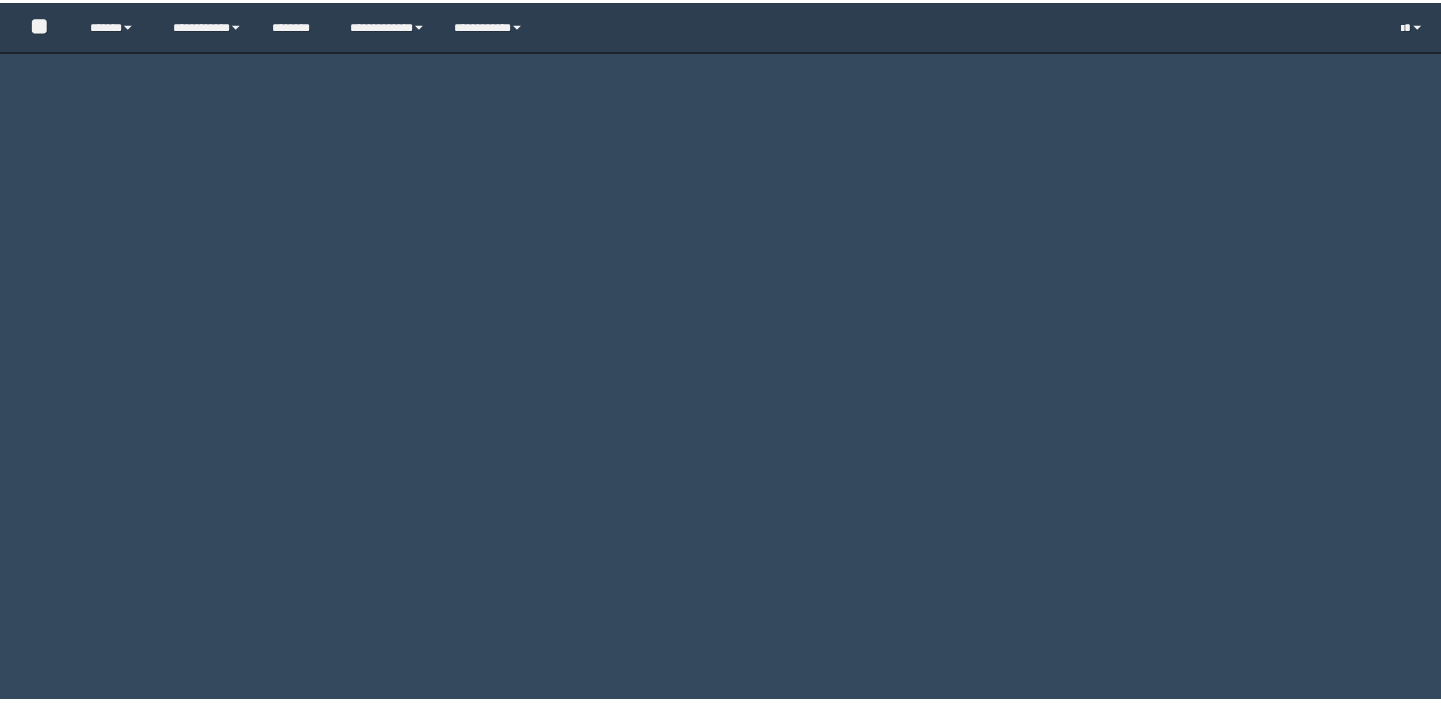 scroll, scrollTop: 0, scrollLeft: 0, axis: both 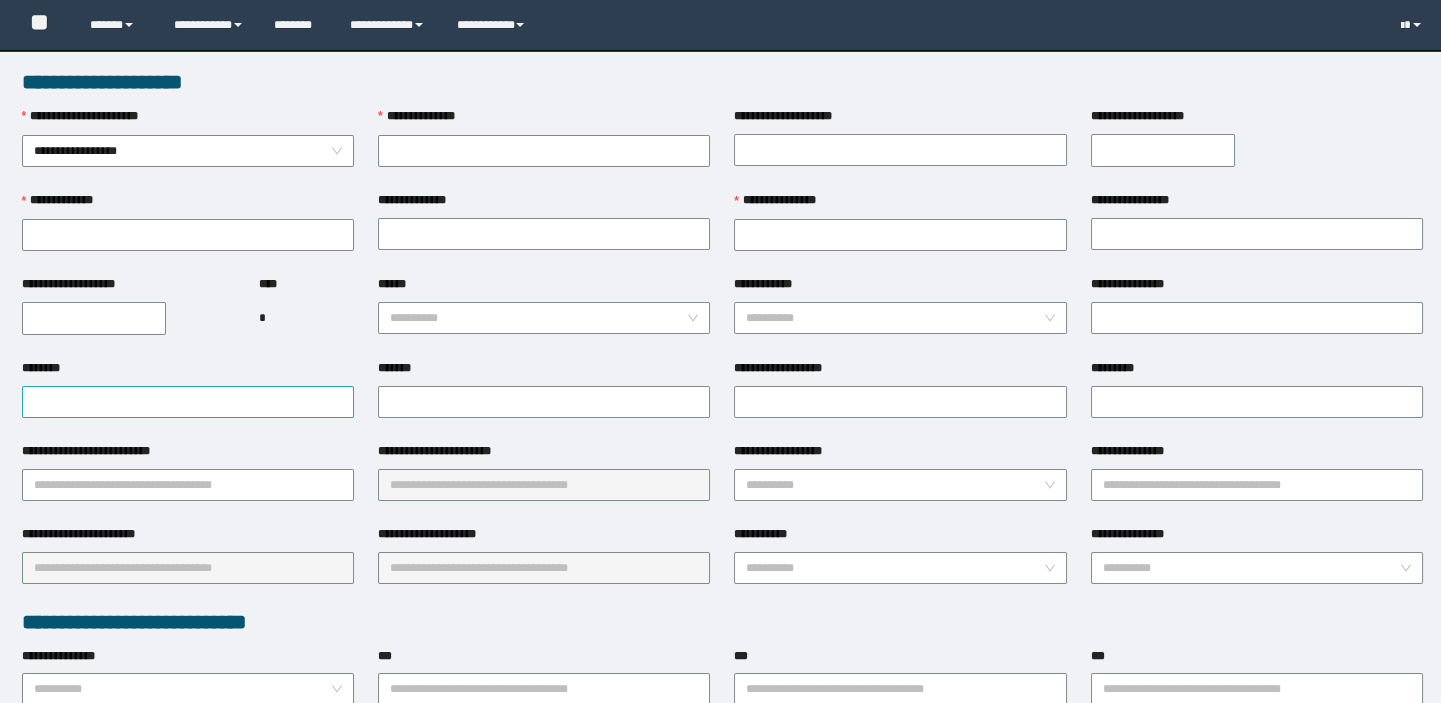 type on "********" 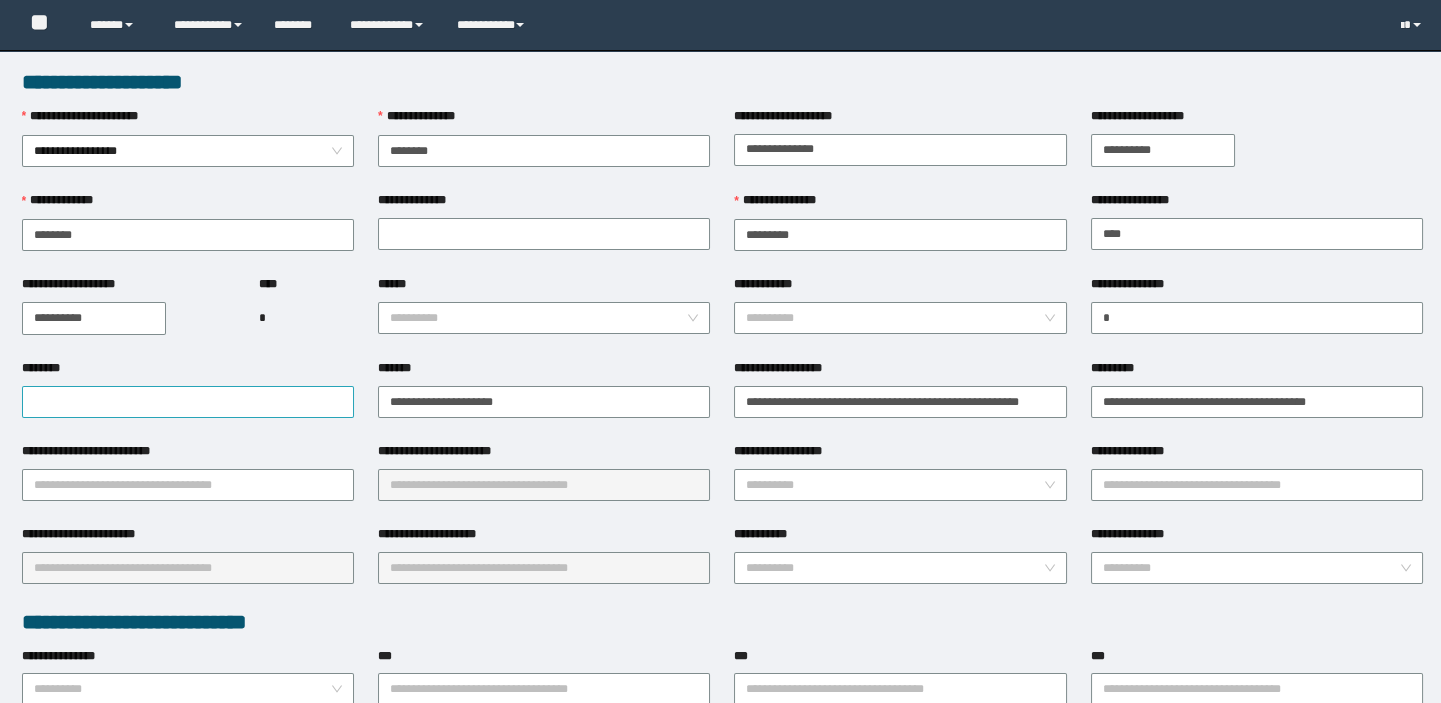 scroll, scrollTop: 0, scrollLeft: 0, axis: both 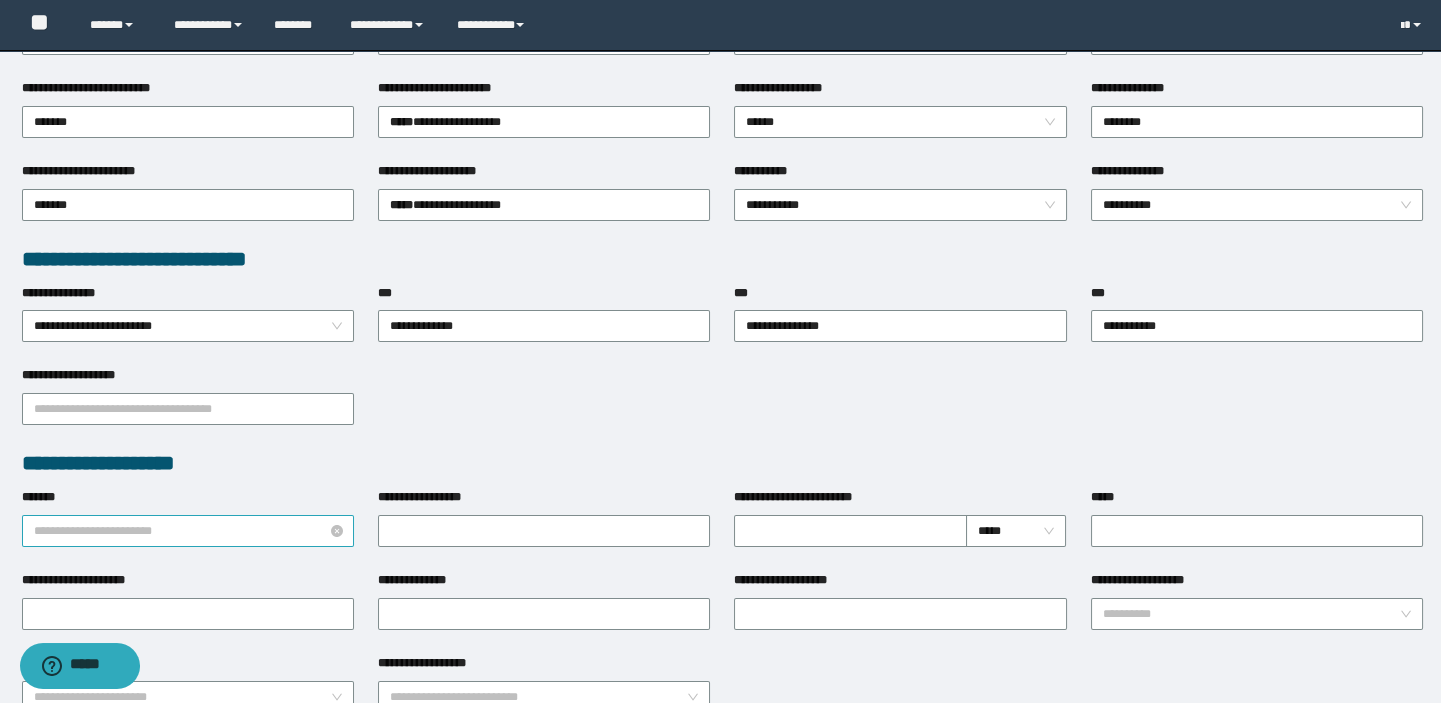 click on "**********" at bounding box center (188, 531) 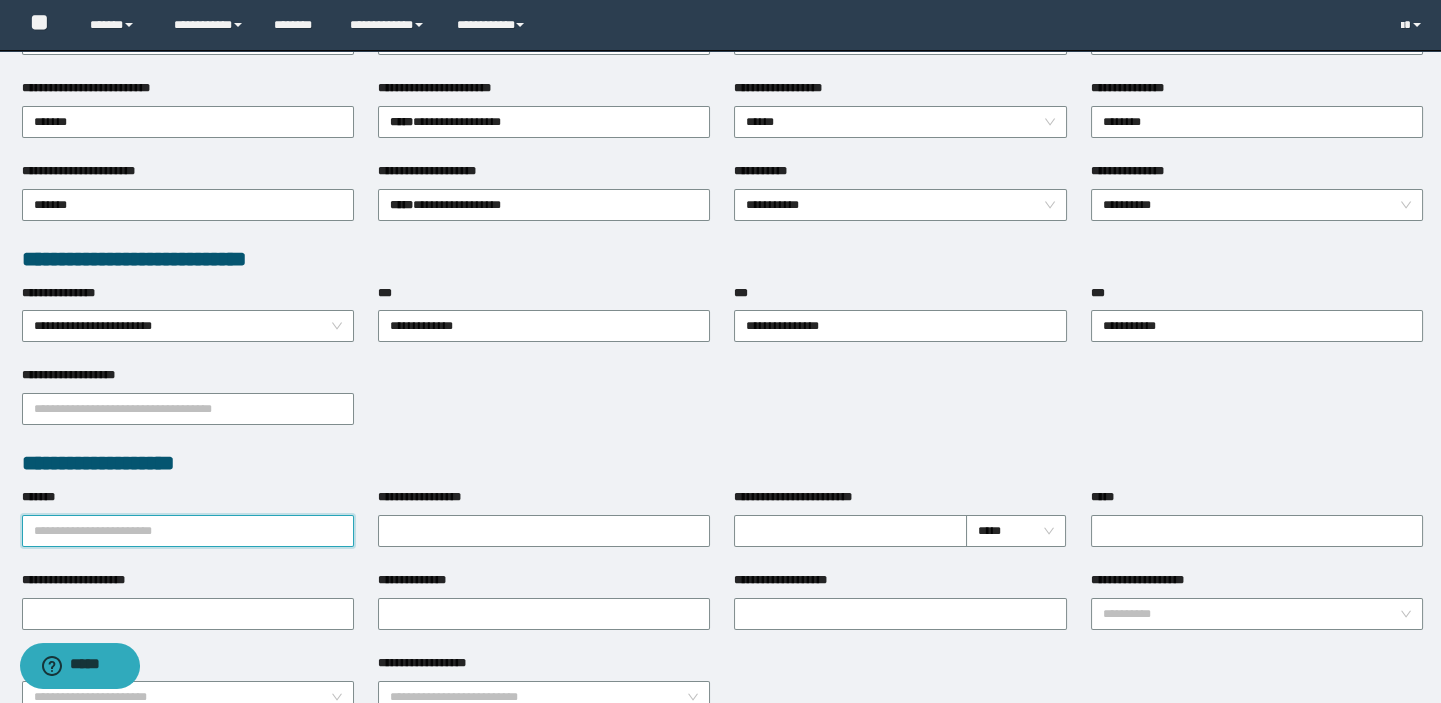 click on "*******" at bounding box center (188, 531) 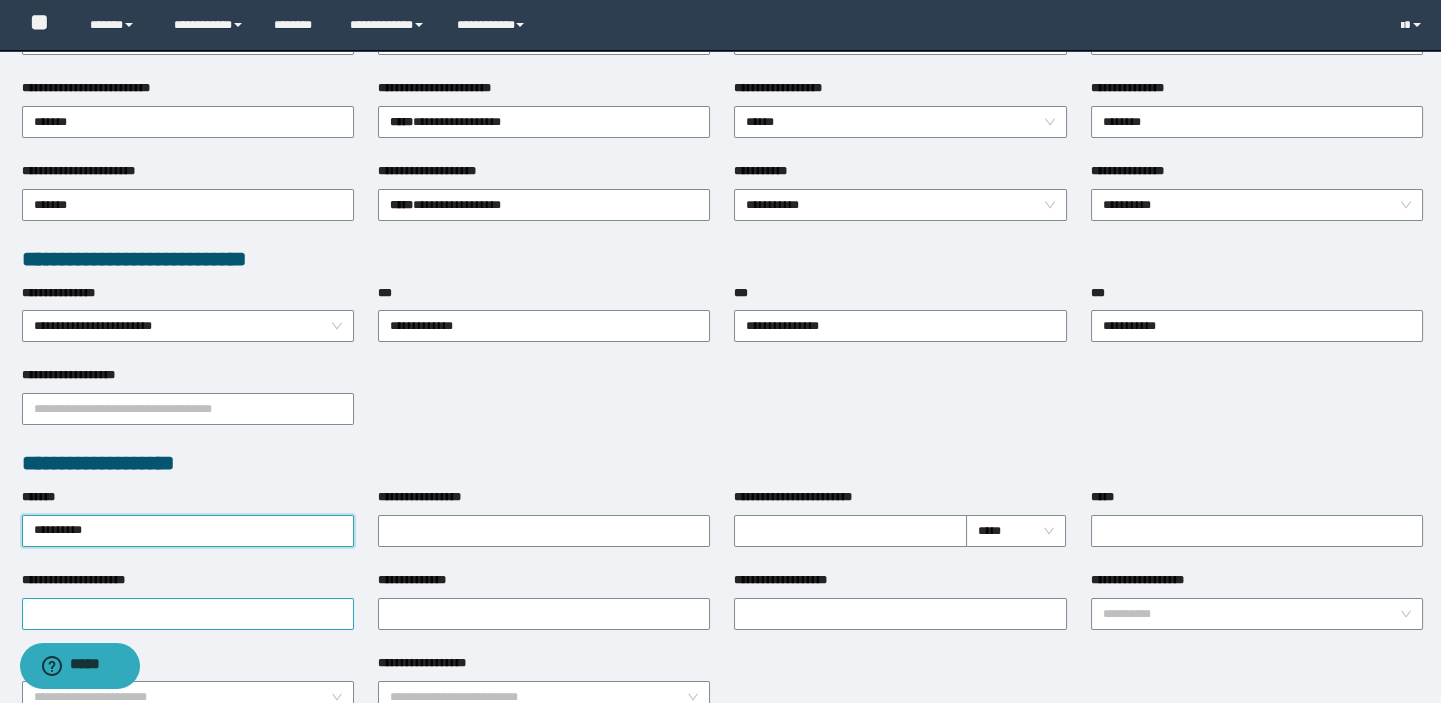 type on "**********" 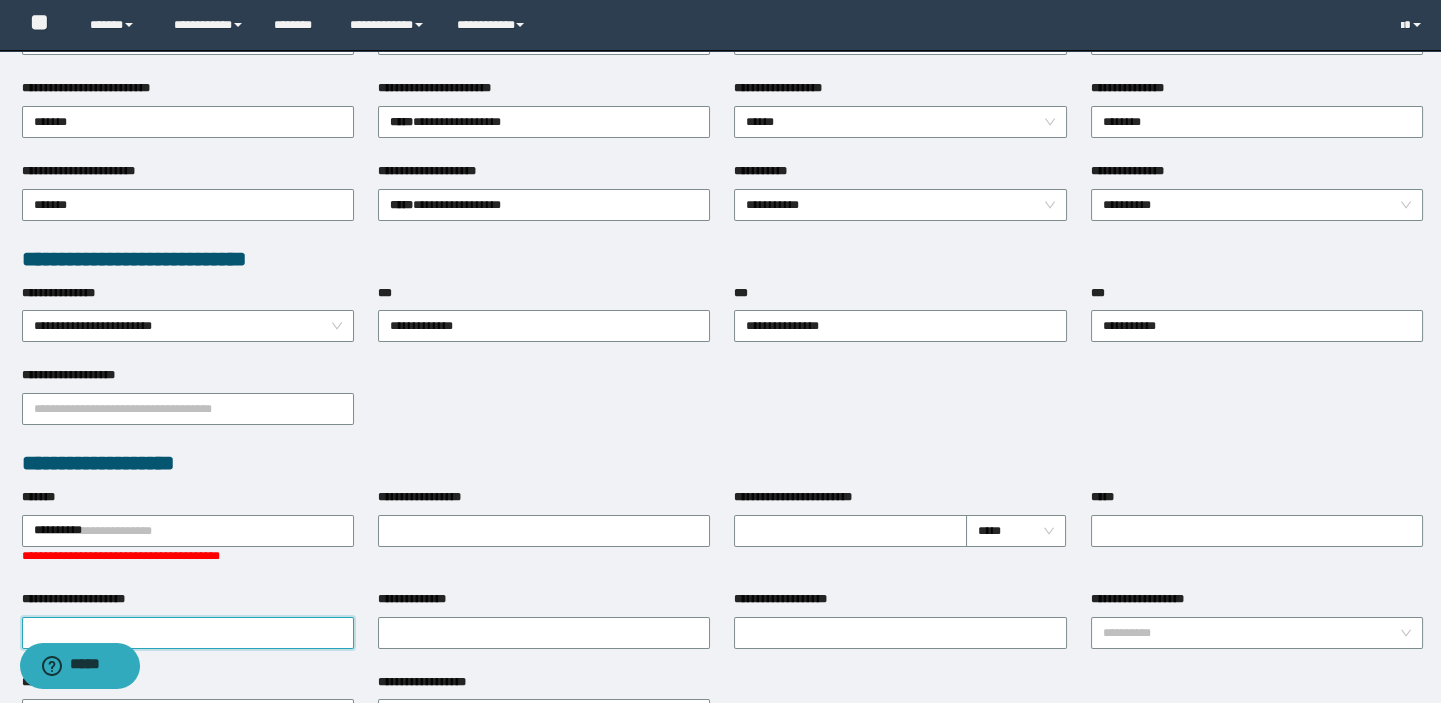 type 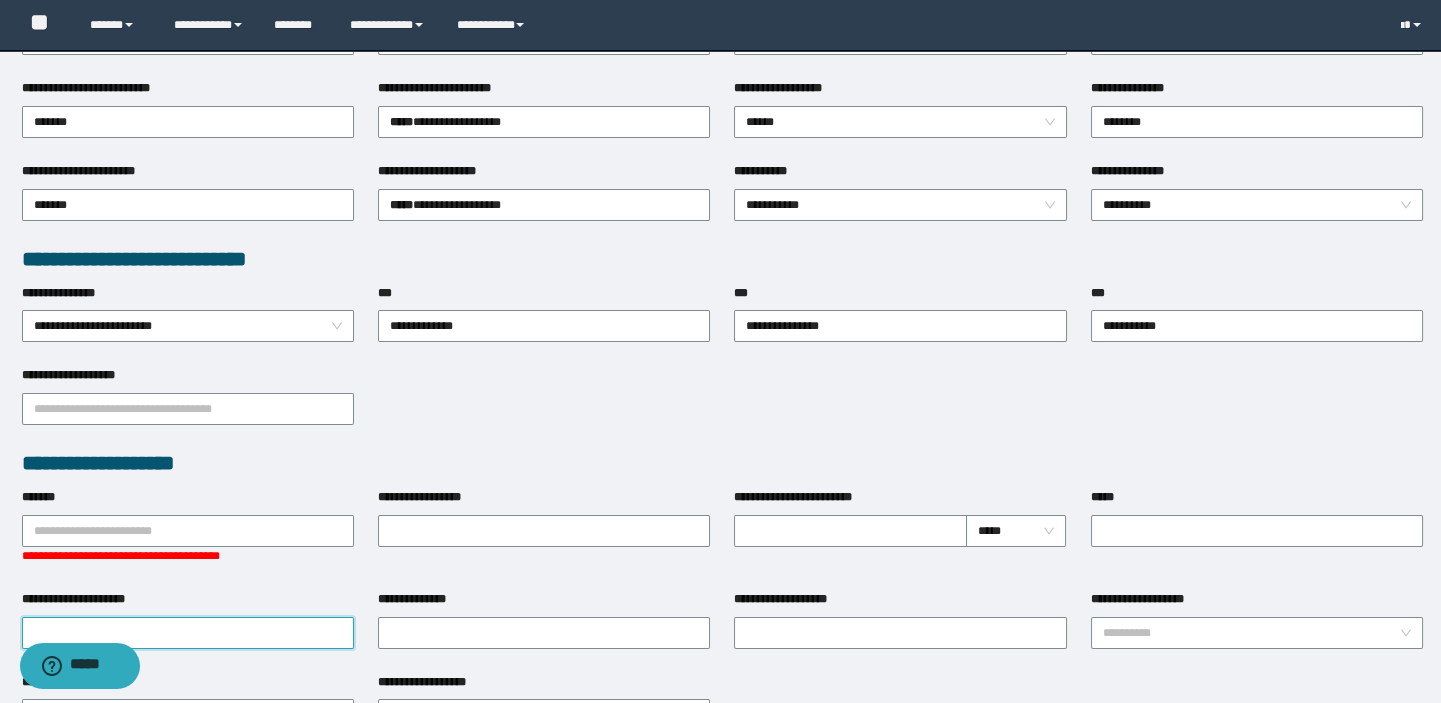 click on "**********" at bounding box center [188, 633] 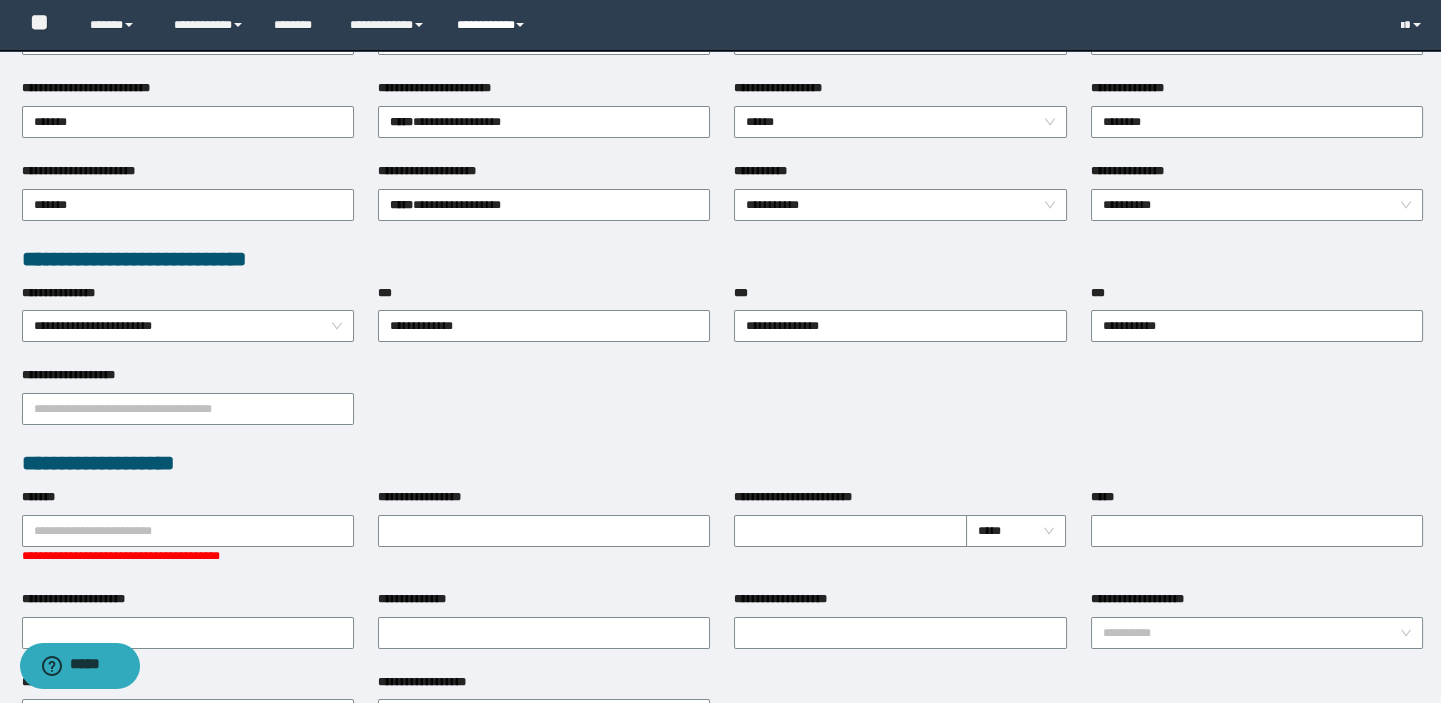 click on "**********" at bounding box center [493, 25] 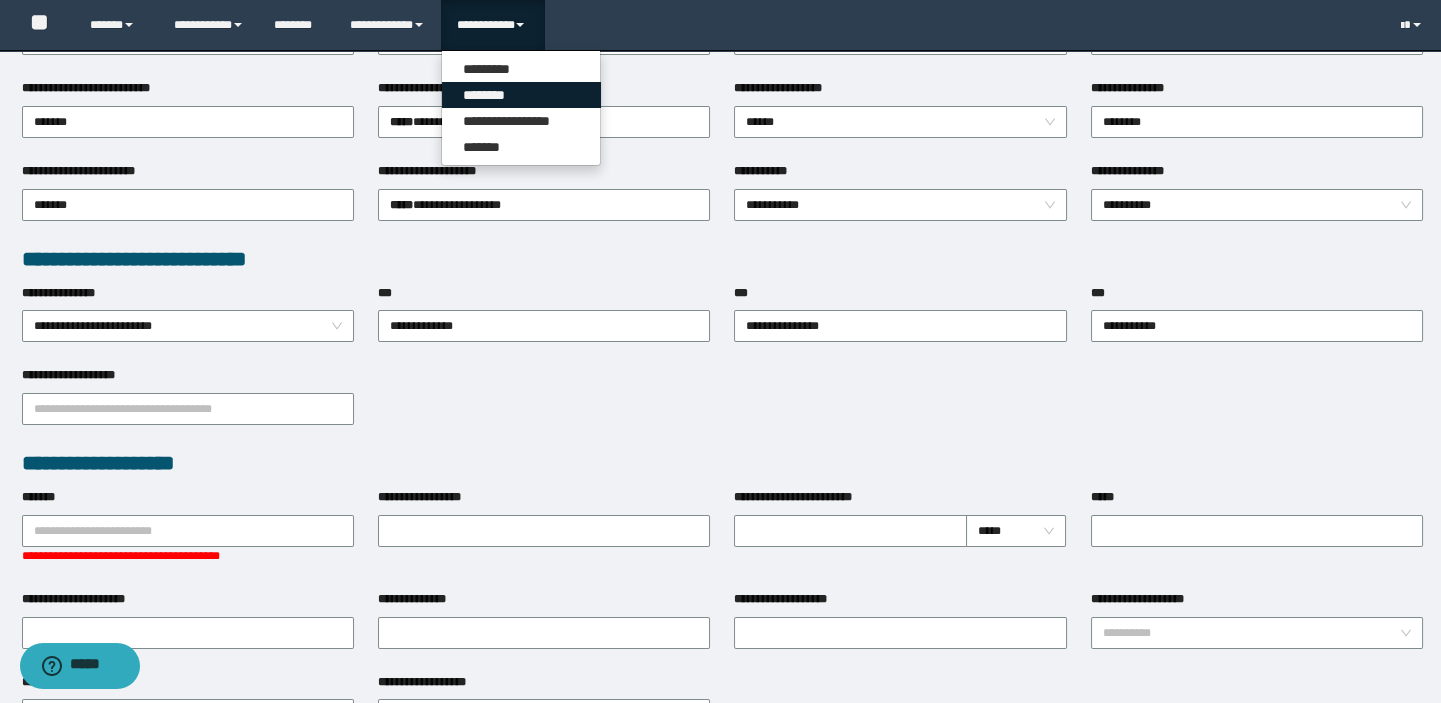 click on "********" at bounding box center [521, 95] 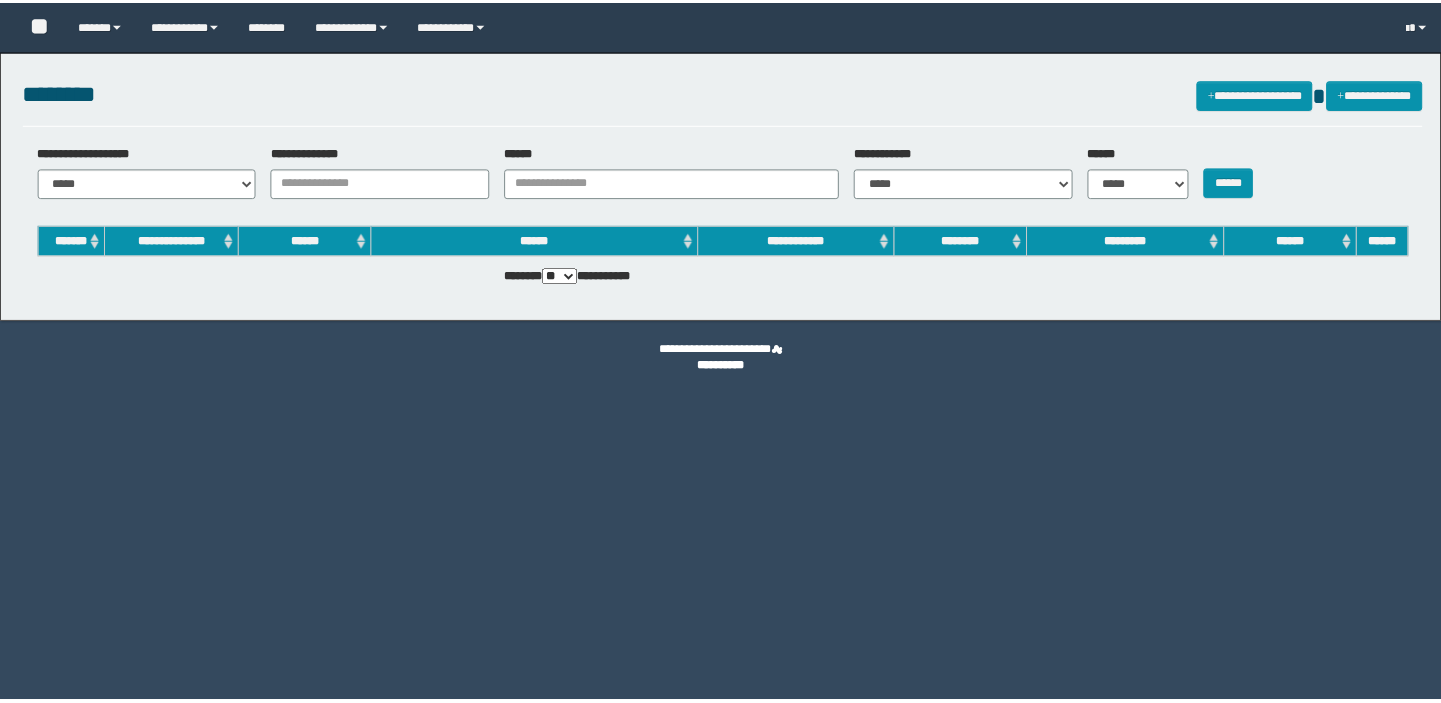 scroll, scrollTop: 0, scrollLeft: 0, axis: both 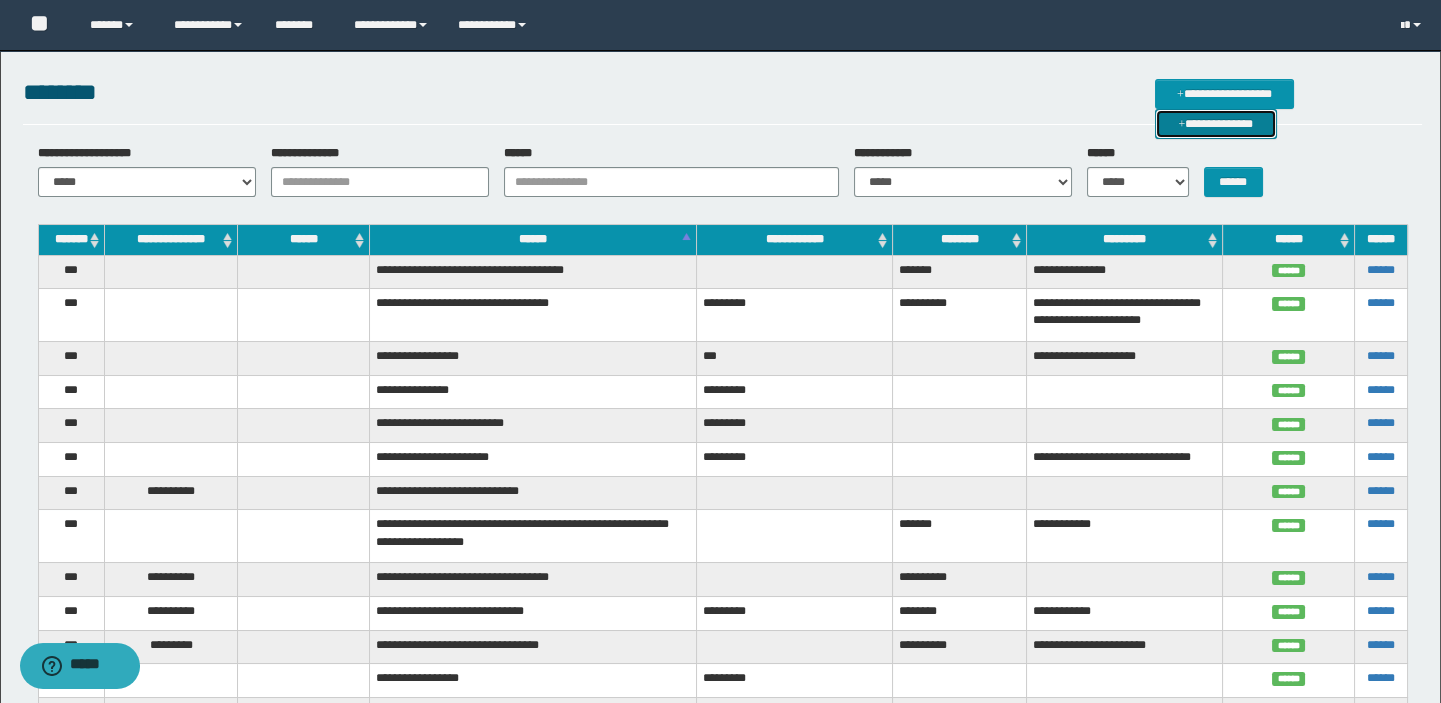 click on "**********" at bounding box center [1216, 124] 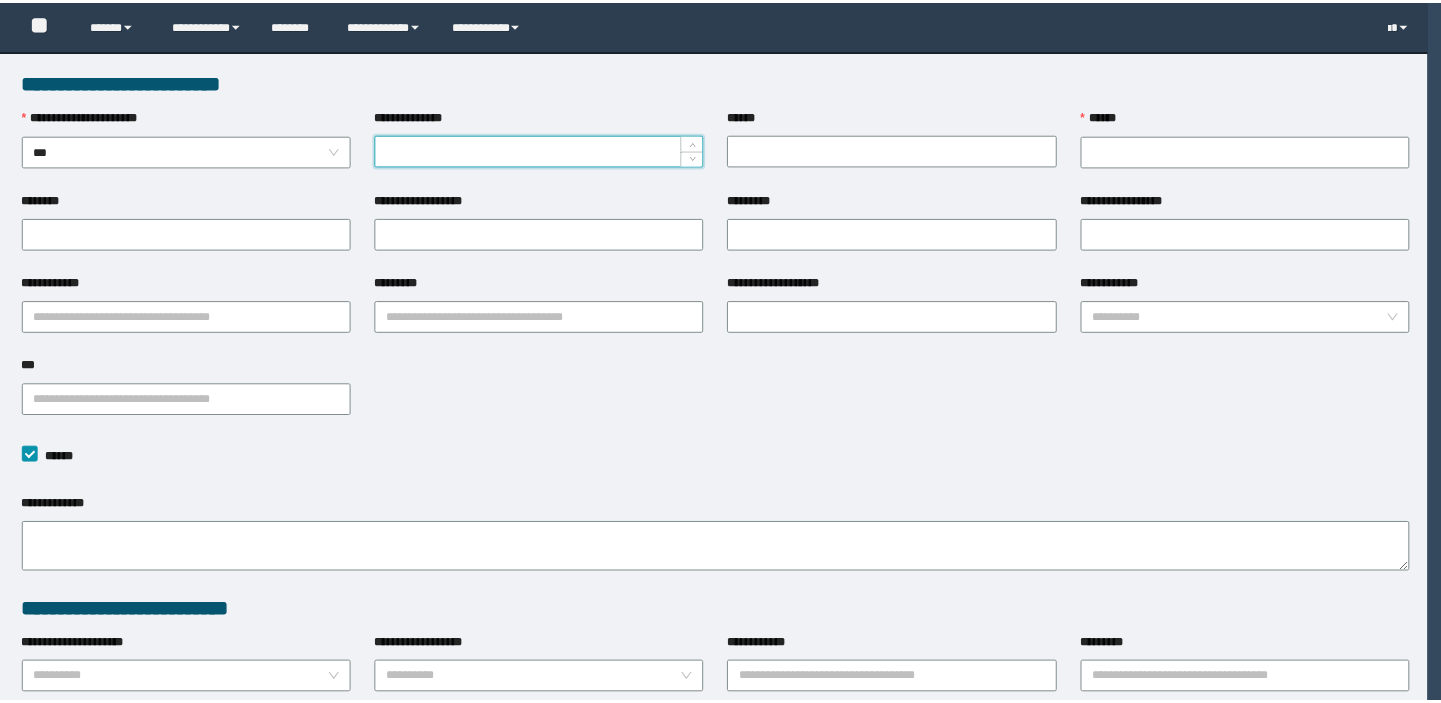 scroll, scrollTop: 0, scrollLeft: 0, axis: both 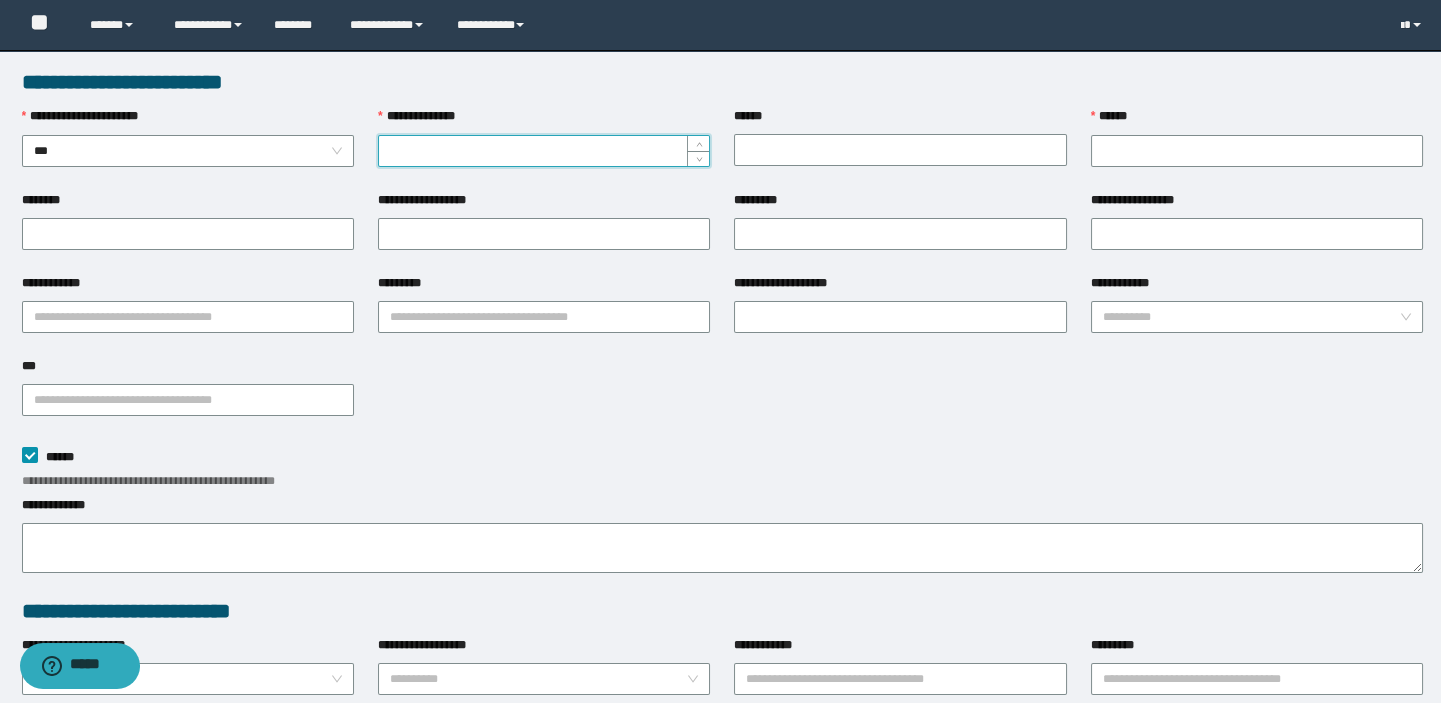 click on "**********" at bounding box center (544, 151) 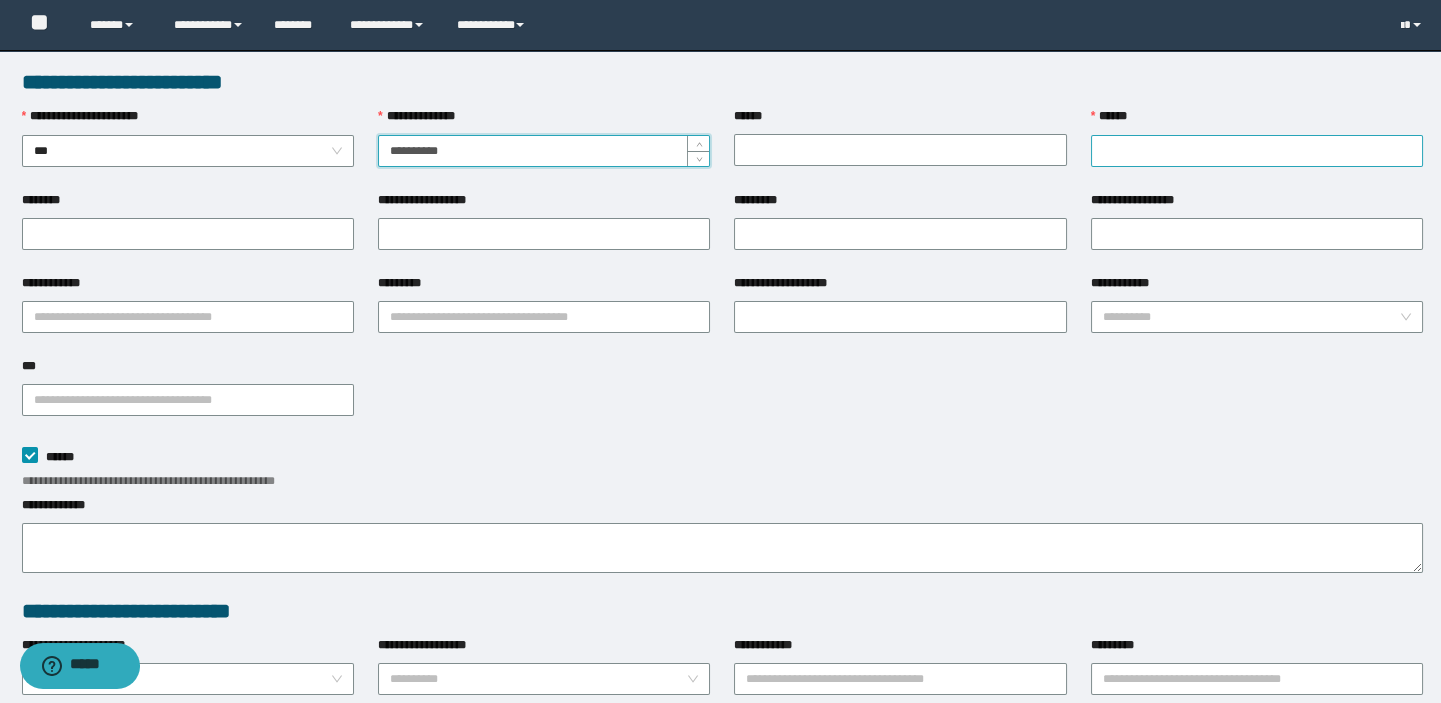 type on "**********" 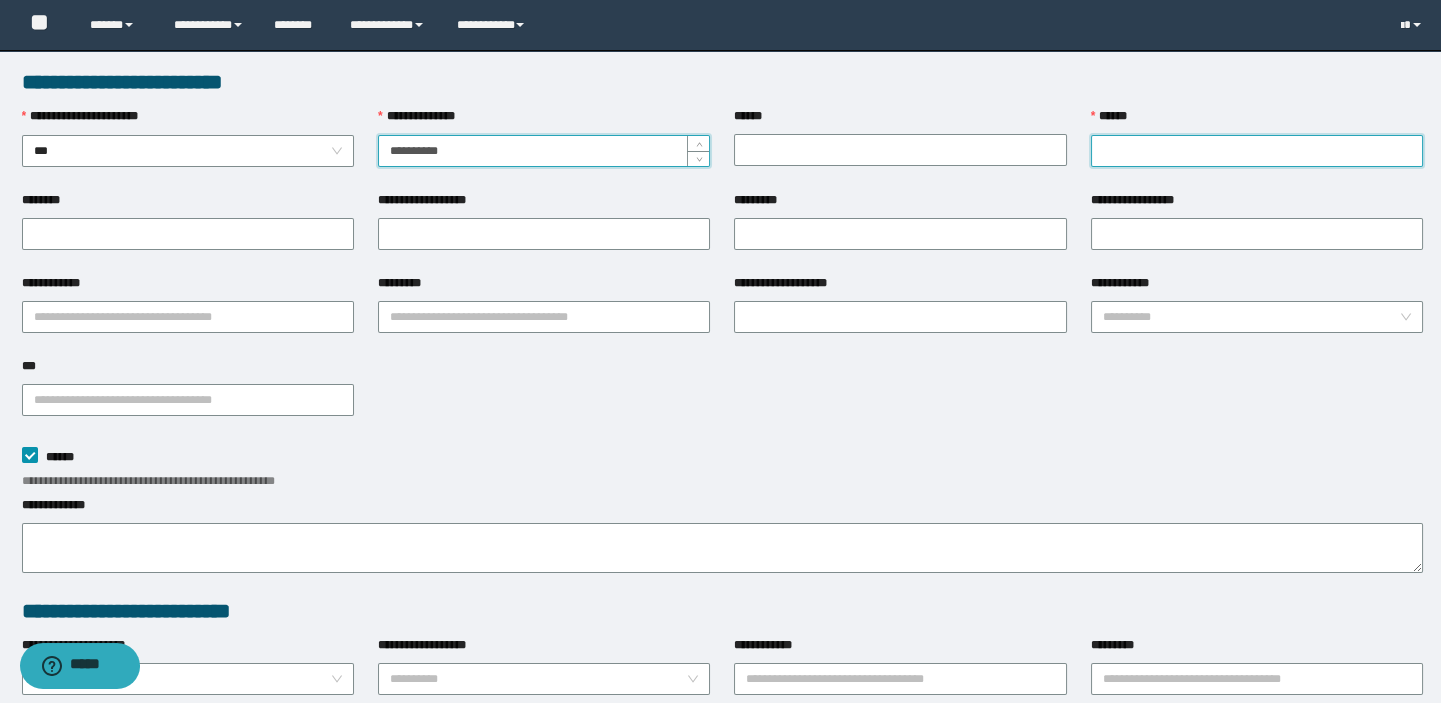 click on "******" at bounding box center (1257, 151) 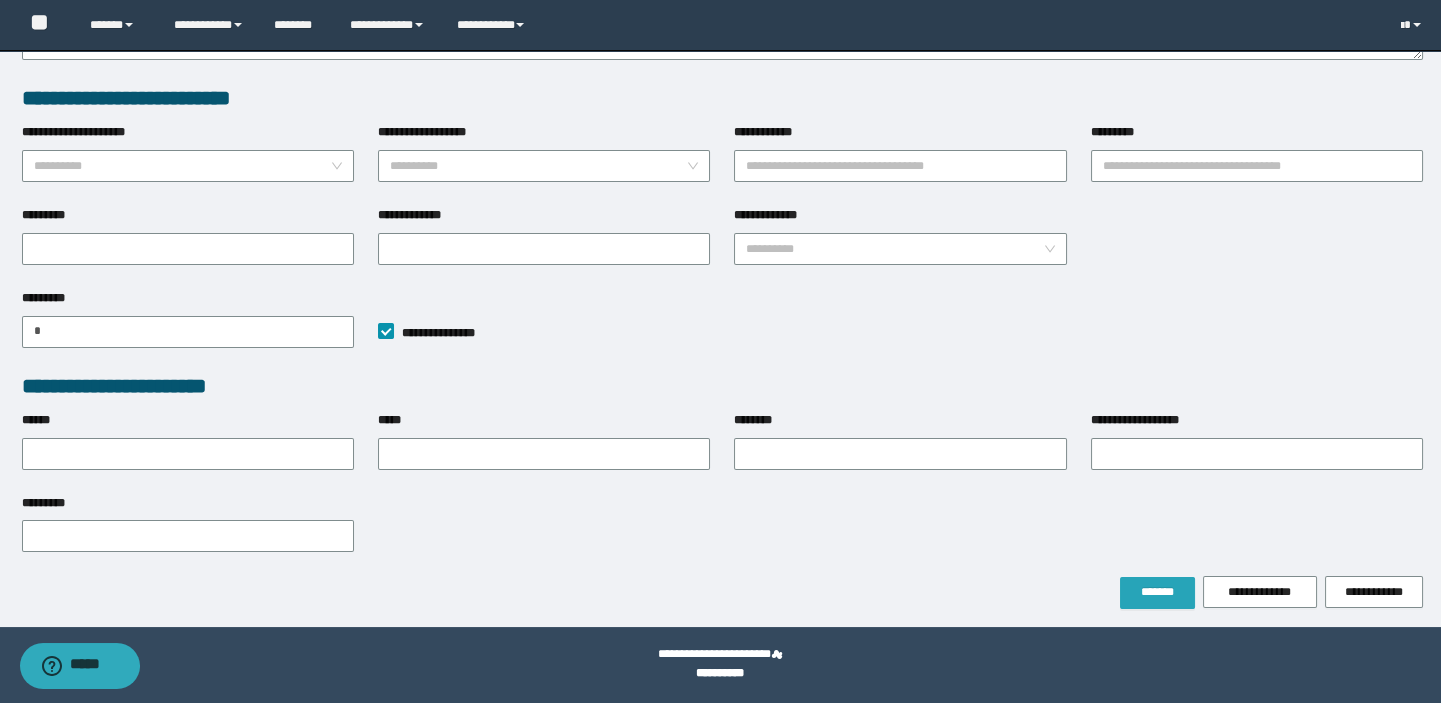 type on "**********" 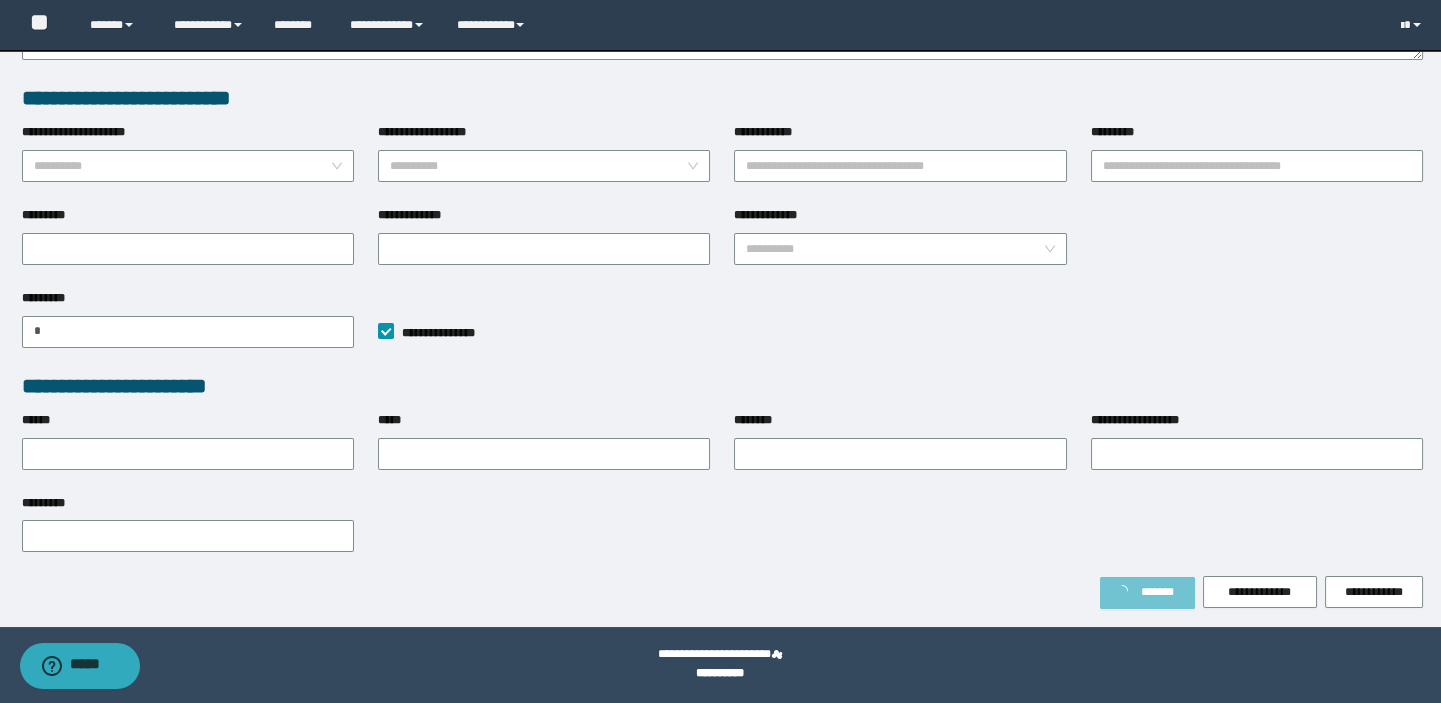 scroll, scrollTop: 566, scrollLeft: 0, axis: vertical 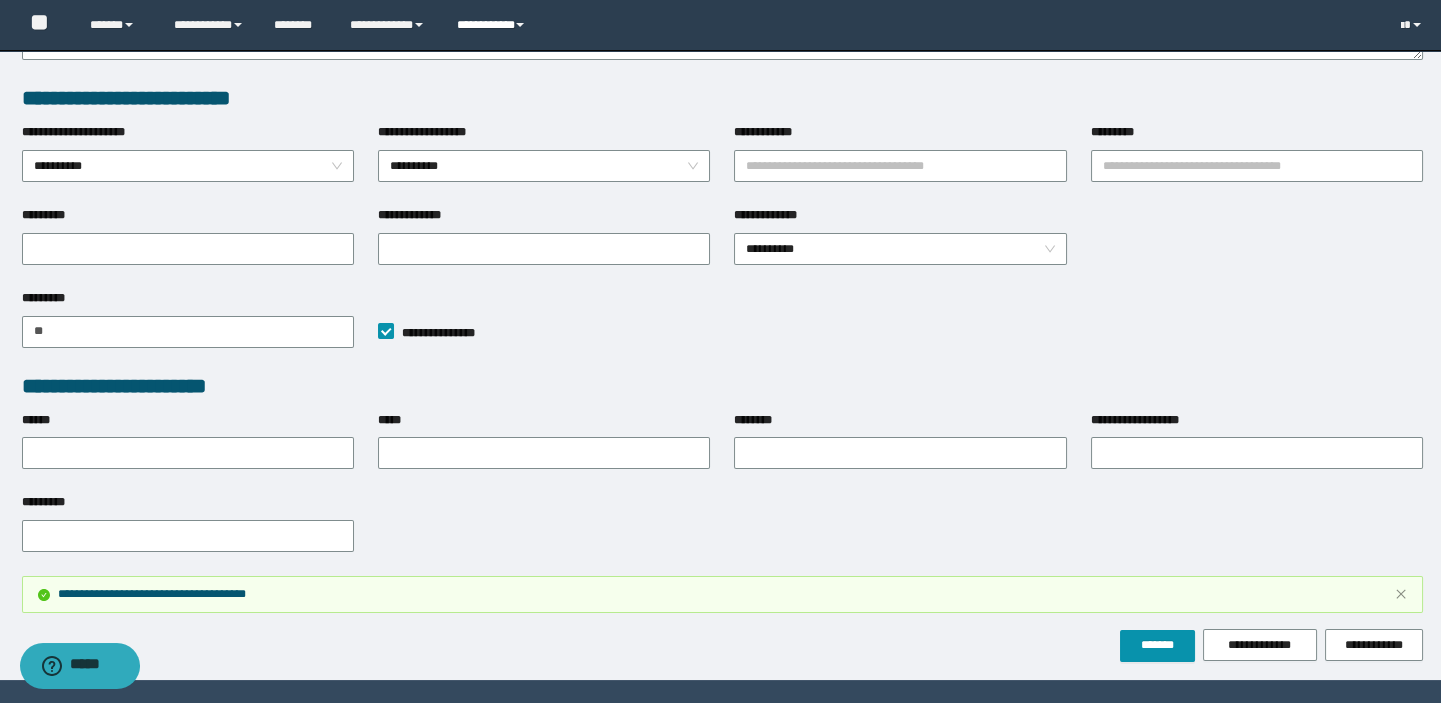 click on "**********" at bounding box center [493, 25] 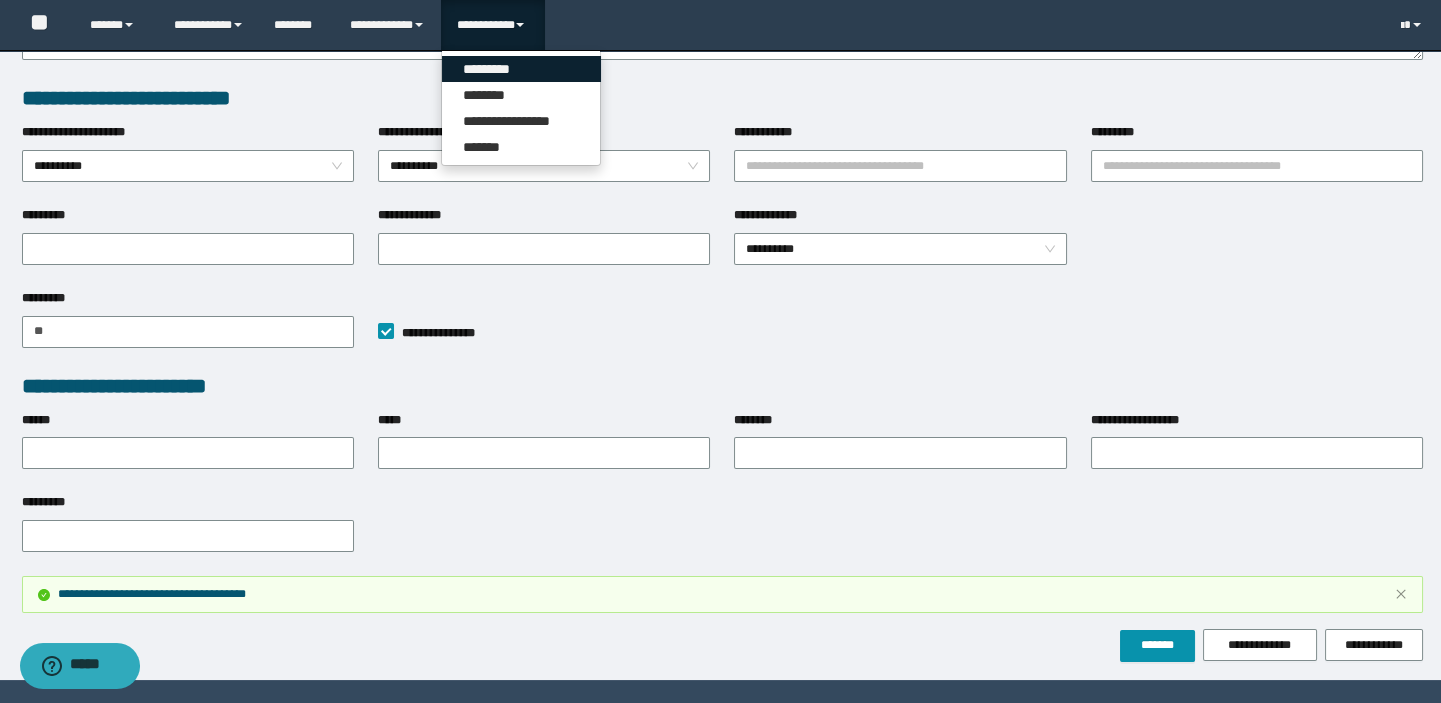 click on "*********" at bounding box center (521, 69) 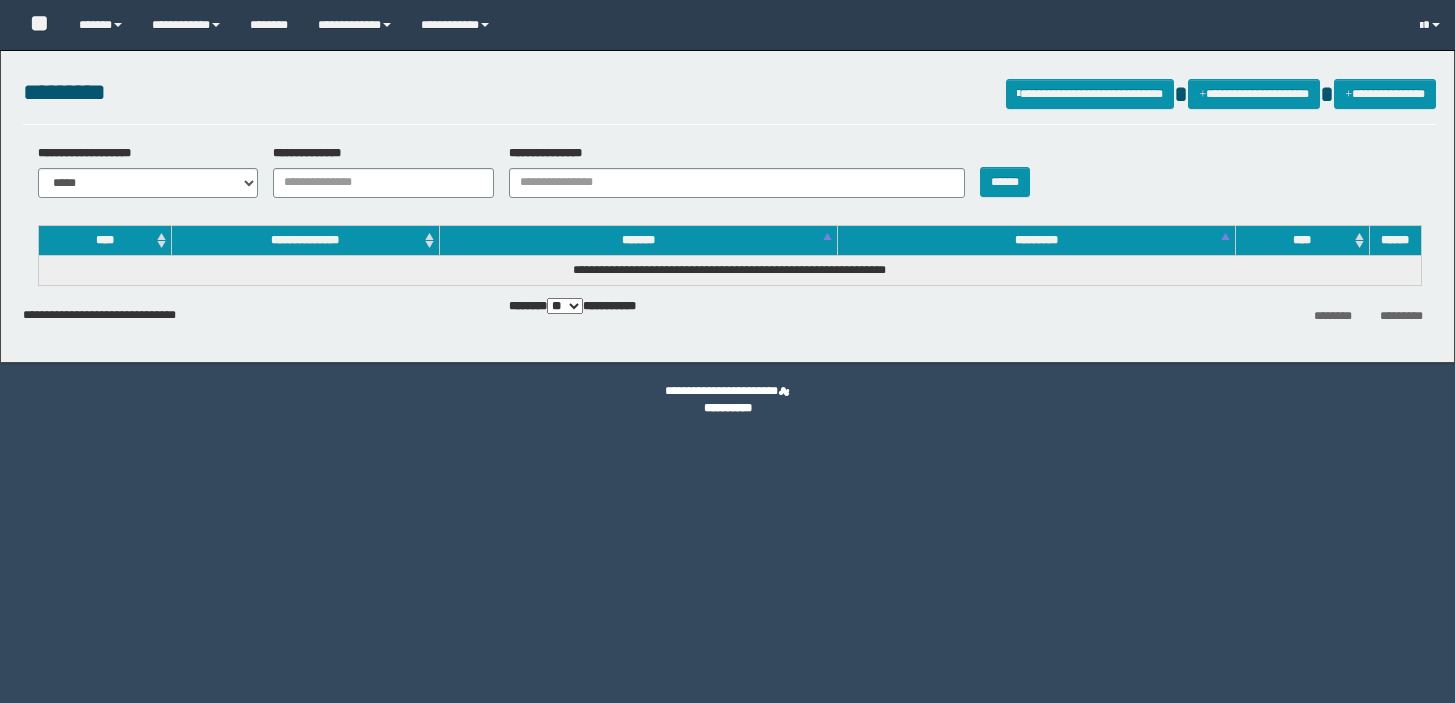 scroll, scrollTop: 0, scrollLeft: 0, axis: both 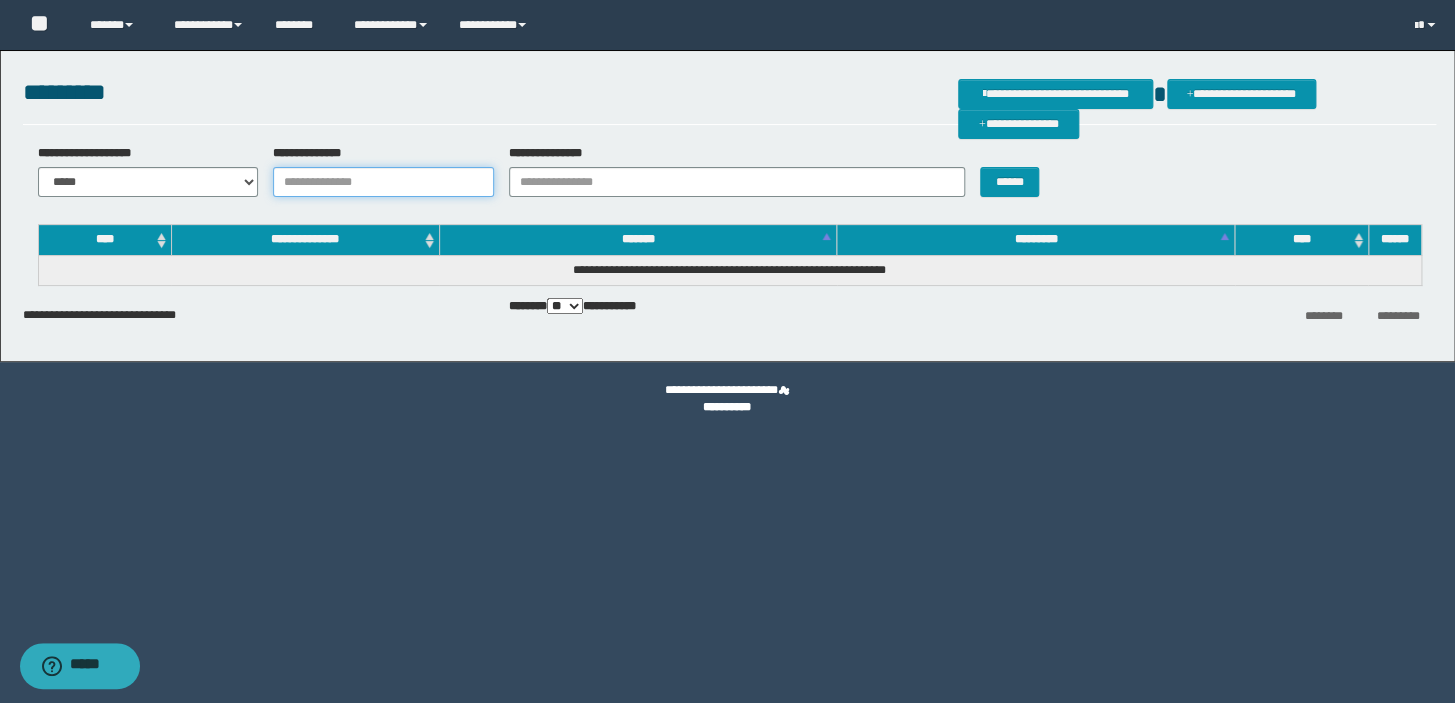 click on "**********" at bounding box center (383, 182) 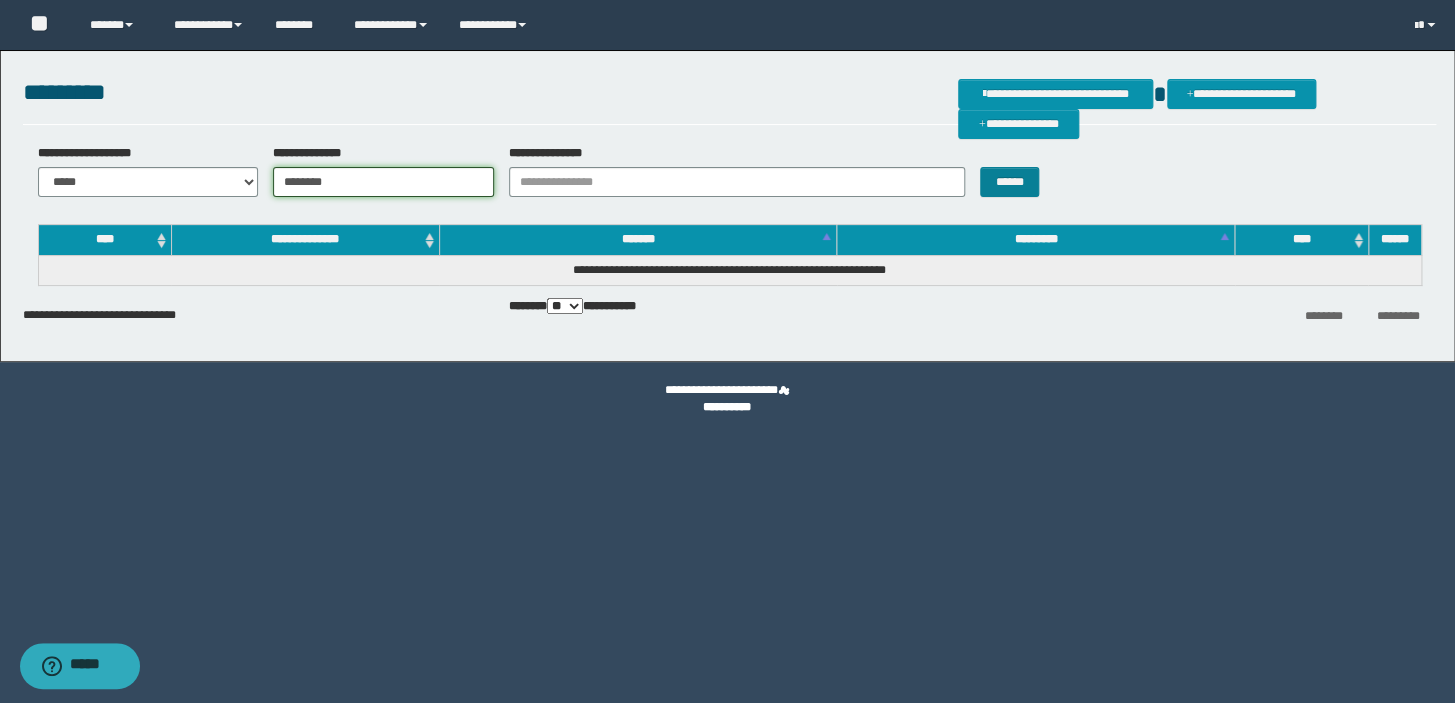 type on "********" 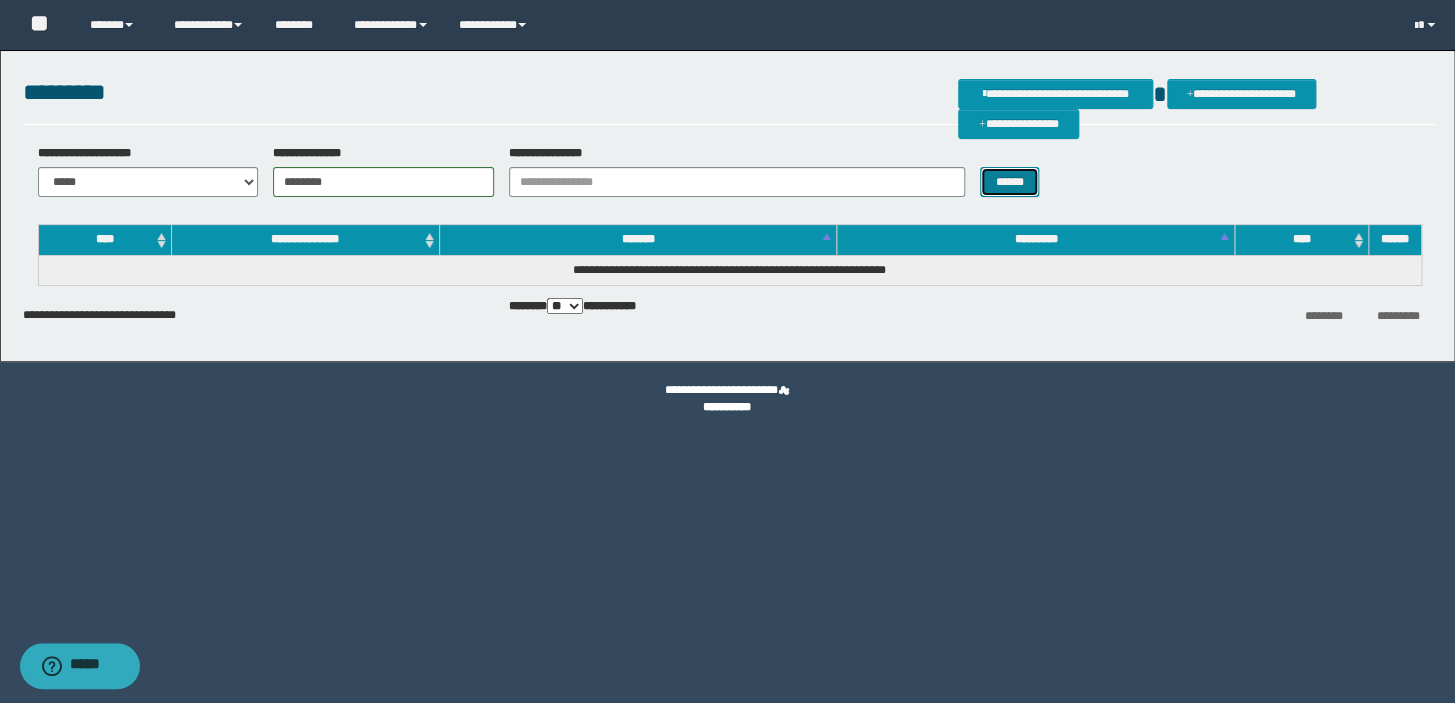 click on "******" at bounding box center [1009, 182] 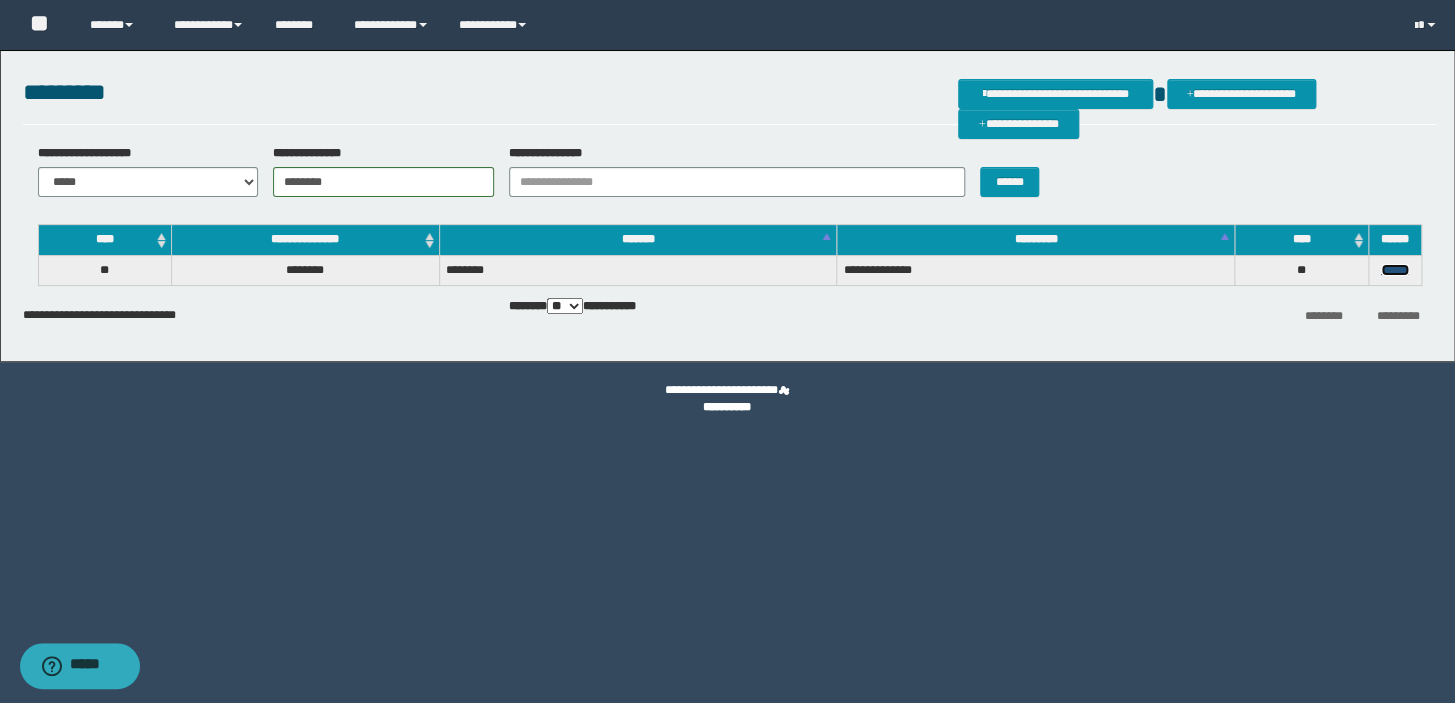 click on "******" at bounding box center (1395, 270) 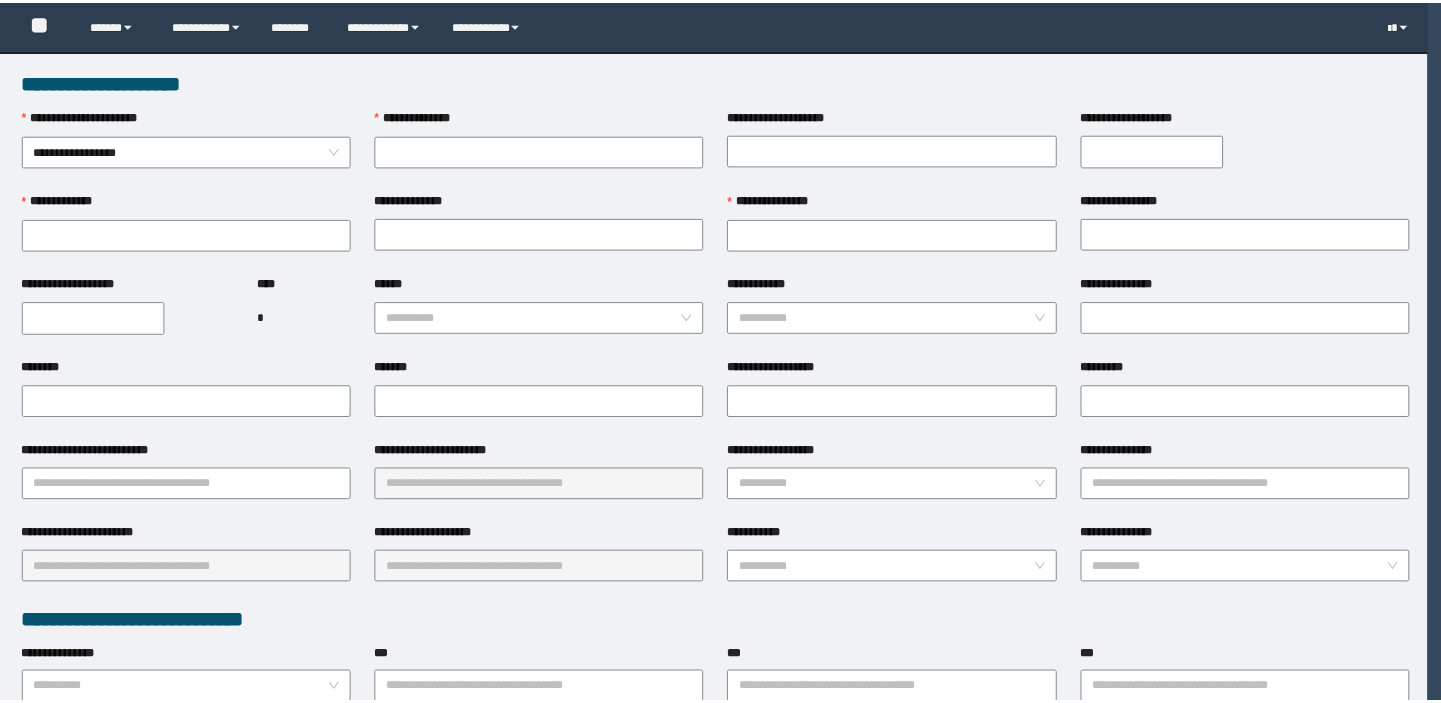 scroll, scrollTop: 0, scrollLeft: 0, axis: both 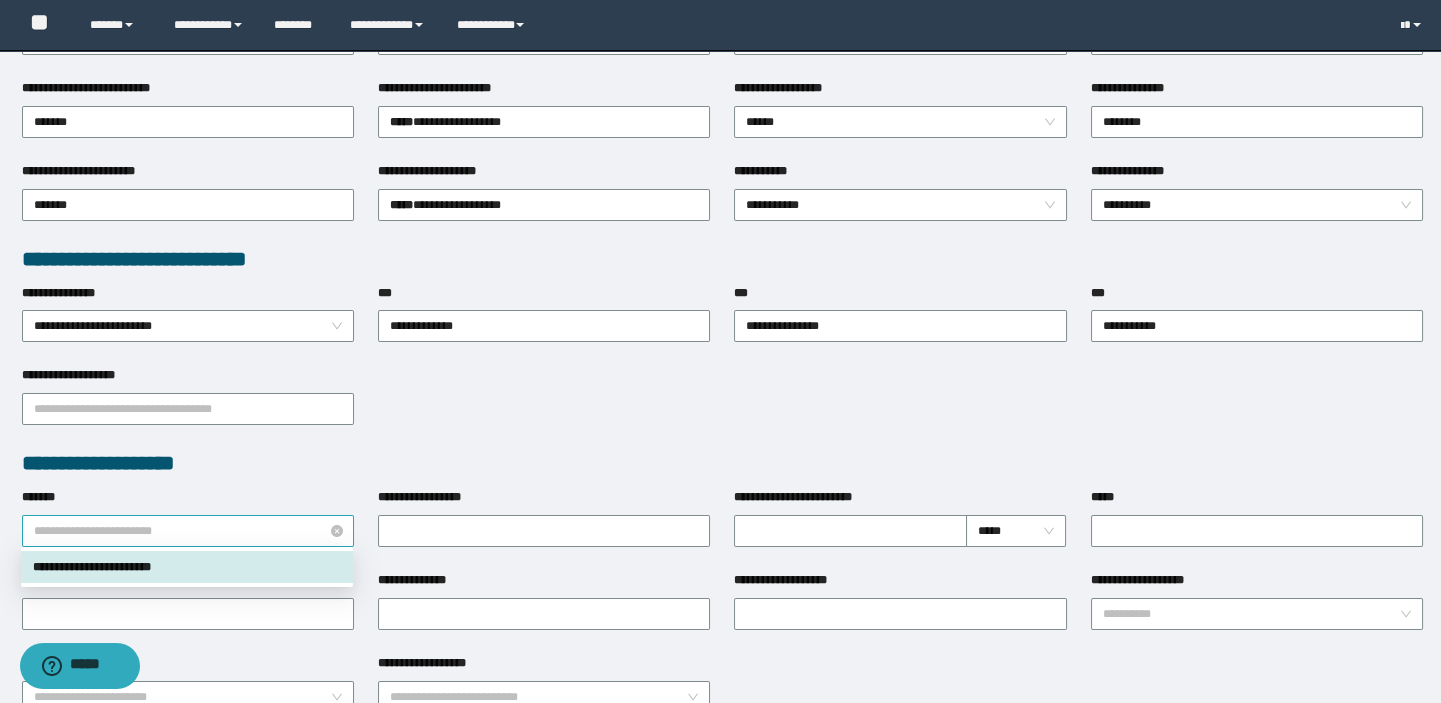 click on "**********" at bounding box center [188, 531] 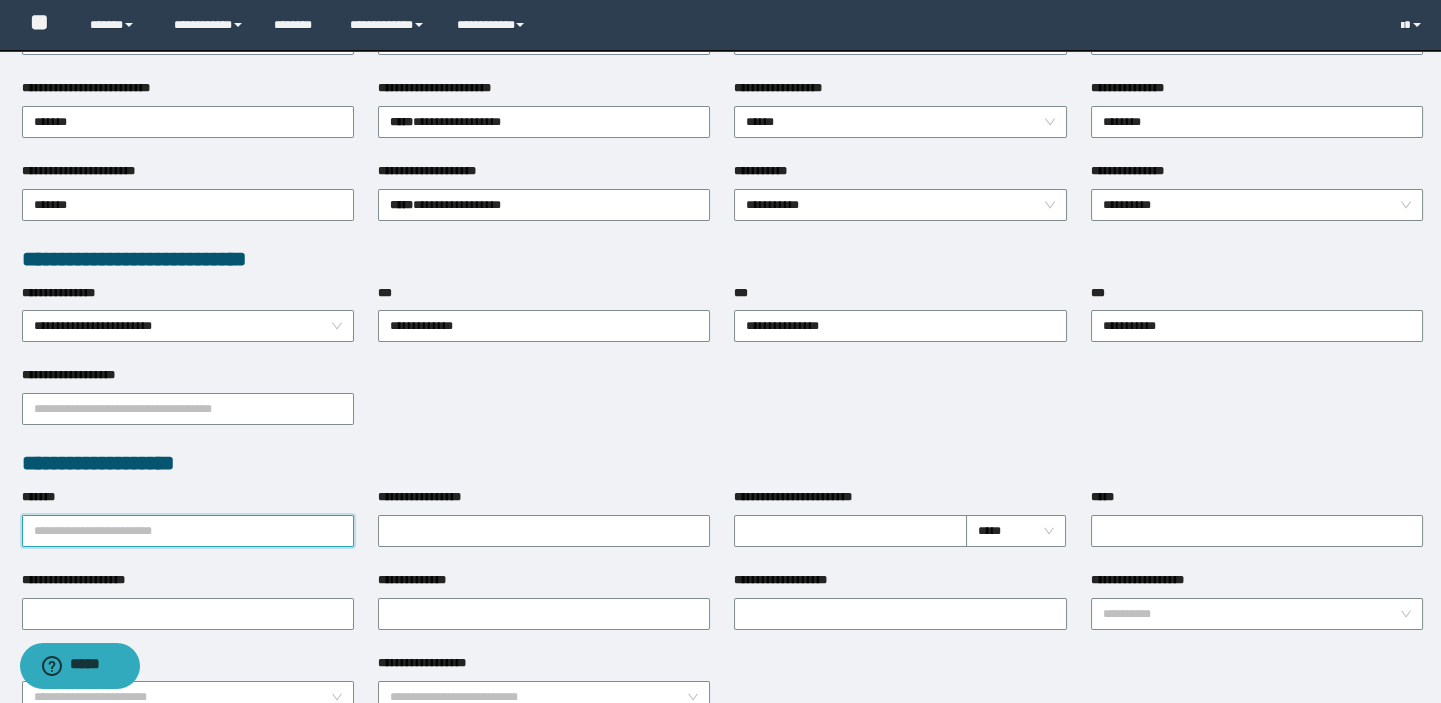 click on "*******" at bounding box center [188, 531] 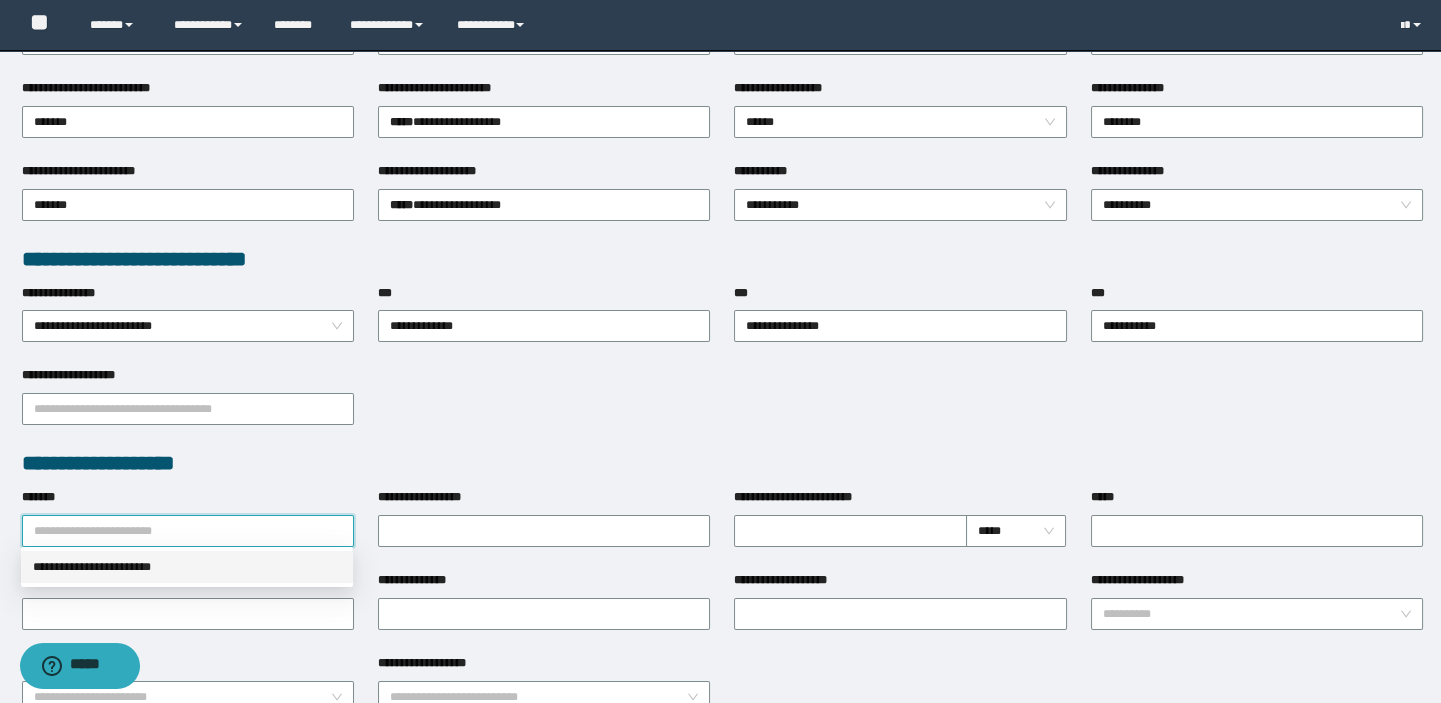 paste on "**********" 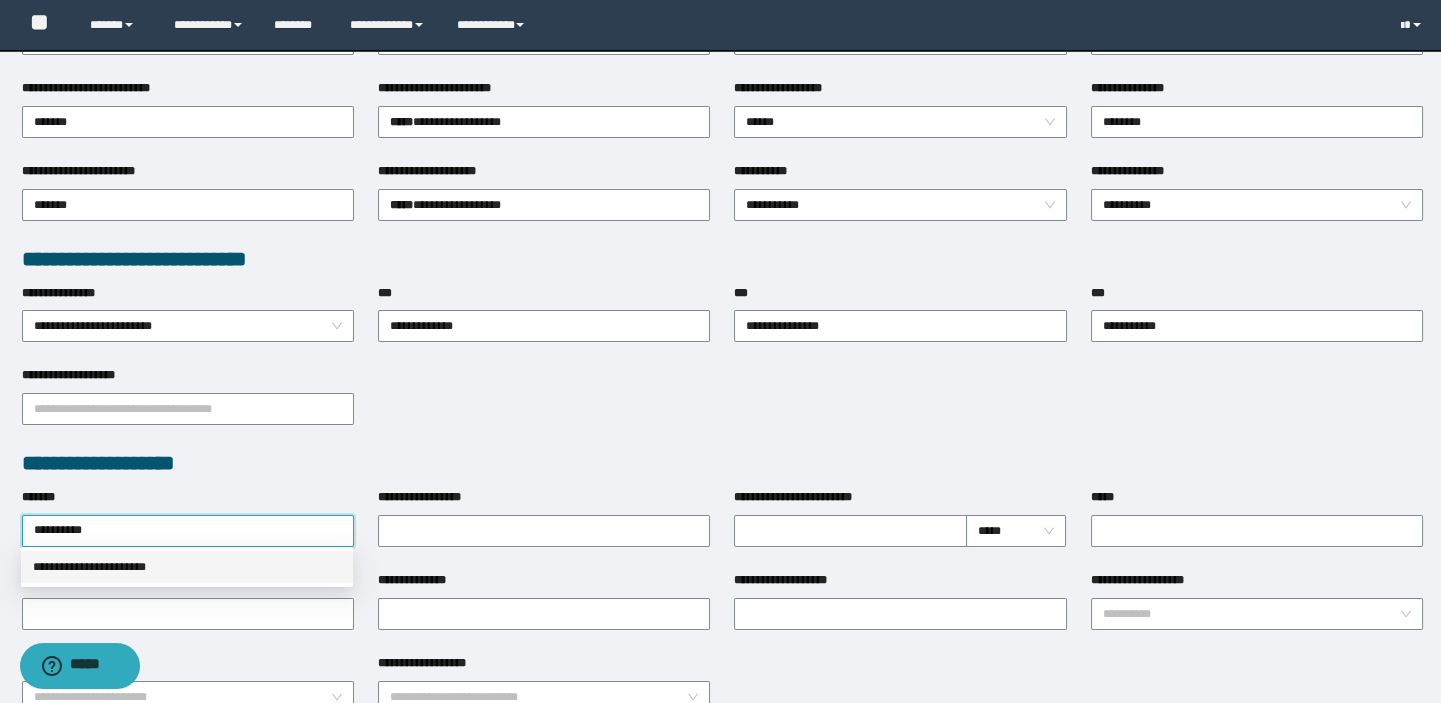 click on "**********" at bounding box center [187, 567] 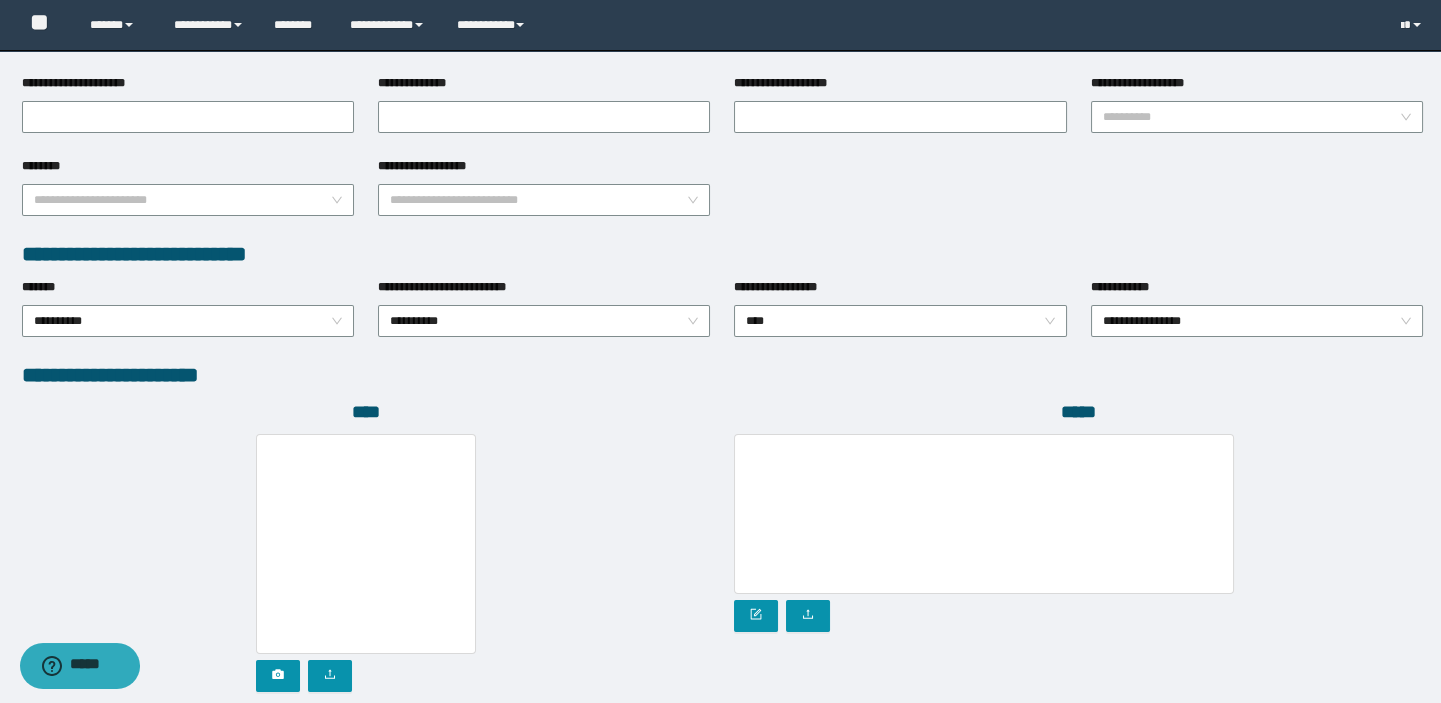 scroll, scrollTop: 999, scrollLeft: 0, axis: vertical 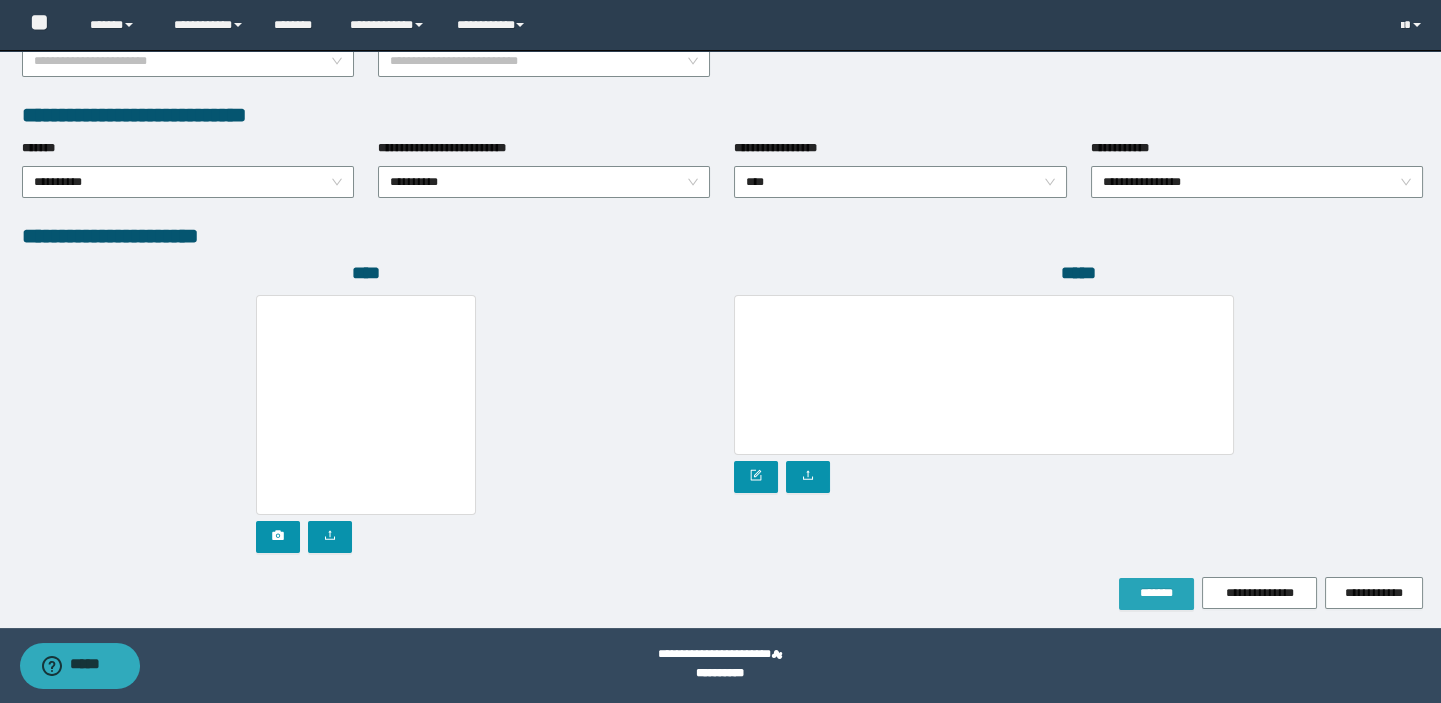 click on "*******" at bounding box center (1156, 594) 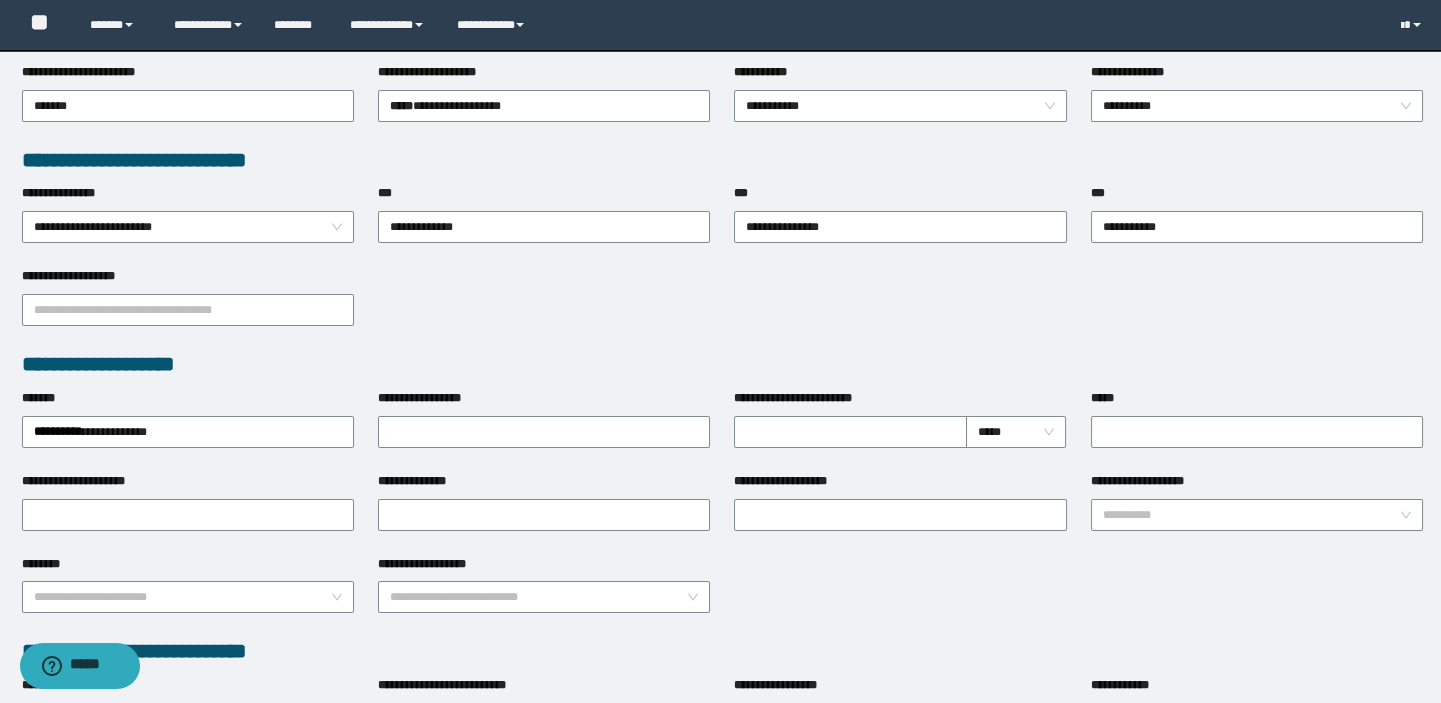 scroll, scrollTop: 363, scrollLeft: 0, axis: vertical 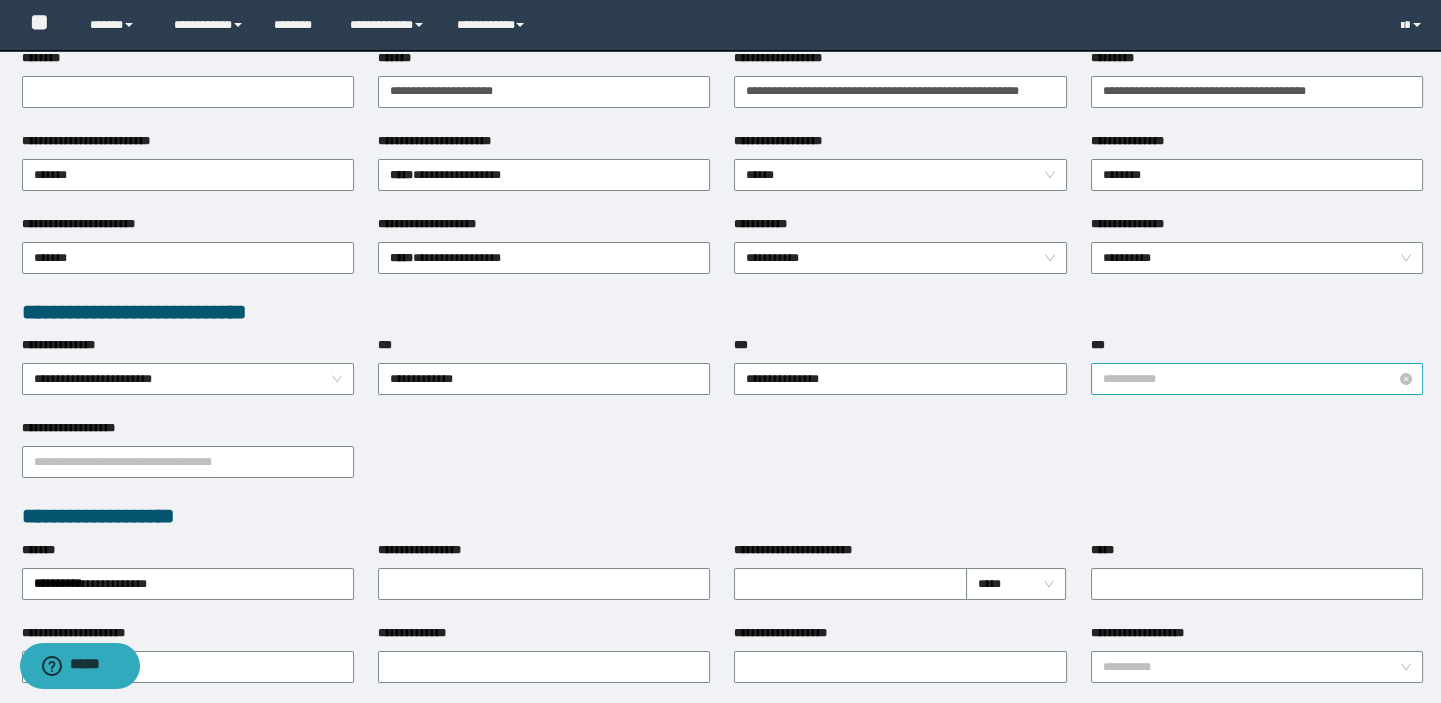click on "**********" at bounding box center [1257, 379] 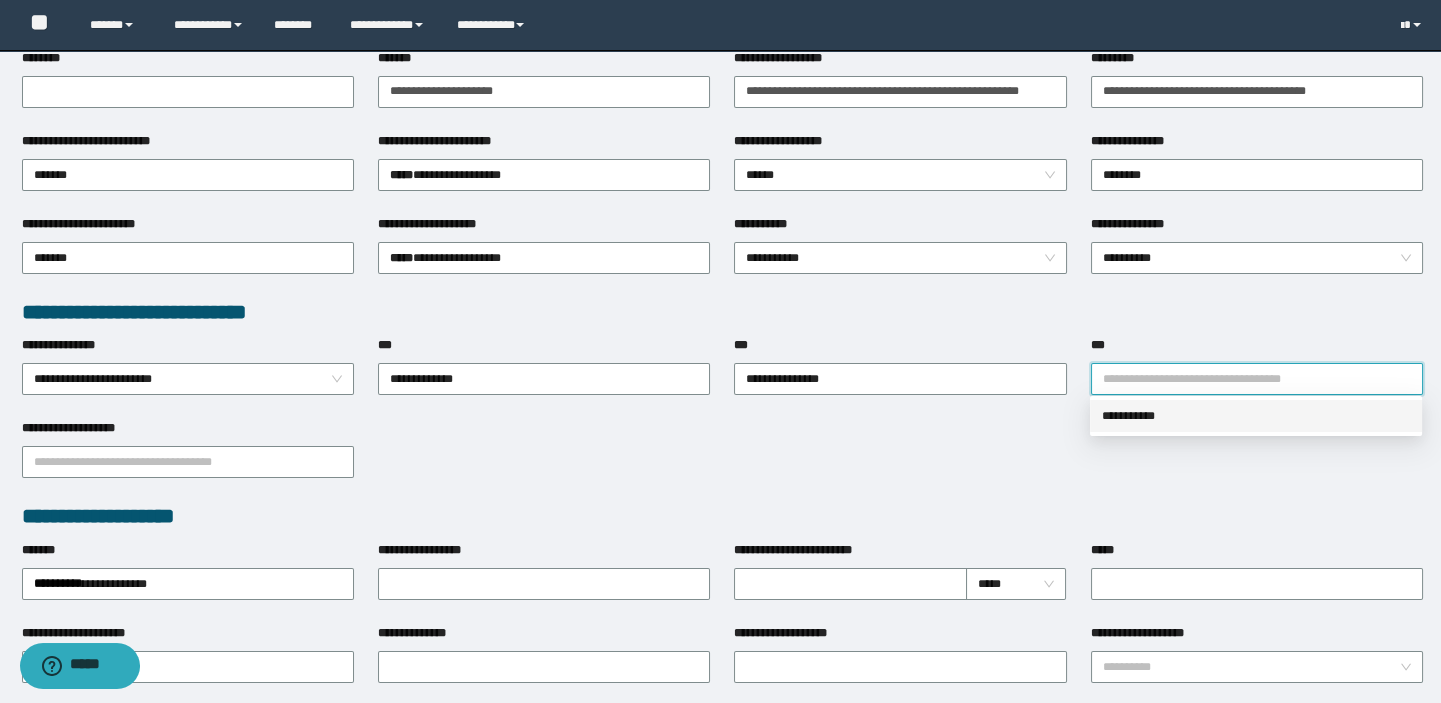 click on "***" at bounding box center (1257, 379) 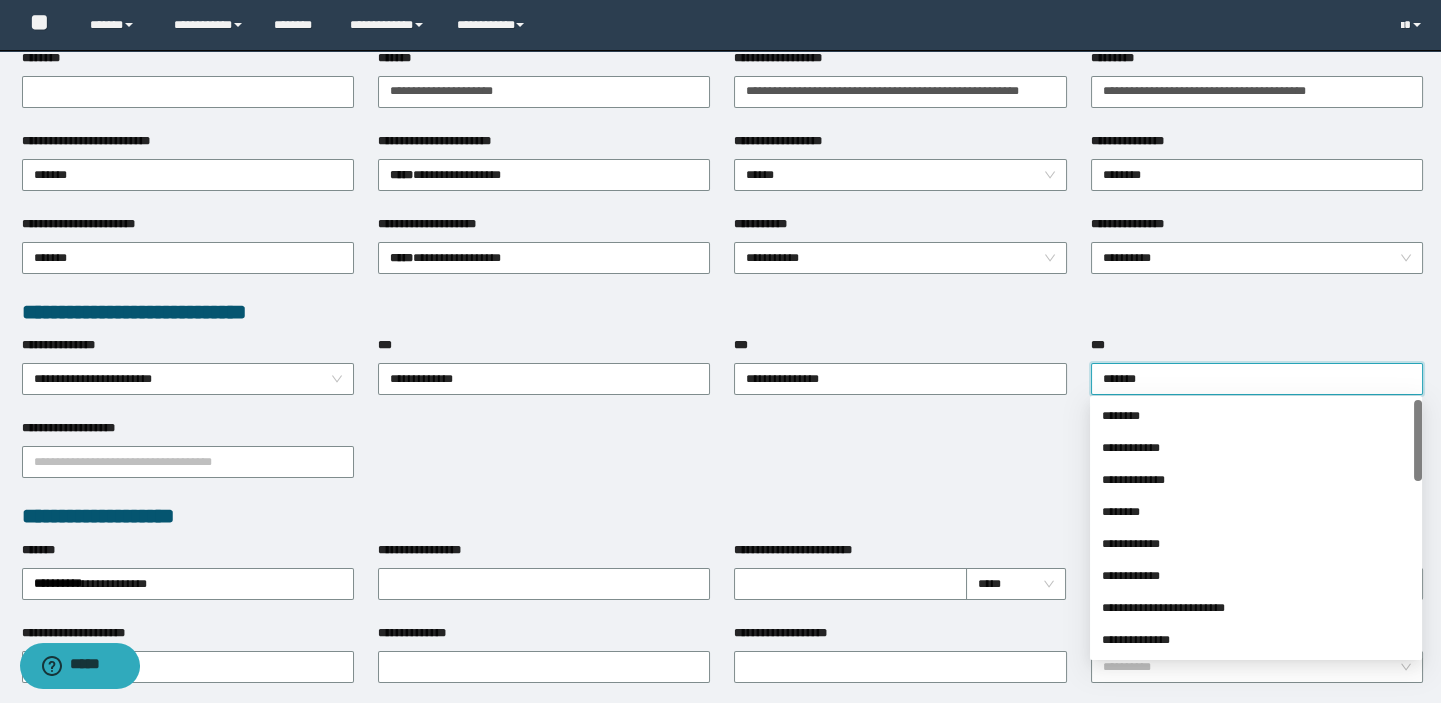 type on "********" 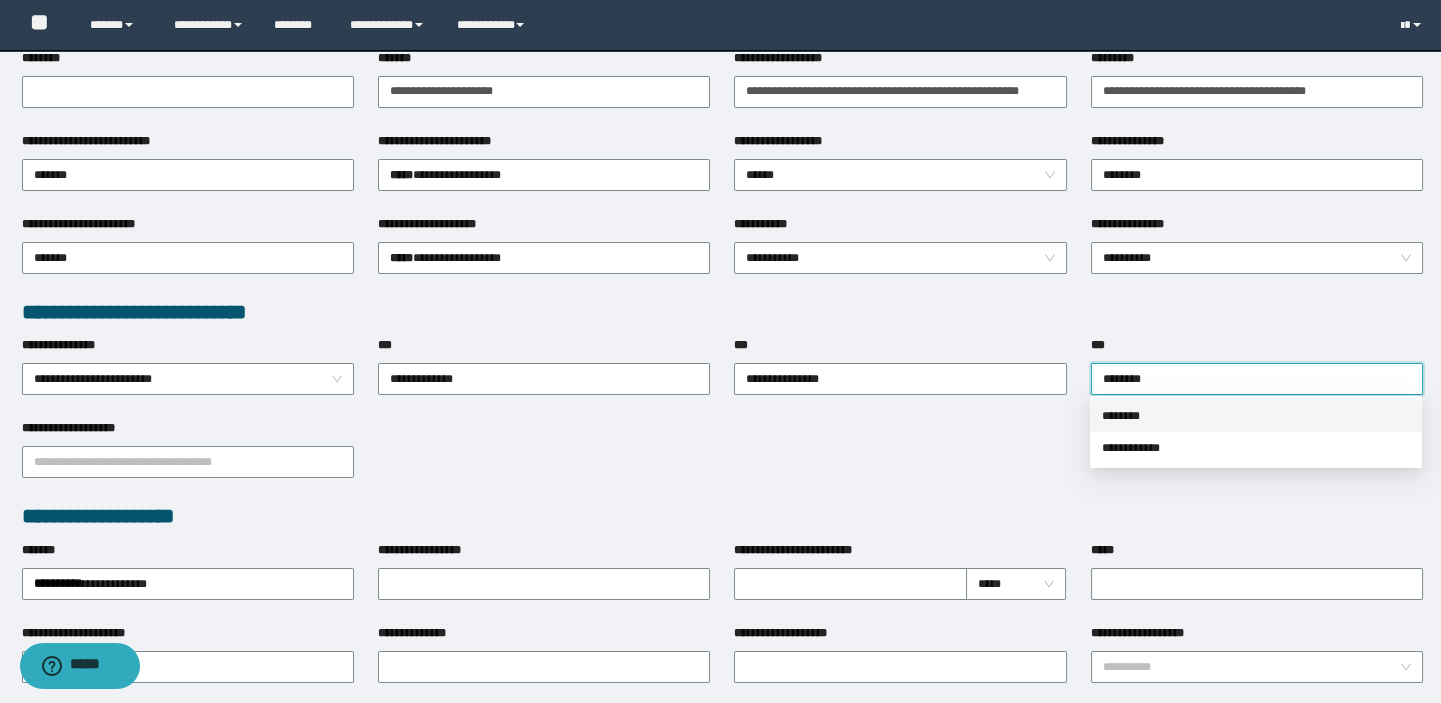click on "********" at bounding box center (1256, 416) 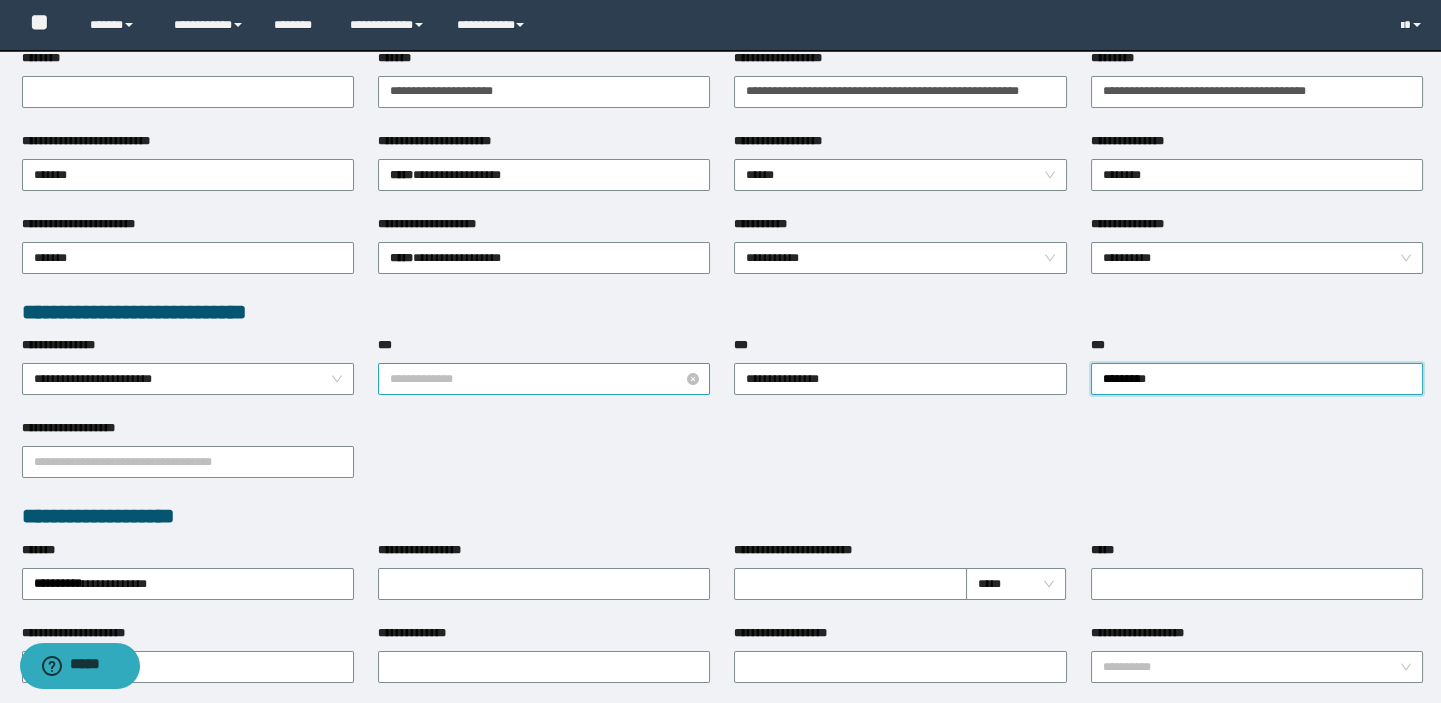 click on "**********" at bounding box center (544, 379) 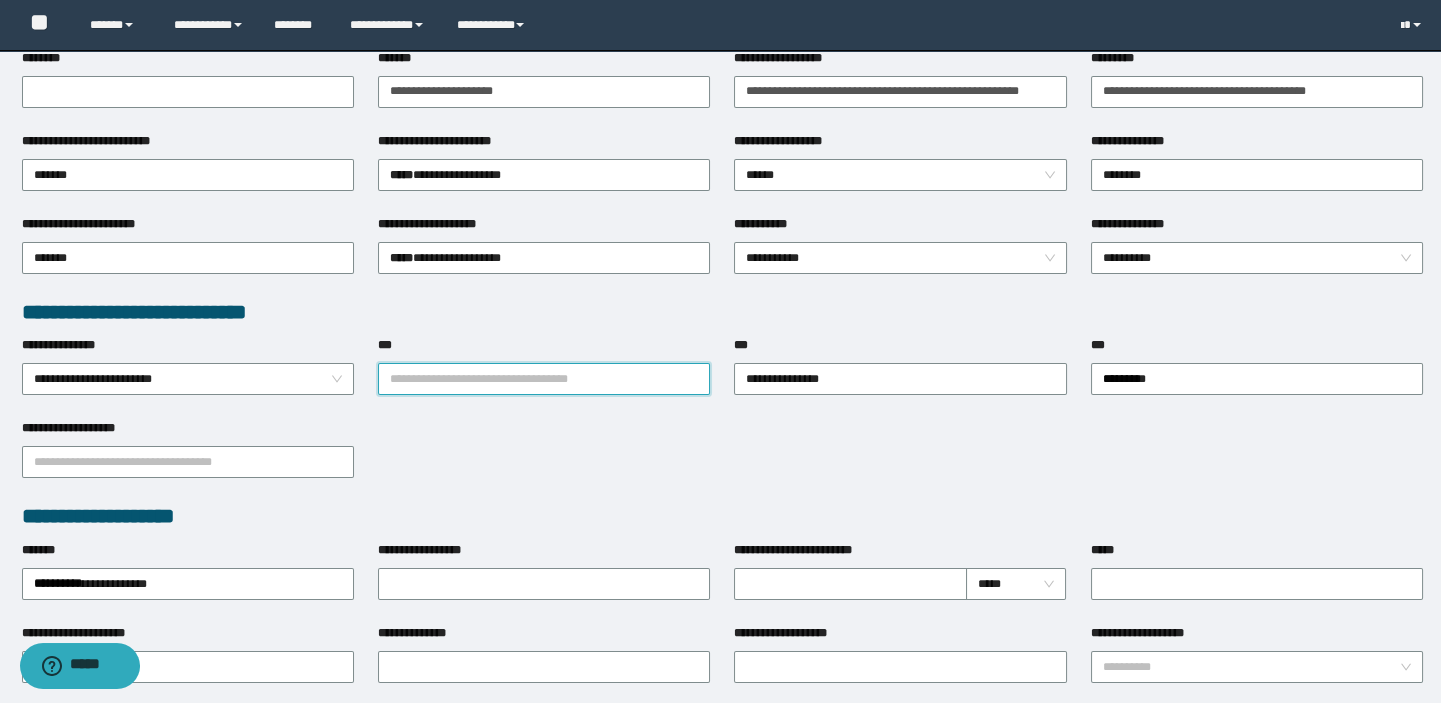 click on "***" at bounding box center [544, 379] 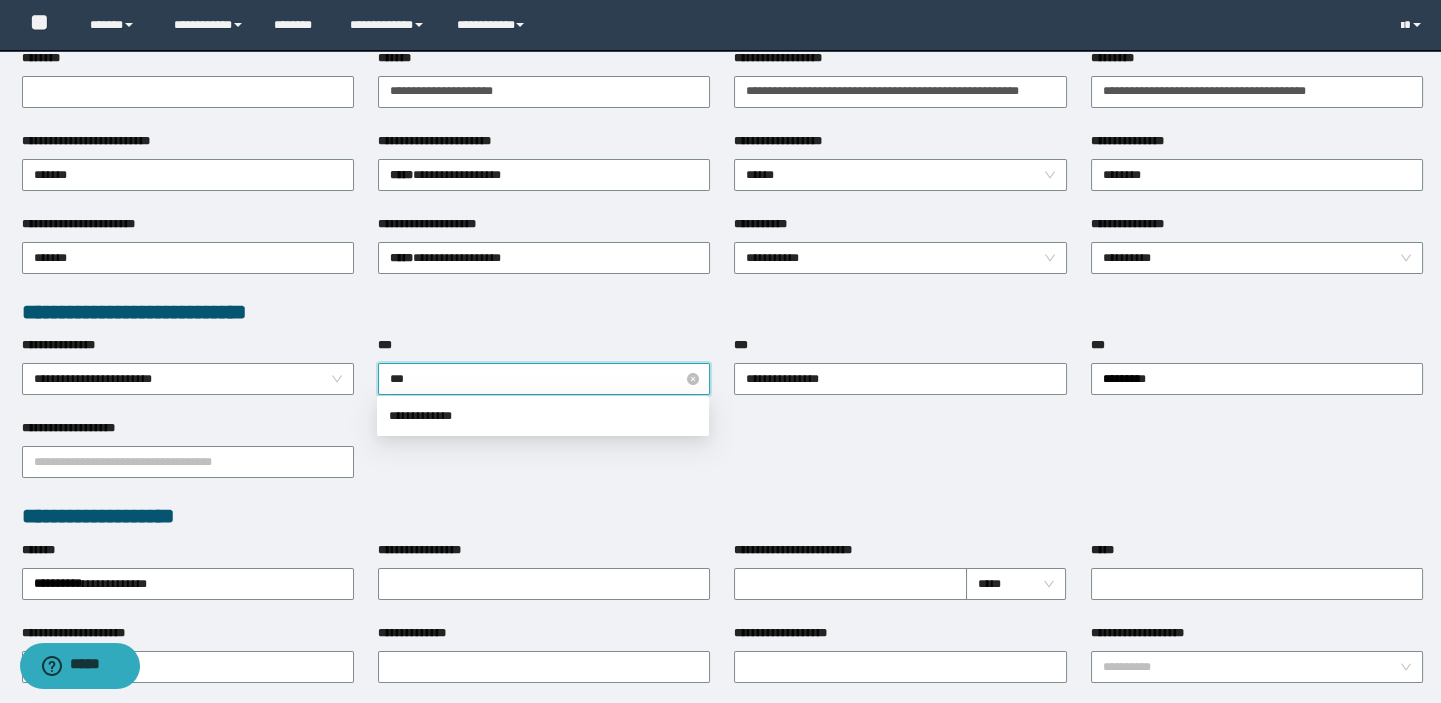 type on "****" 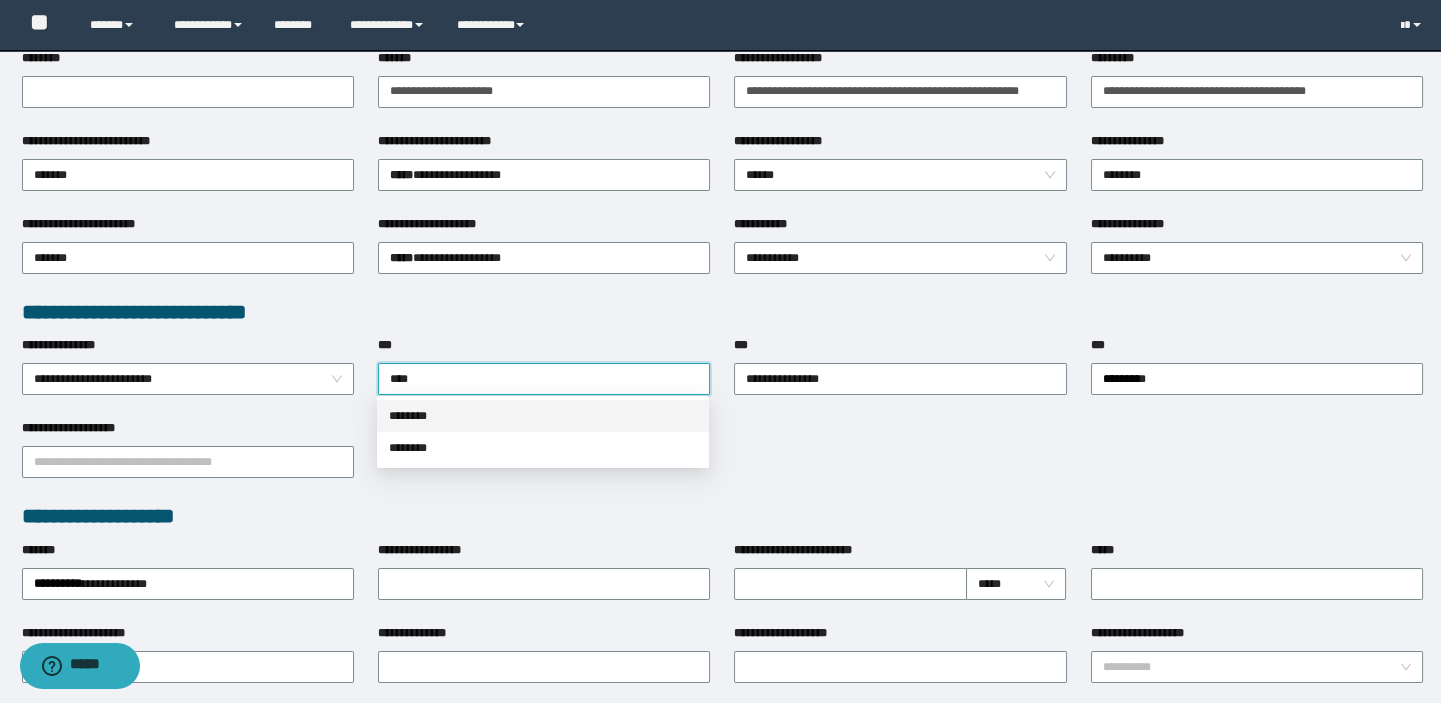click on "********" at bounding box center [543, 416] 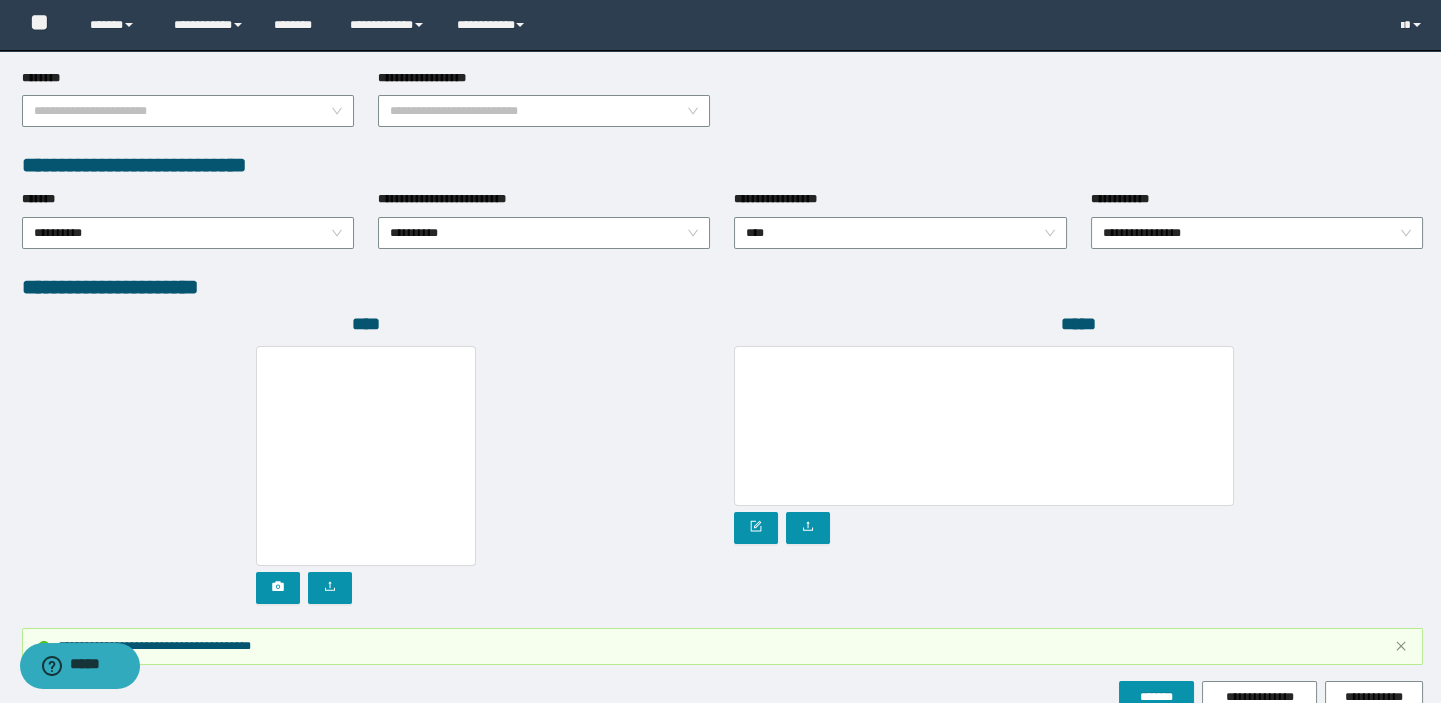 scroll, scrollTop: 1104, scrollLeft: 0, axis: vertical 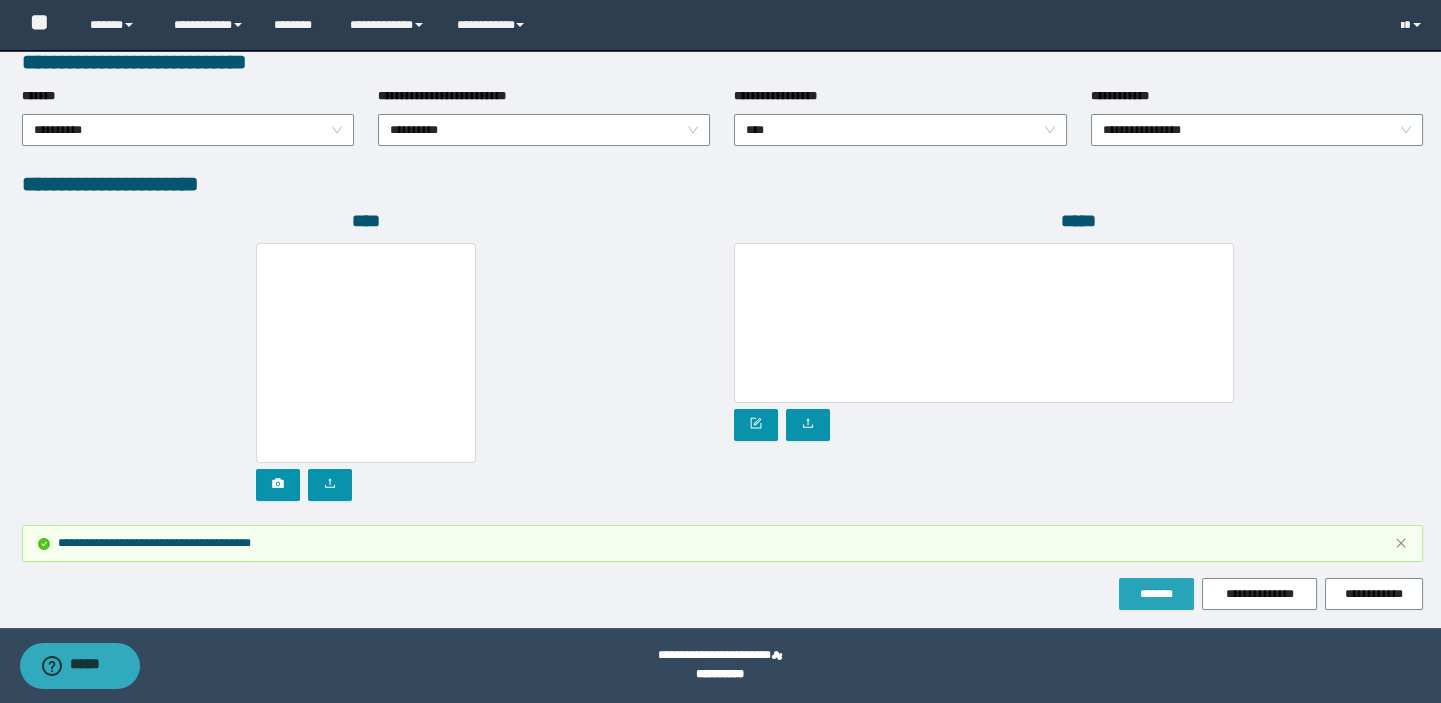click on "*******" at bounding box center (1156, 594) 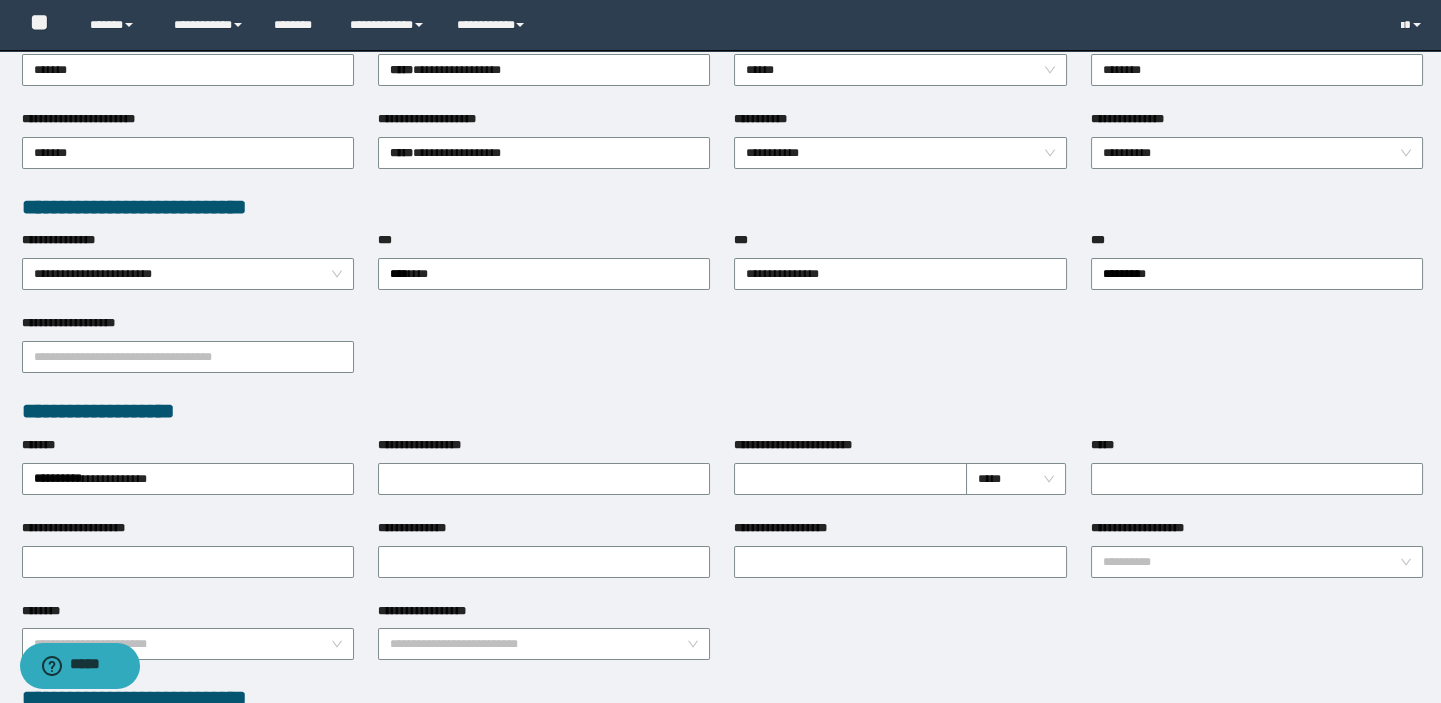 scroll, scrollTop: 195, scrollLeft: 0, axis: vertical 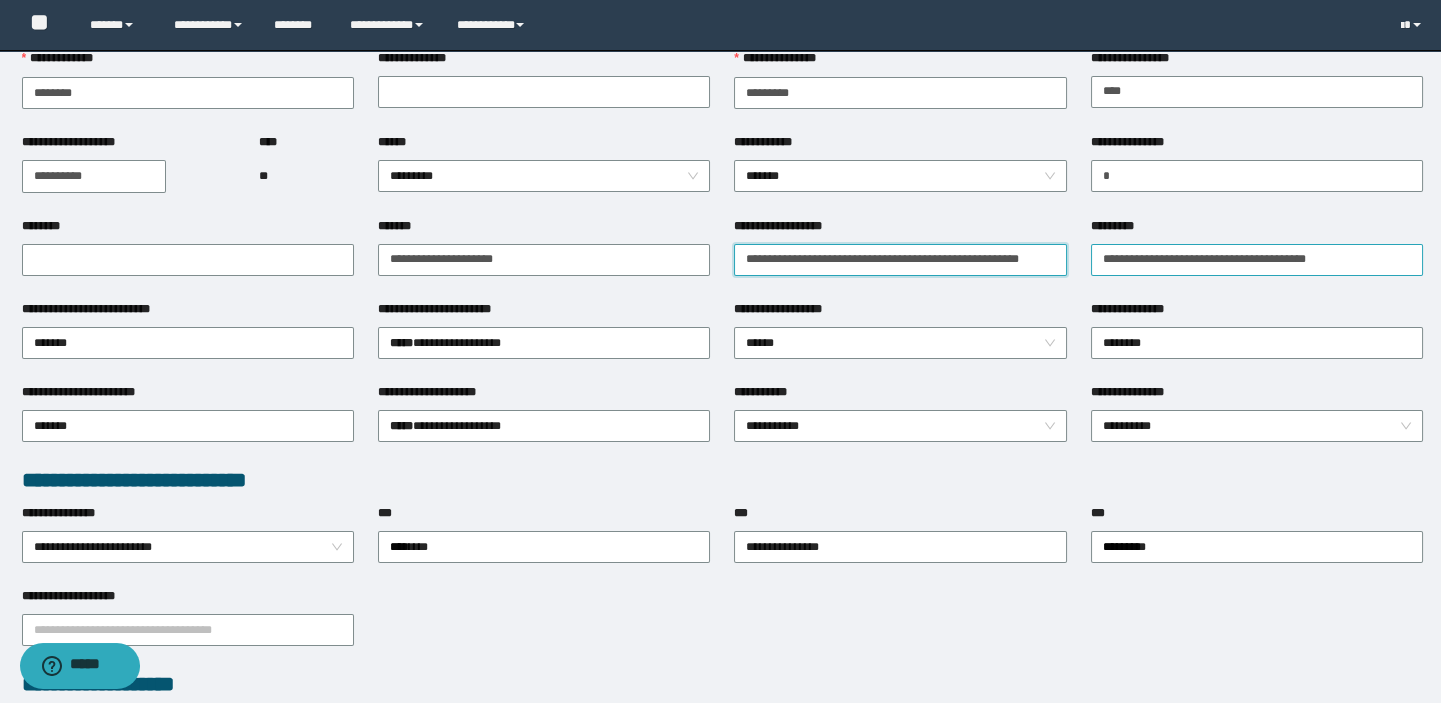 drag, startPoint x: 919, startPoint y: 260, endPoint x: 1202, endPoint y: 260, distance: 283 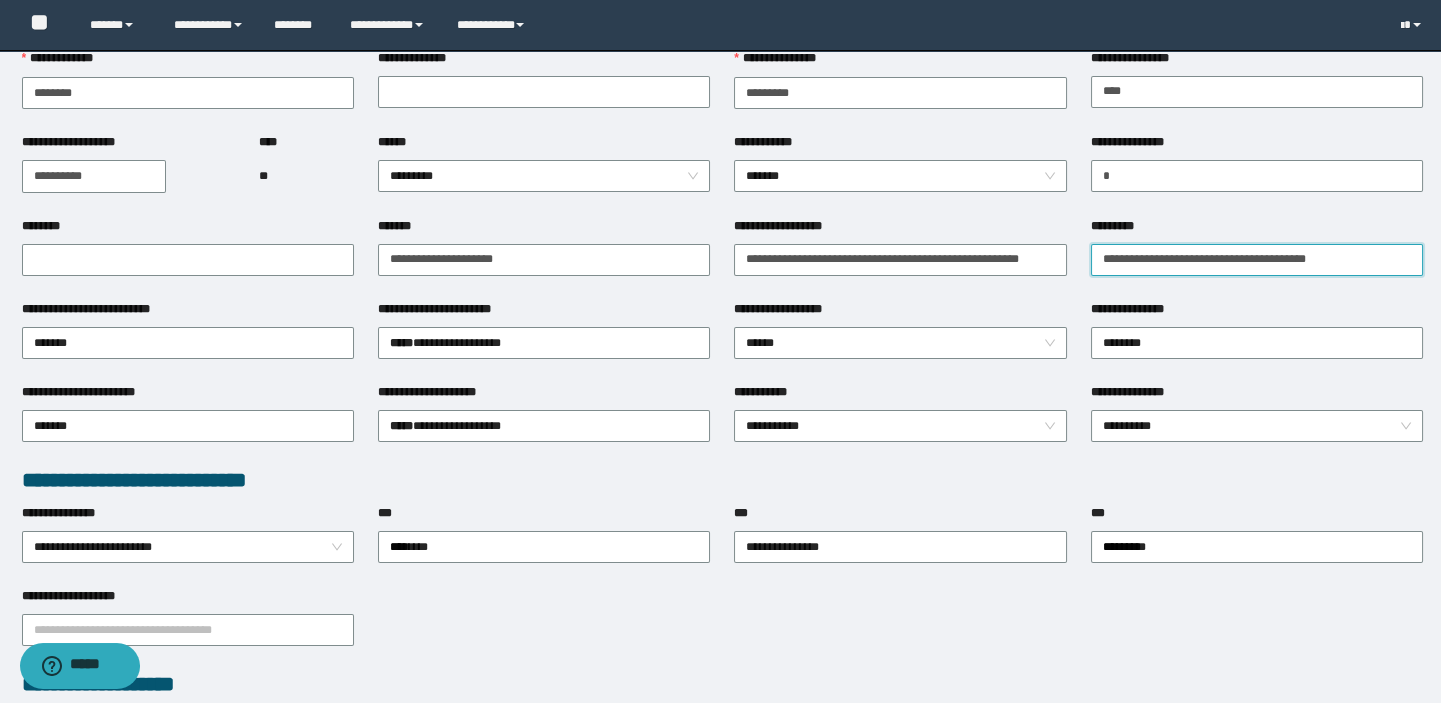 scroll, scrollTop: 0, scrollLeft: 0, axis: both 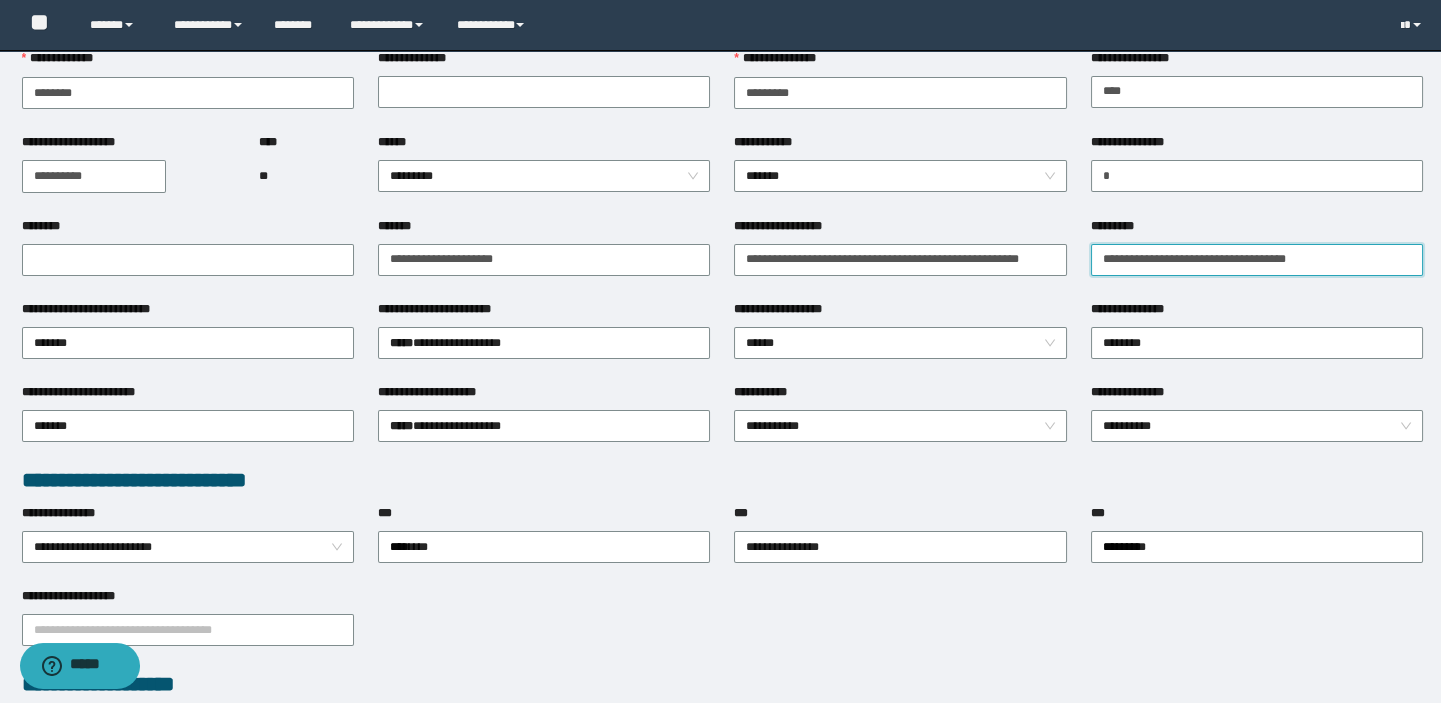 click on "**********" at bounding box center [1257, 260] 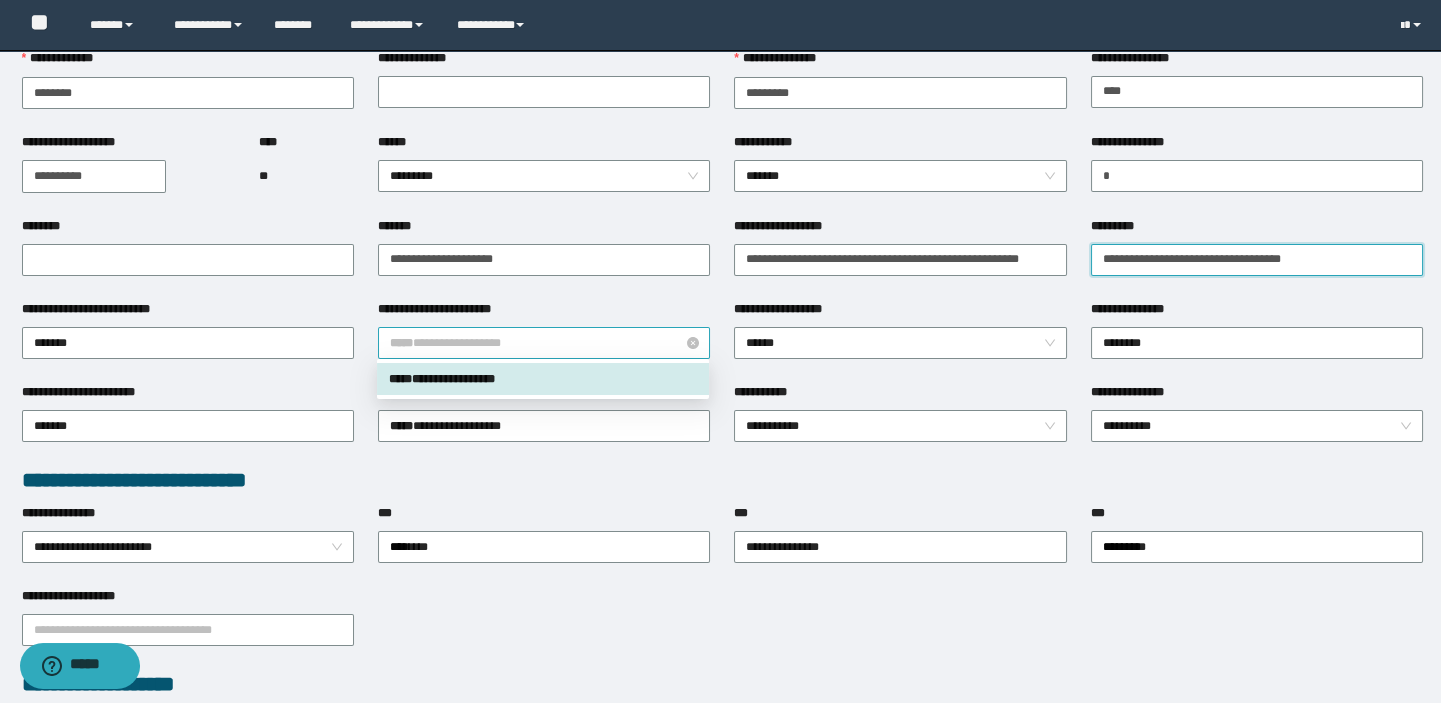 click on "**********" at bounding box center (544, 343) 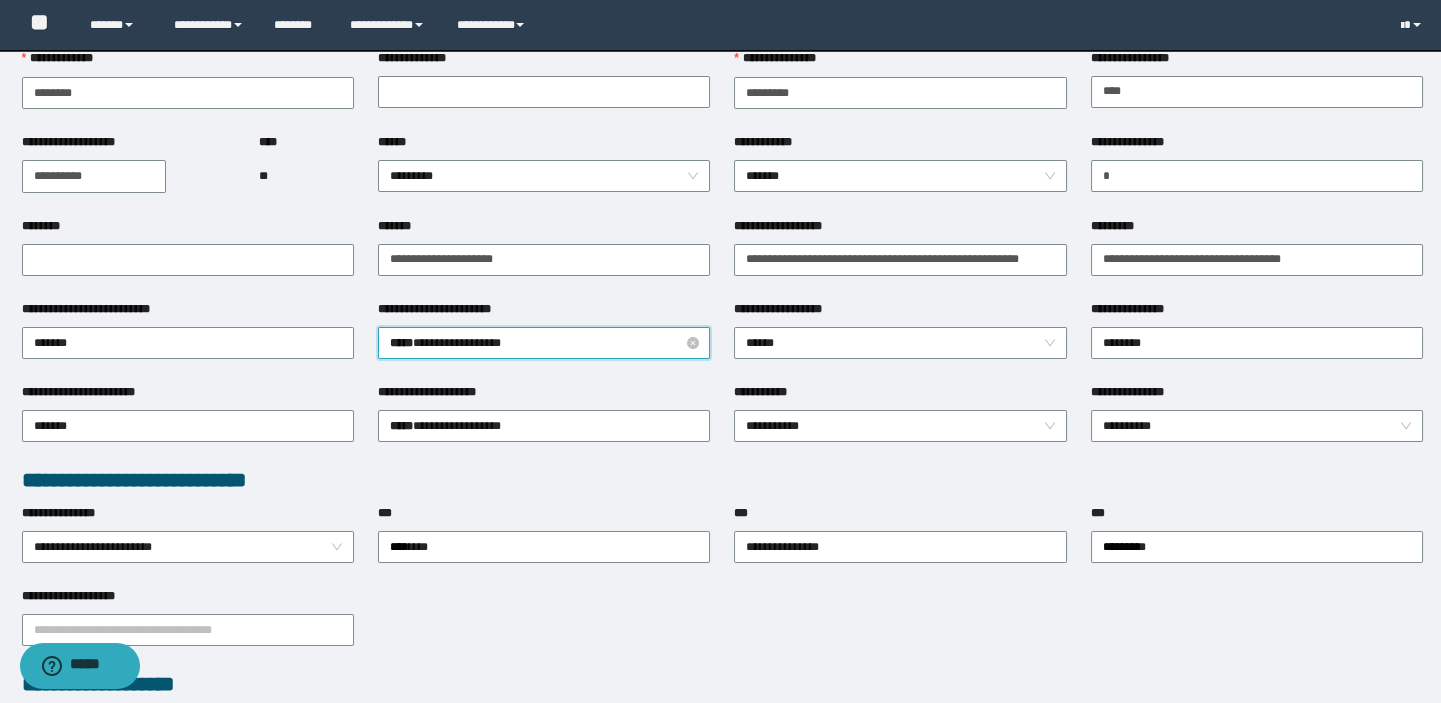 click on "**********" at bounding box center [544, 343] 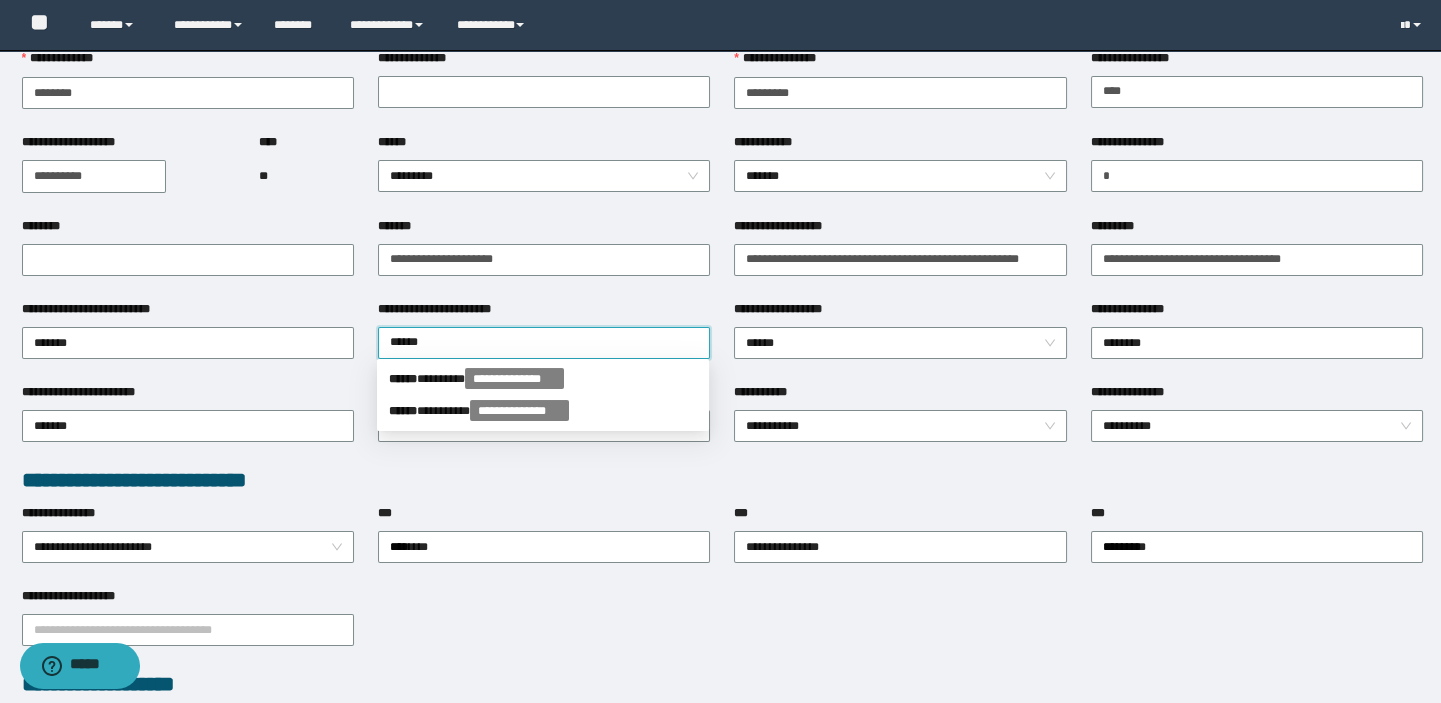 type on "*******" 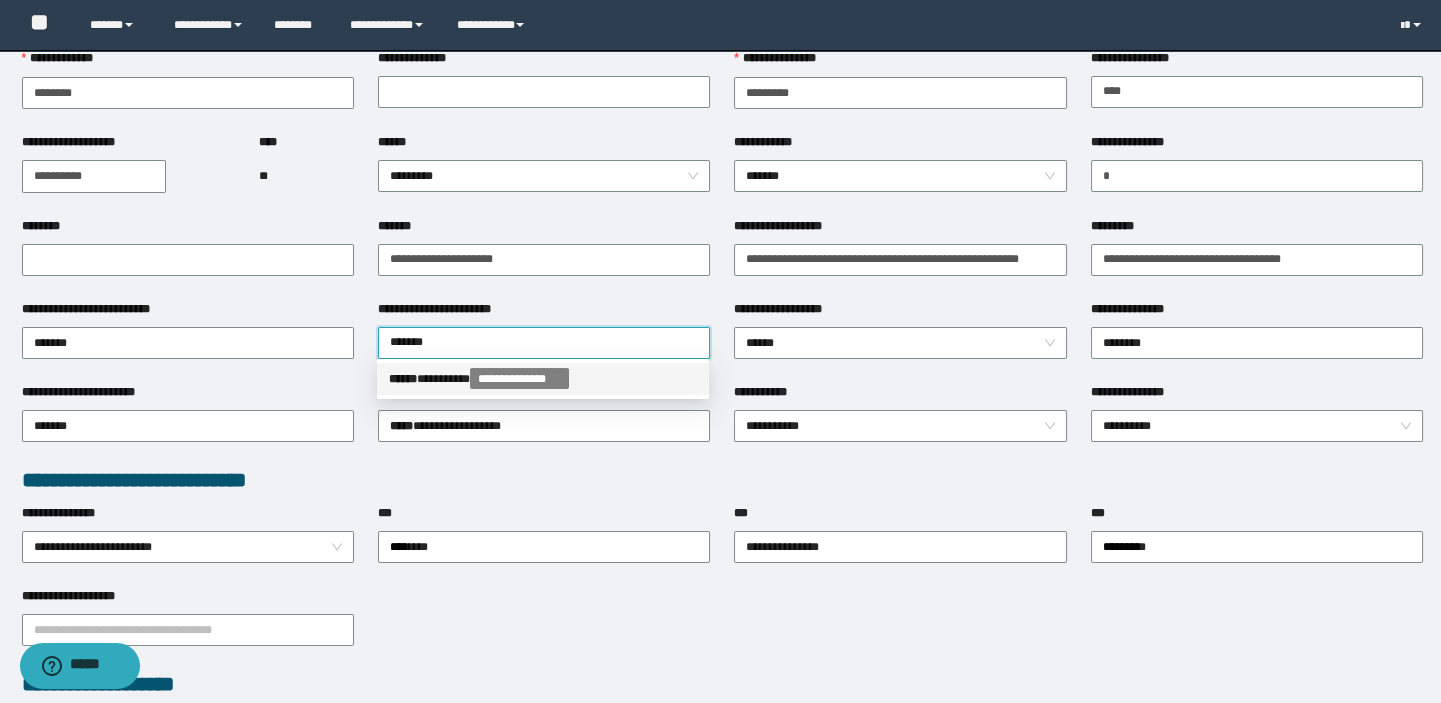 click on "**********" at bounding box center [543, 379] 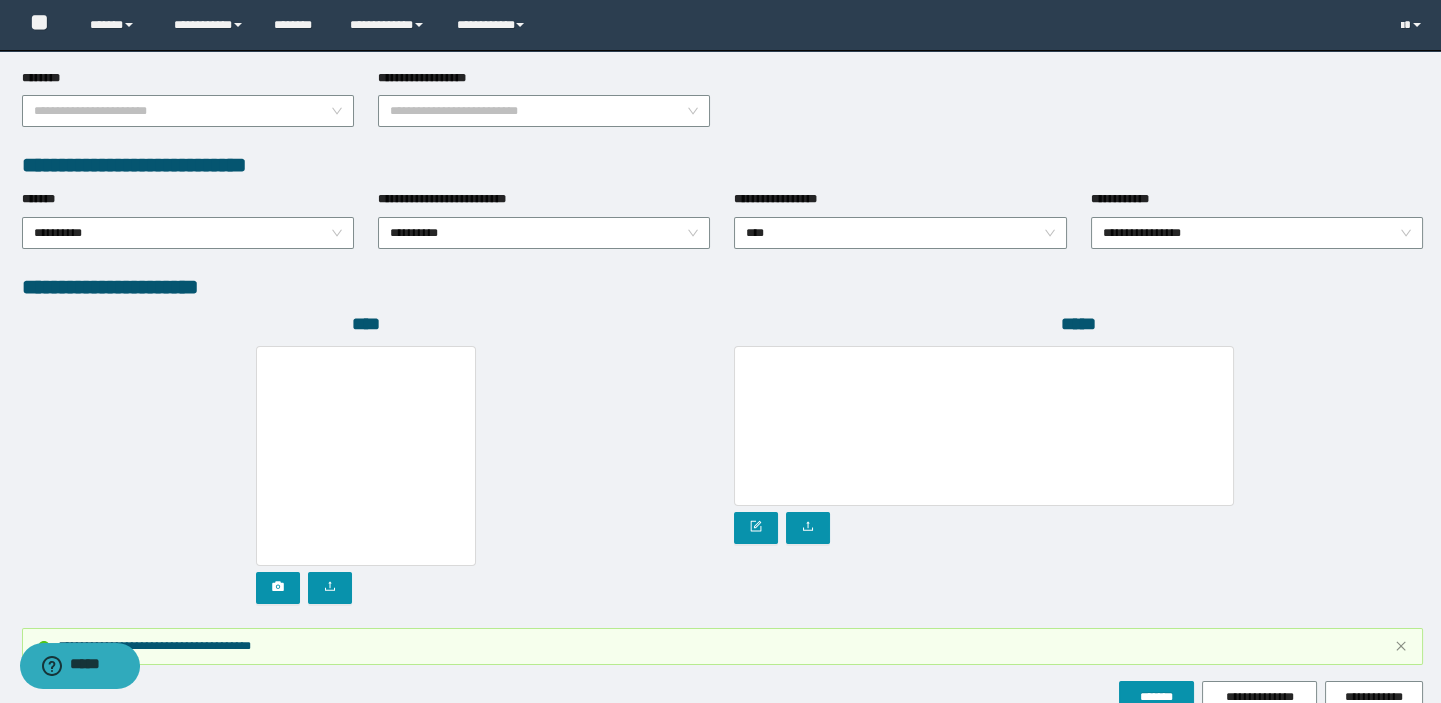 scroll, scrollTop: 1104, scrollLeft: 0, axis: vertical 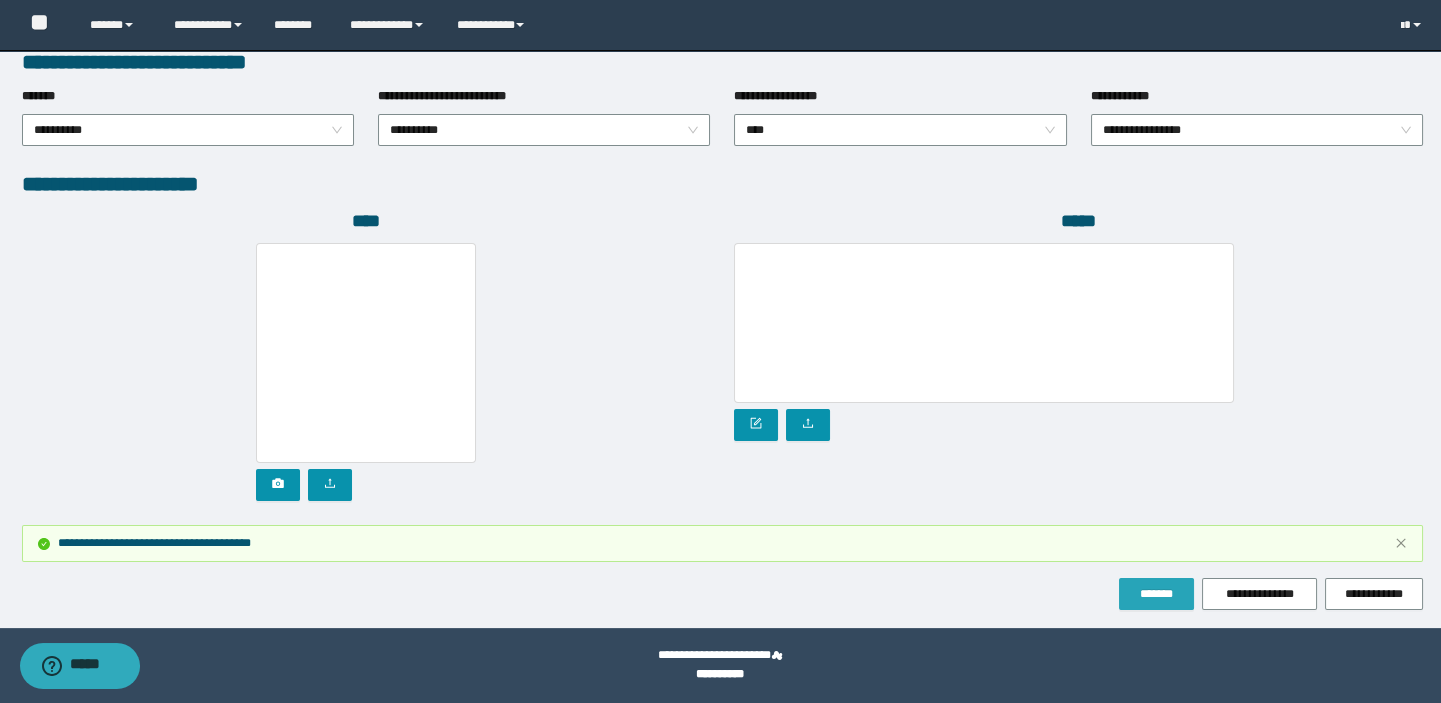 click on "*******" at bounding box center [1156, 594] 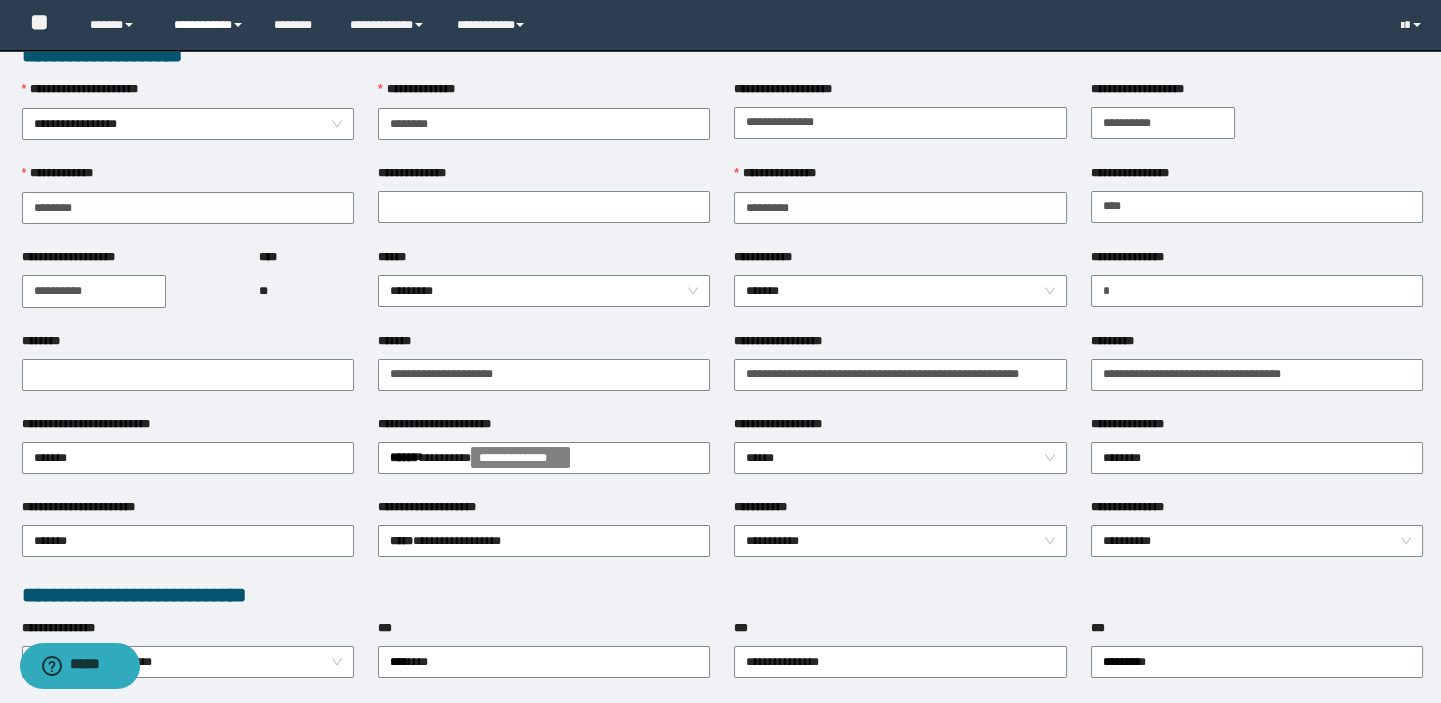scroll, scrollTop: 0, scrollLeft: 0, axis: both 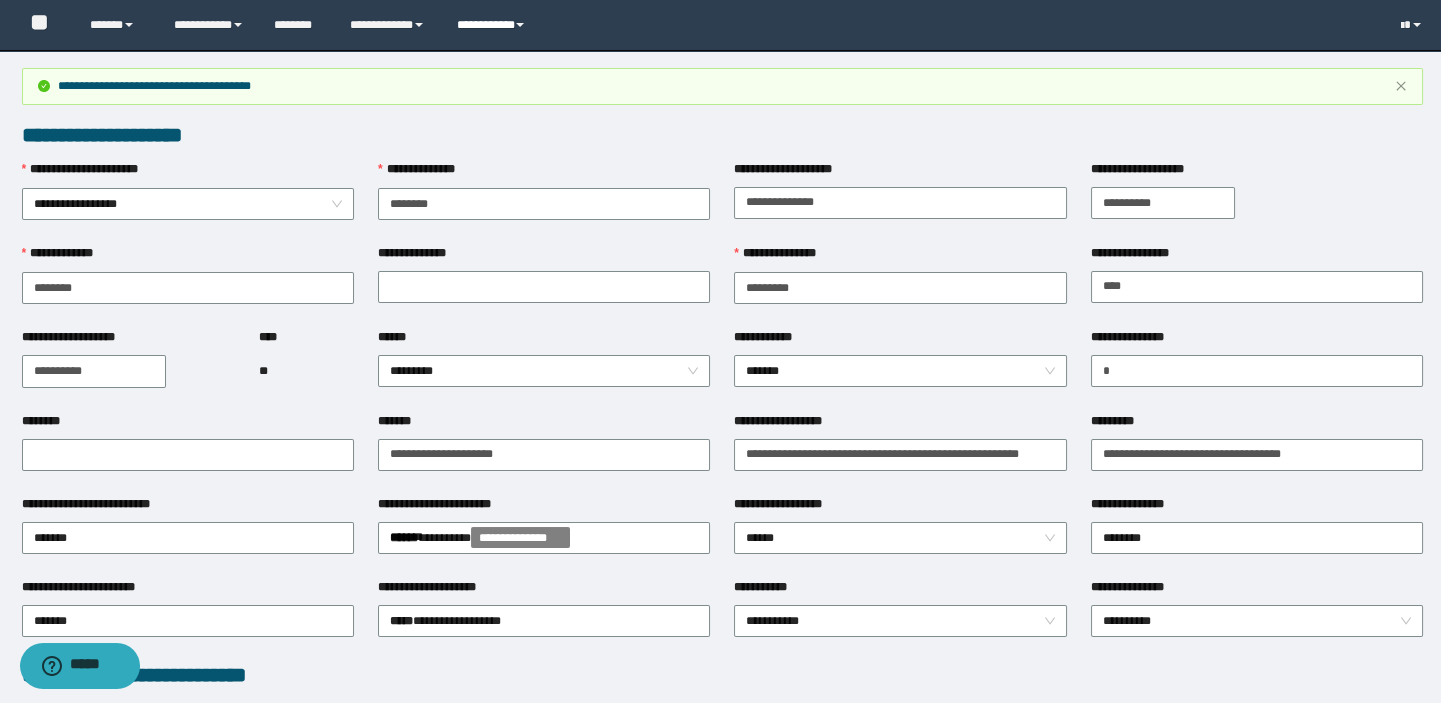click on "**********" at bounding box center [493, 25] 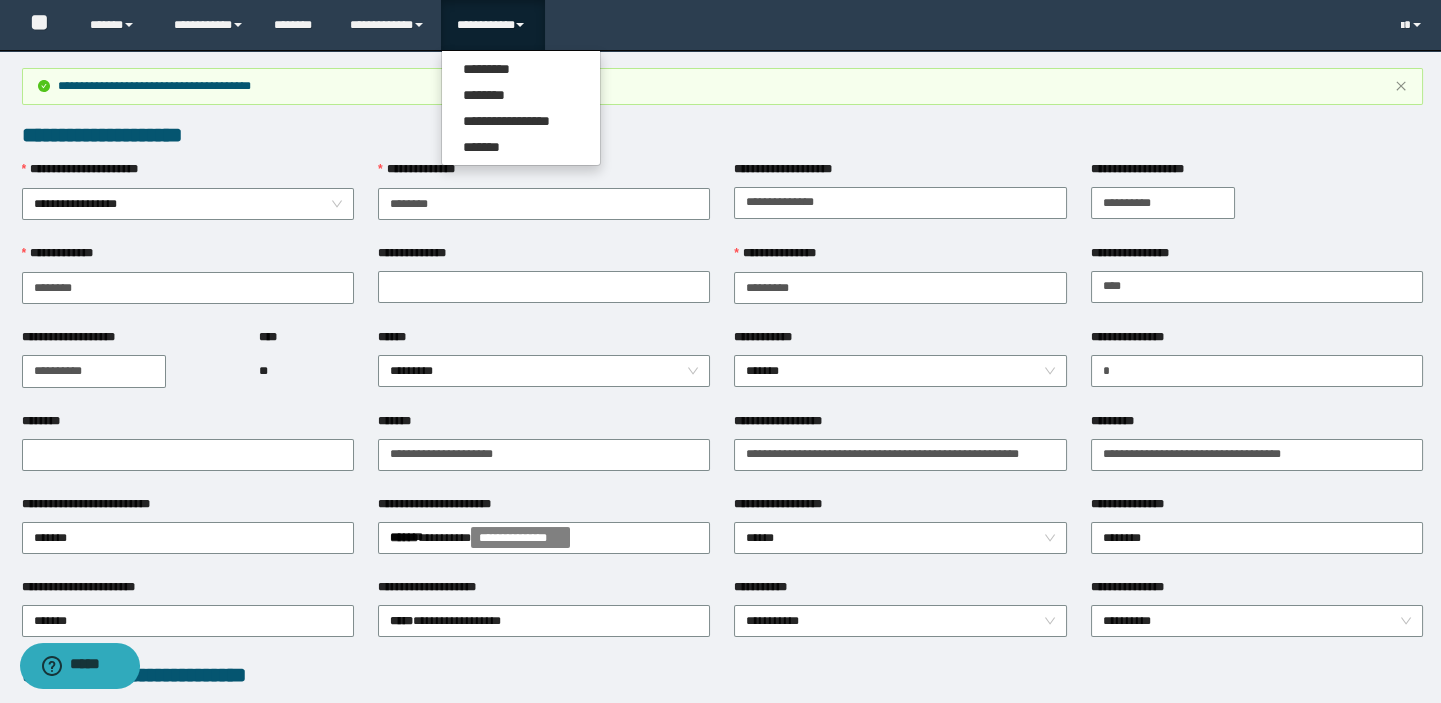 click on "**********" at bounding box center (521, 108) 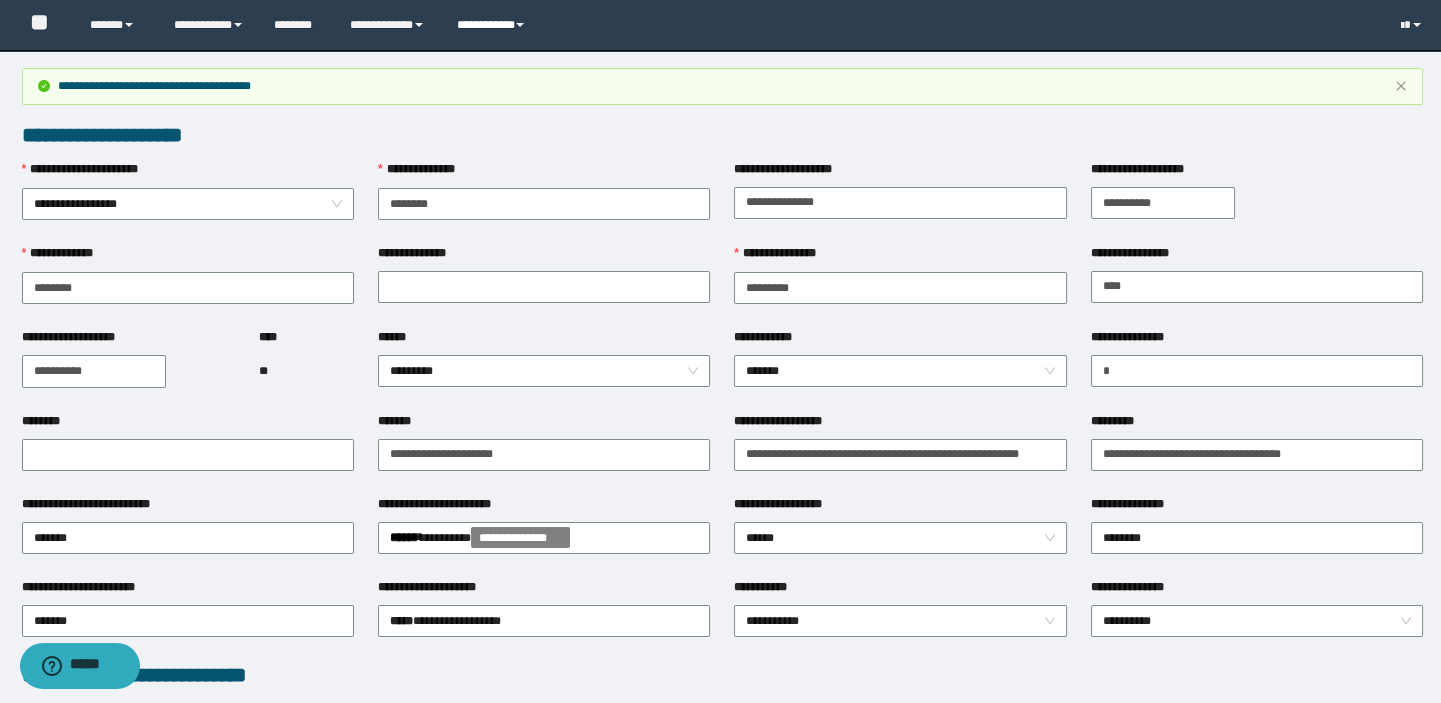 click on "**********" at bounding box center [493, 25] 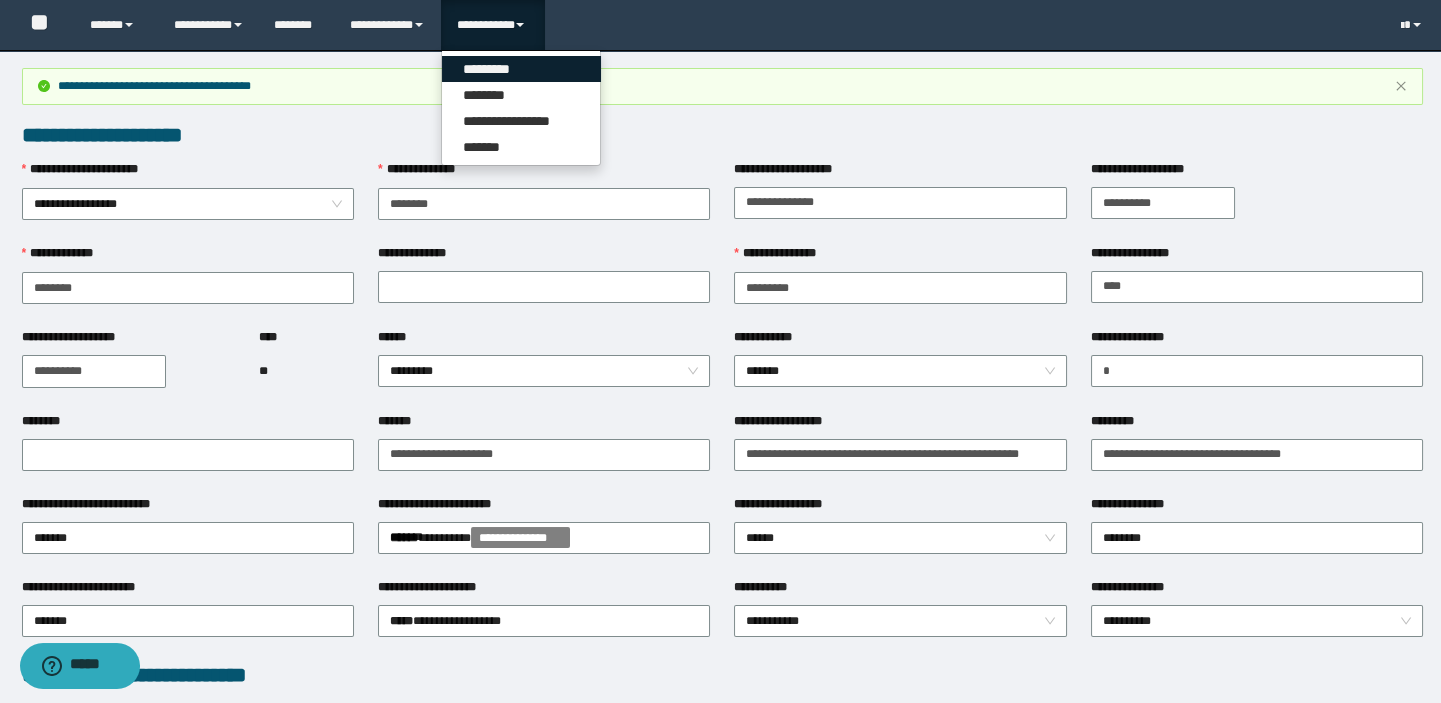 click on "*********" at bounding box center (521, 69) 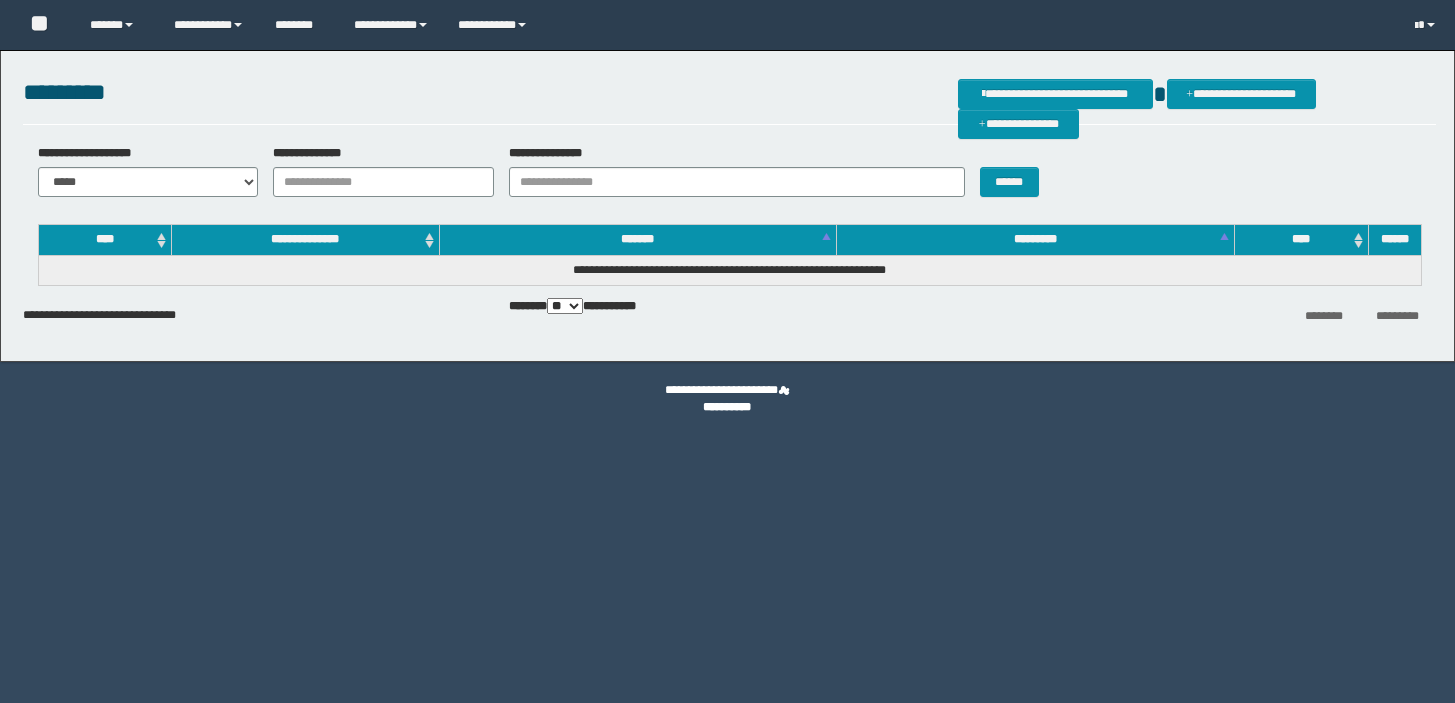 scroll, scrollTop: 0, scrollLeft: 0, axis: both 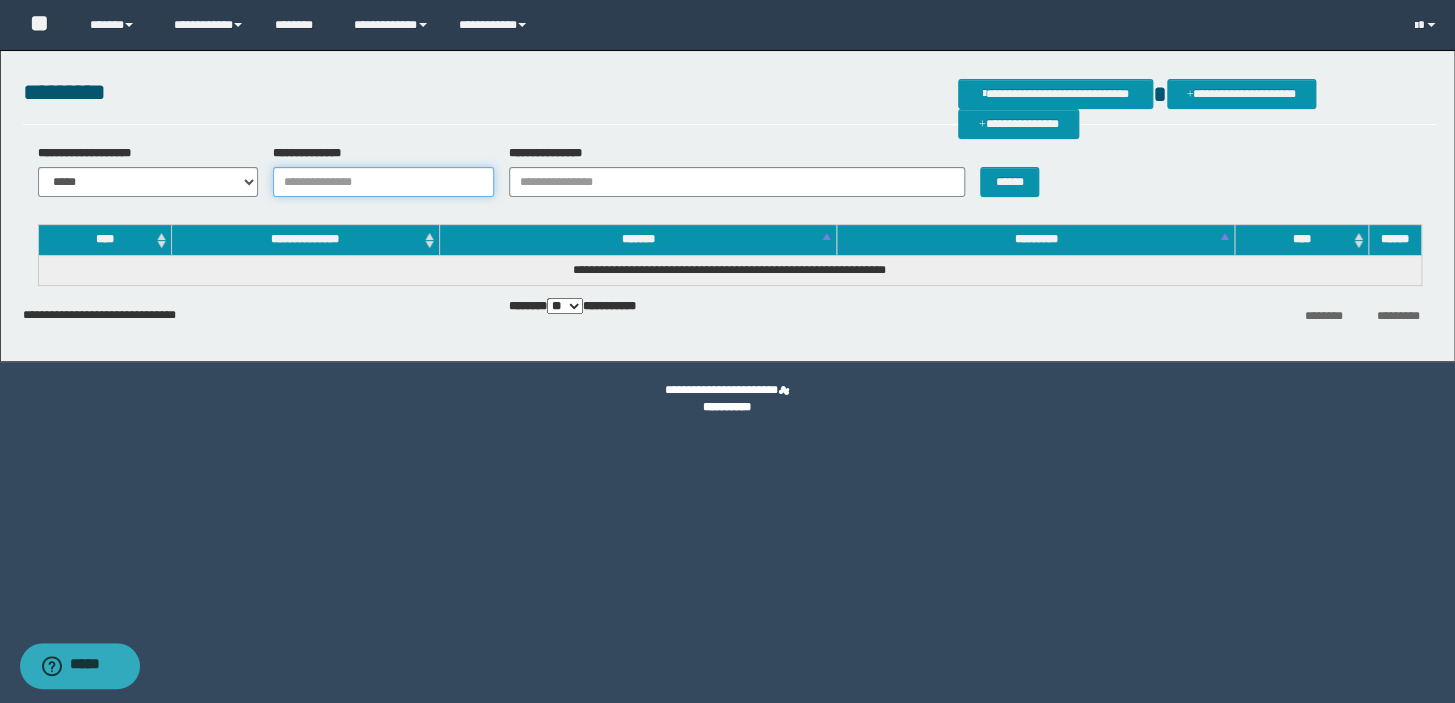 click on "**********" at bounding box center (383, 182) 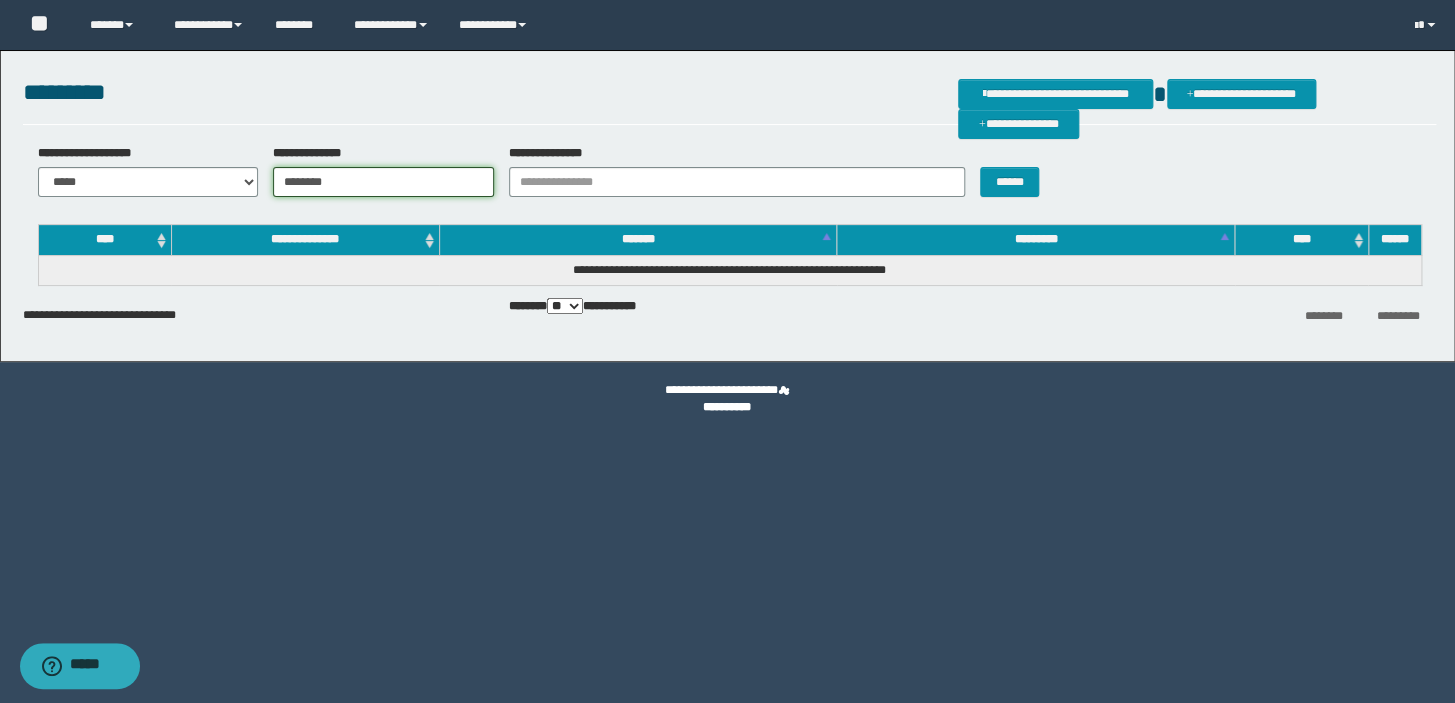 type on "********" 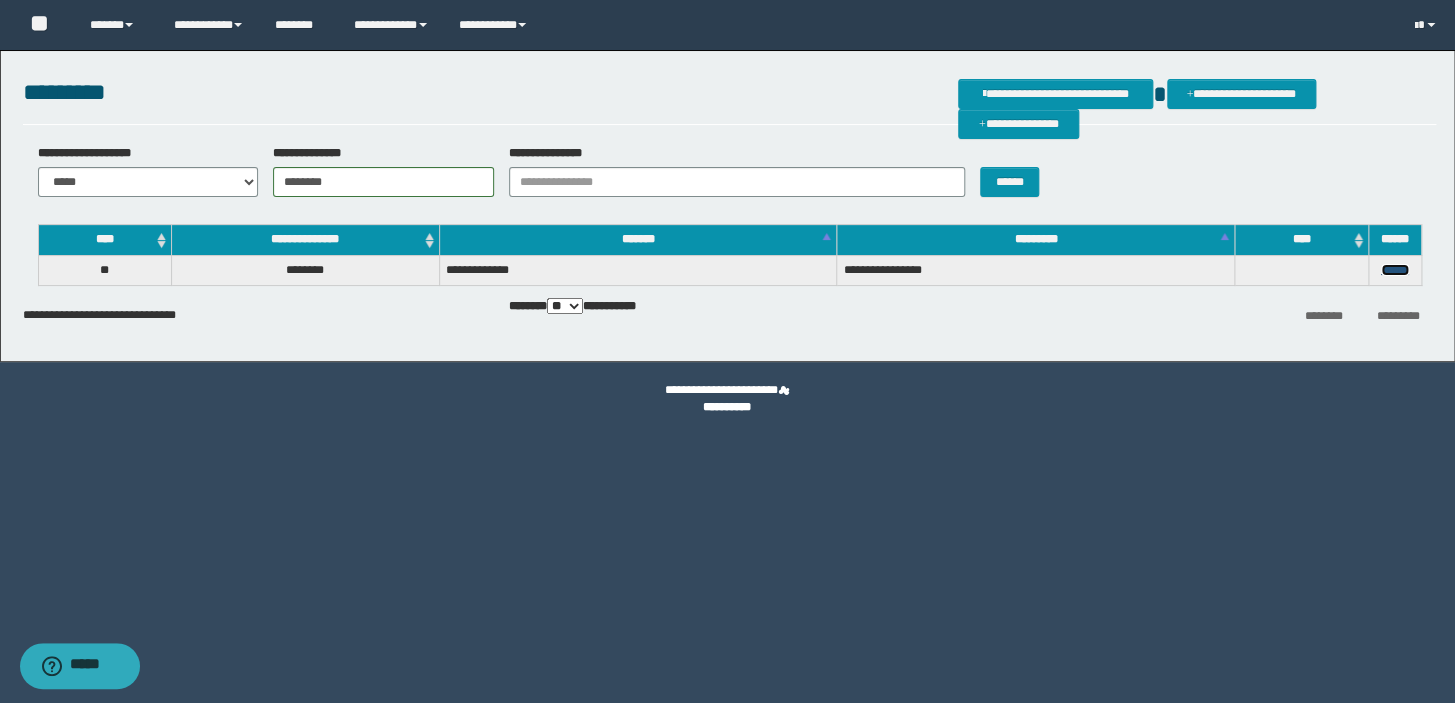 click on "******" at bounding box center [1395, 270] 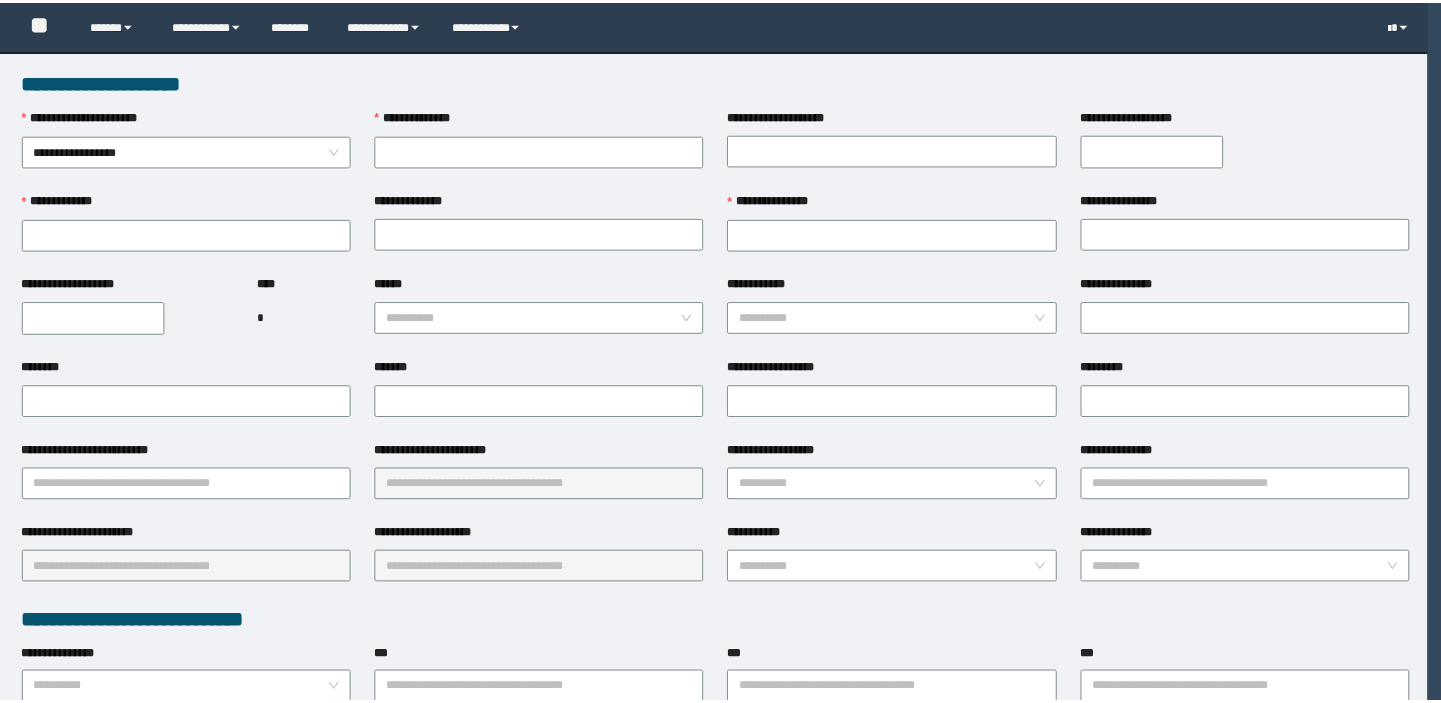 scroll, scrollTop: 0, scrollLeft: 0, axis: both 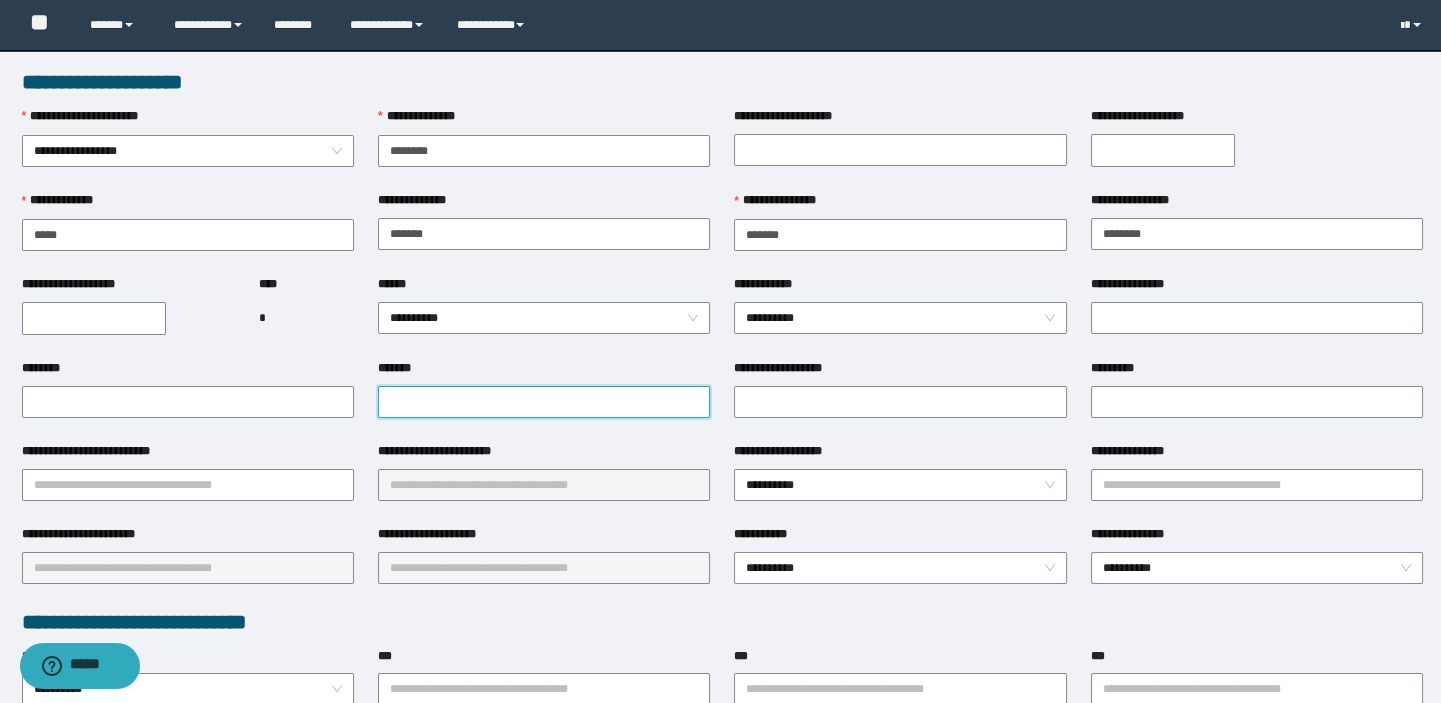 click on "*******" at bounding box center [544, 402] 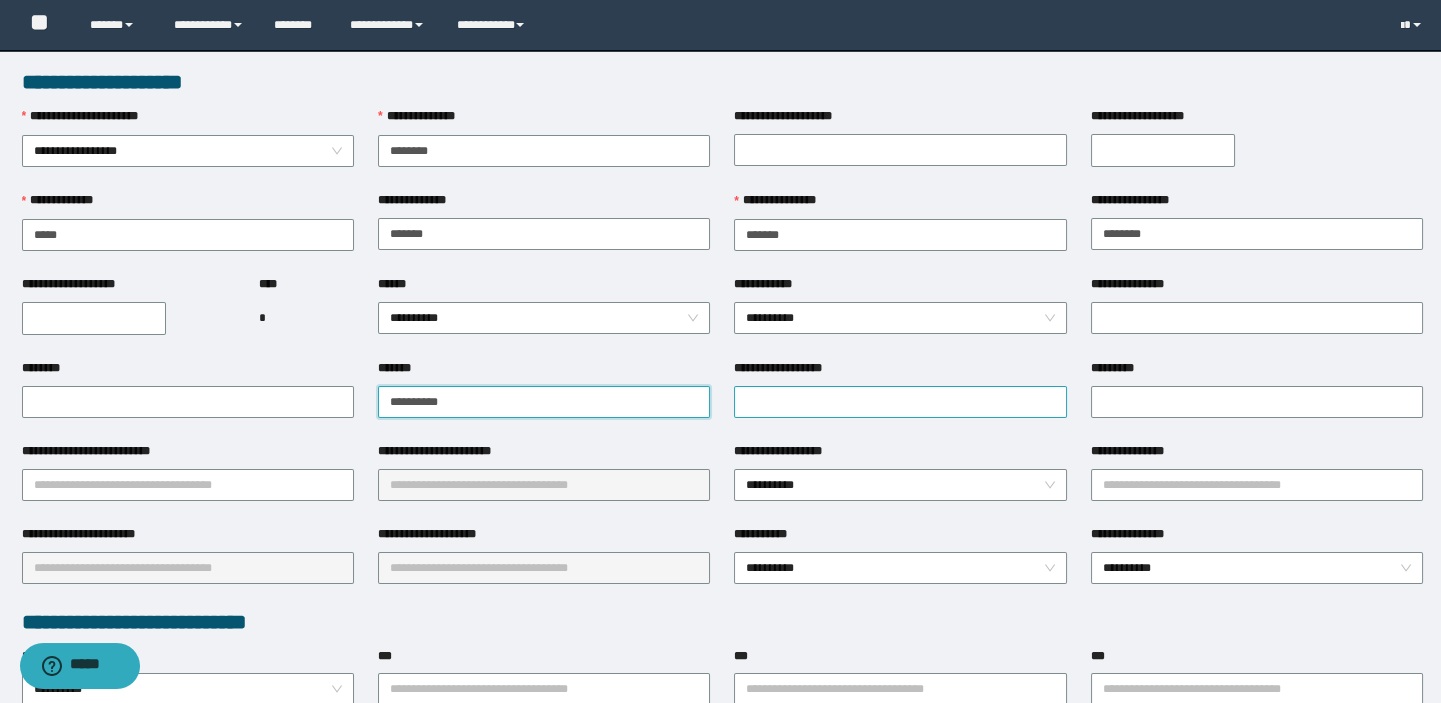 type on "**********" 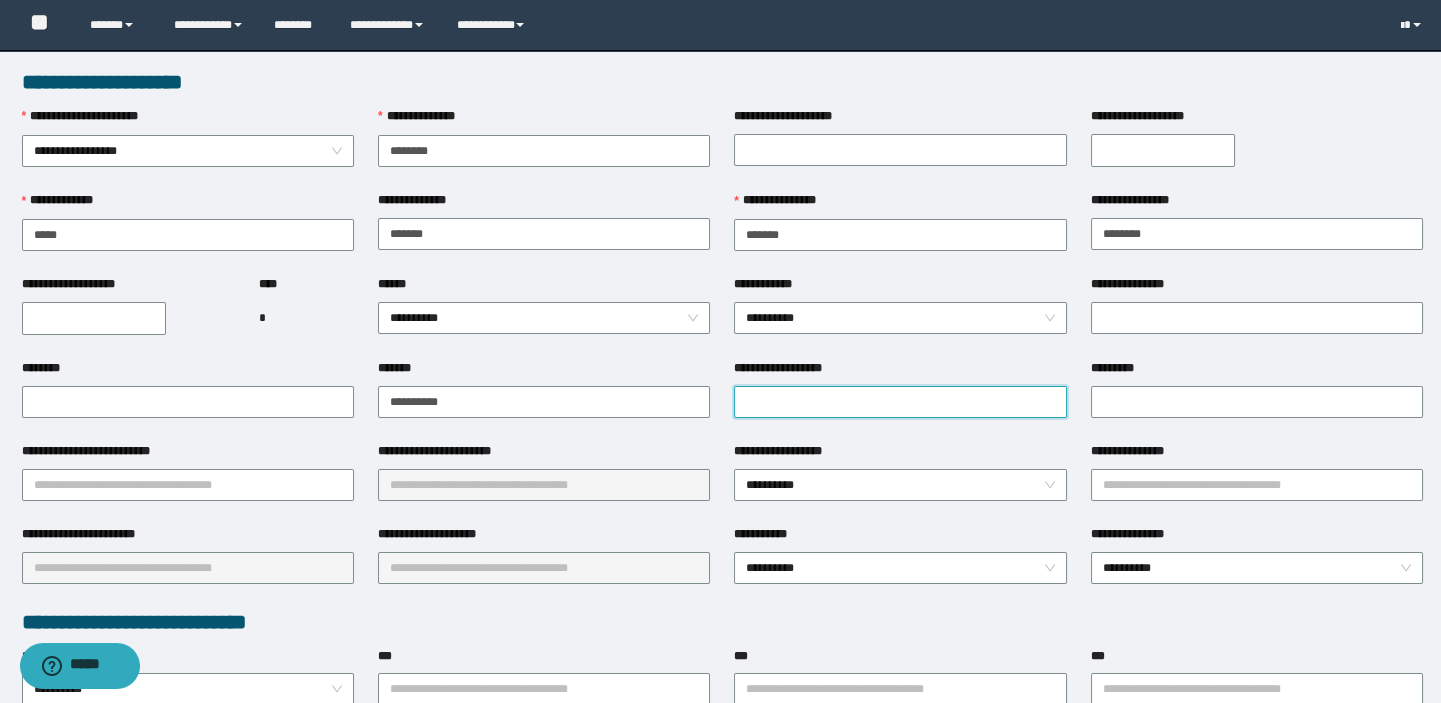 click on "**********" at bounding box center [900, 402] 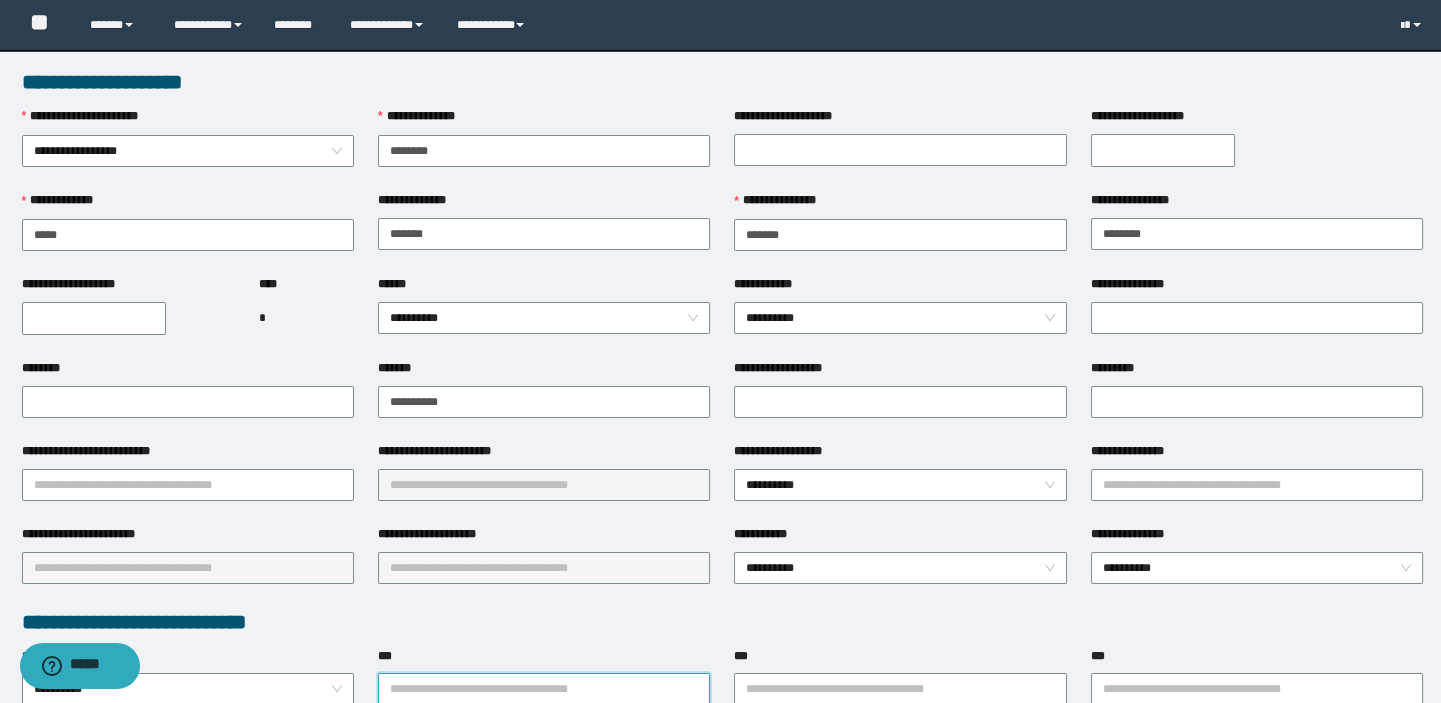 click on "***" at bounding box center (544, 689) 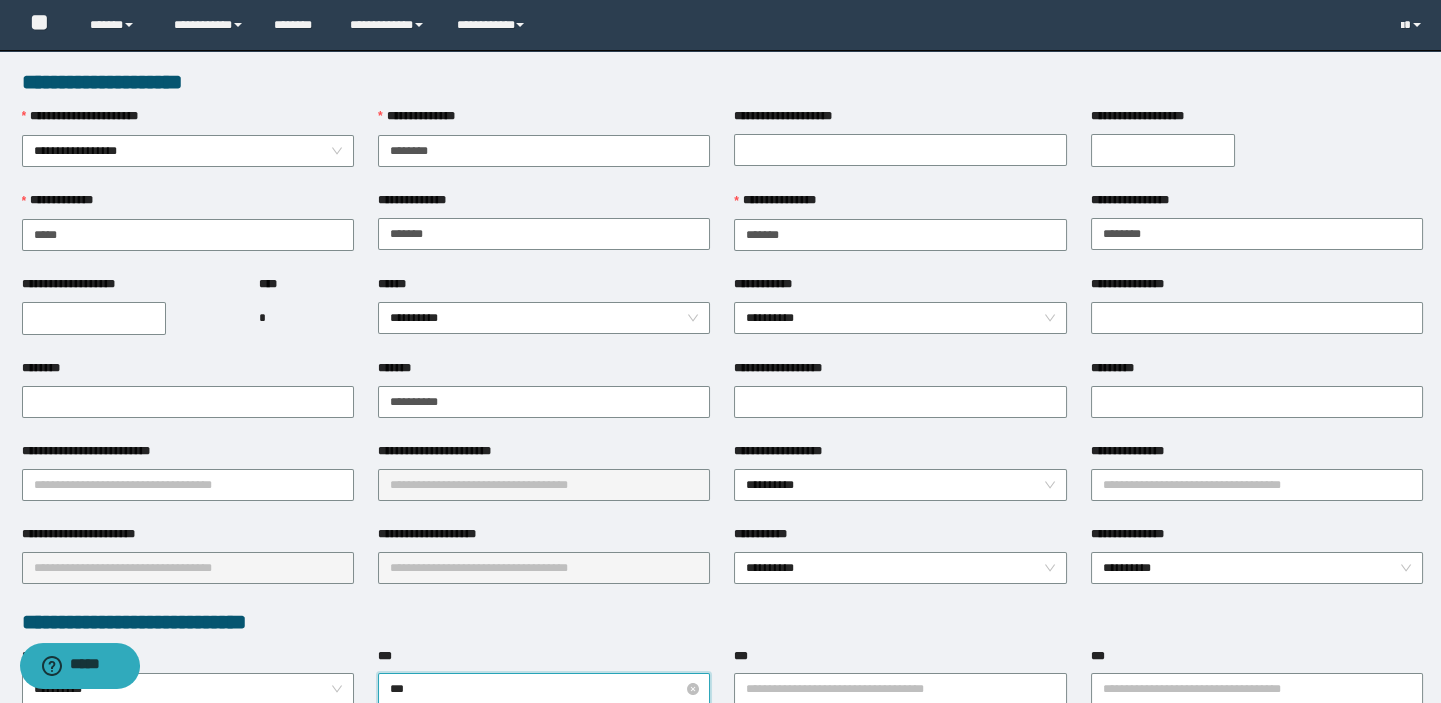type on "****" 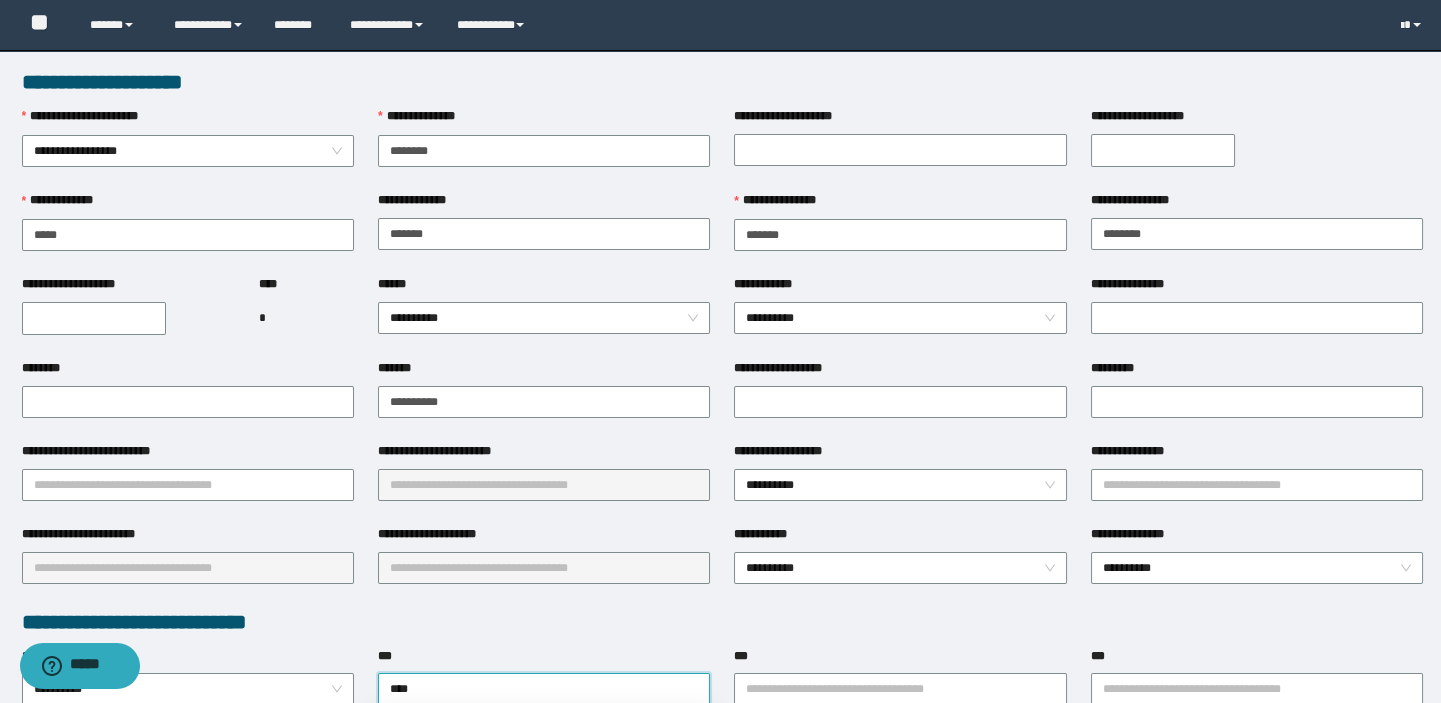 scroll, scrollTop: 363, scrollLeft: 0, axis: vertical 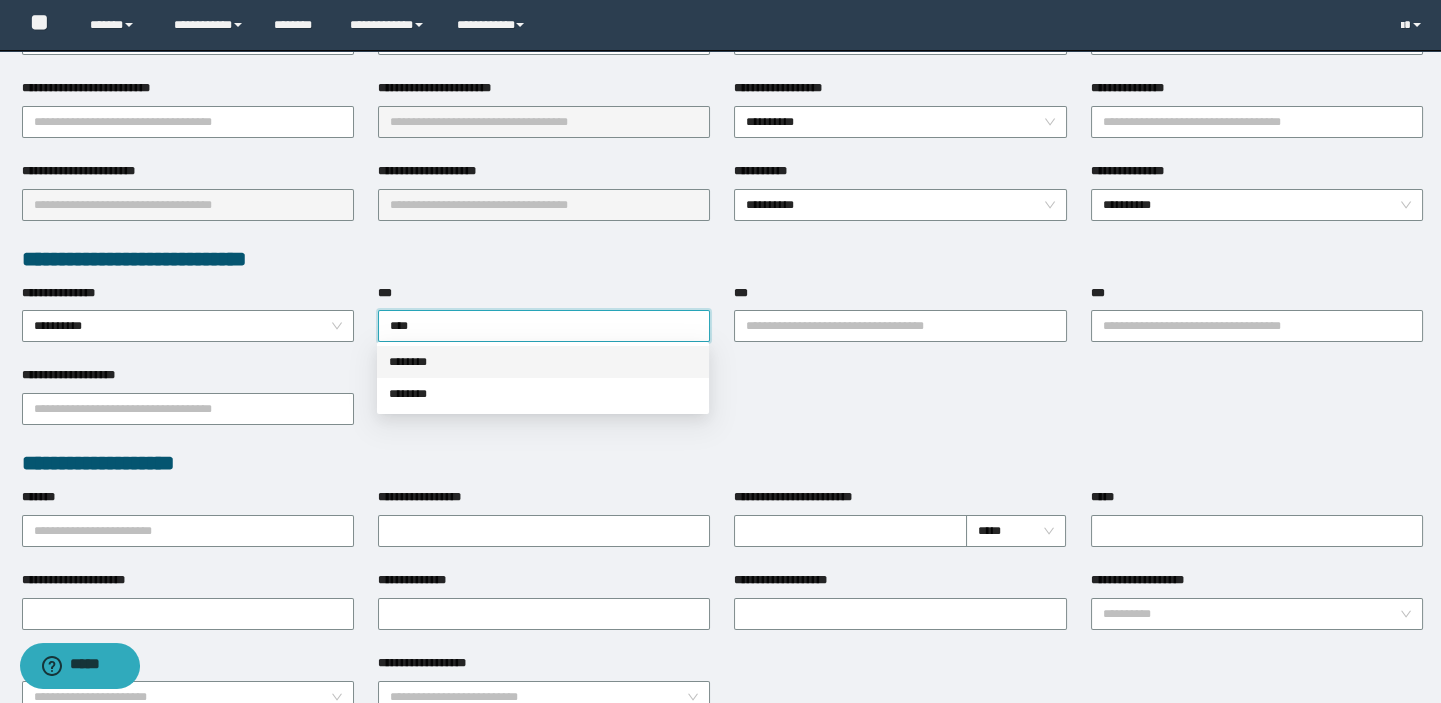 click on "********" at bounding box center [543, 362] 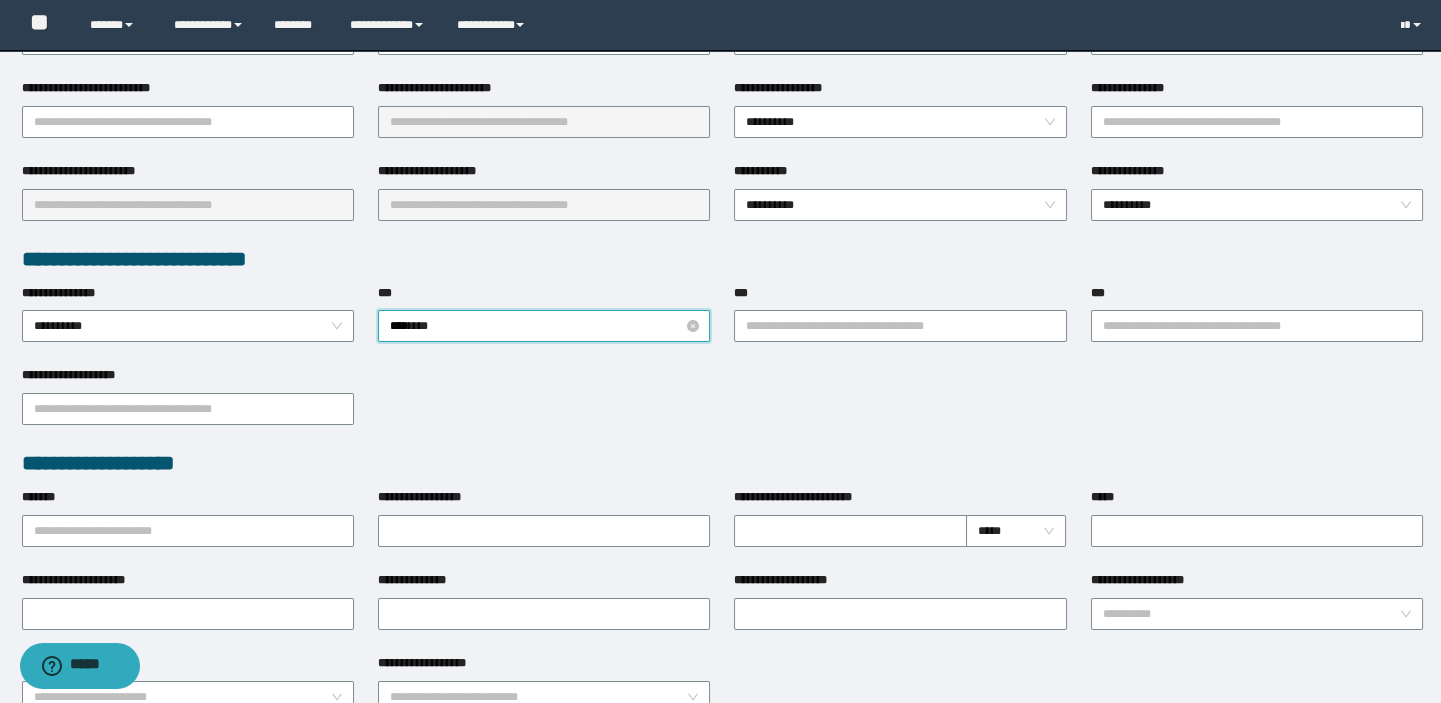 scroll, scrollTop: 90, scrollLeft: 0, axis: vertical 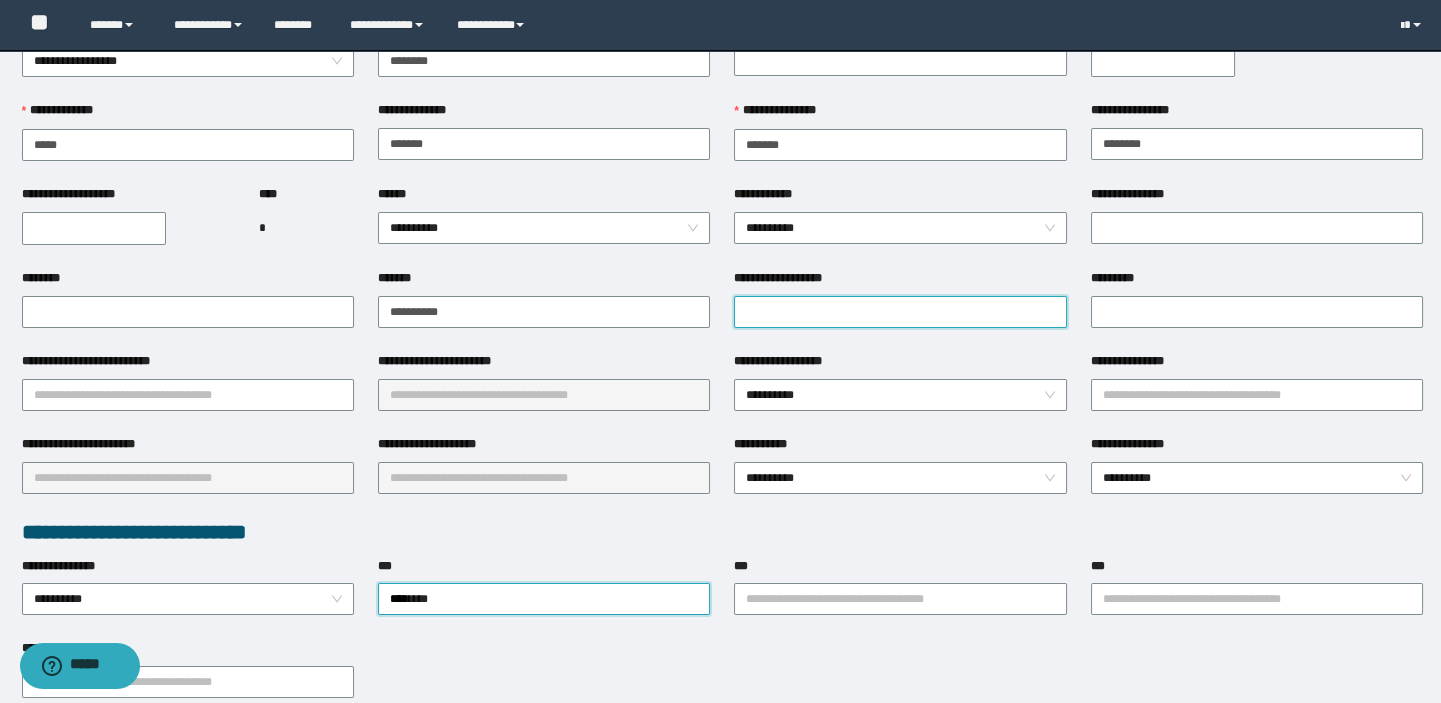 click on "**********" at bounding box center [900, 312] 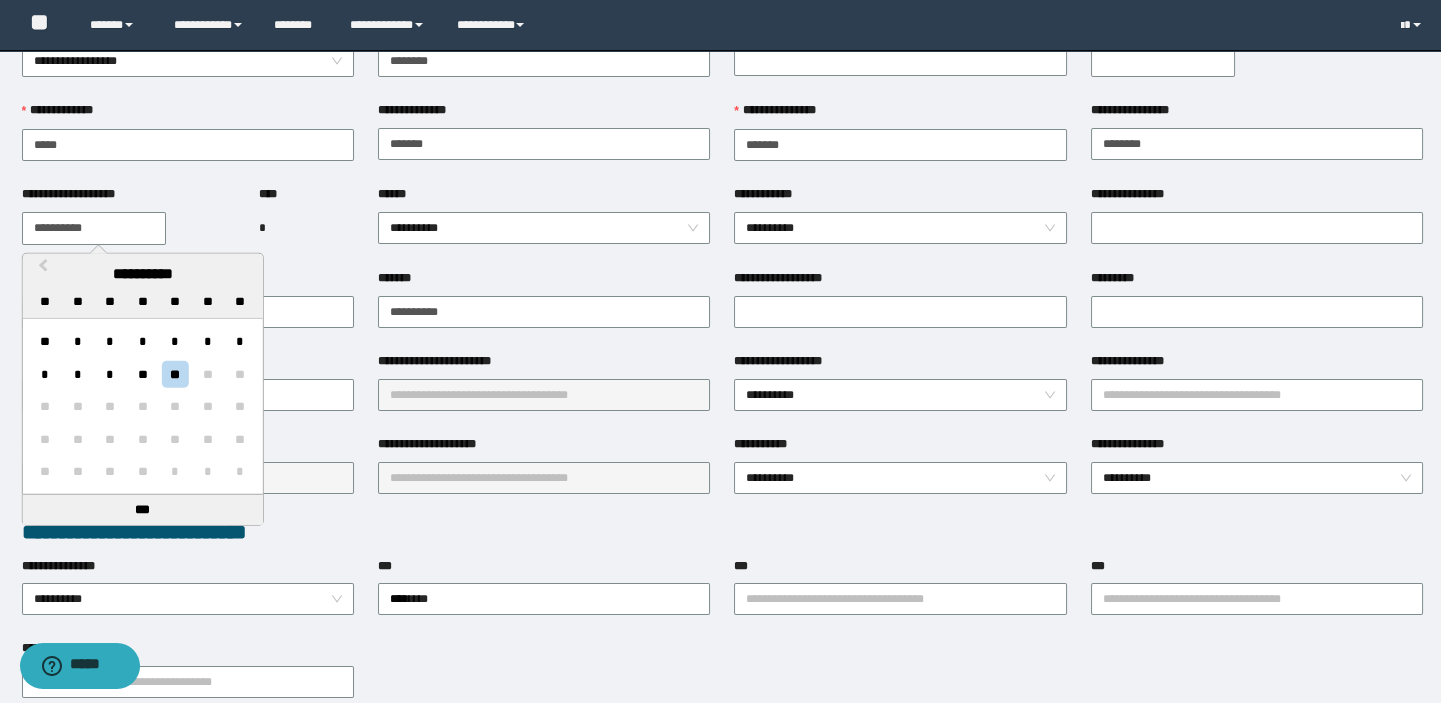 click on "**********" at bounding box center (94, 228) 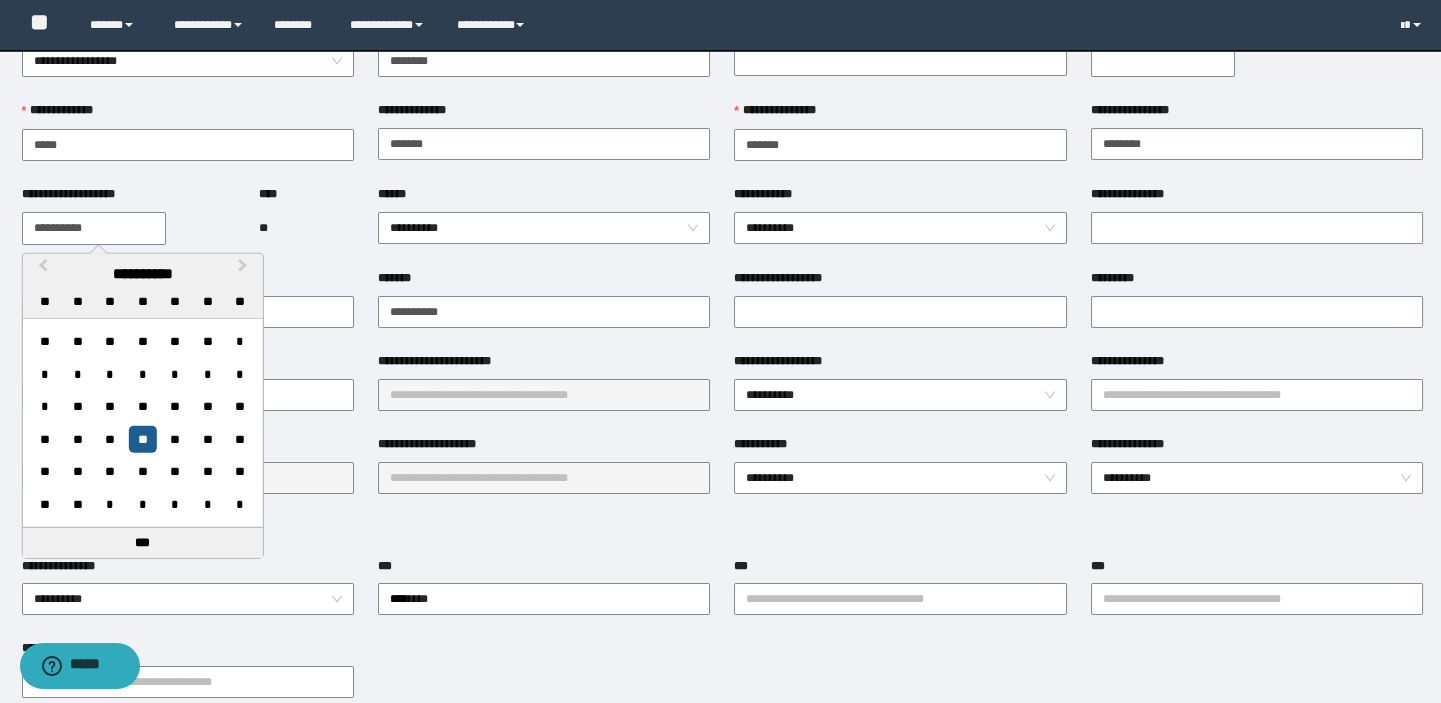 type on "**********" 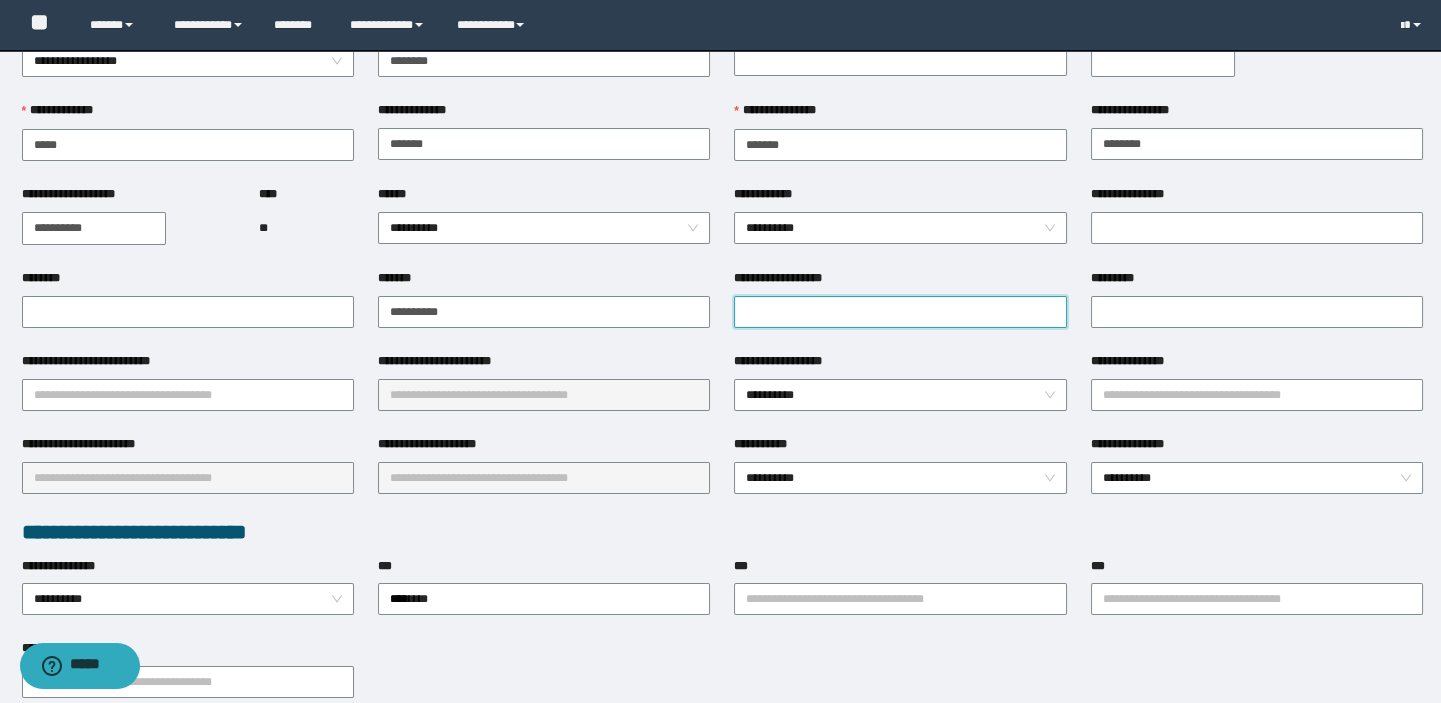 click on "**********" at bounding box center (900, 312) 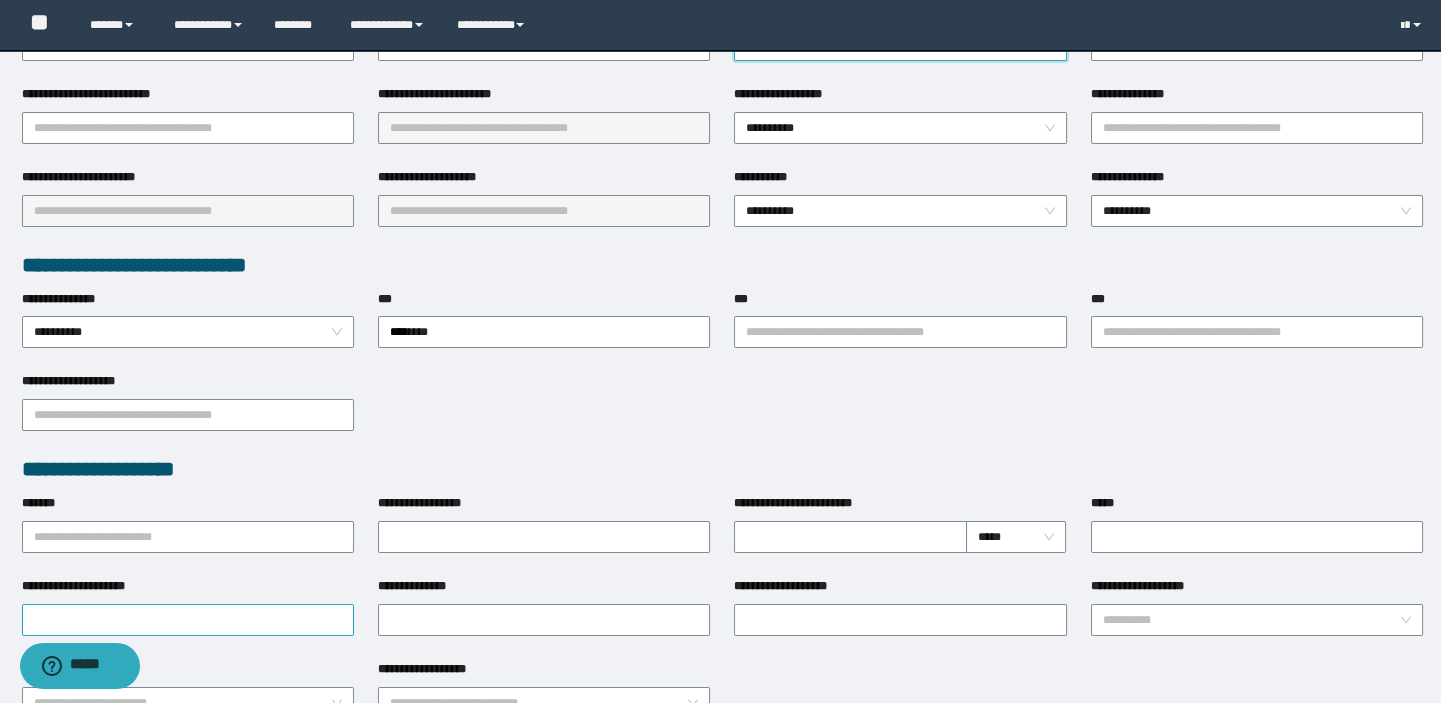 scroll, scrollTop: 454, scrollLeft: 0, axis: vertical 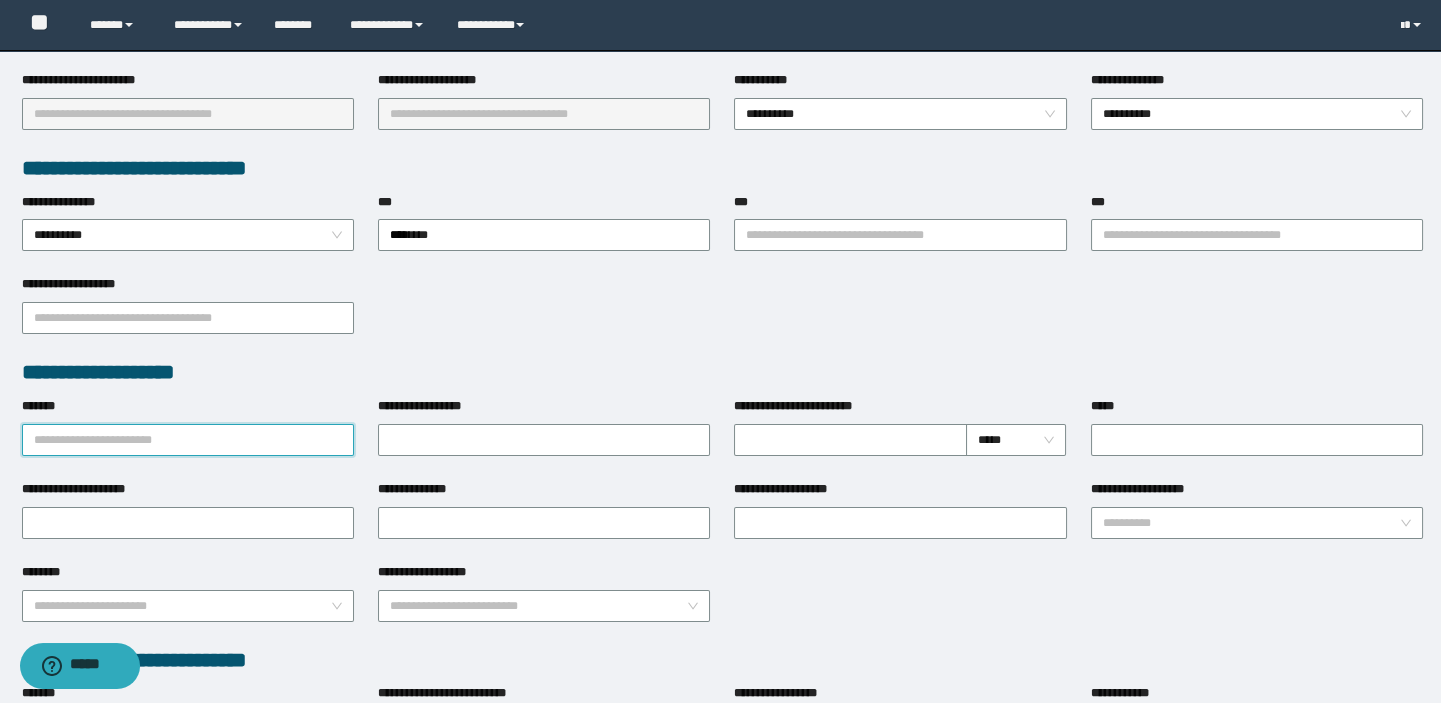 click on "*******" at bounding box center [188, 440] 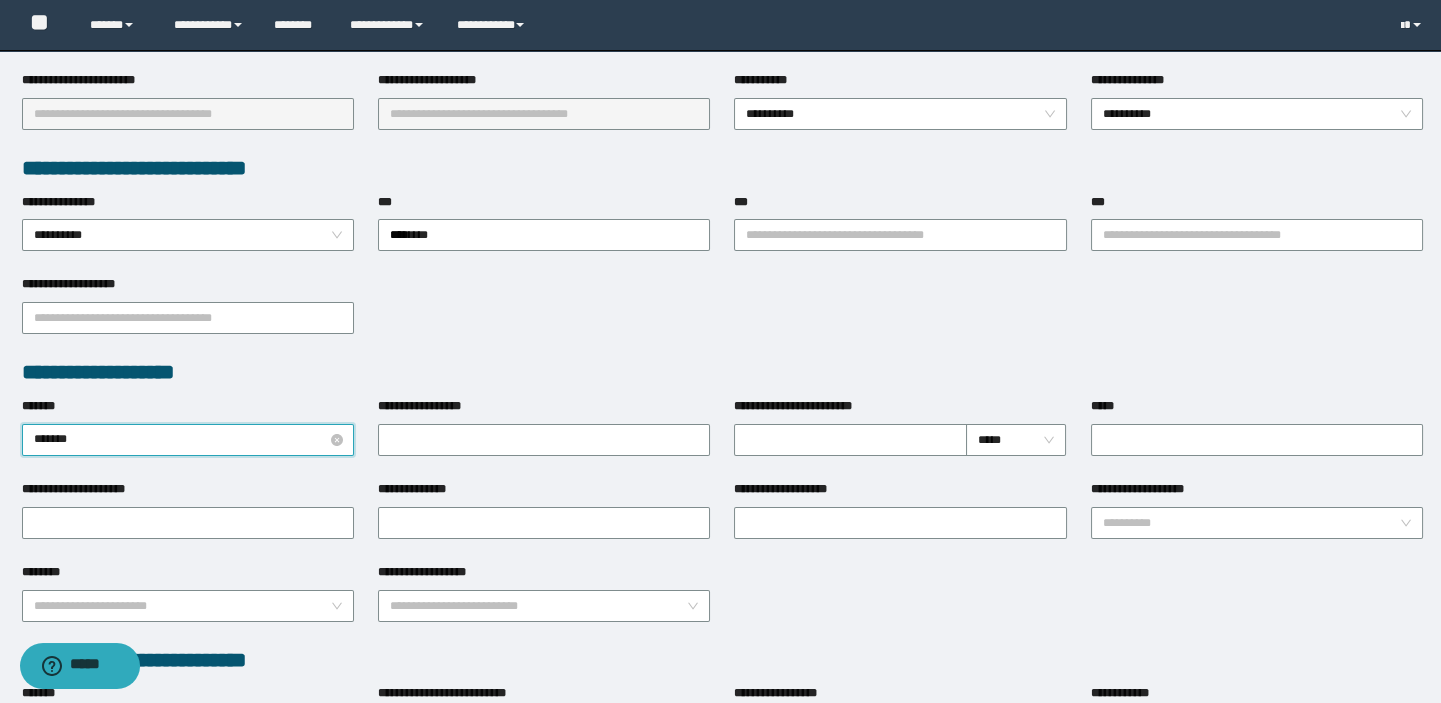 type on "******" 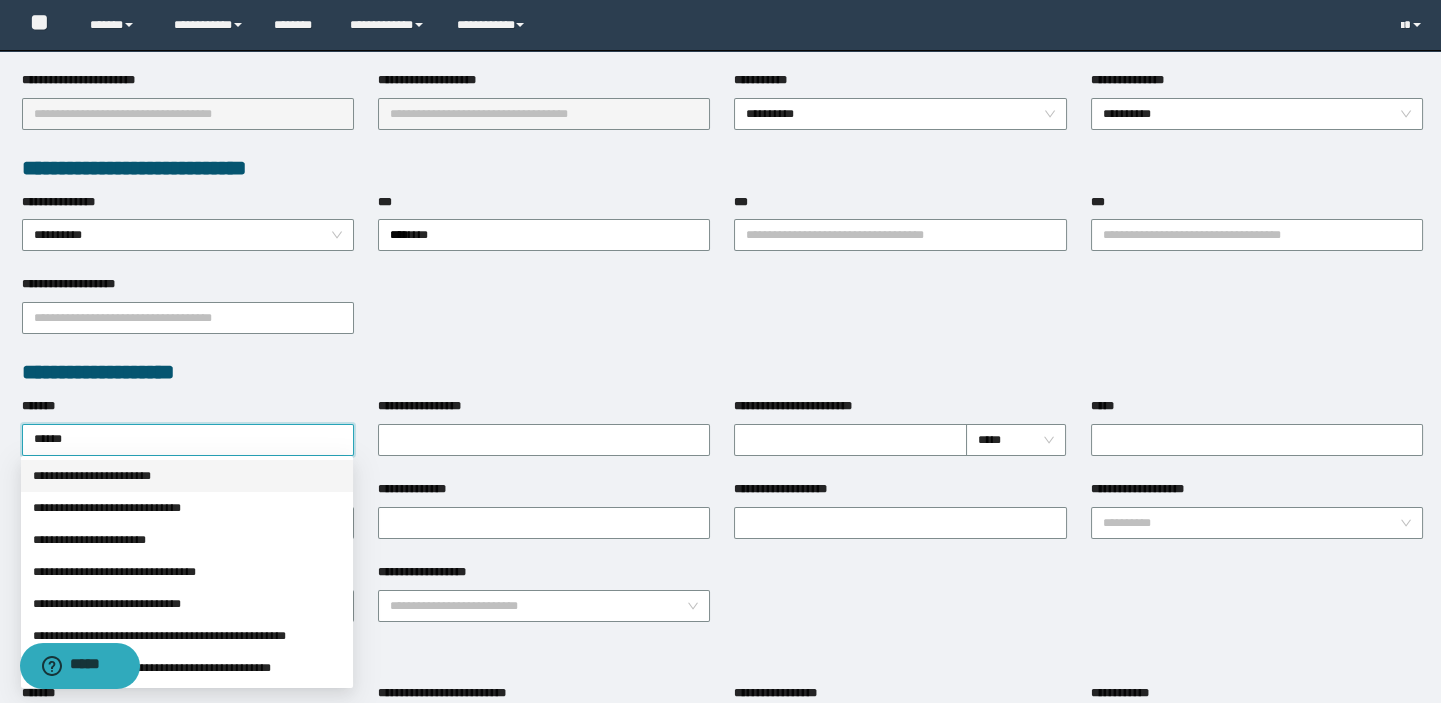 click on "**********" at bounding box center (187, 476) 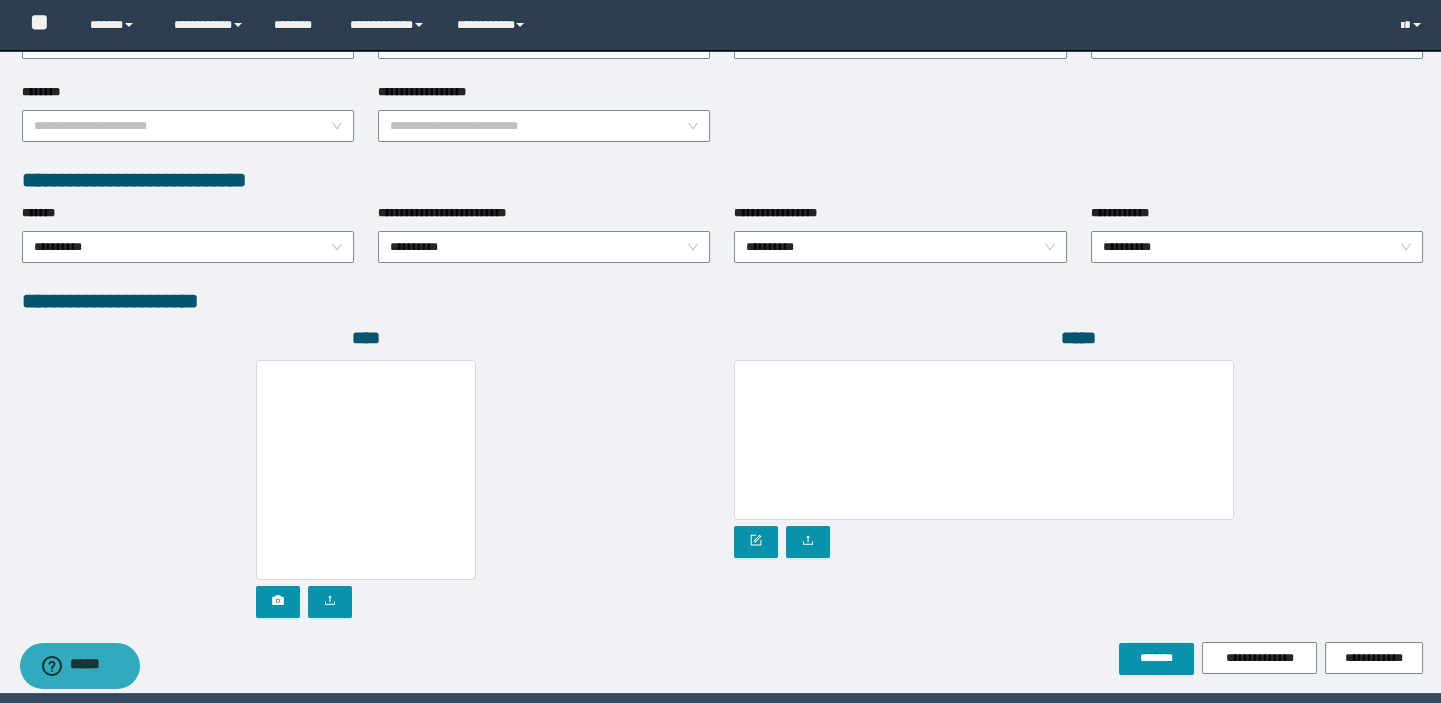 scroll, scrollTop: 999, scrollLeft: 0, axis: vertical 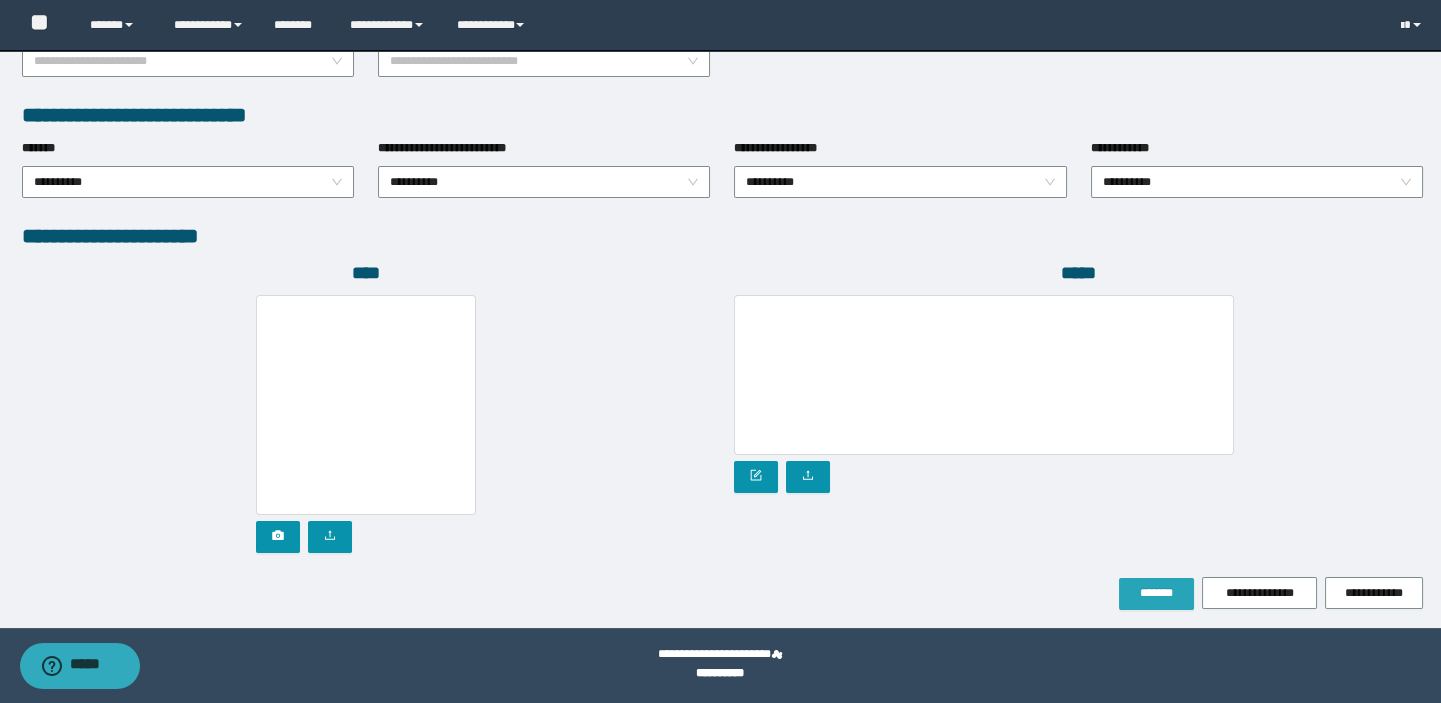 click on "*******" at bounding box center (1156, 593) 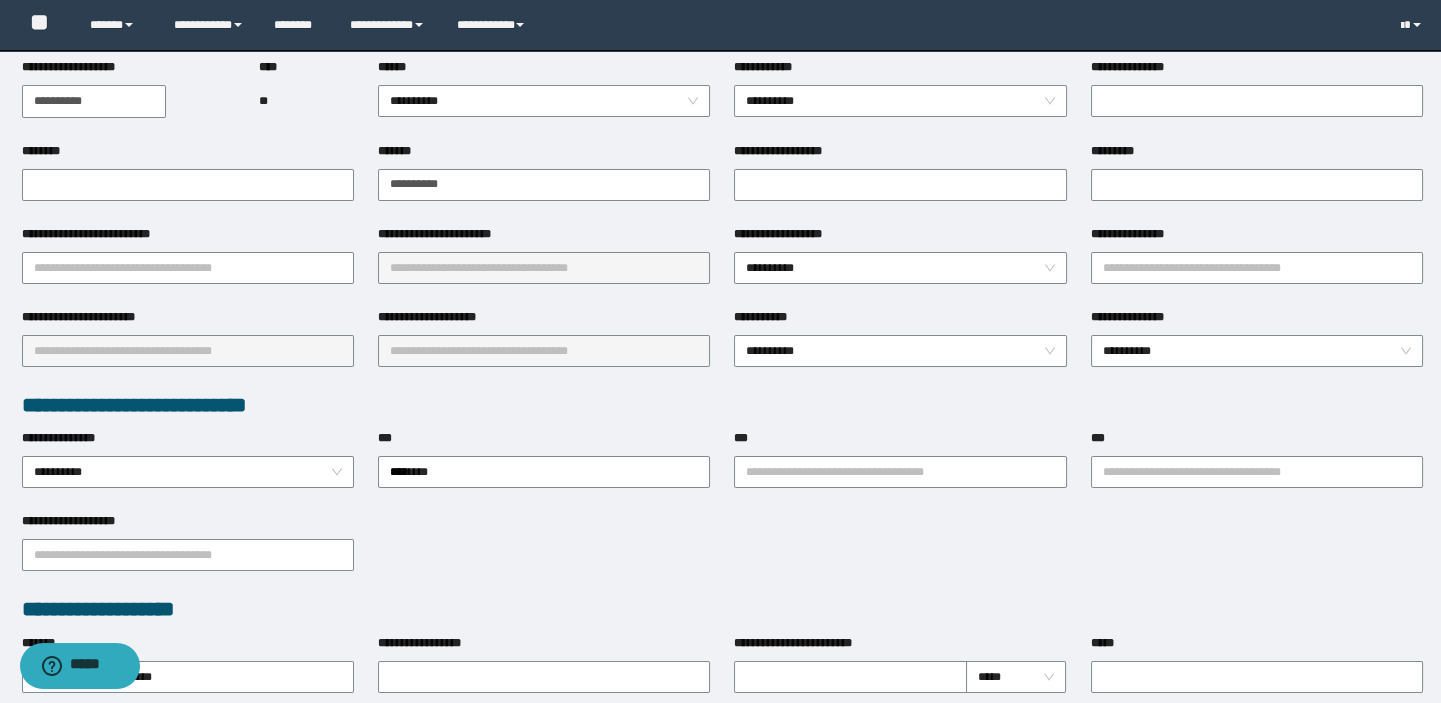 scroll, scrollTop: 142, scrollLeft: 0, axis: vertical 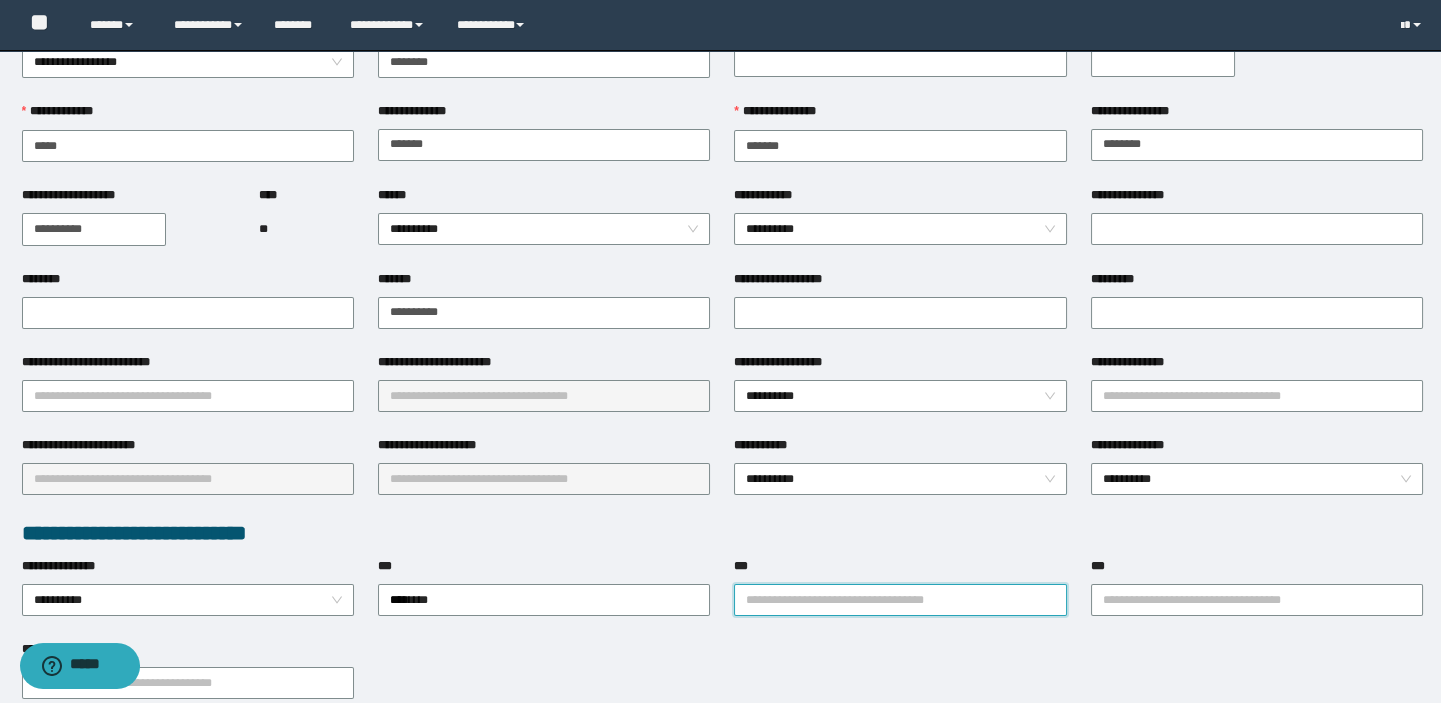 click on "***" at bounding box center (900, 600) 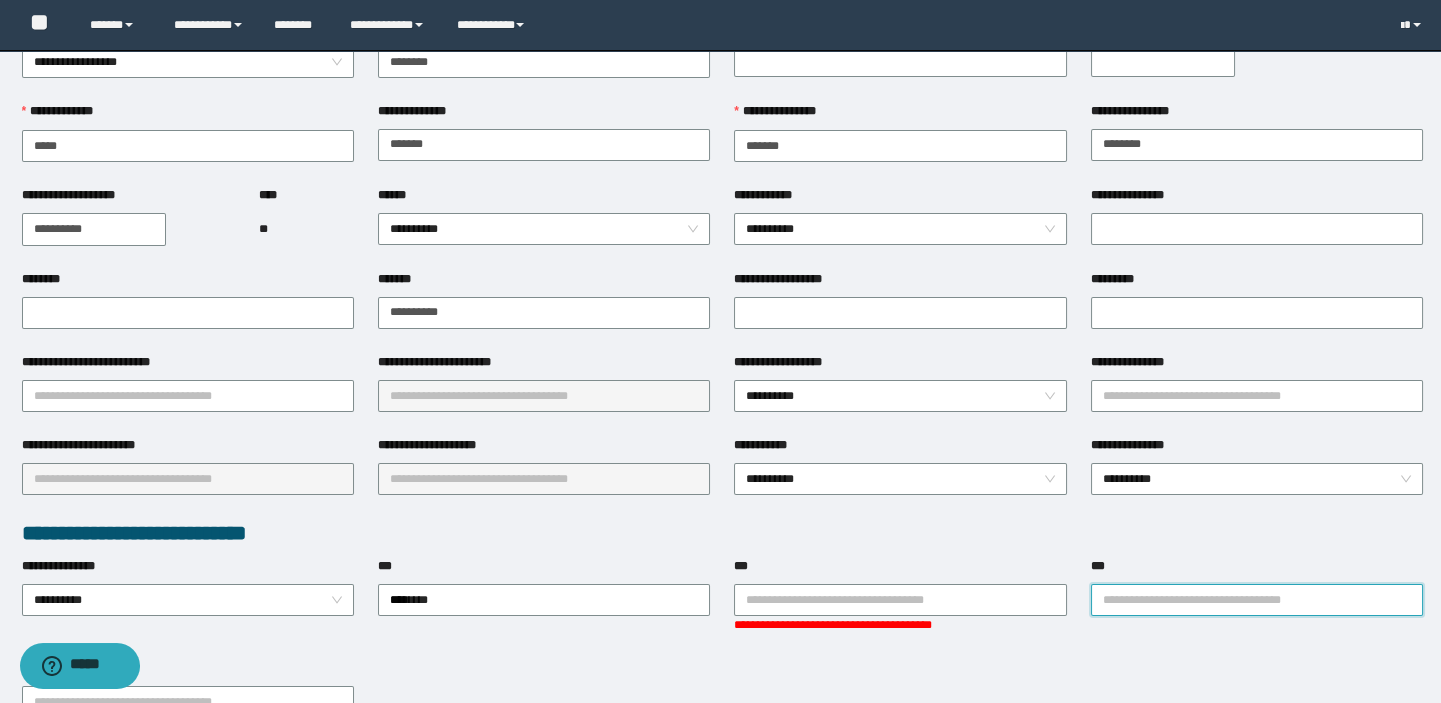 click on "***" at bounding box center (1257, 600) 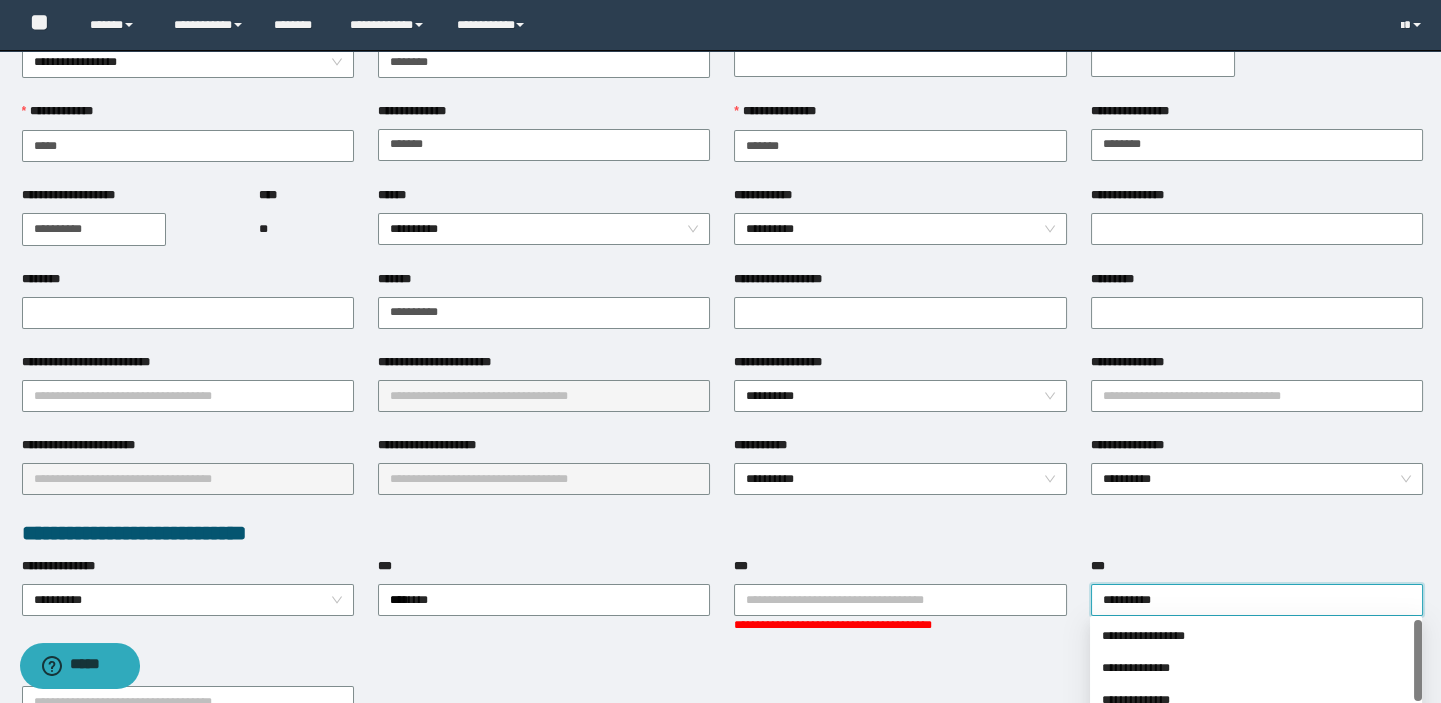 type on "**********" 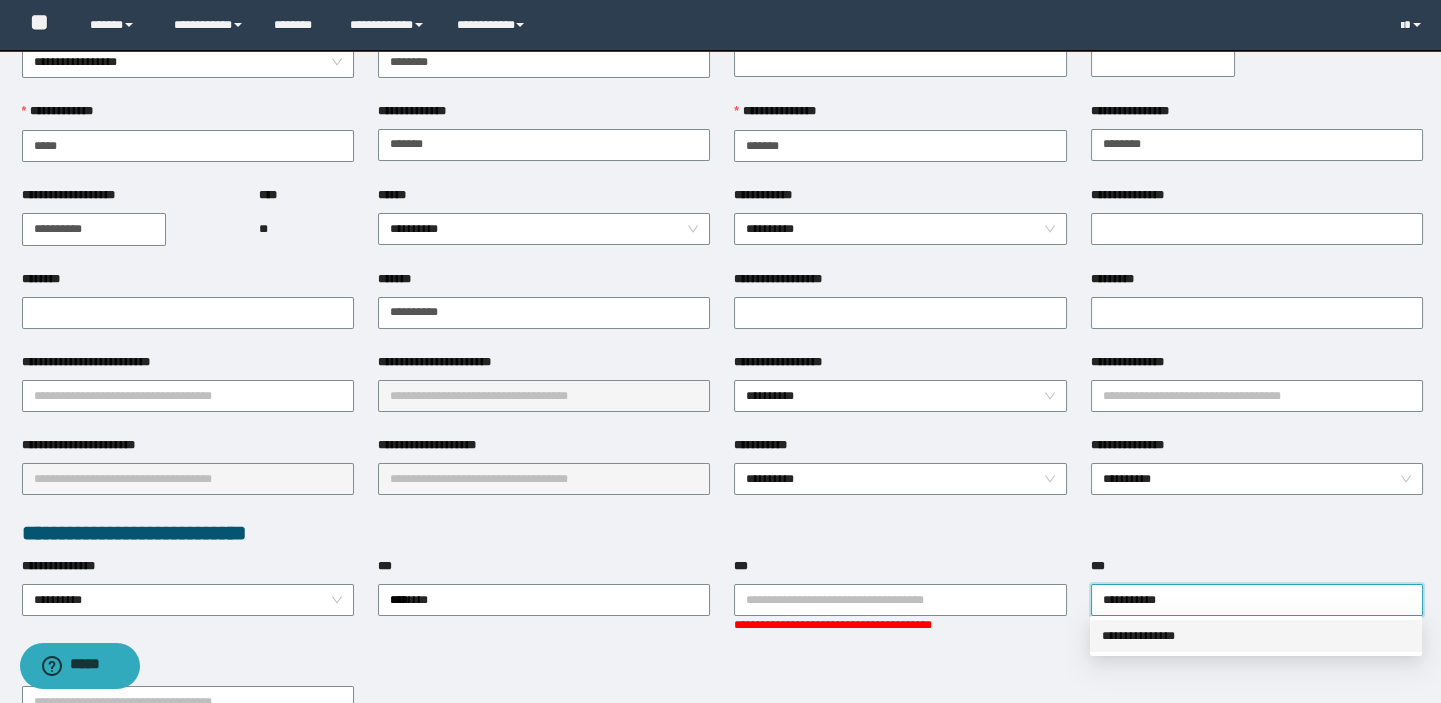 click on "**********" at bounding box center (1256, 636) 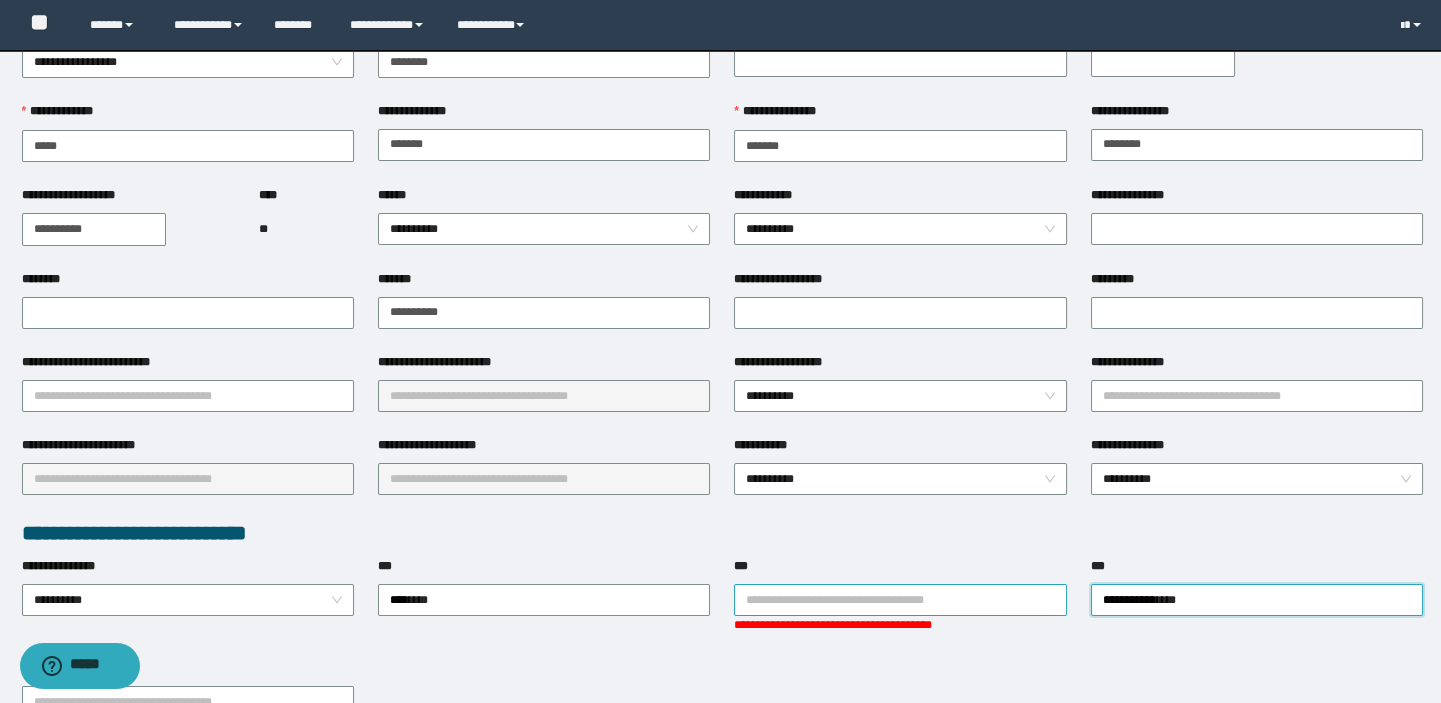 click on "***" at bounding box center (900, 600) 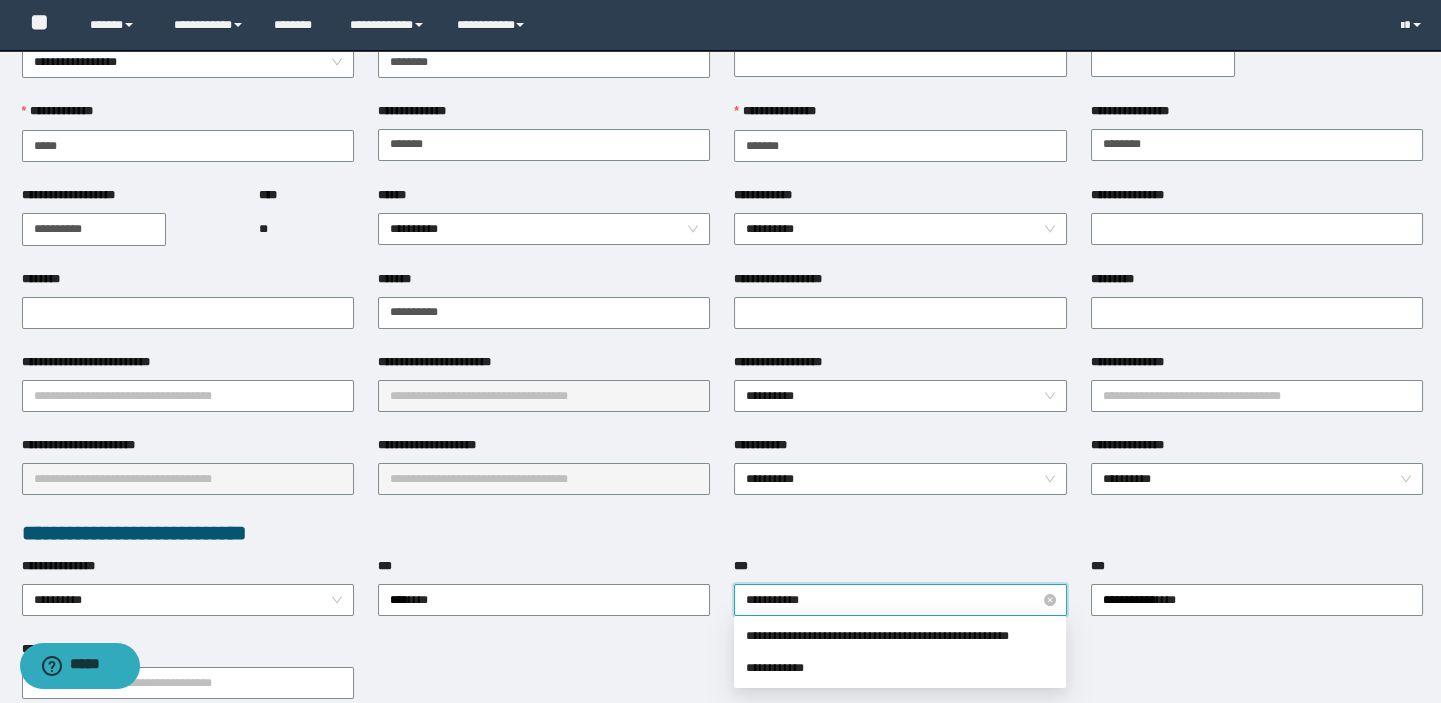 type on "**********" 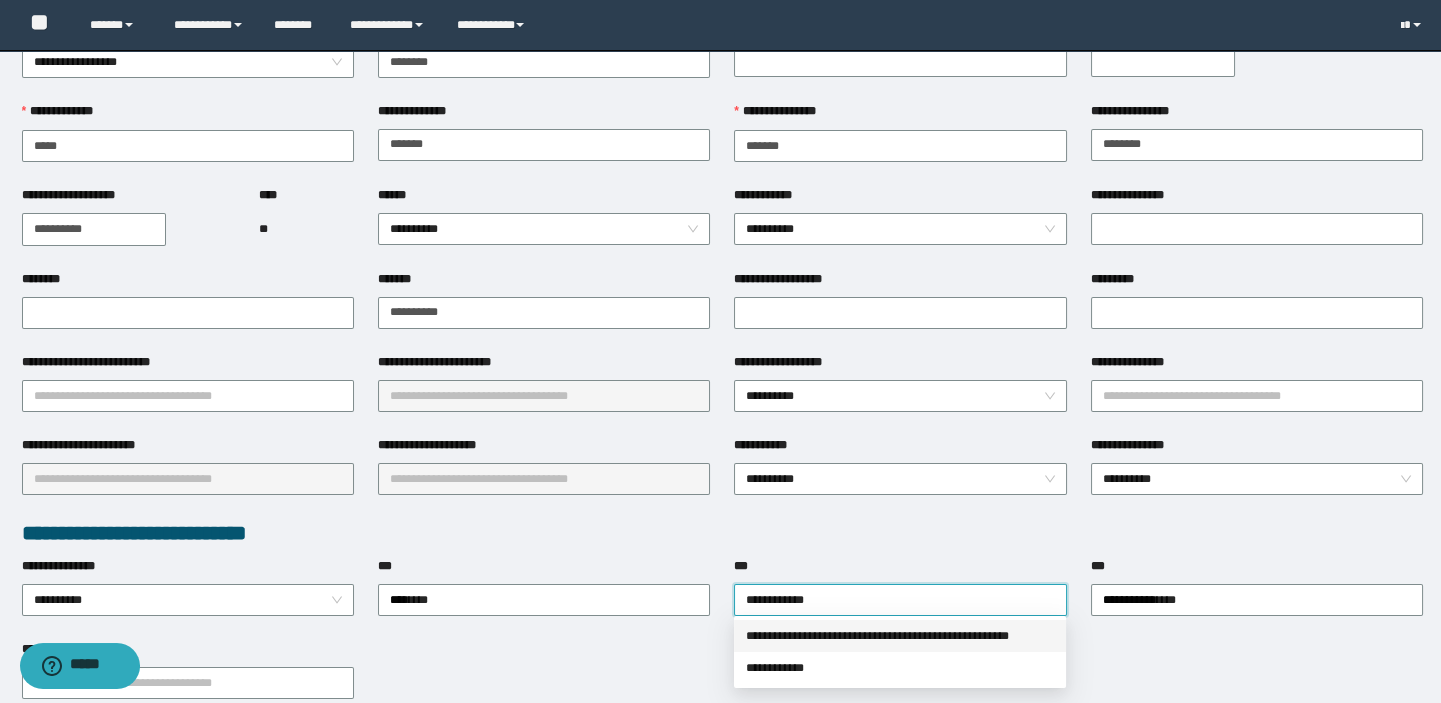 click on "**********" at bounding box center (900, 636) 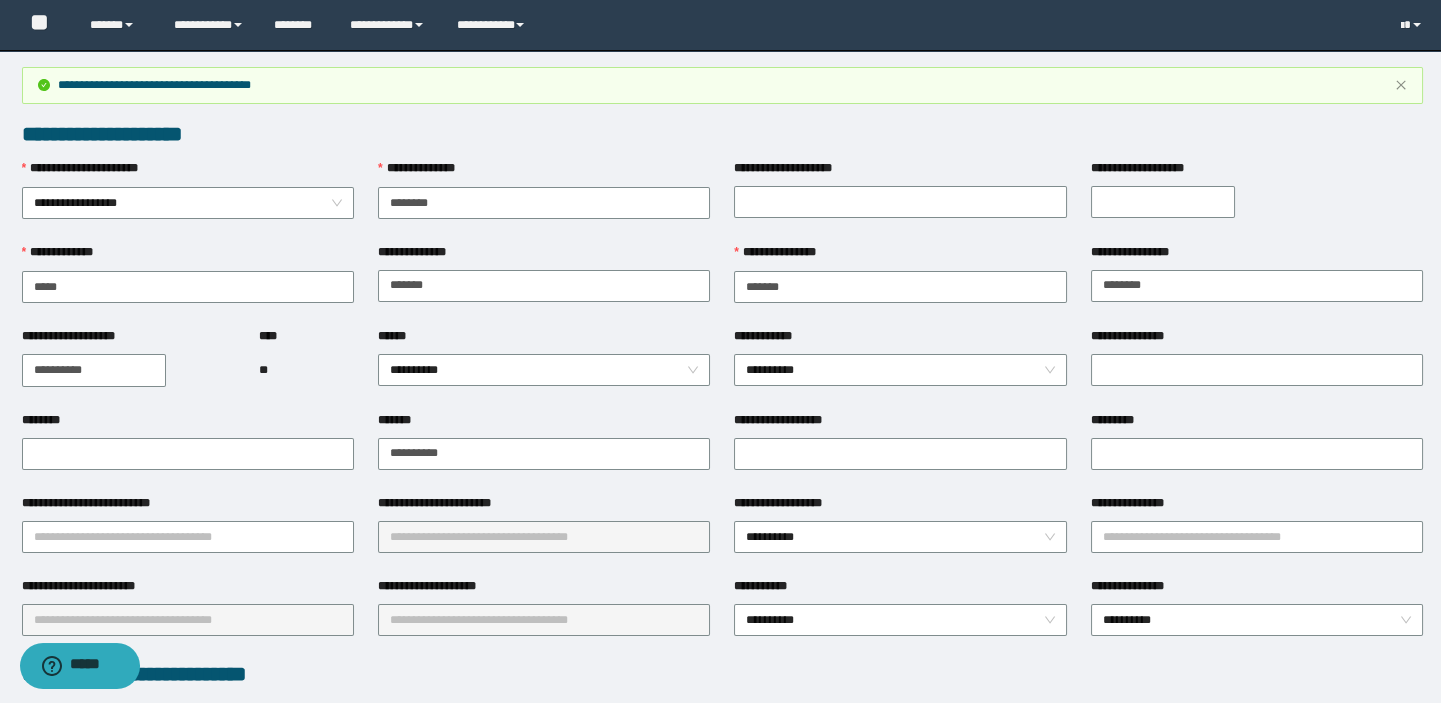 scroll, scrollTop: 0, scrollLeft: 0, axis: both 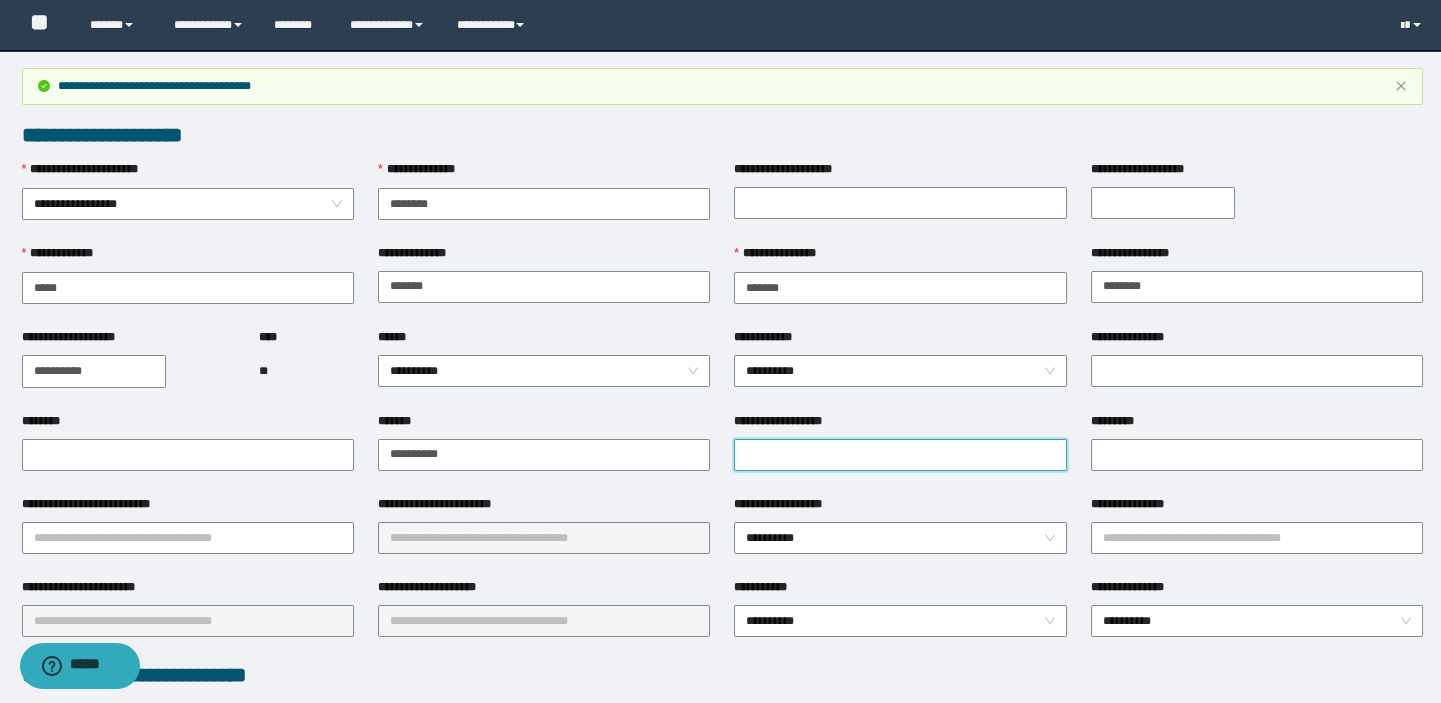 click on "**********" at bounding box center [900, 455] 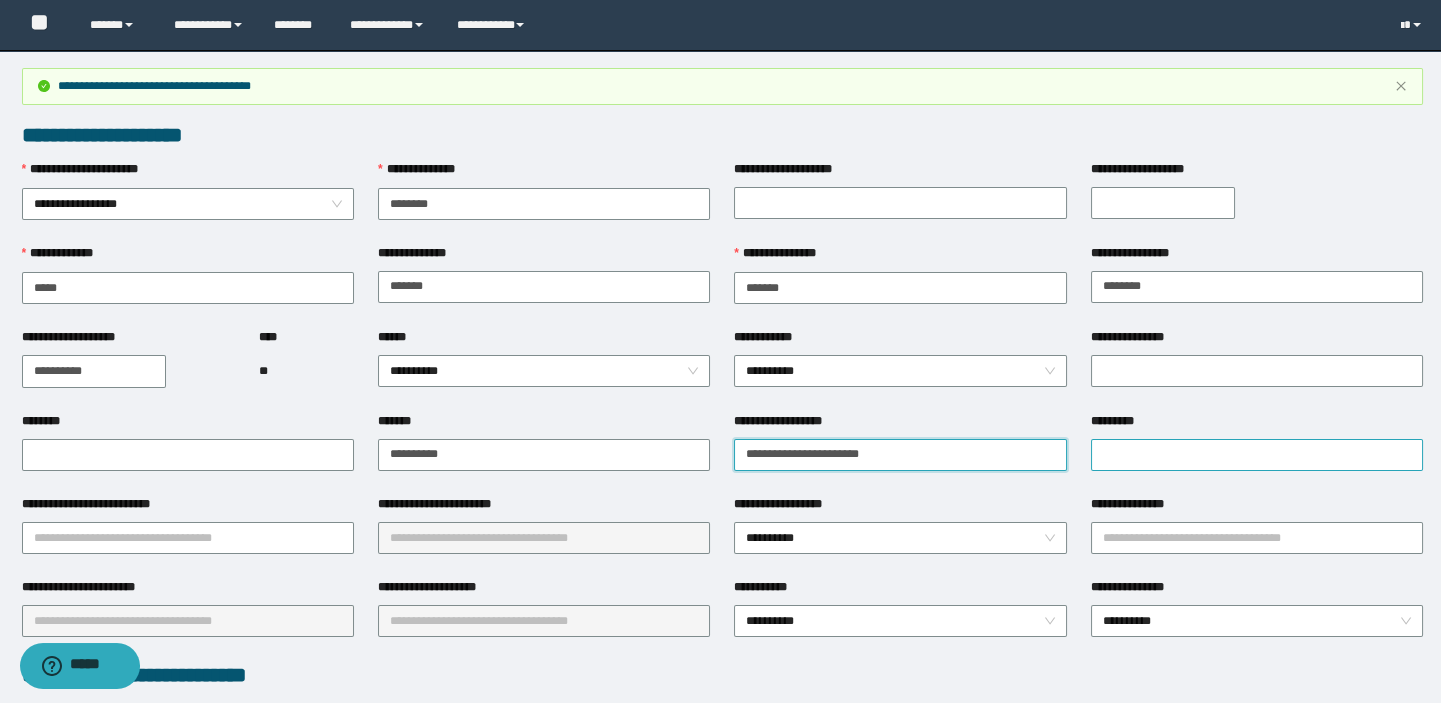 type on "**********" 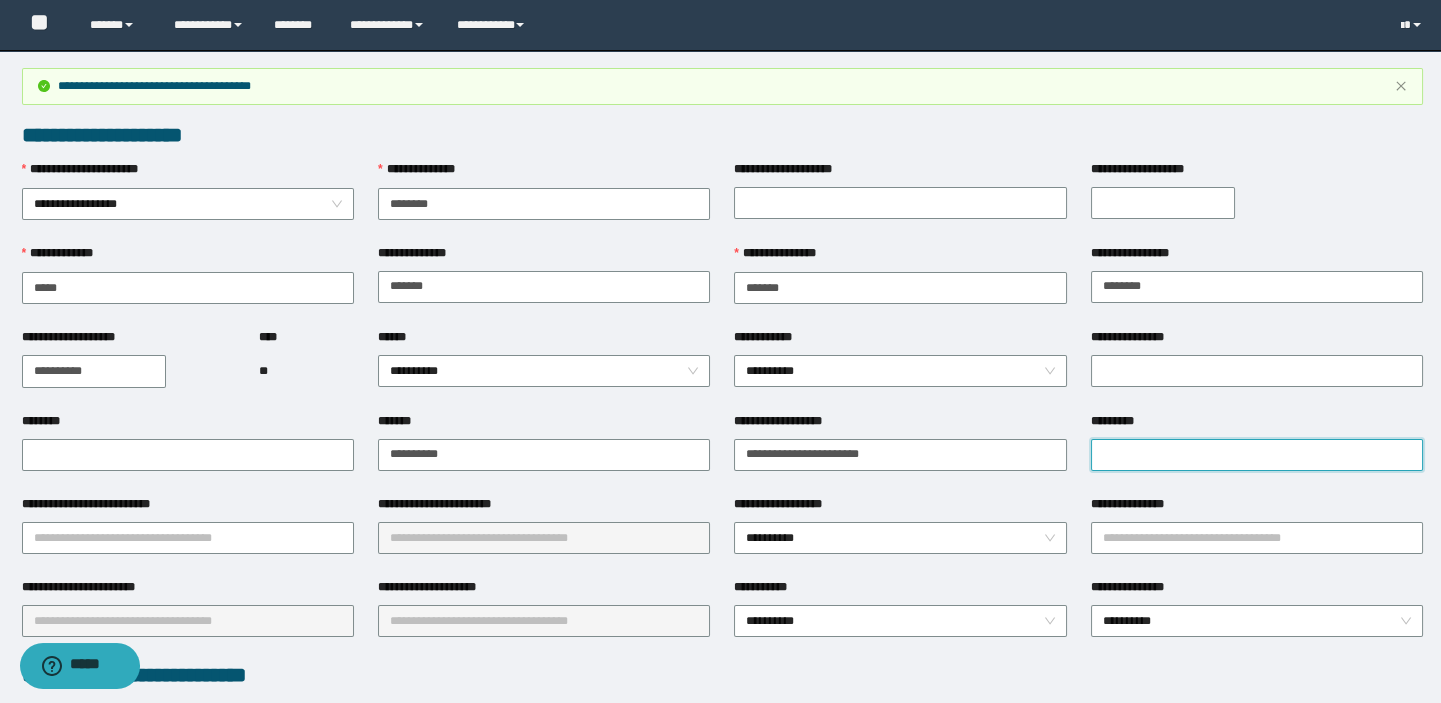 click on "*********" at bounding box center [1257, 455] 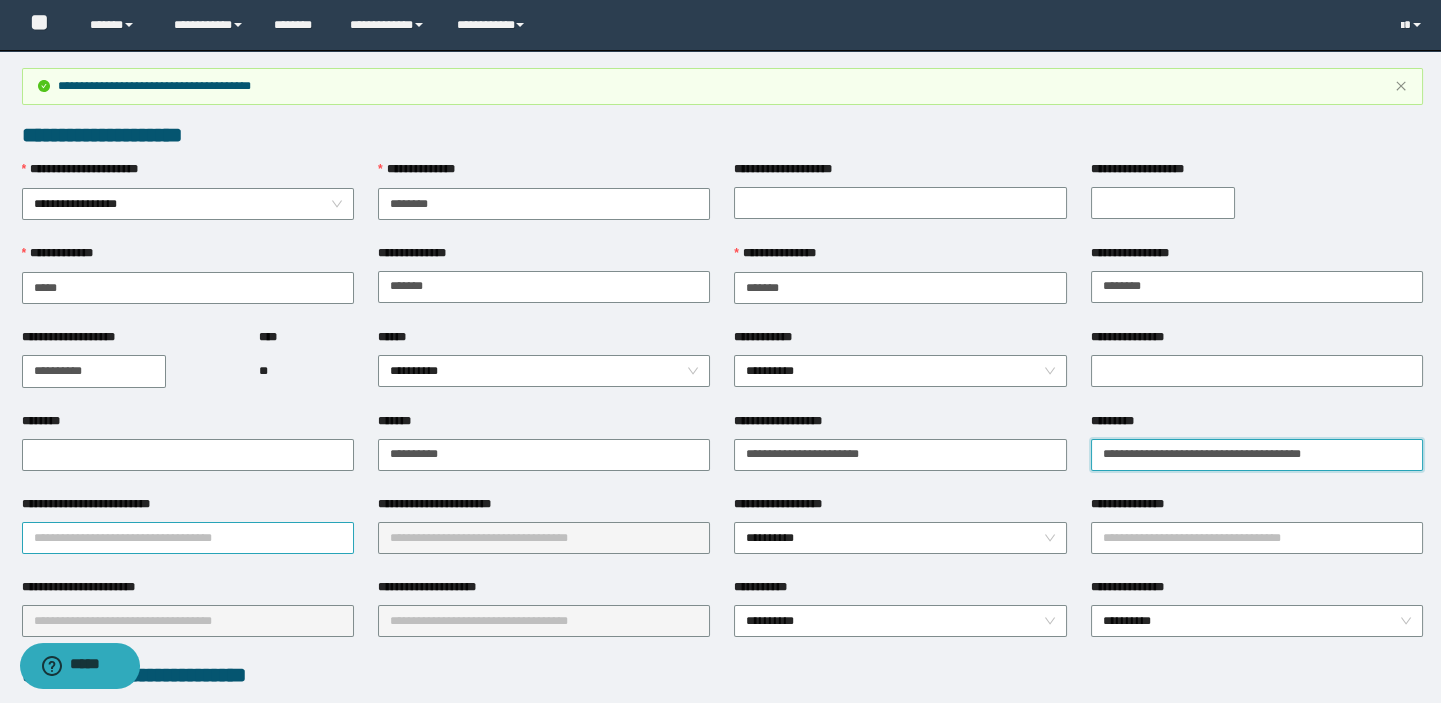type on "**********" 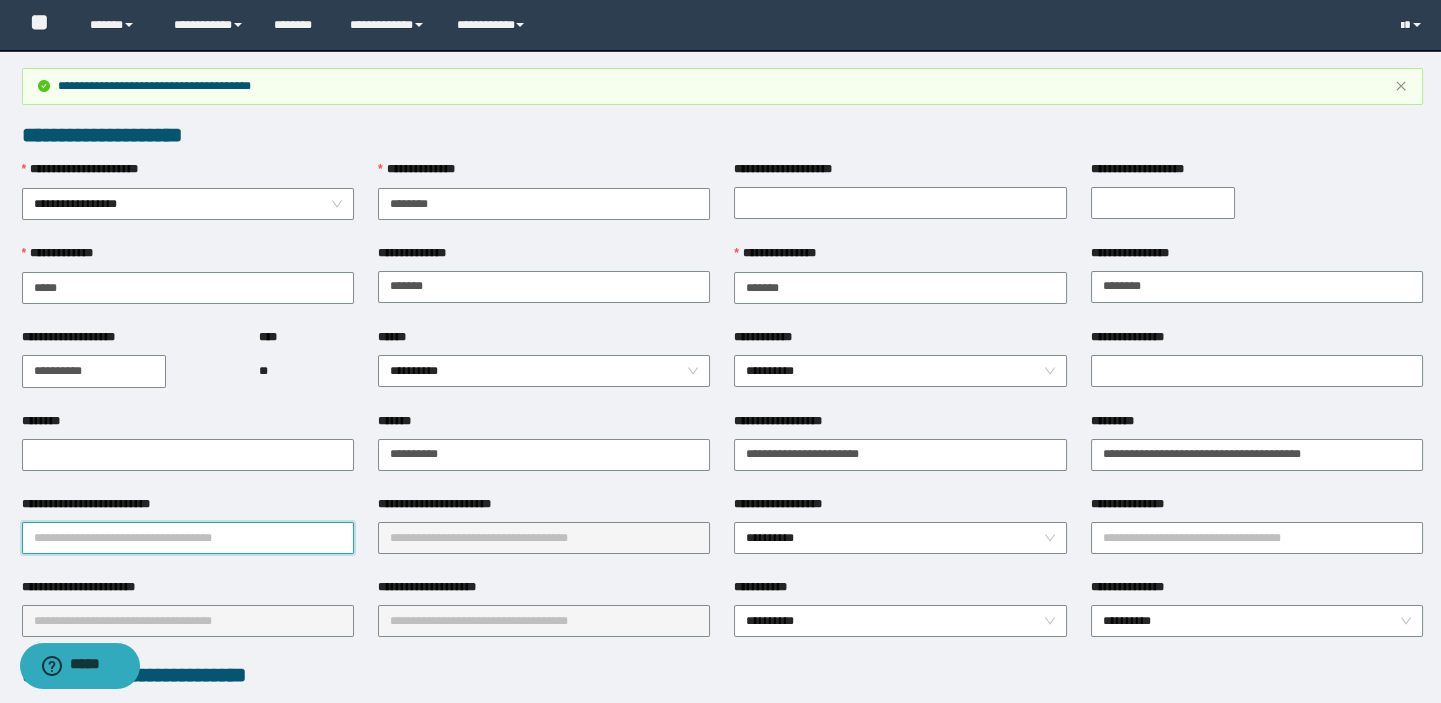 click on "**********" at bounding box center [188, 538] 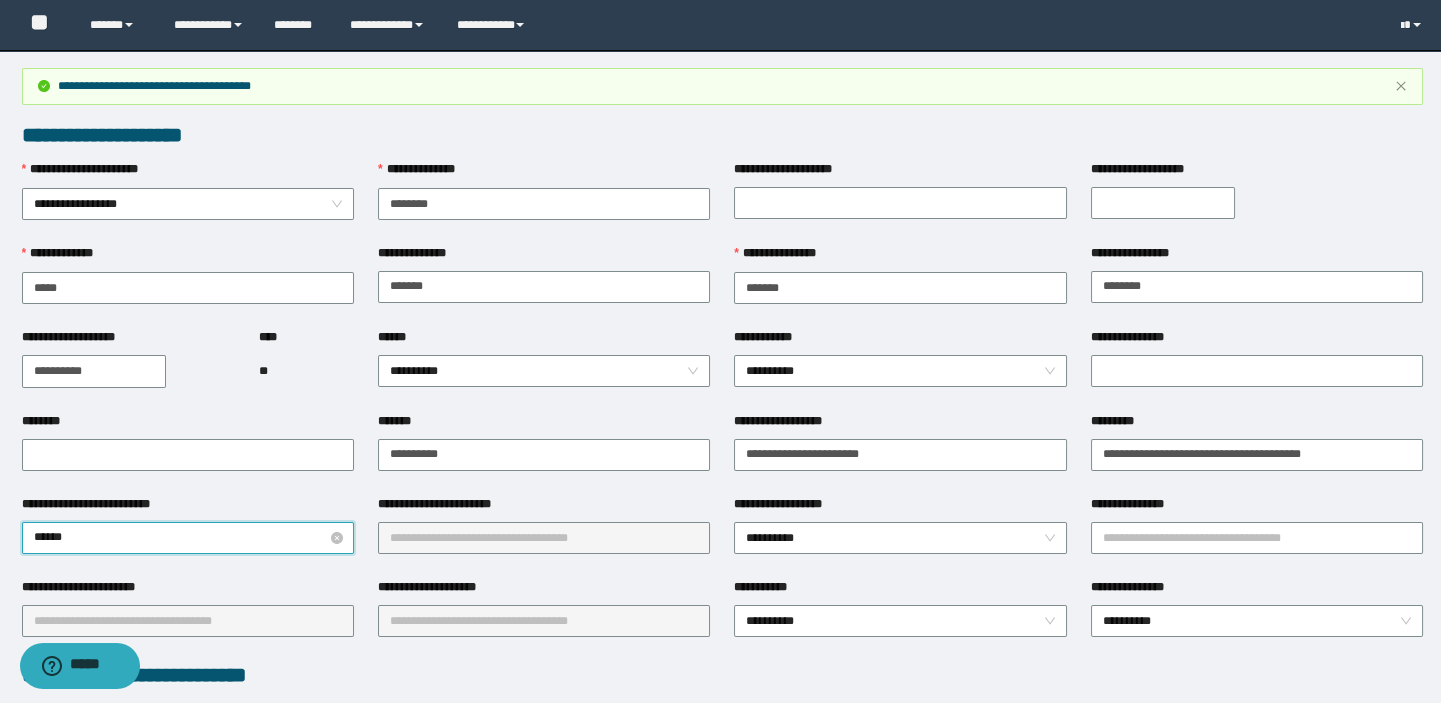 type on "*******" 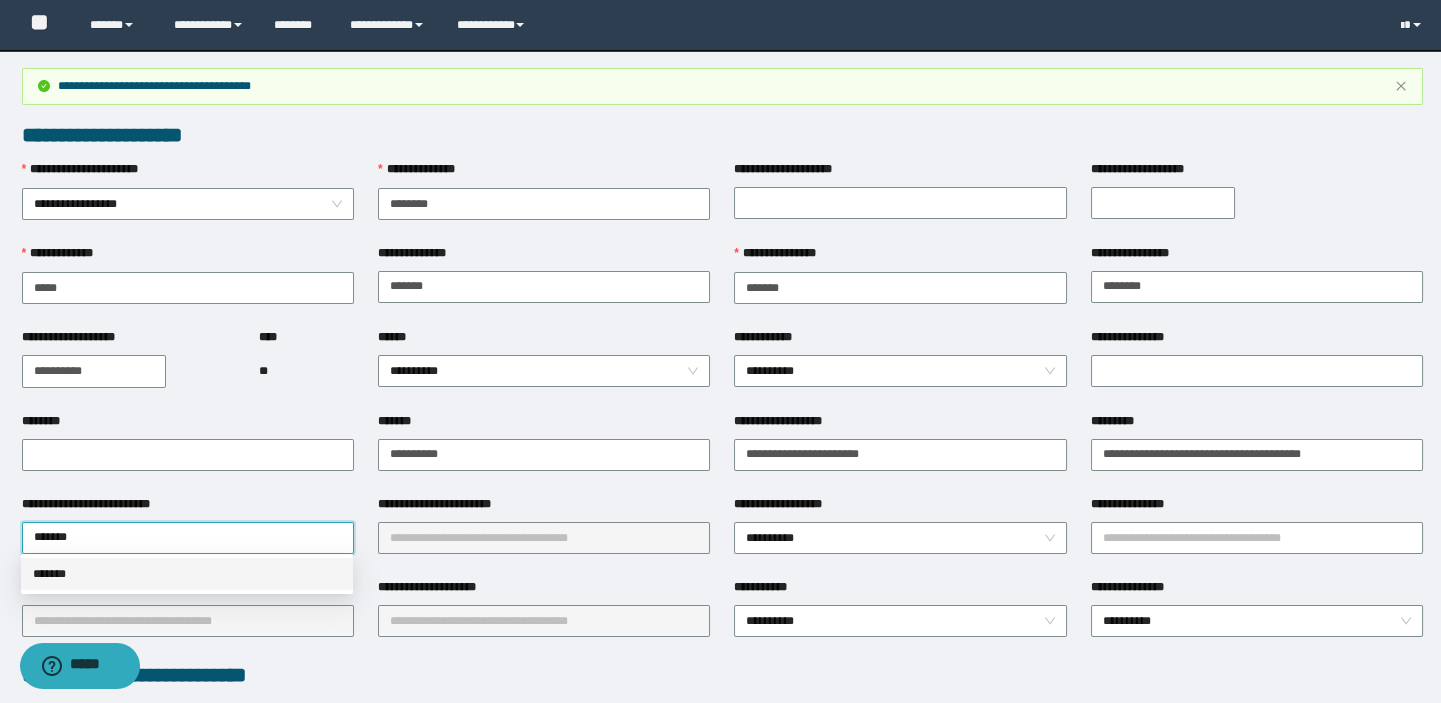 click on "*******" at bounding box center (187, 574) 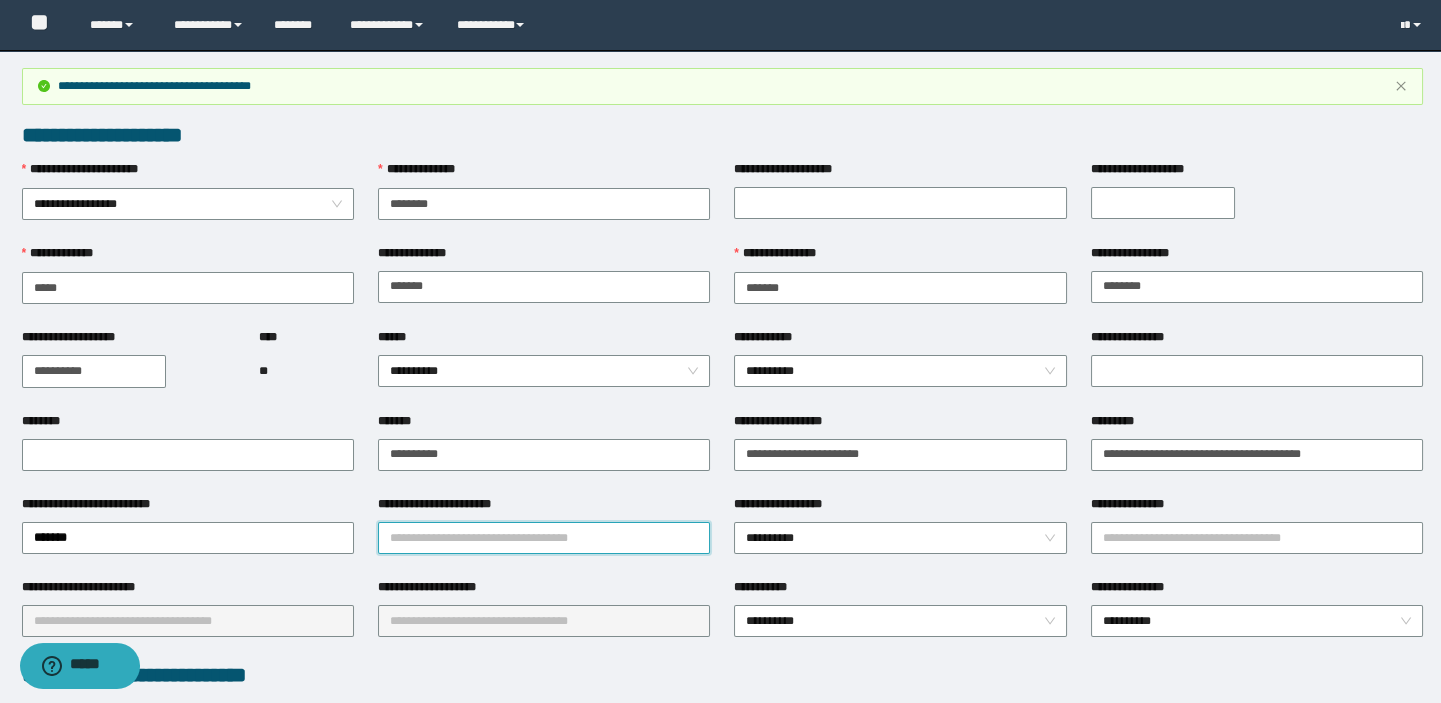 click on "**********" at bounding box center [544, 538] 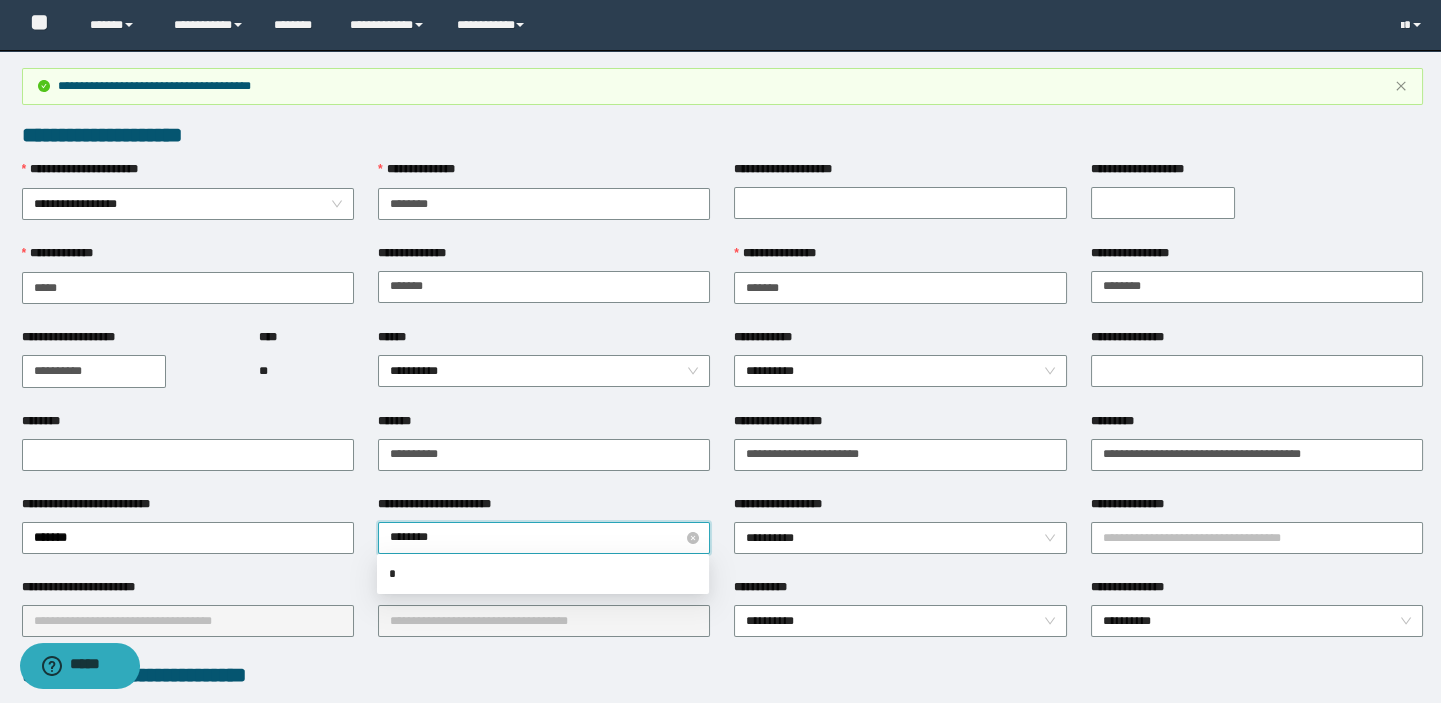 type on "*********" 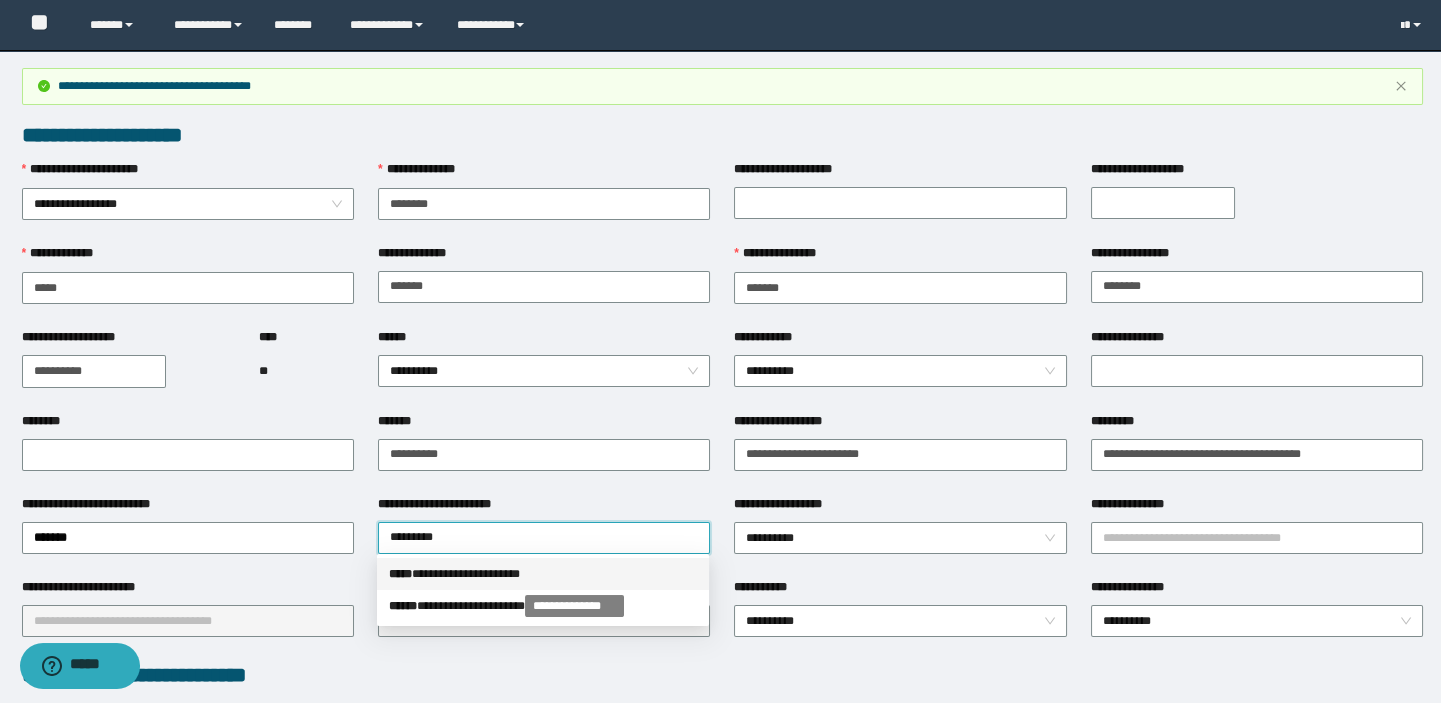 click on "**********" at bounding box center (543, 574) 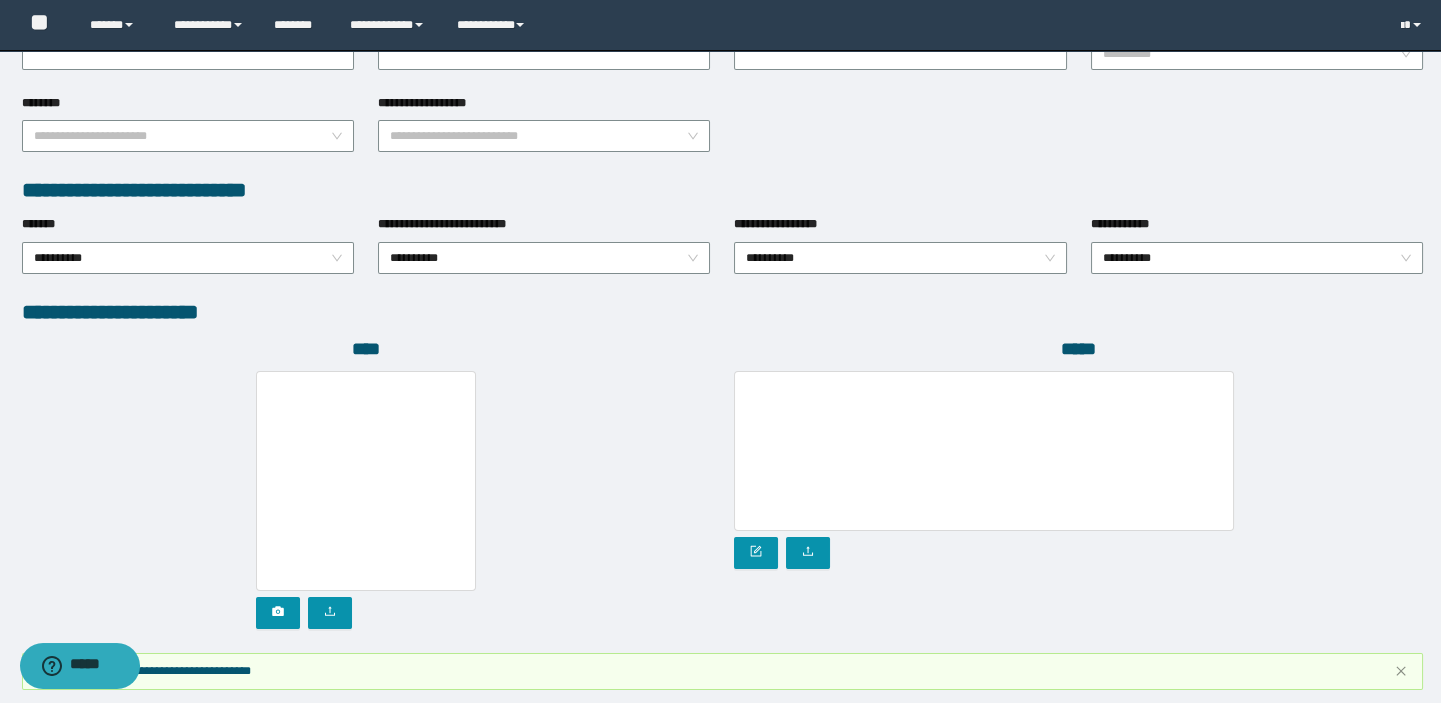 scroll, scrollTop: 1104, scrollLeft: 0, axis: vertical 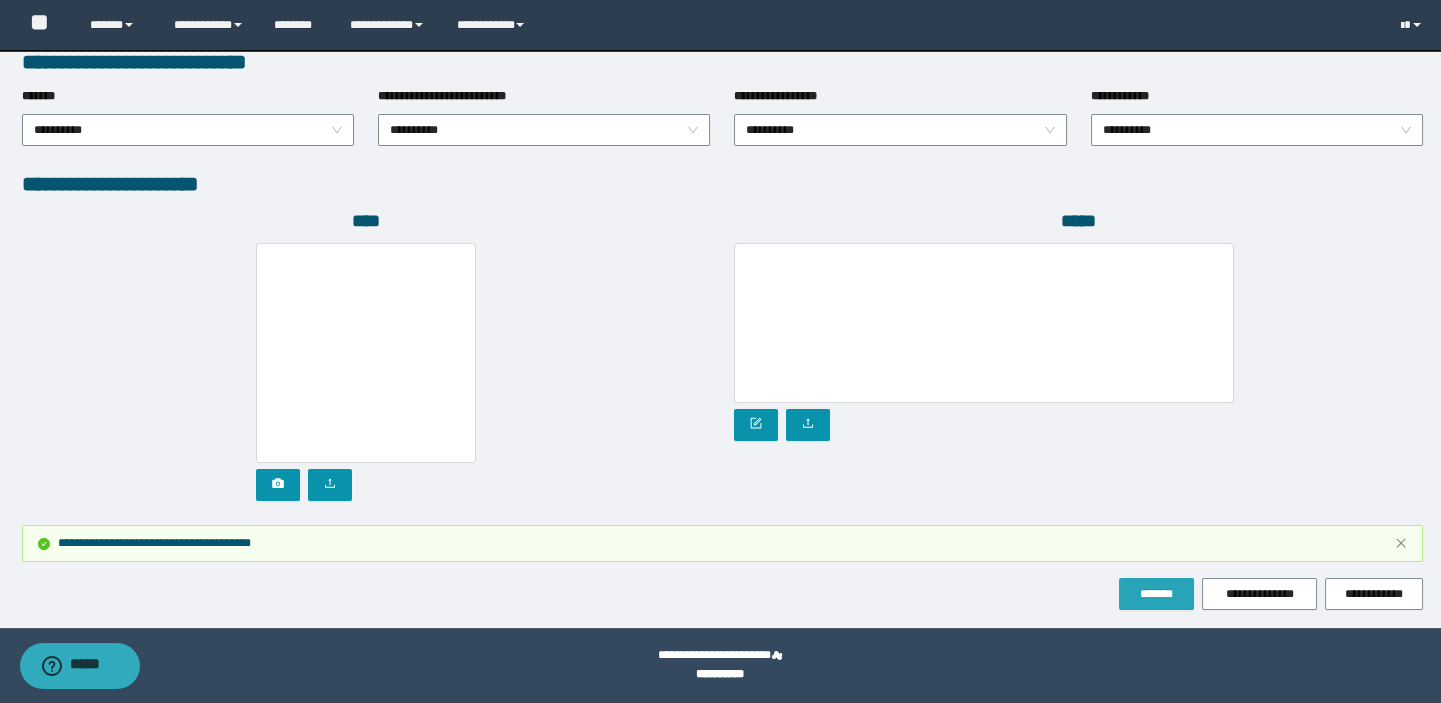 click on "*******" at bounding box center (1156, 594) 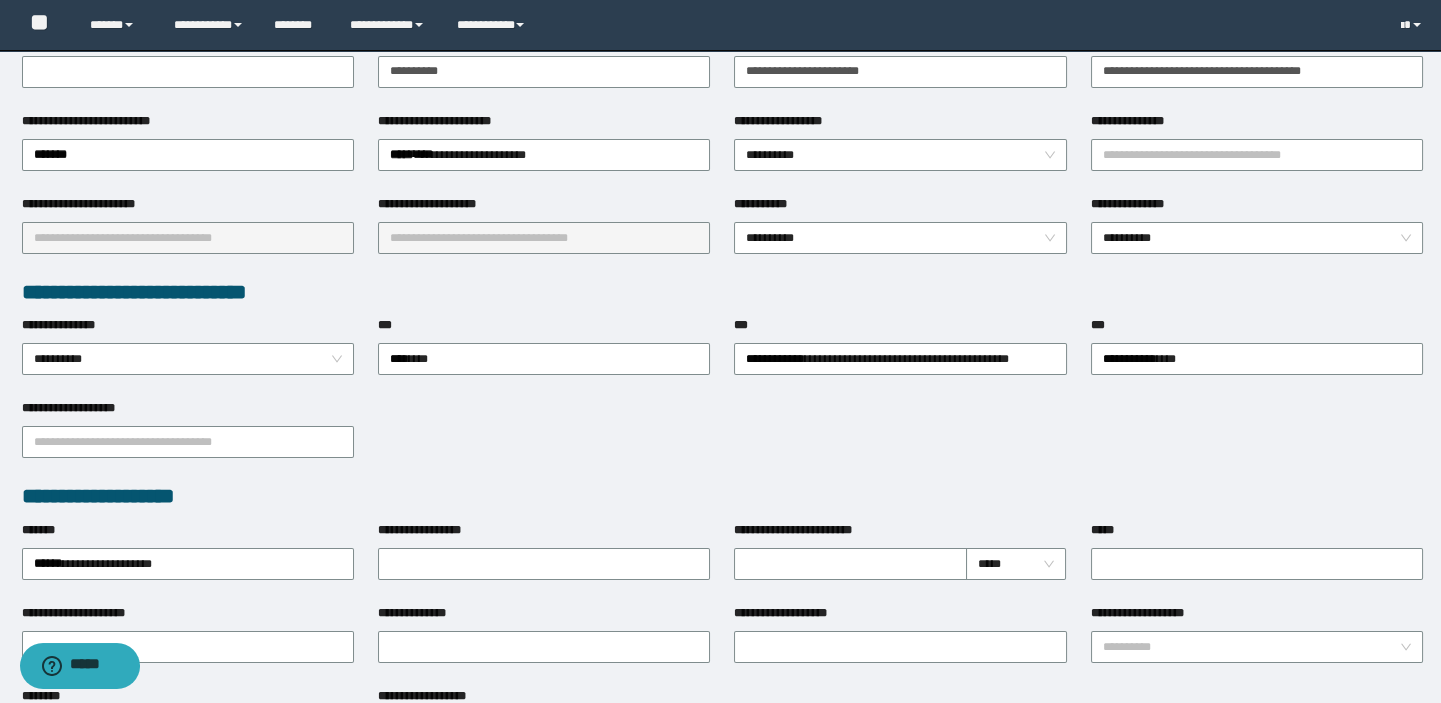 scroll, scrollTop: 377, scrollLeft: 0, axis: vertical 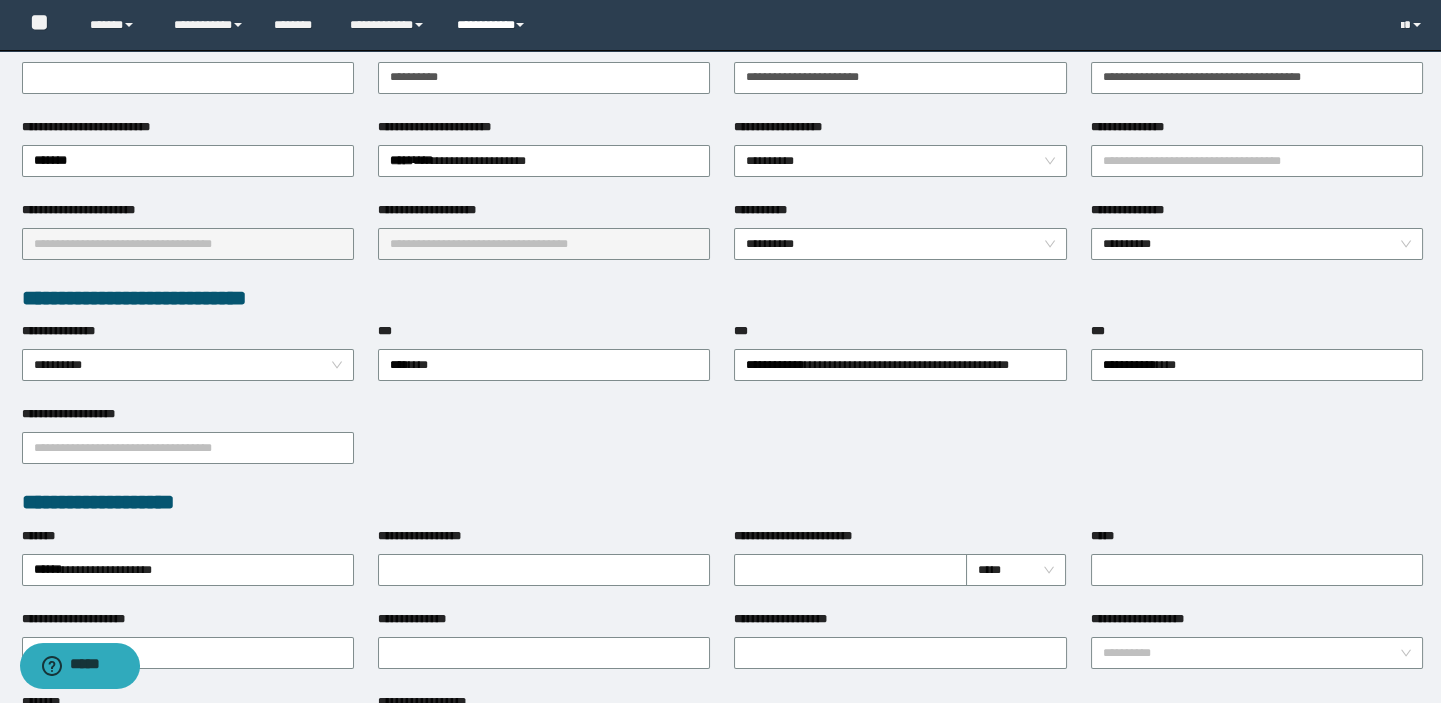 click on "**********" at bounding box center (493, 25) 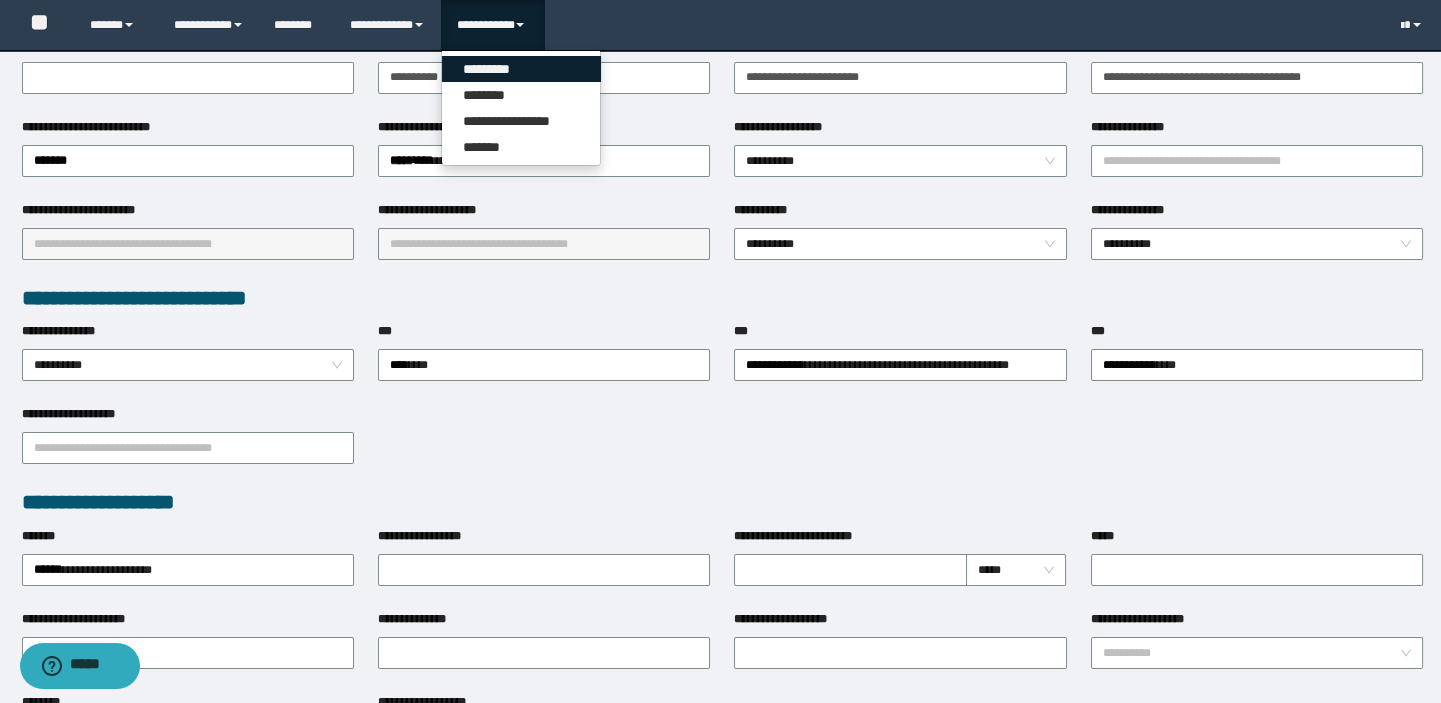 click on "*********" at bounding box center (521, 69) 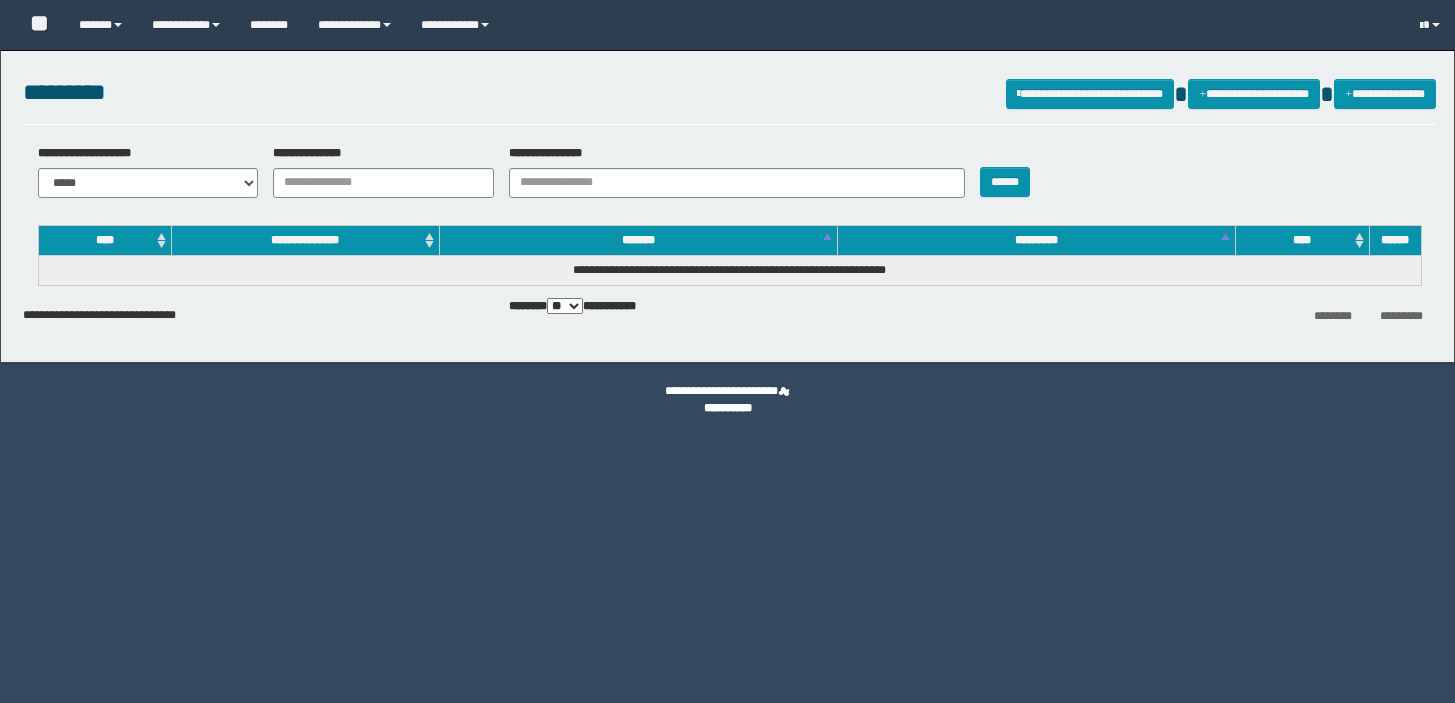 scroll, scrollTop: 0, scrollLeft: 0, axis: both 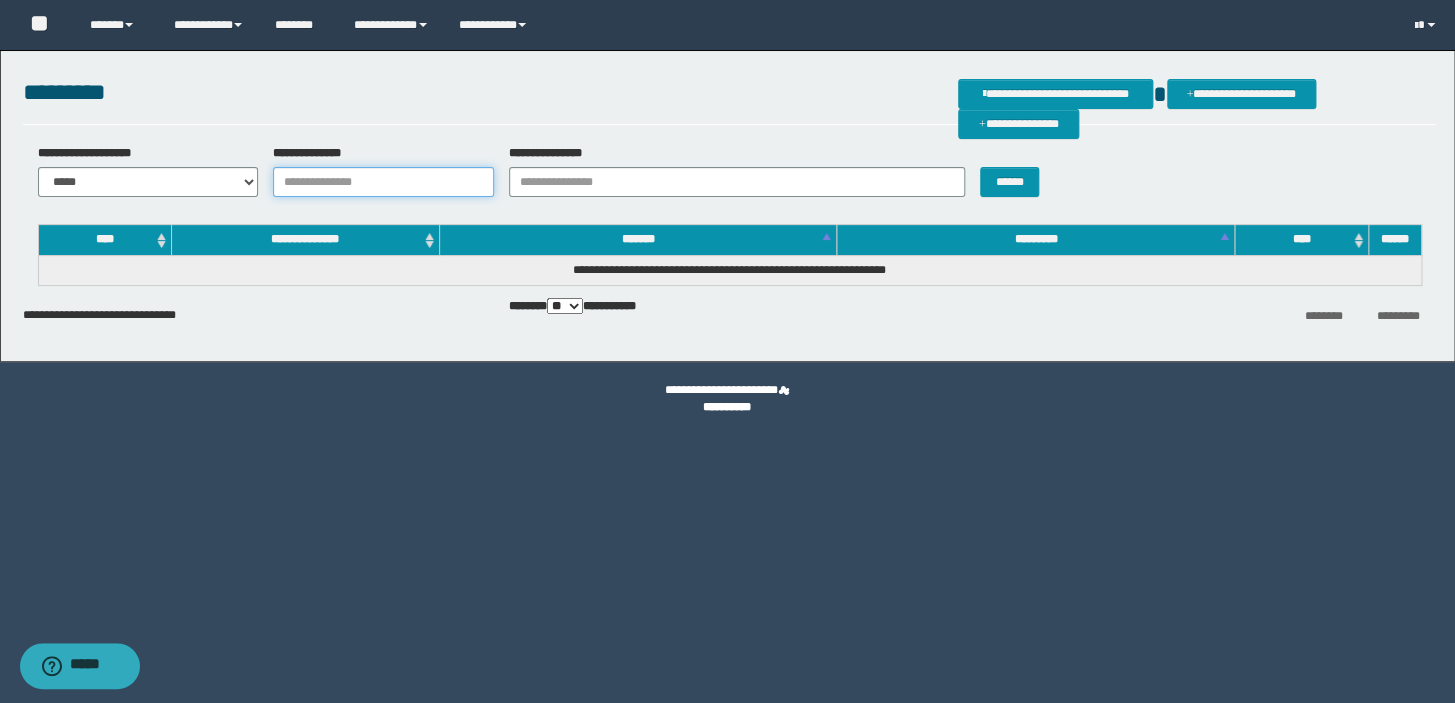 click on "**********" at bounding box center (383, 182) 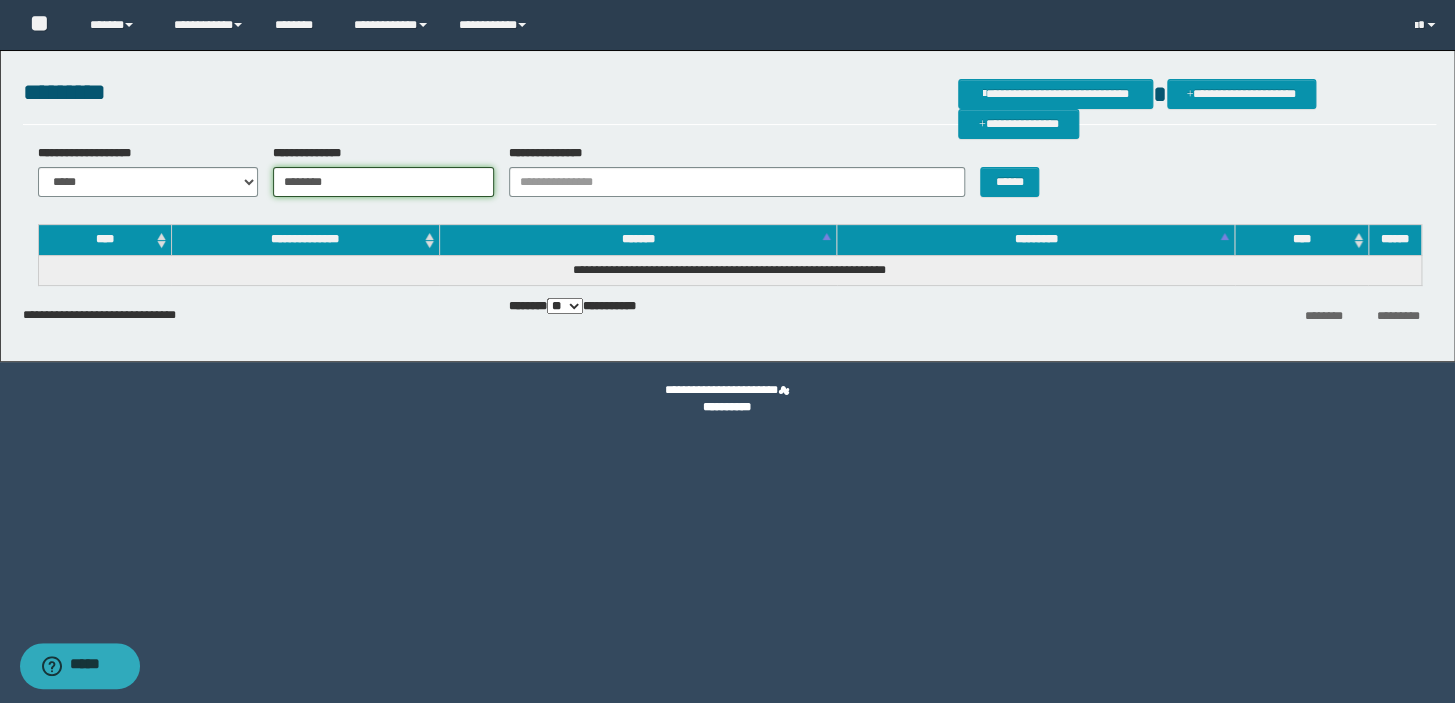 type on "********" 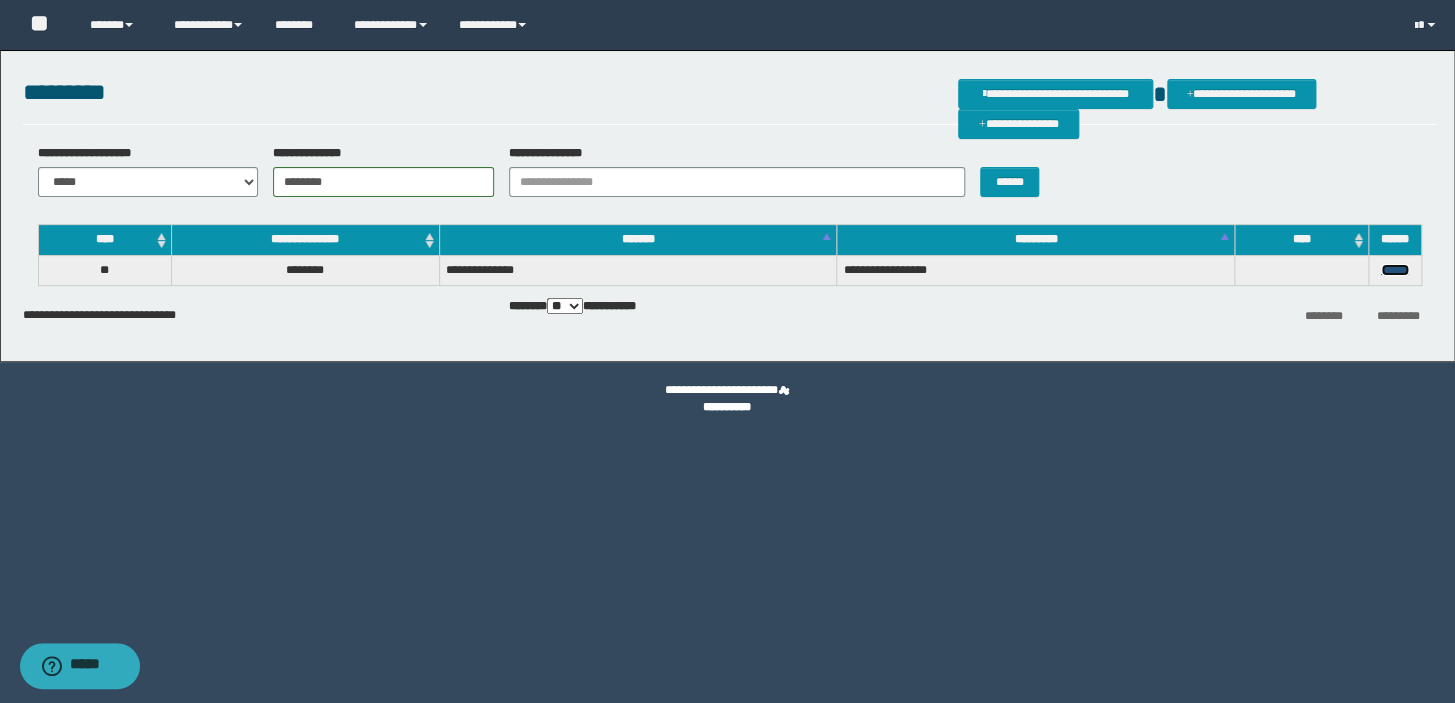 click on "******" at bounding box center [1395, 270] 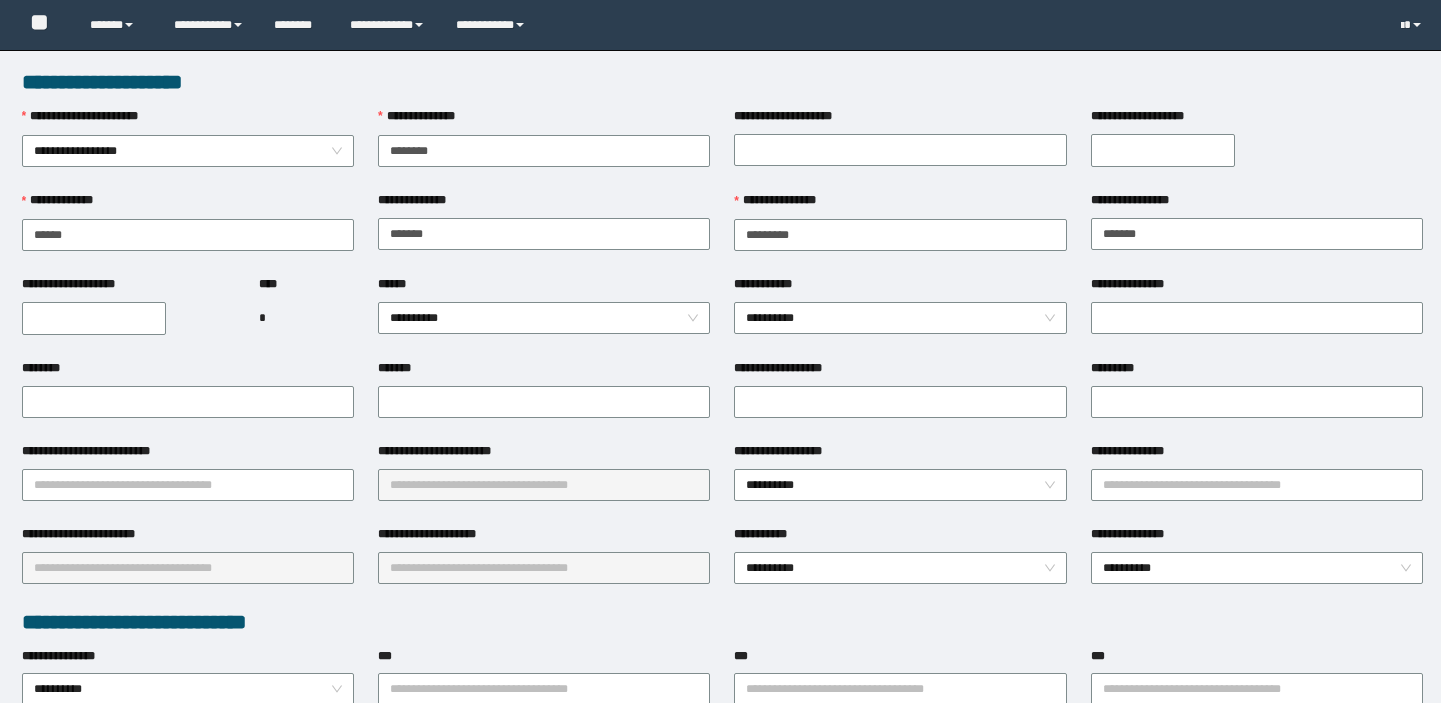 scroll, scrollTop: 0, scrollLeft: 0, axis: both 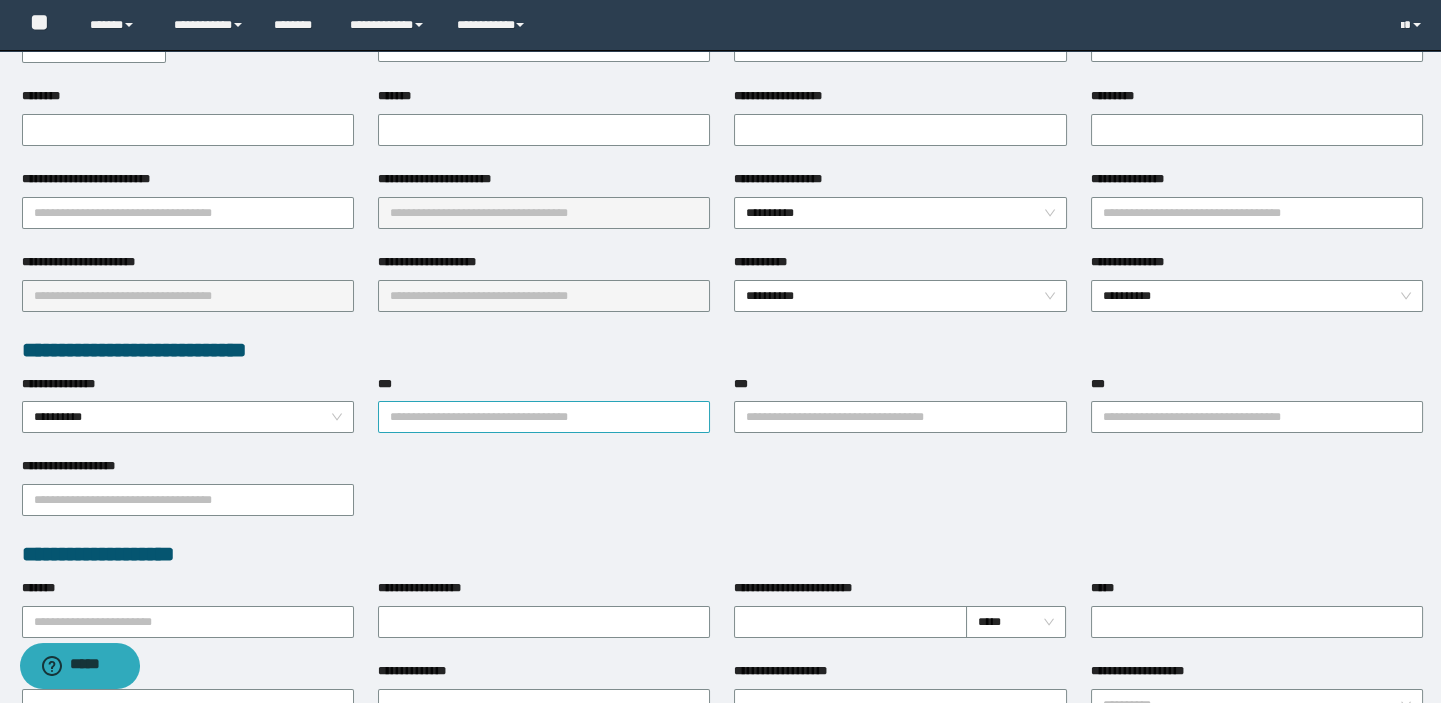 click on "***" at bounding box center [544, 417] 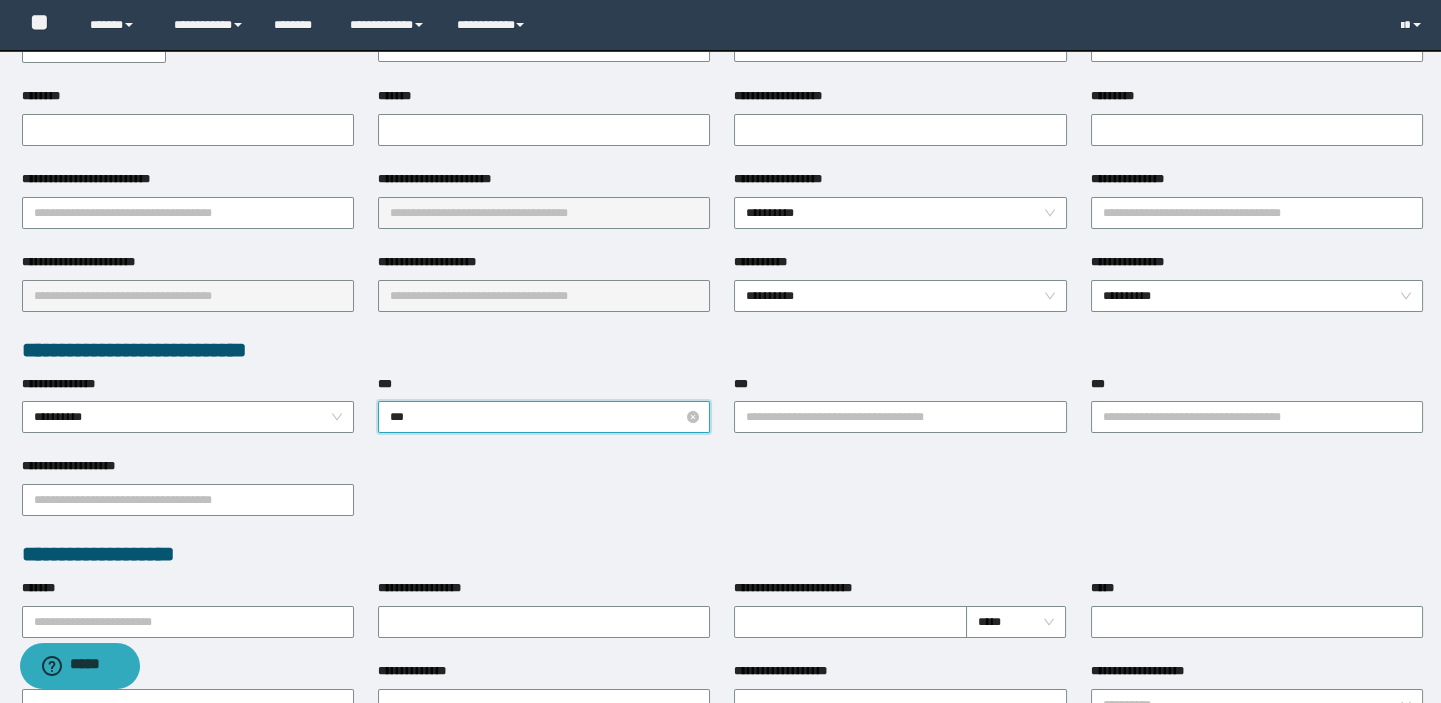 type on "****" 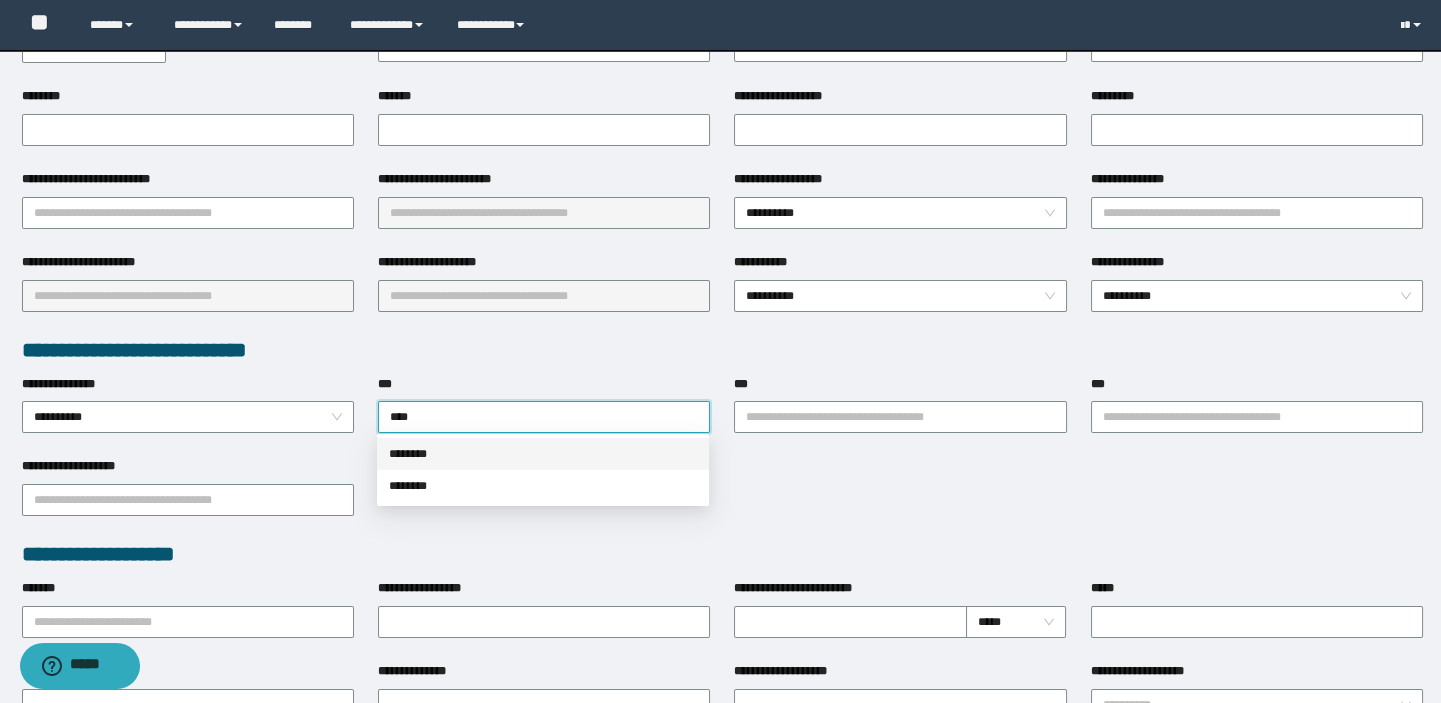 click on "********" at bounding box center (543, 454) 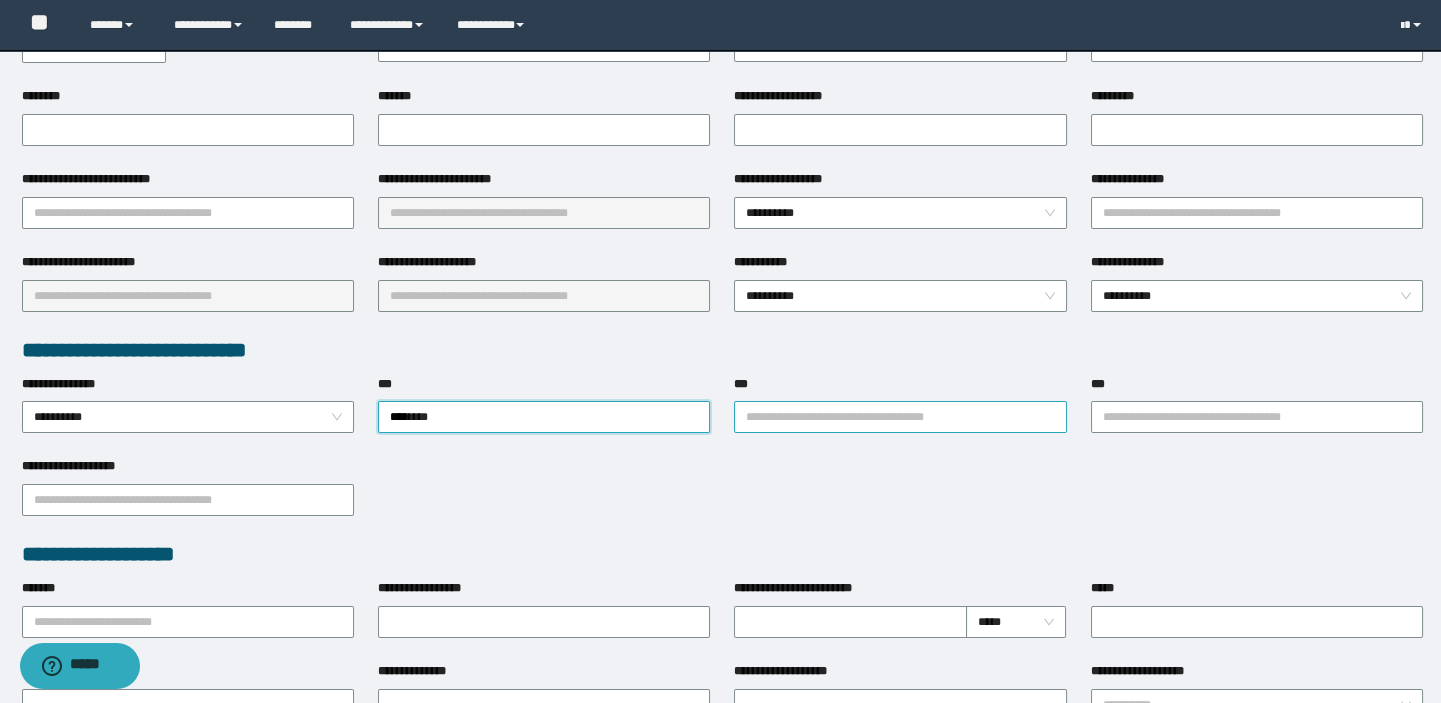 click on "***" at bounding box center (900, 417) 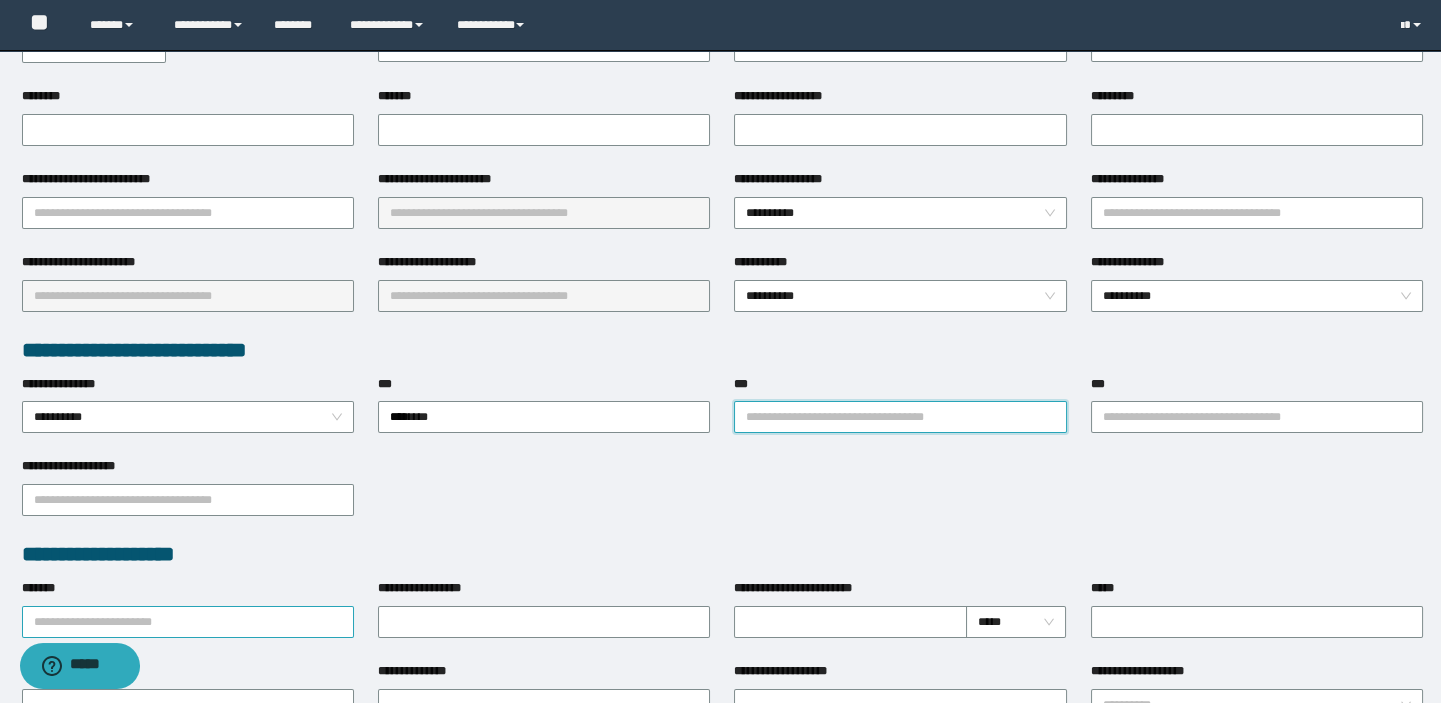 click on "**********" at bounding box center (188, 608) 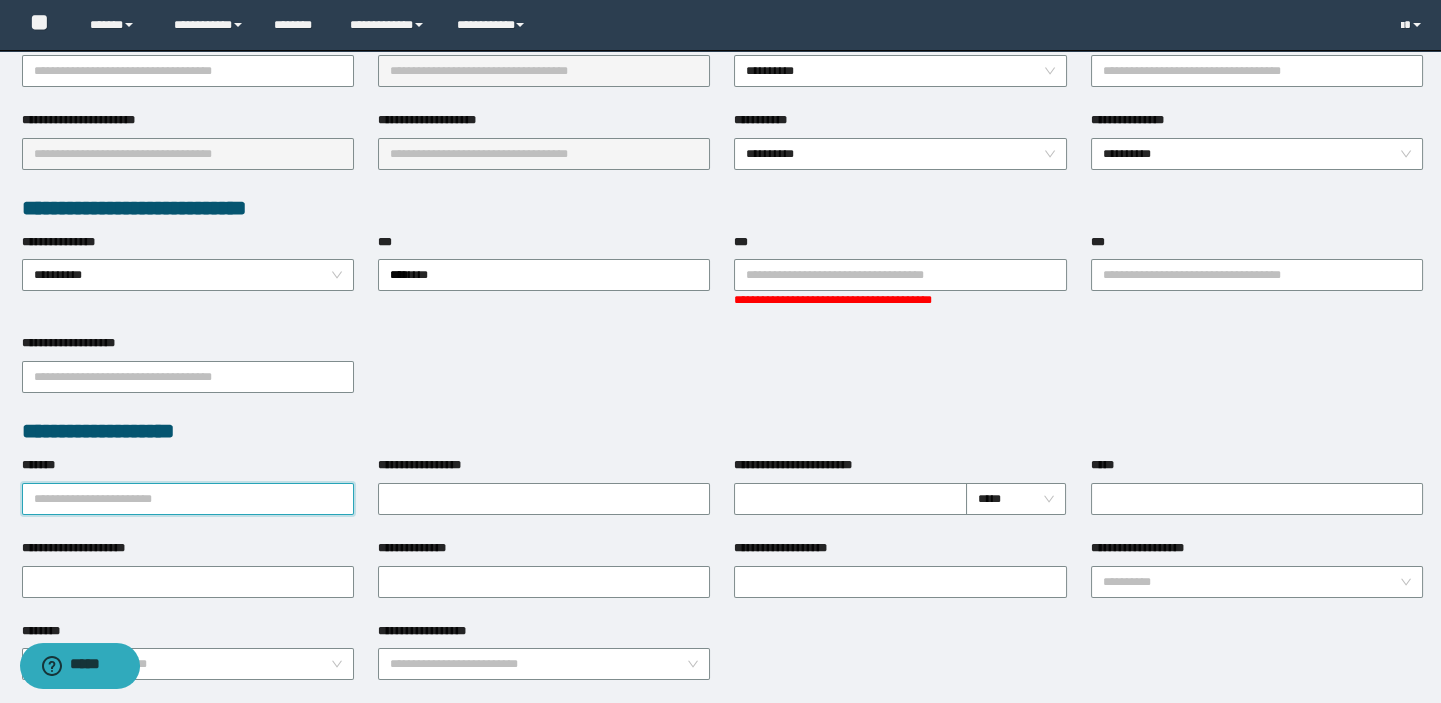 scroll, scrollTop: 454, scrollLeft: 0, axis: vertical 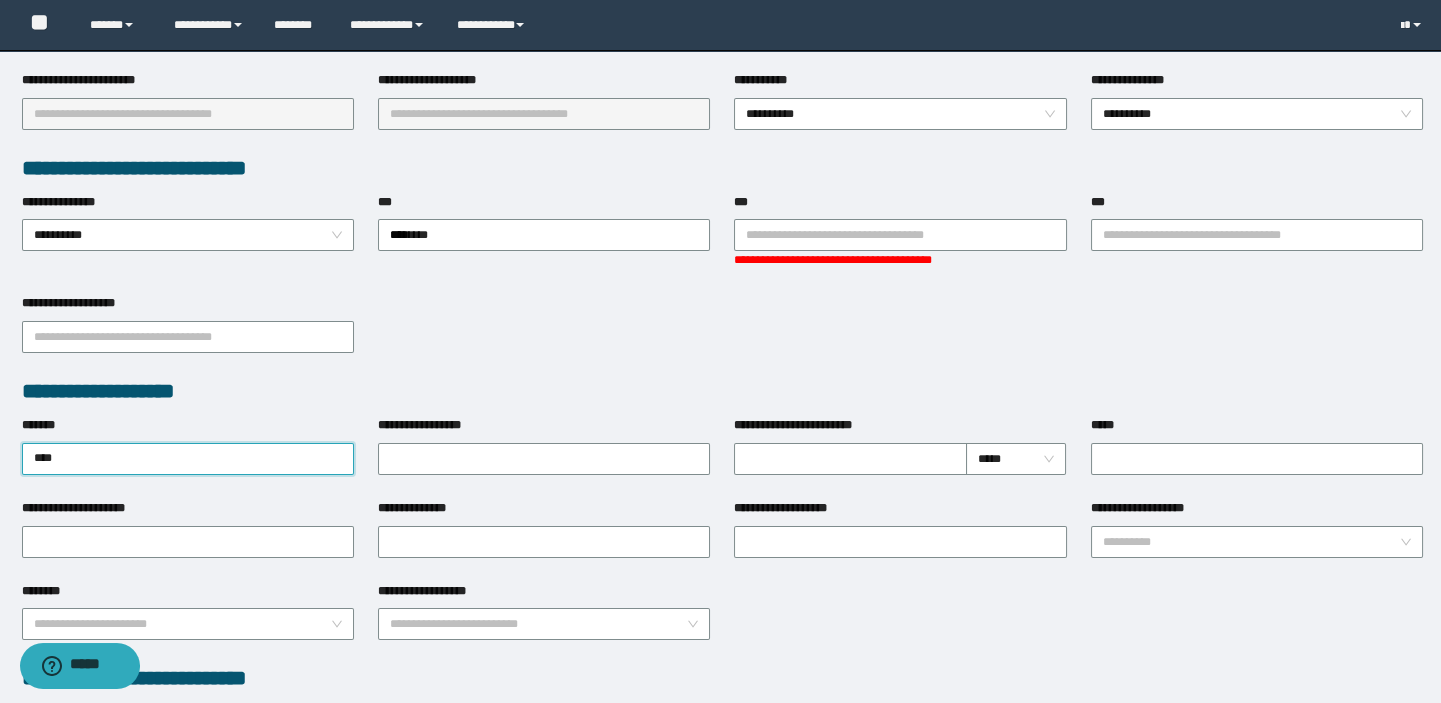 type on "***" 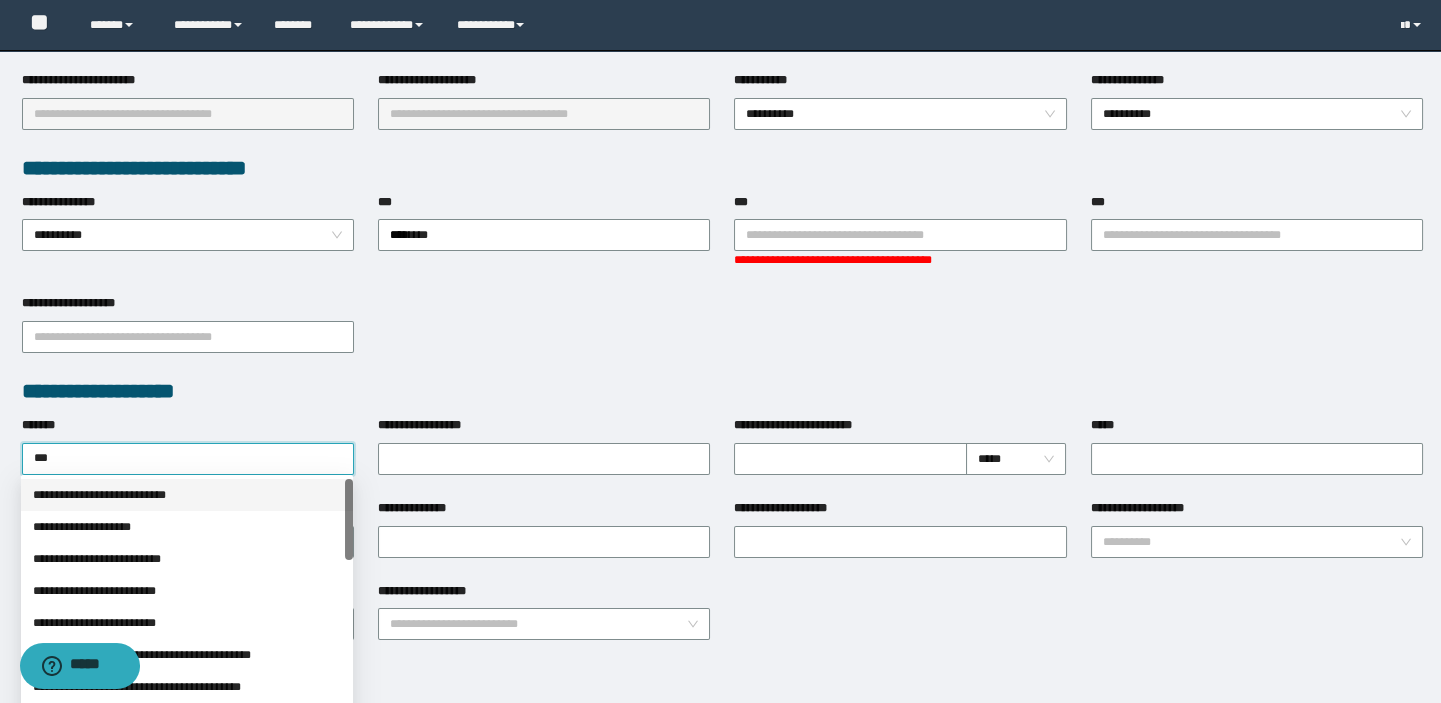 click on "**********" at bounding box center [187, 495] 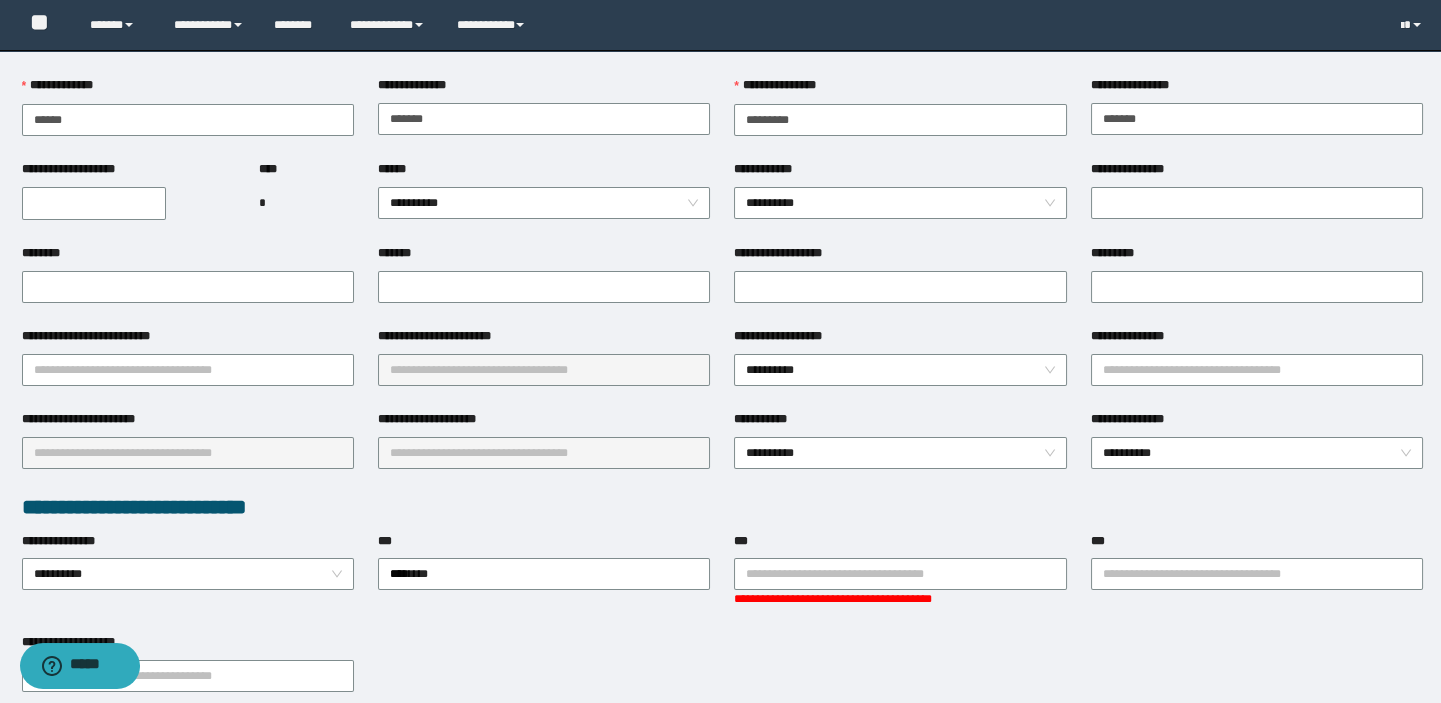 scroll, scrollTop: 18, scrollLeft: 0, axis: vertical 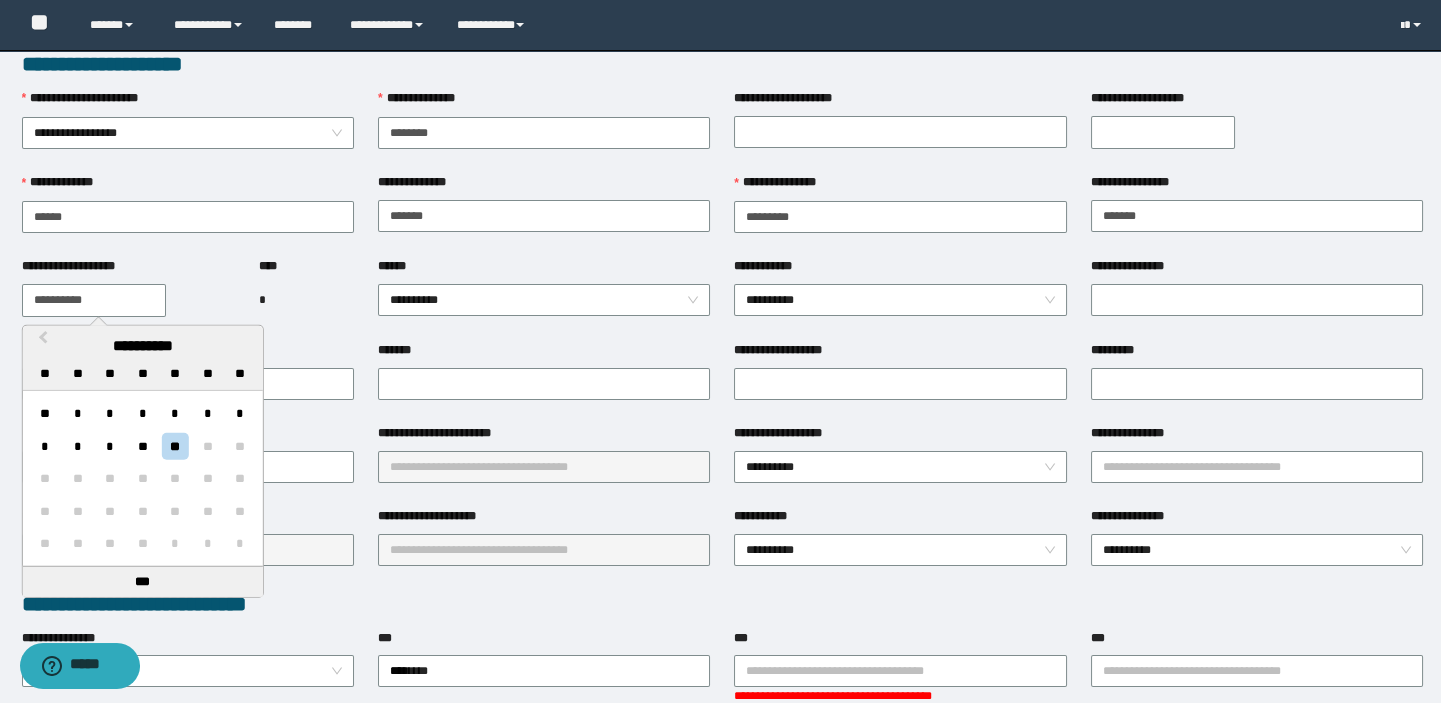 click on "**********" at bounding box center [94, 300] 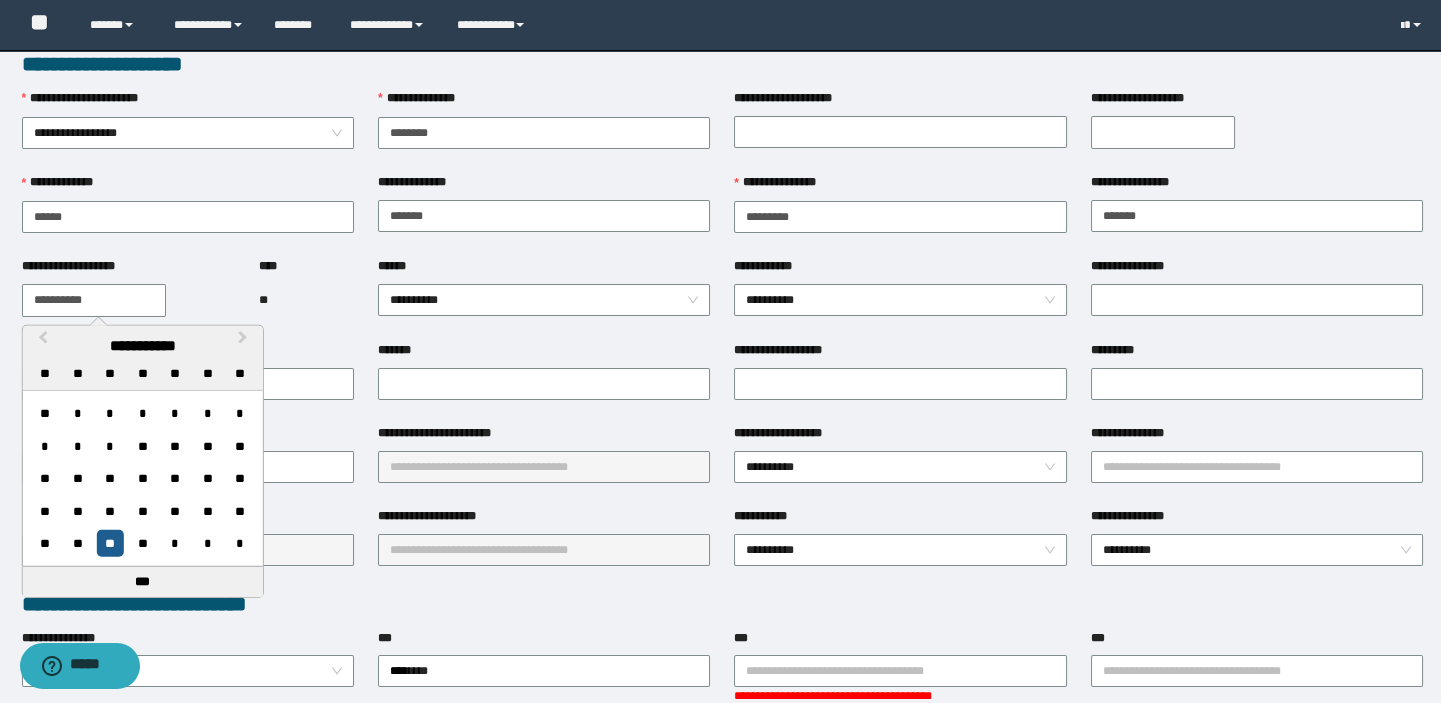 type on "**********" 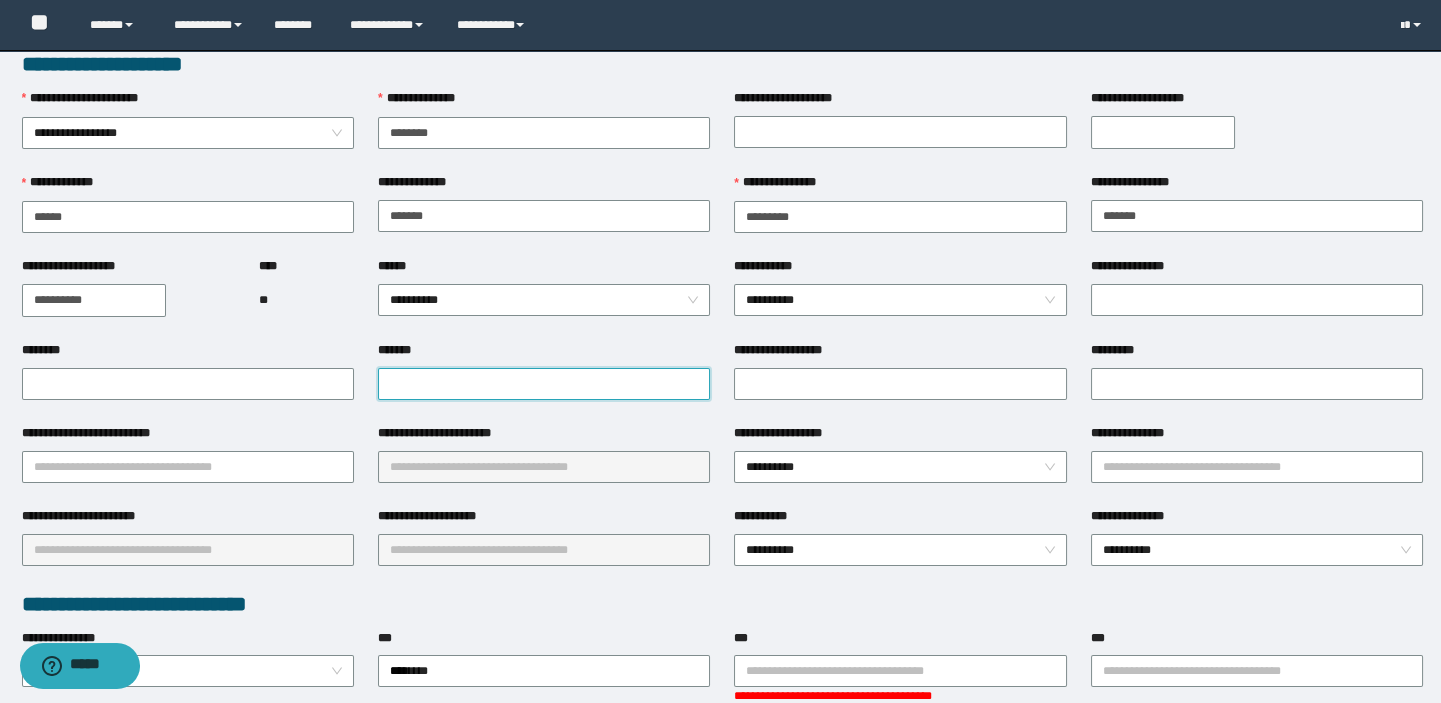 click on "*******" at bounding box center [544, 384] 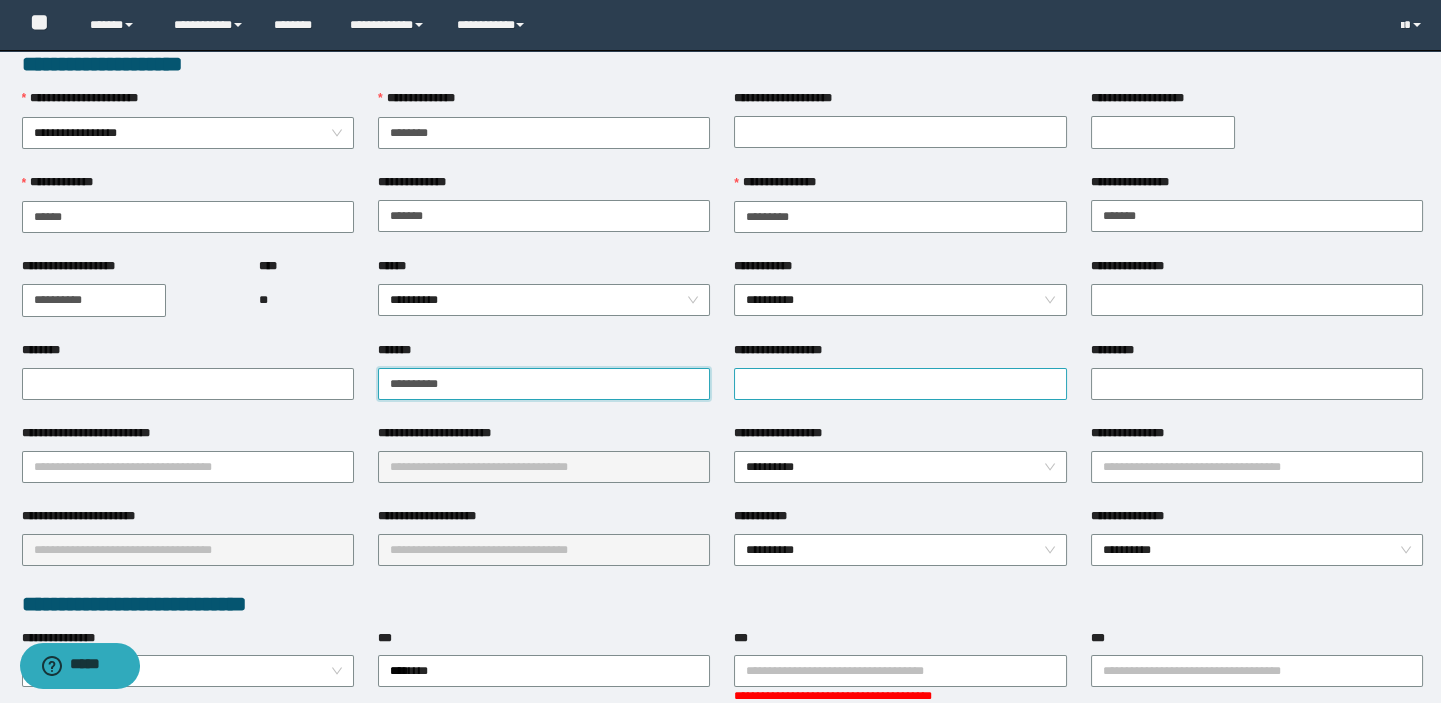 type on "**********" 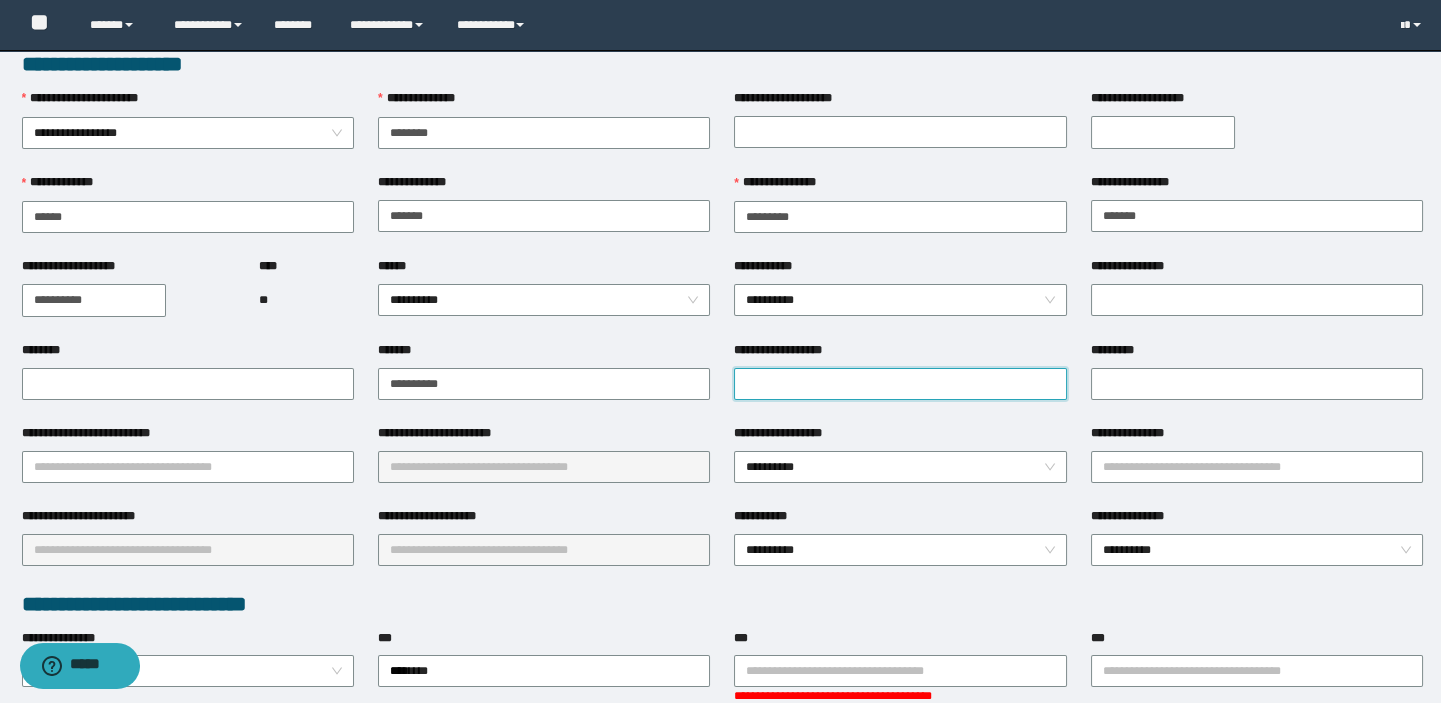 click on "**********" at bounding box center [900, 384] 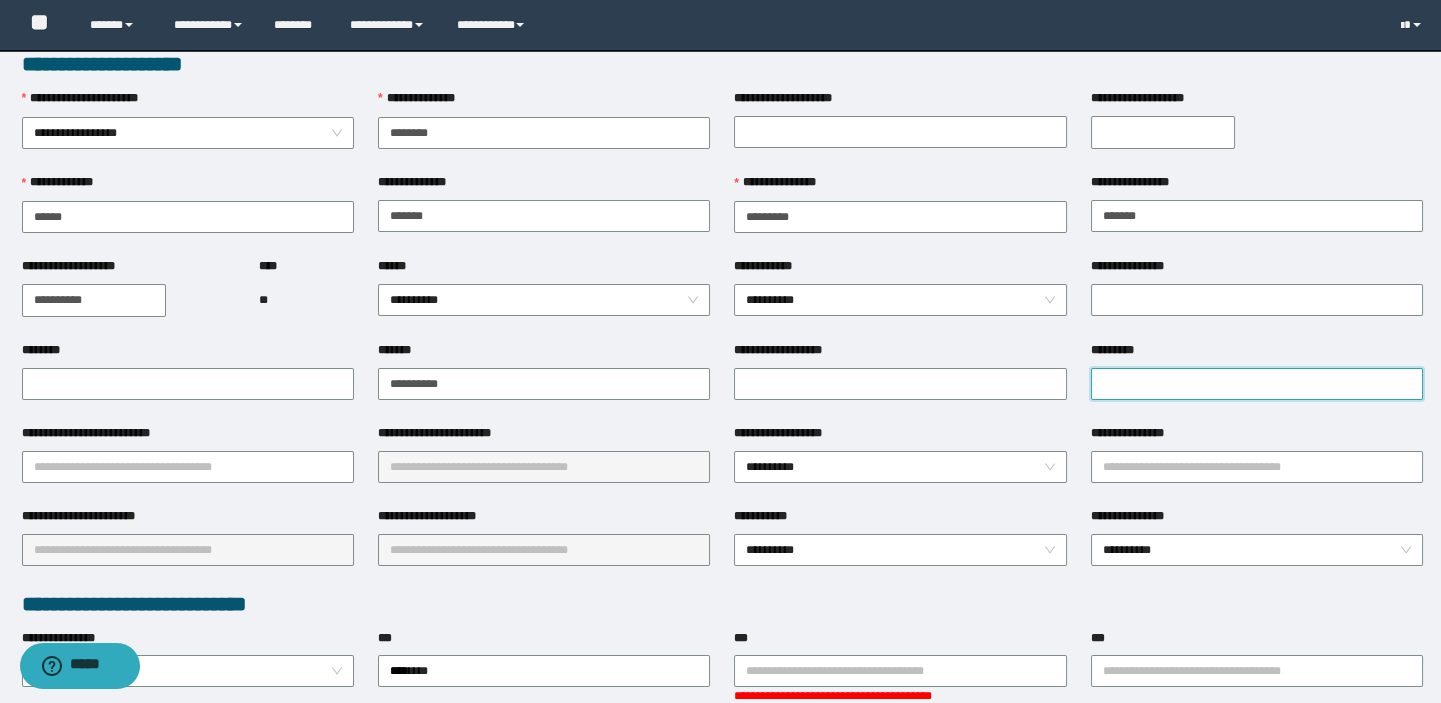 click on "*********" at bounding box center [1257, 384] 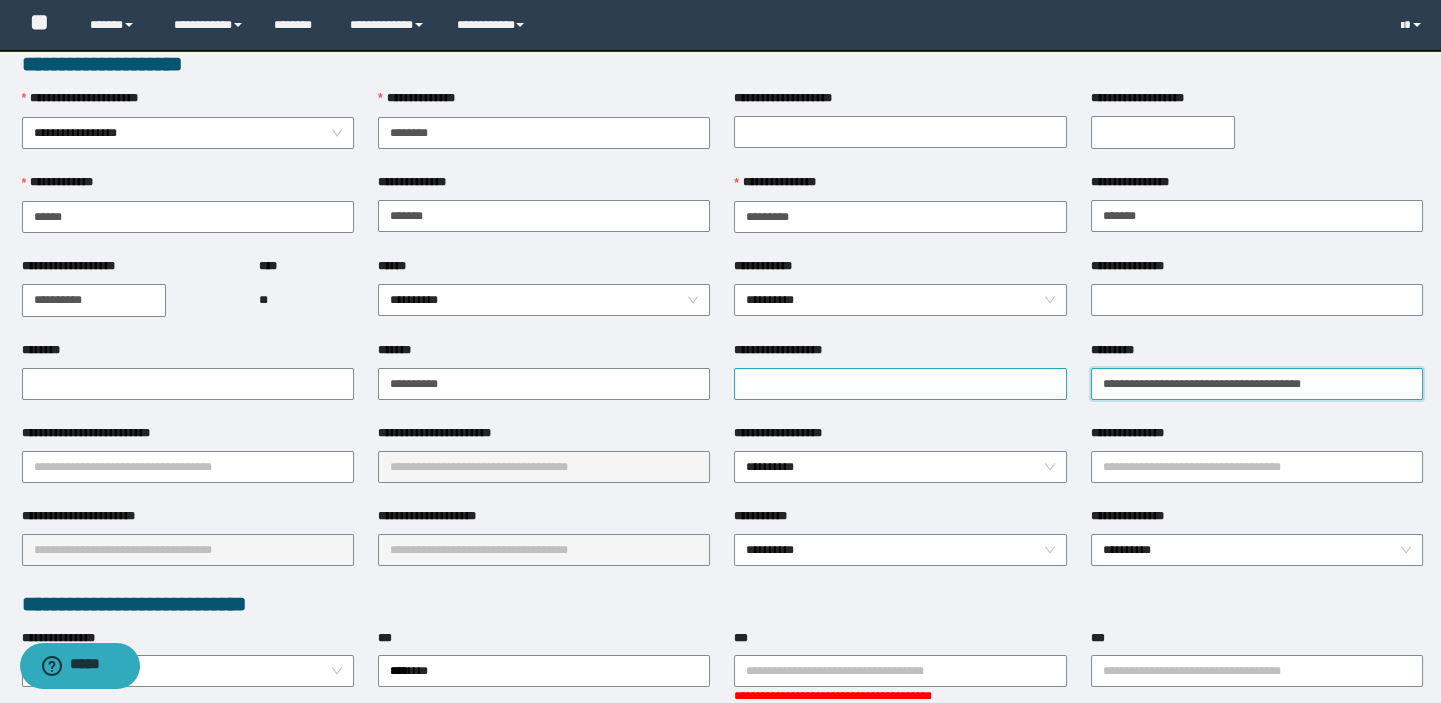 type on "**********" 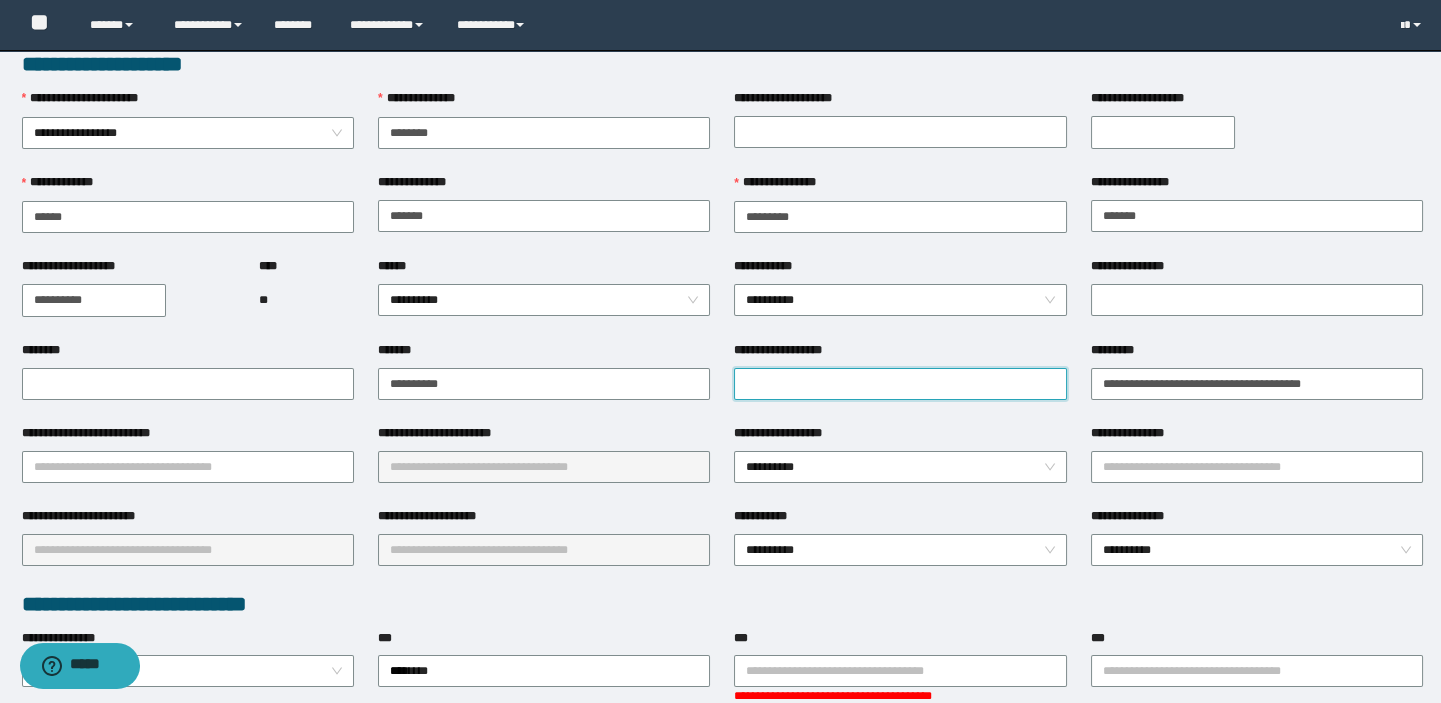 click on "**********" at bounding box center (900, 384) 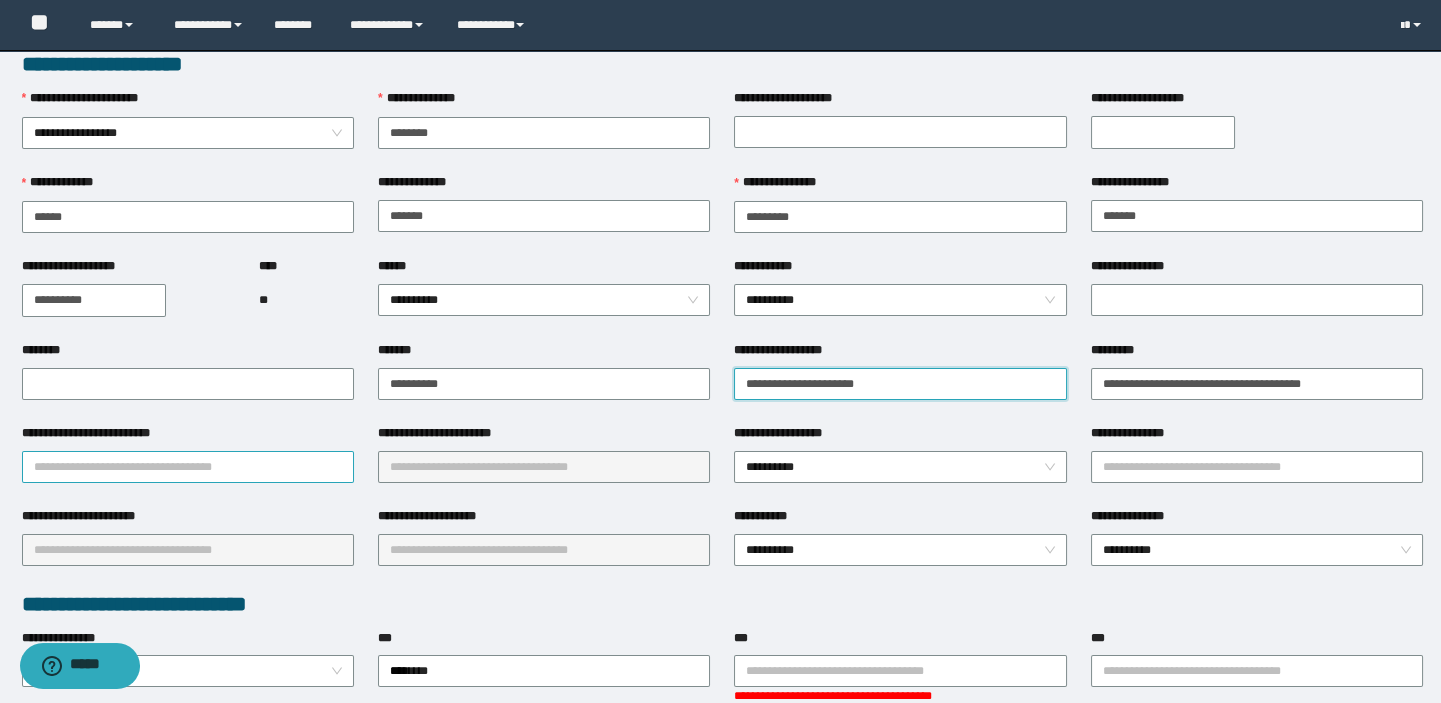 type on "**********" 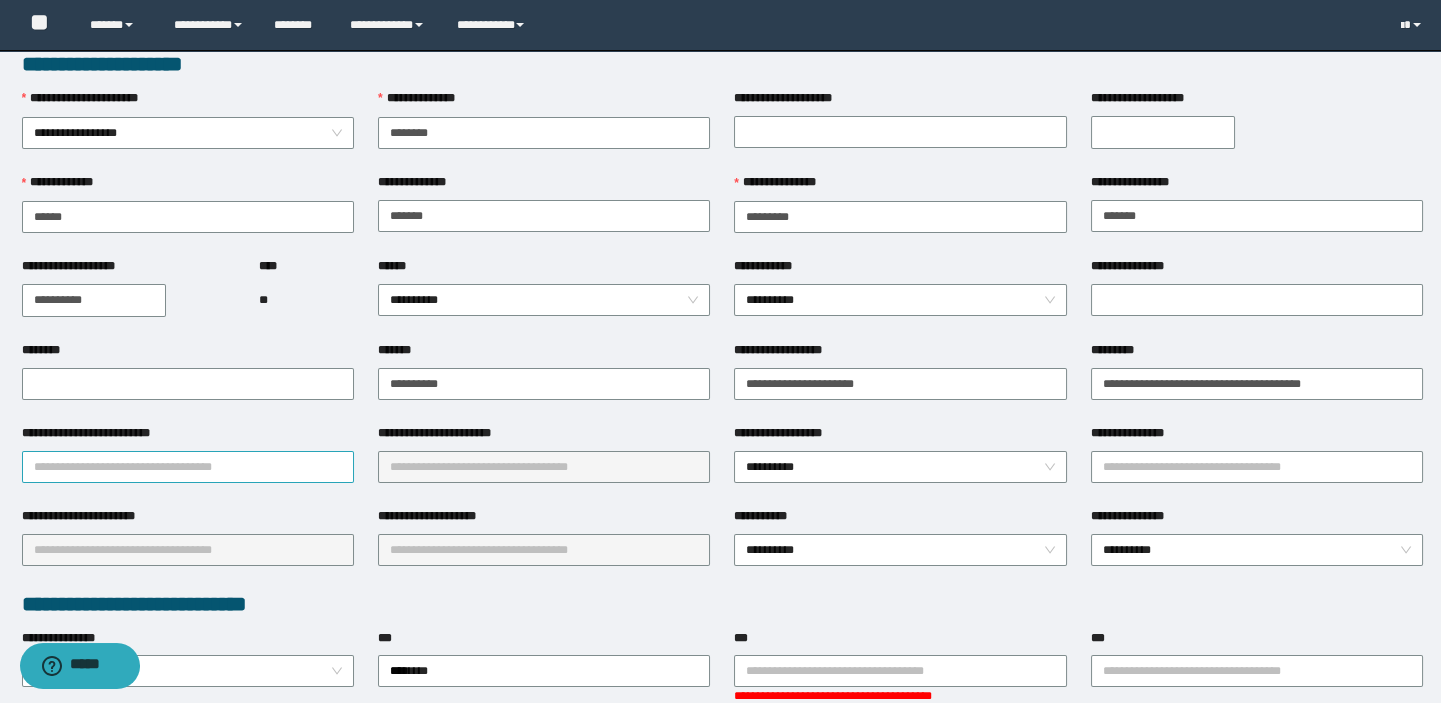 click on "**********" at bounding box center [188, 467] 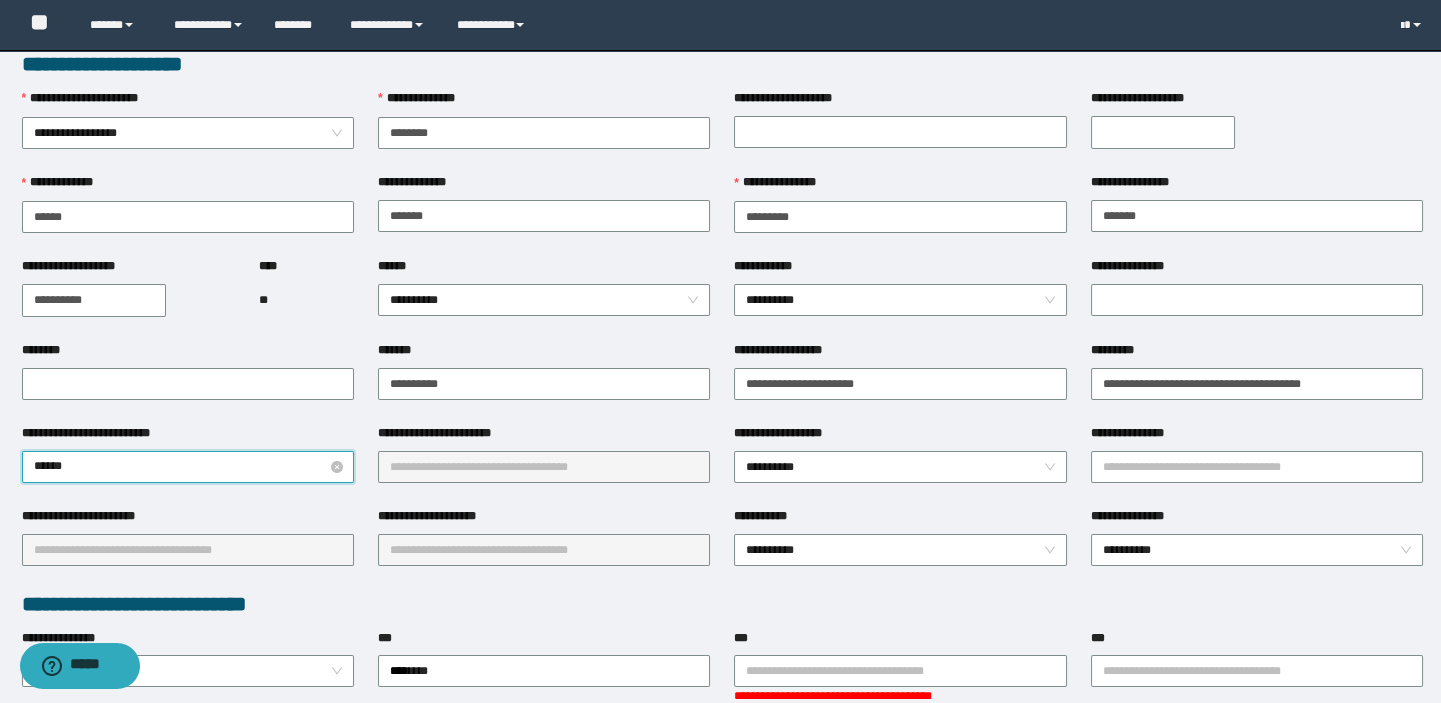 type on "*******" 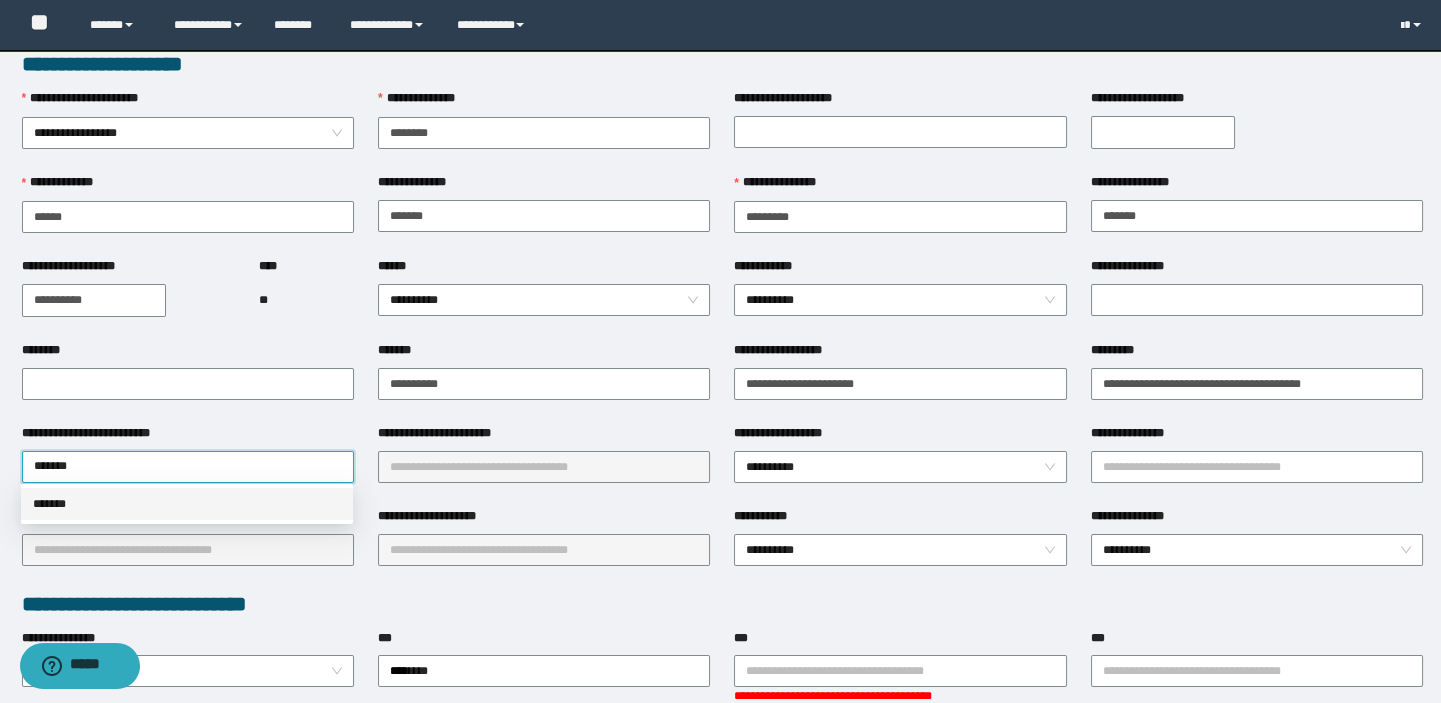 click on "*******" at bounding box center [187, 504] 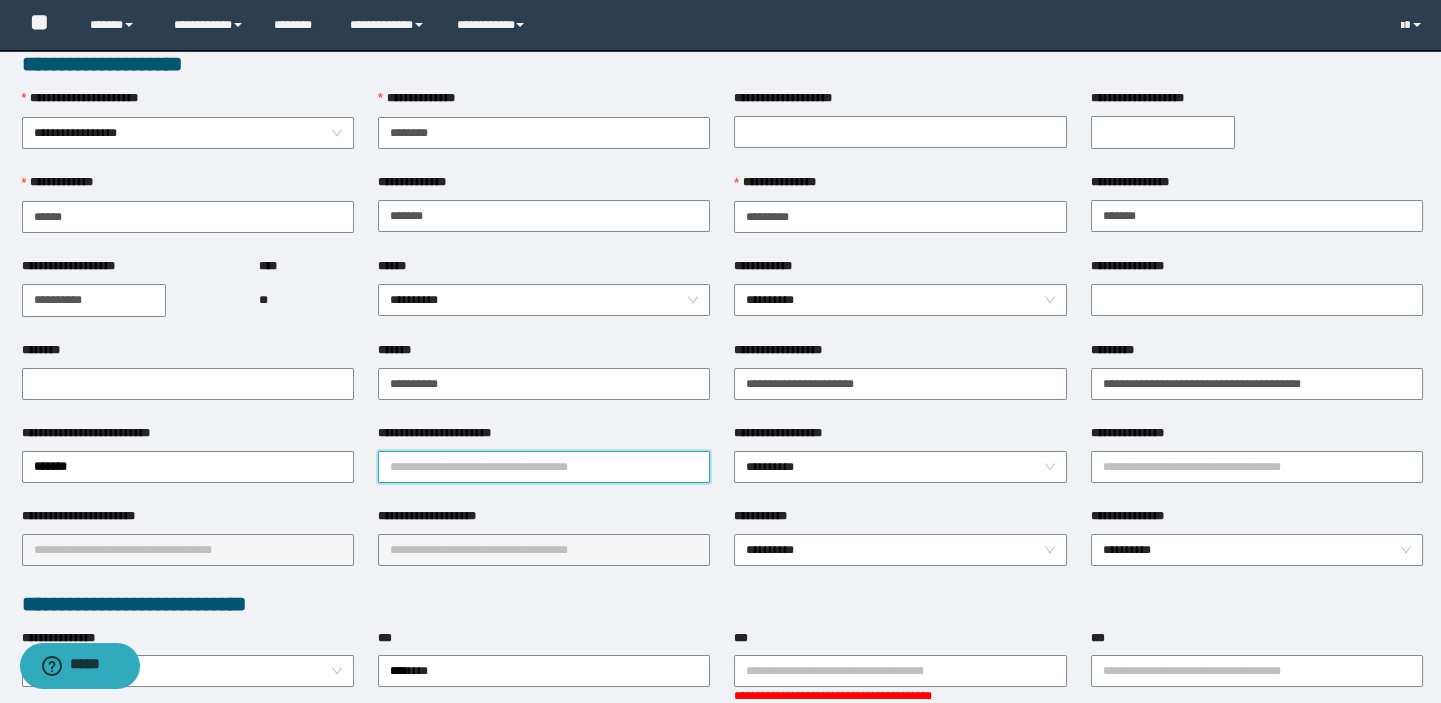 click on "**********" at bounding box center (544, 467) 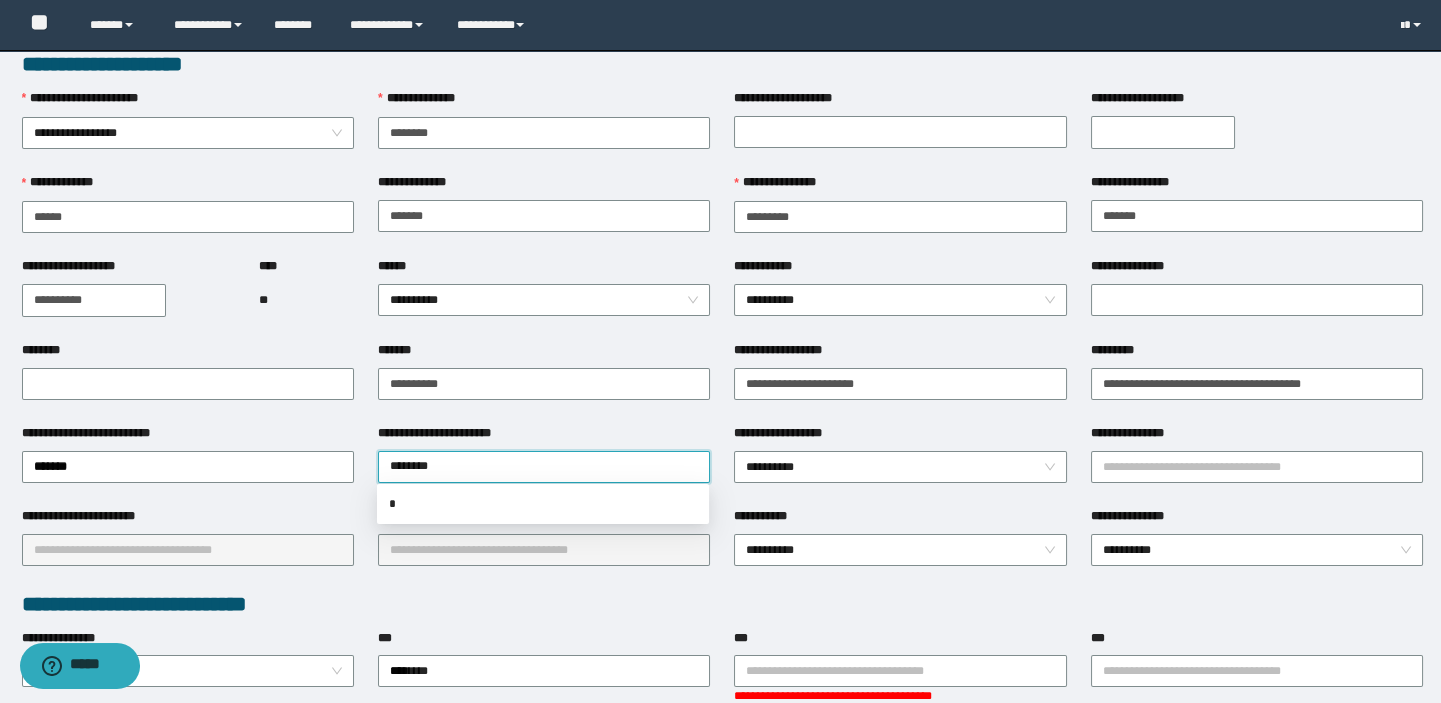 type on "*********" 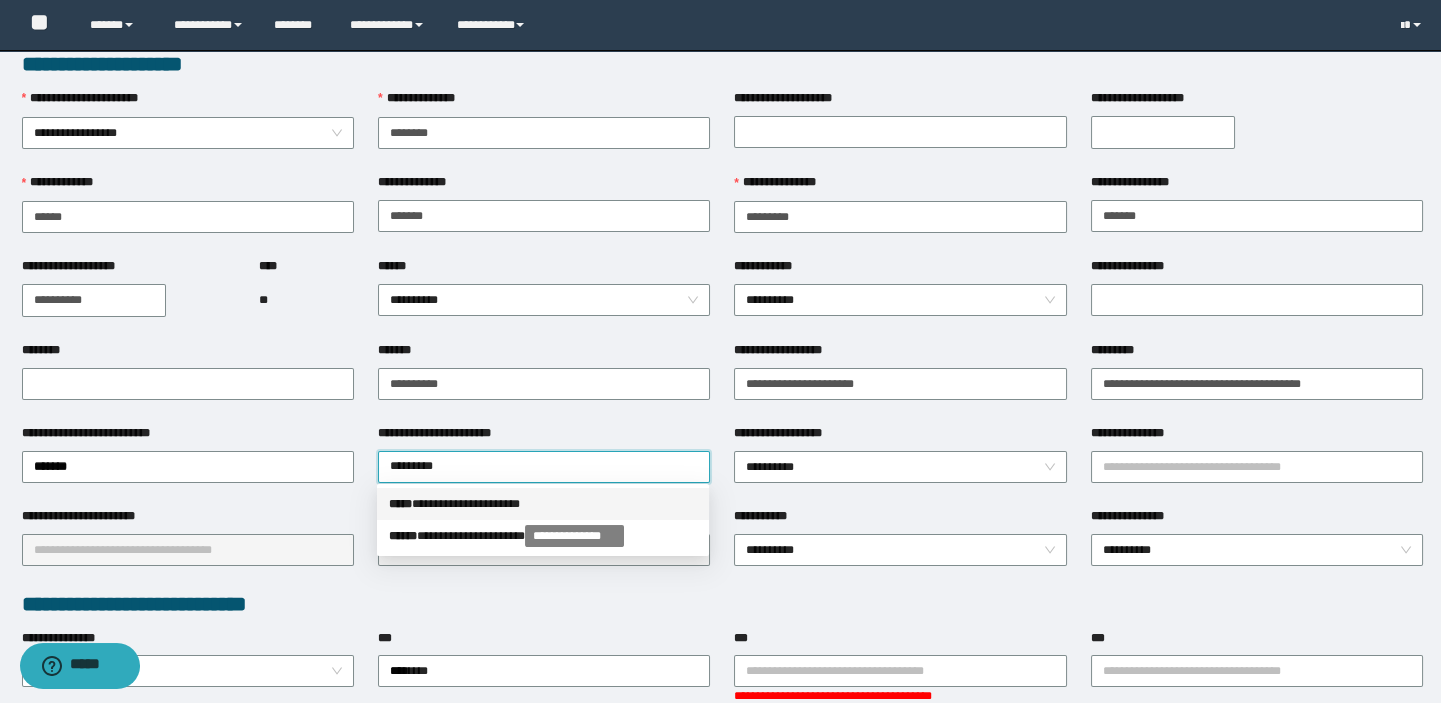 click on "**********" at bounding box center (543, 504) 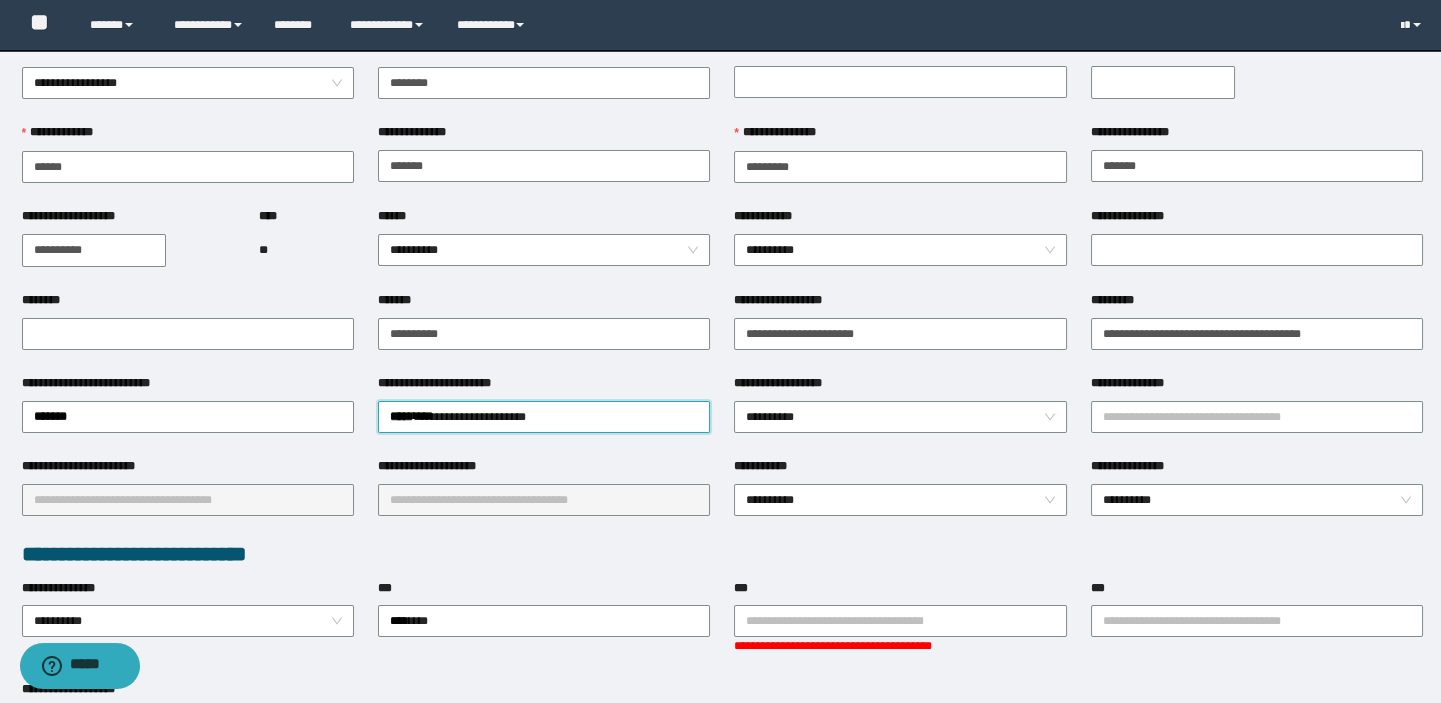 scroll, scrollTop: 109, scrollLeft: 0, axis: vertical 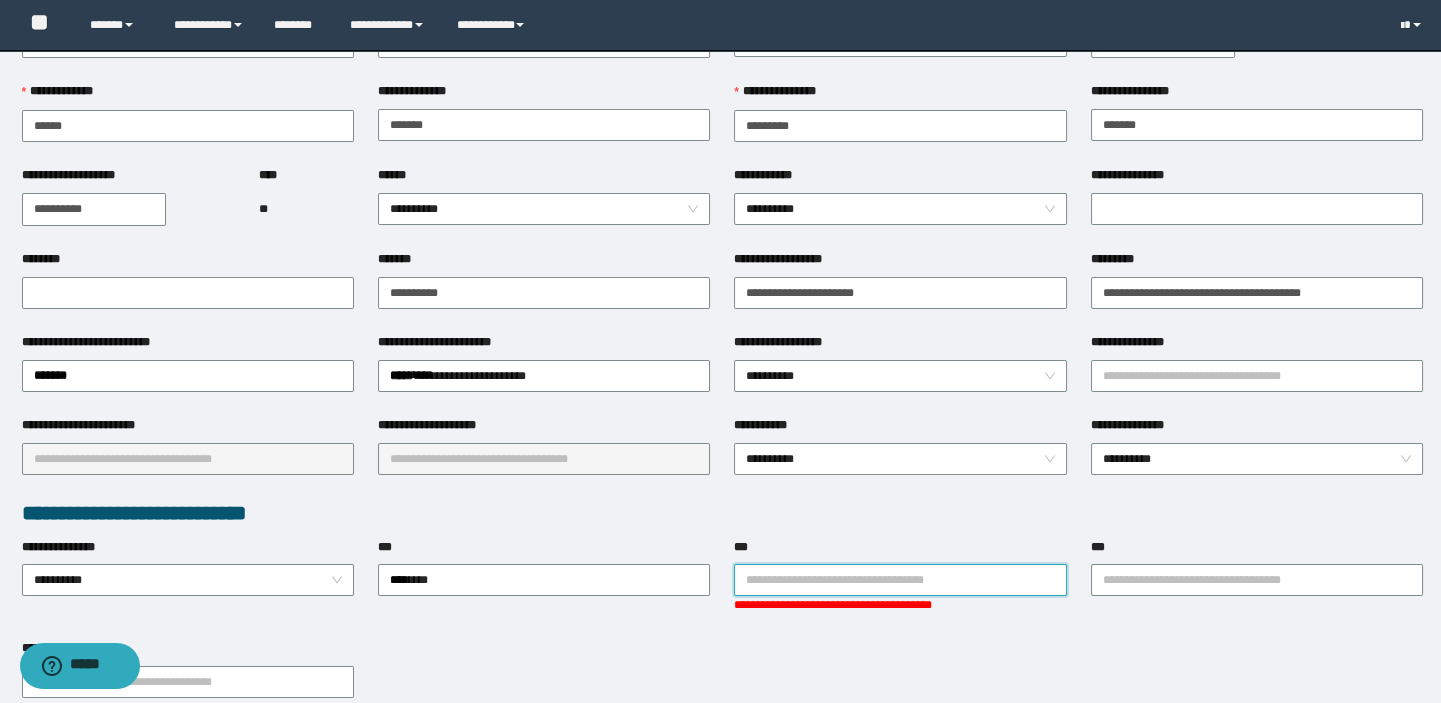 click on "***" at bounding box center [900, 580] 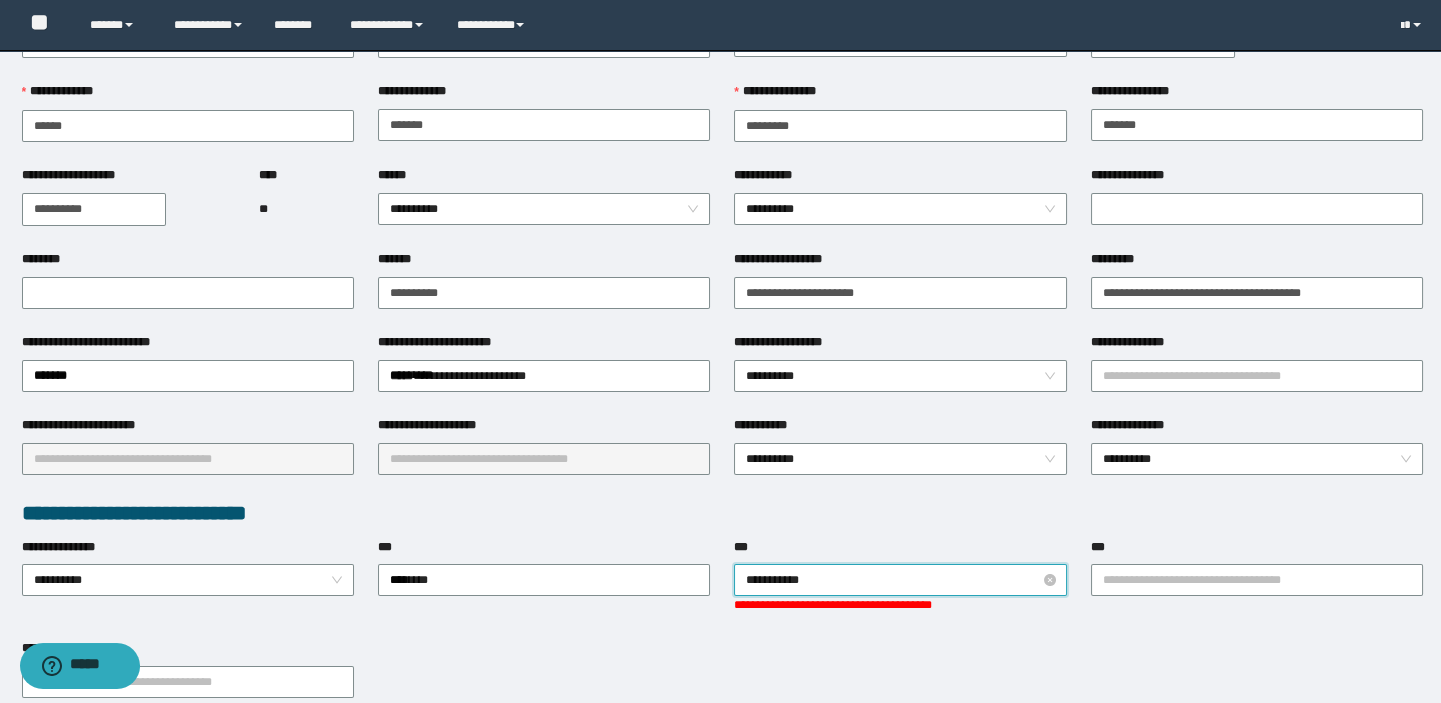 type on "**********" 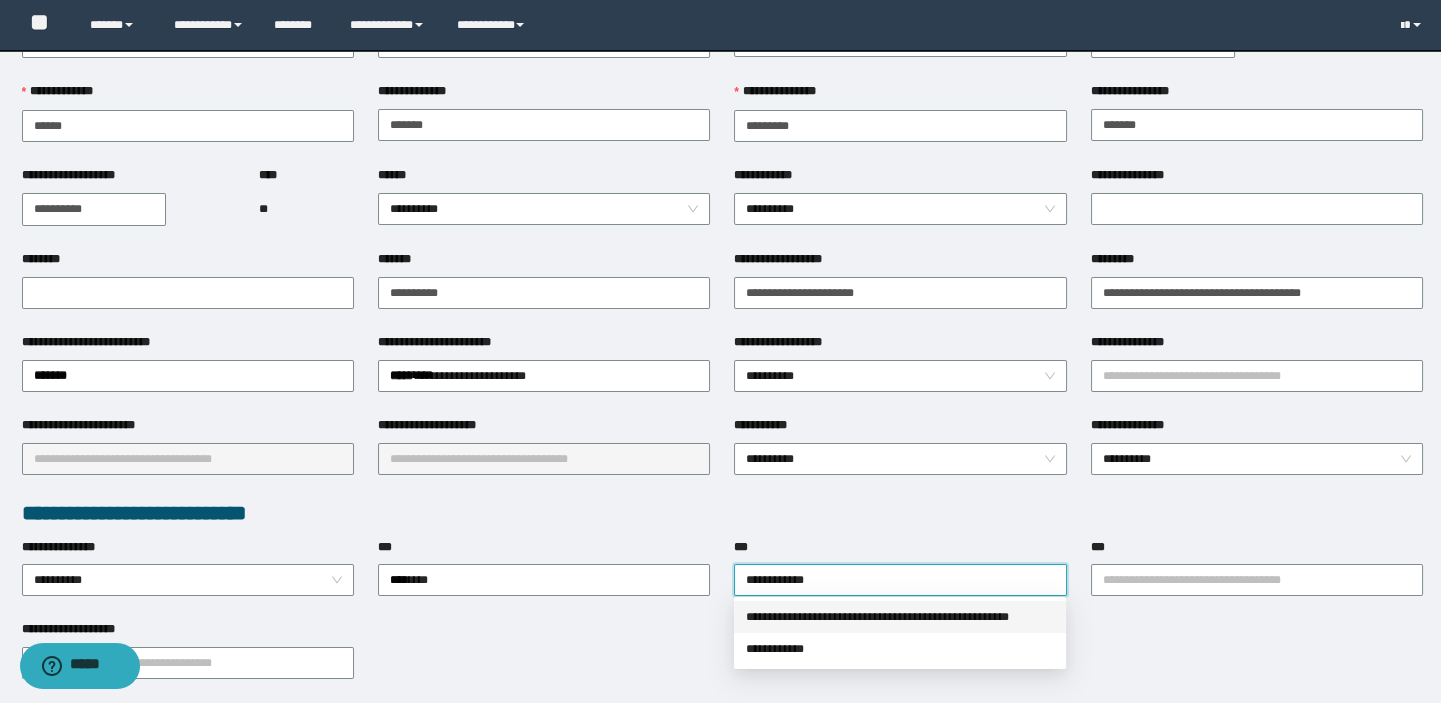 click on "**********" at bounding box center (900, 617) 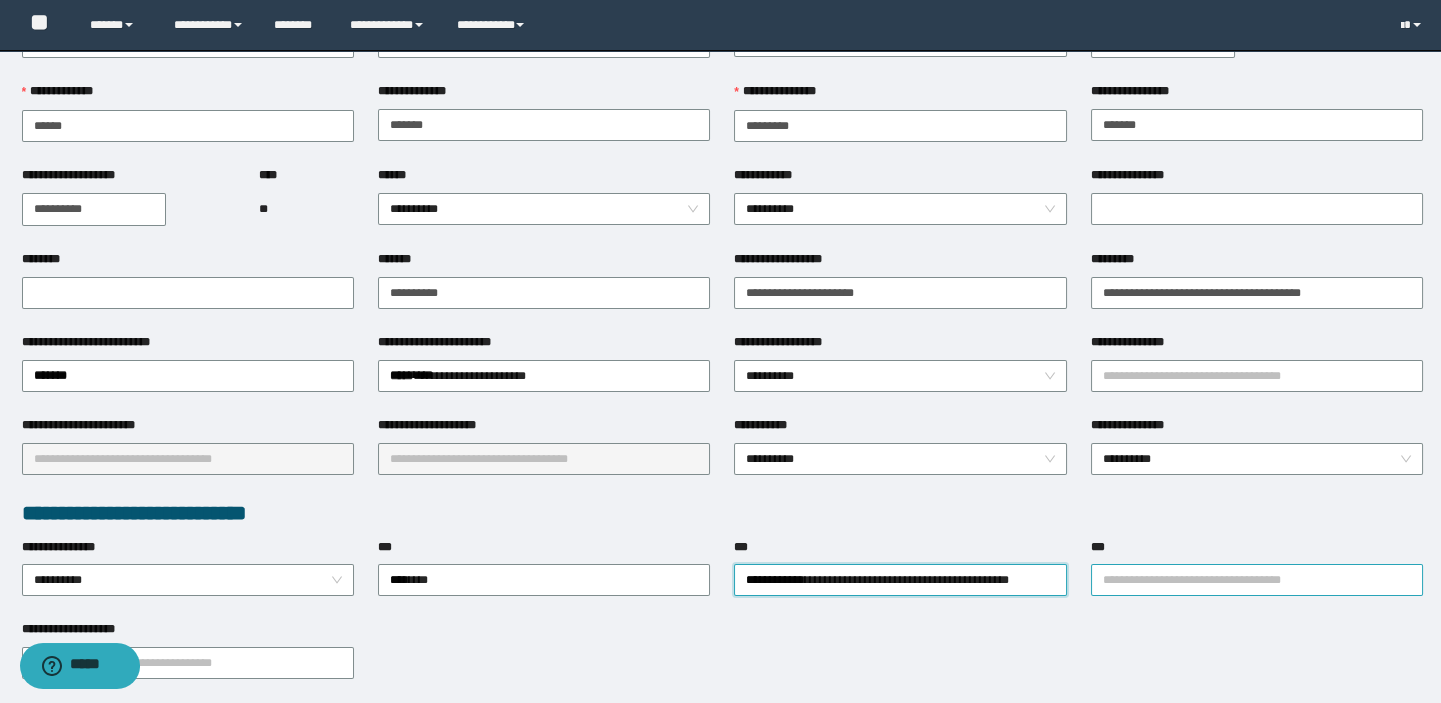 click on "***" at bounding box center [1257, 580] 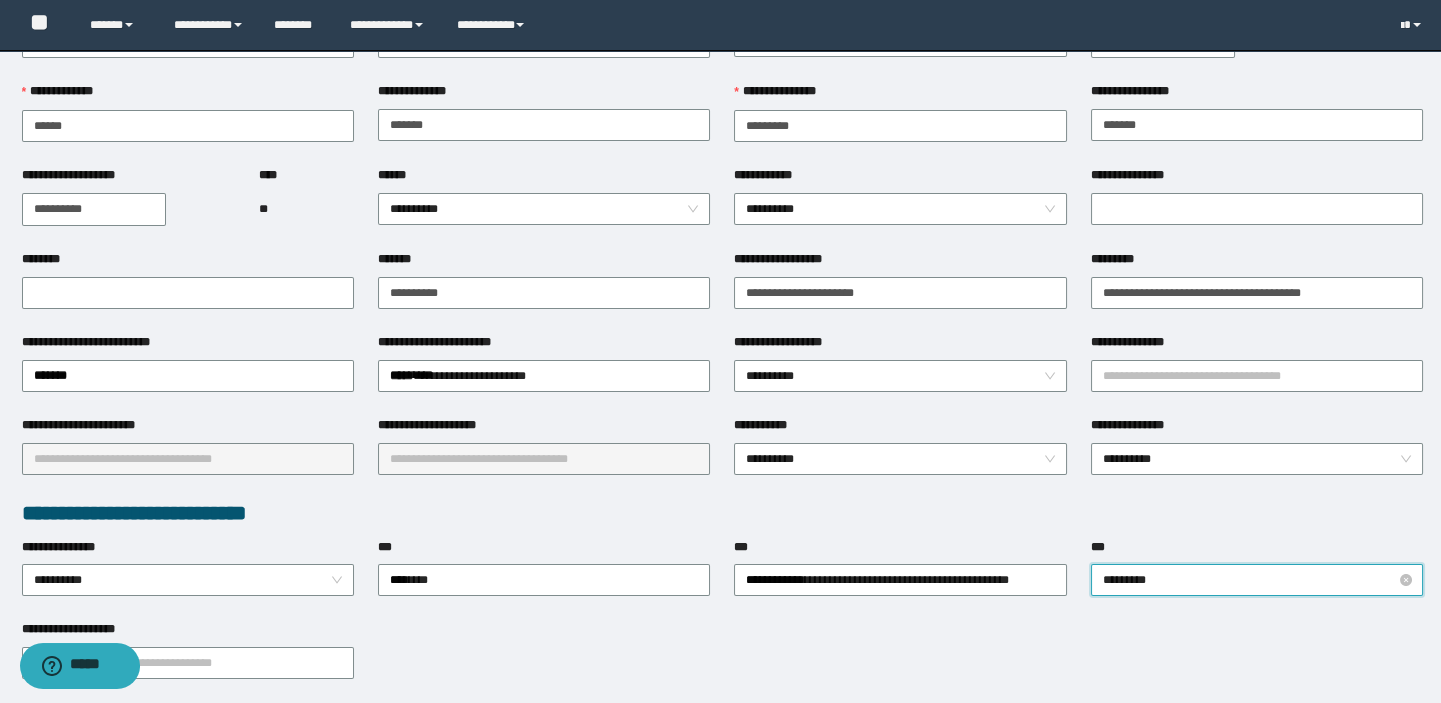 type on "**********" 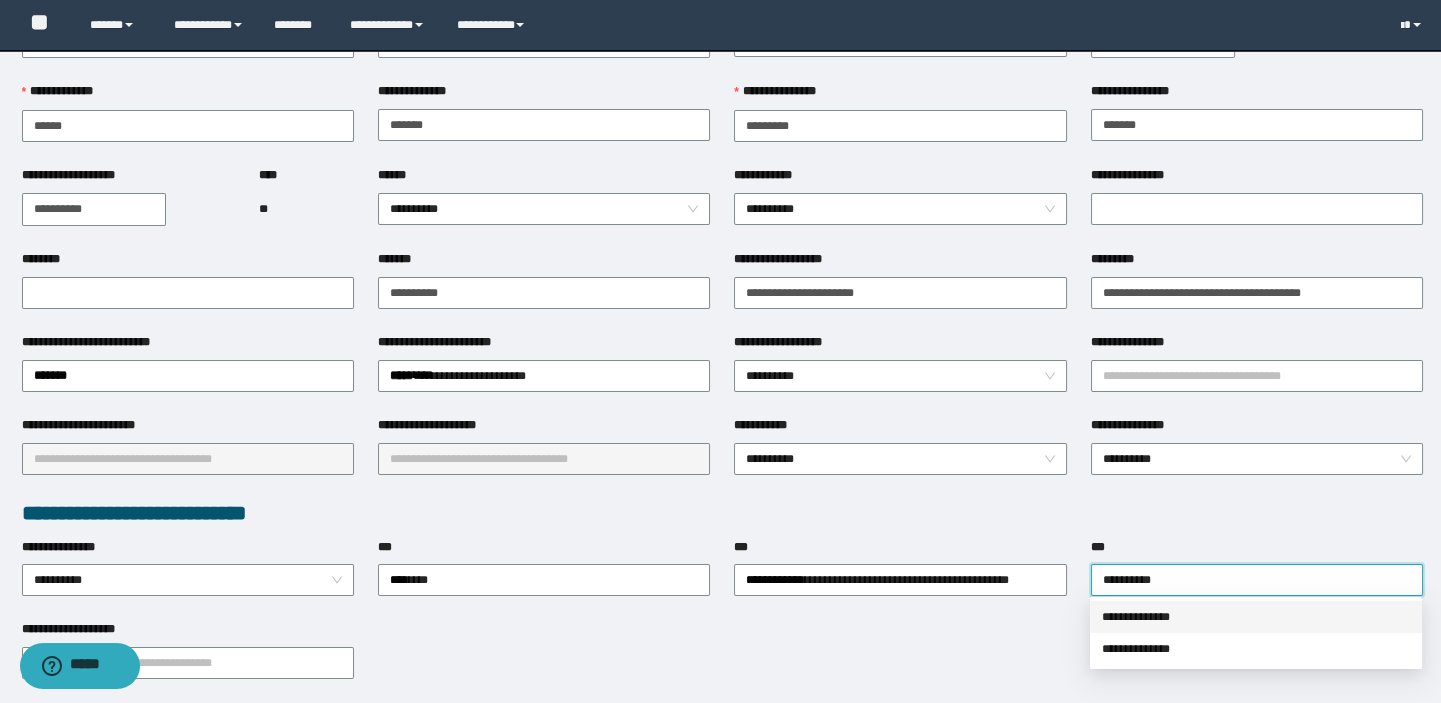 click on "**********" at bounding box center (1256, 617) 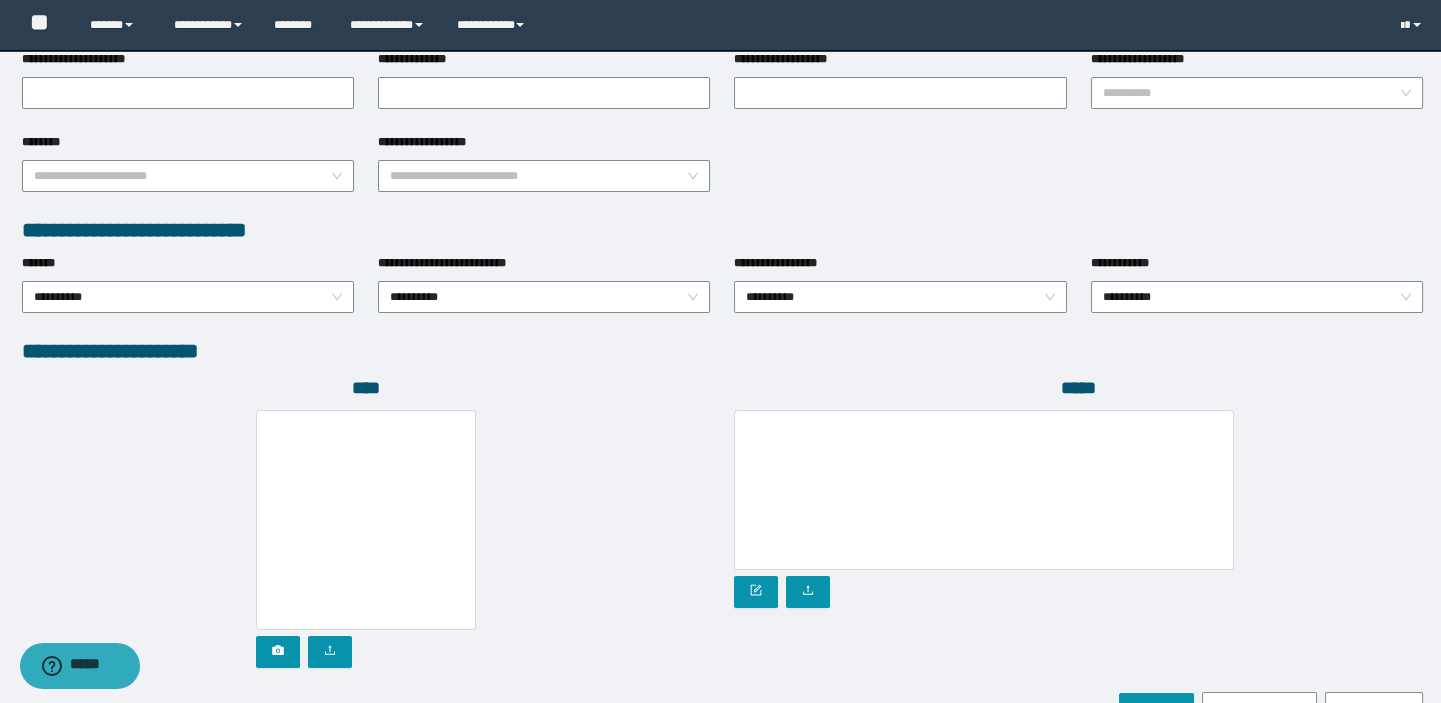 scroll, scrollTop: 999, scrollLeft: 0, axis: vertical 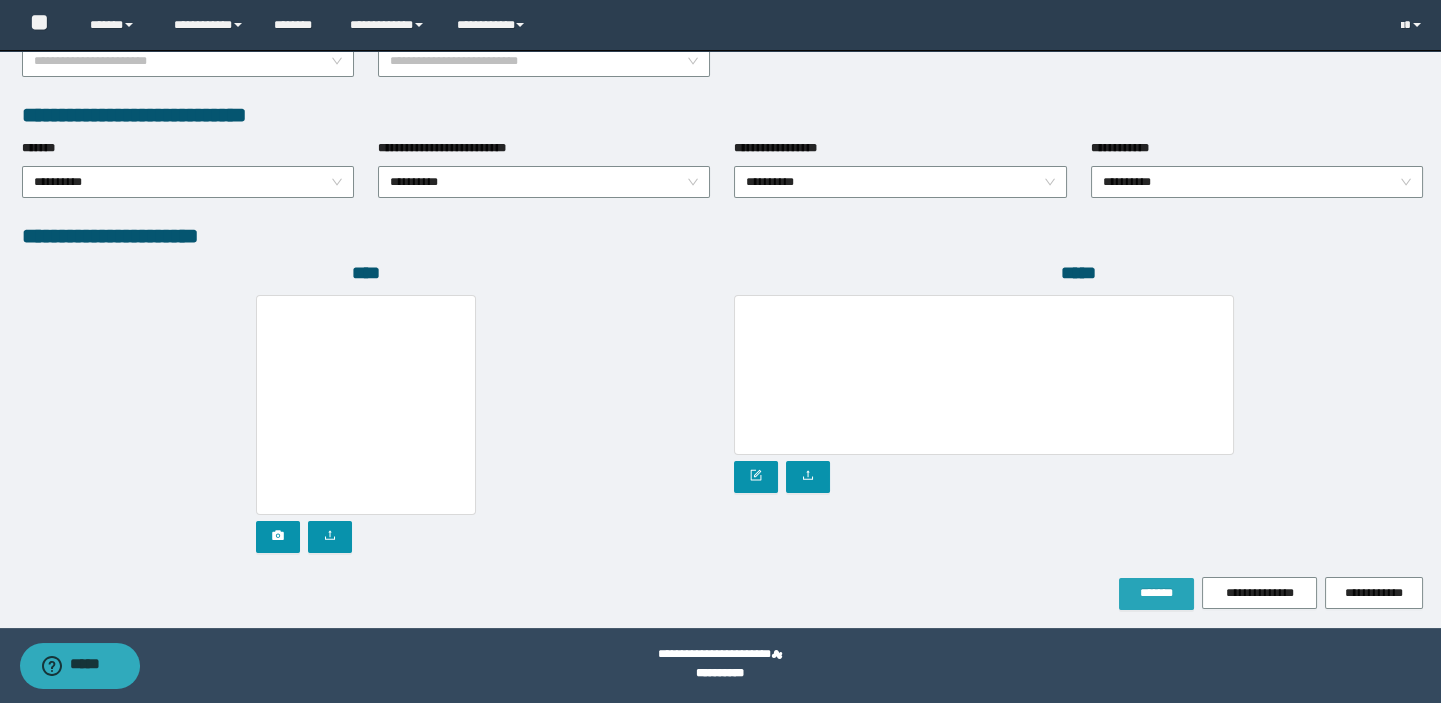 click on "*******" at bounding box center (1156, 593) 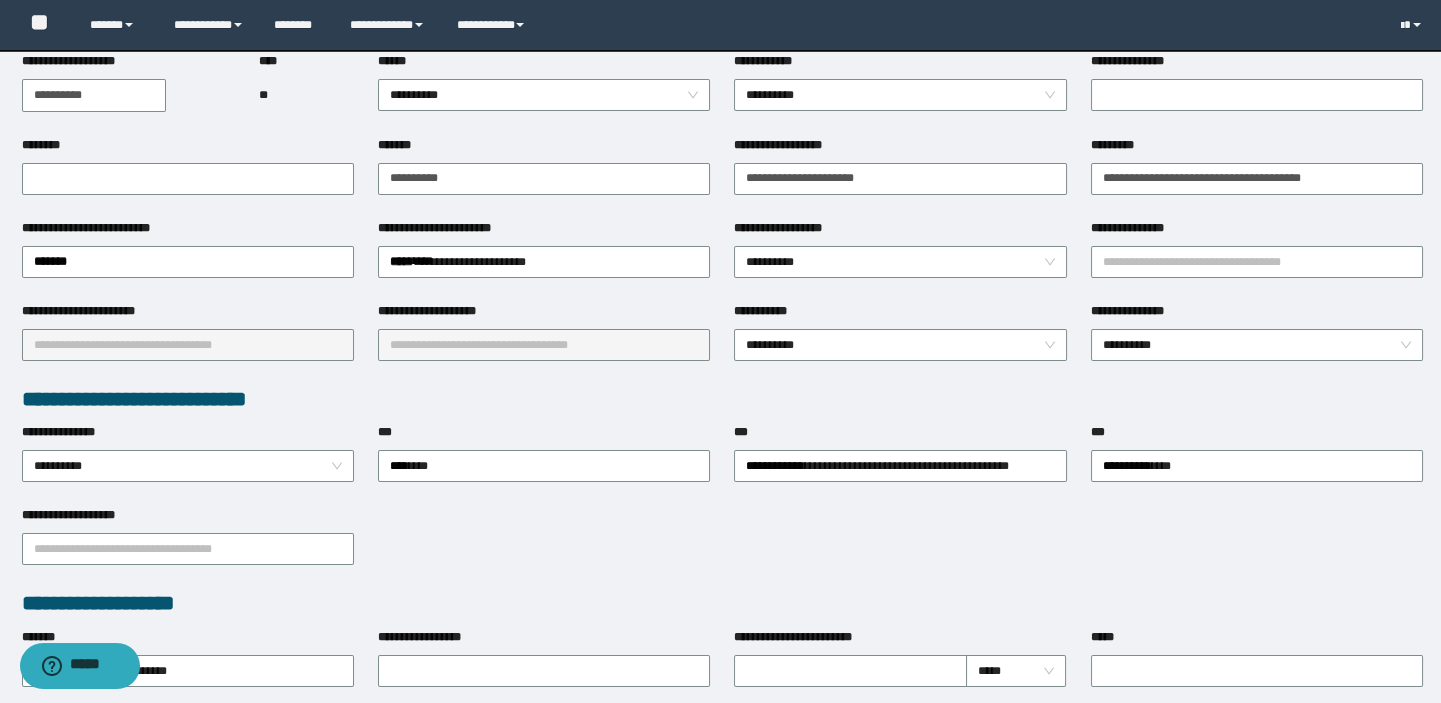 scroll, scrollTop: 415, scrollLeft: 0, axis: vertical 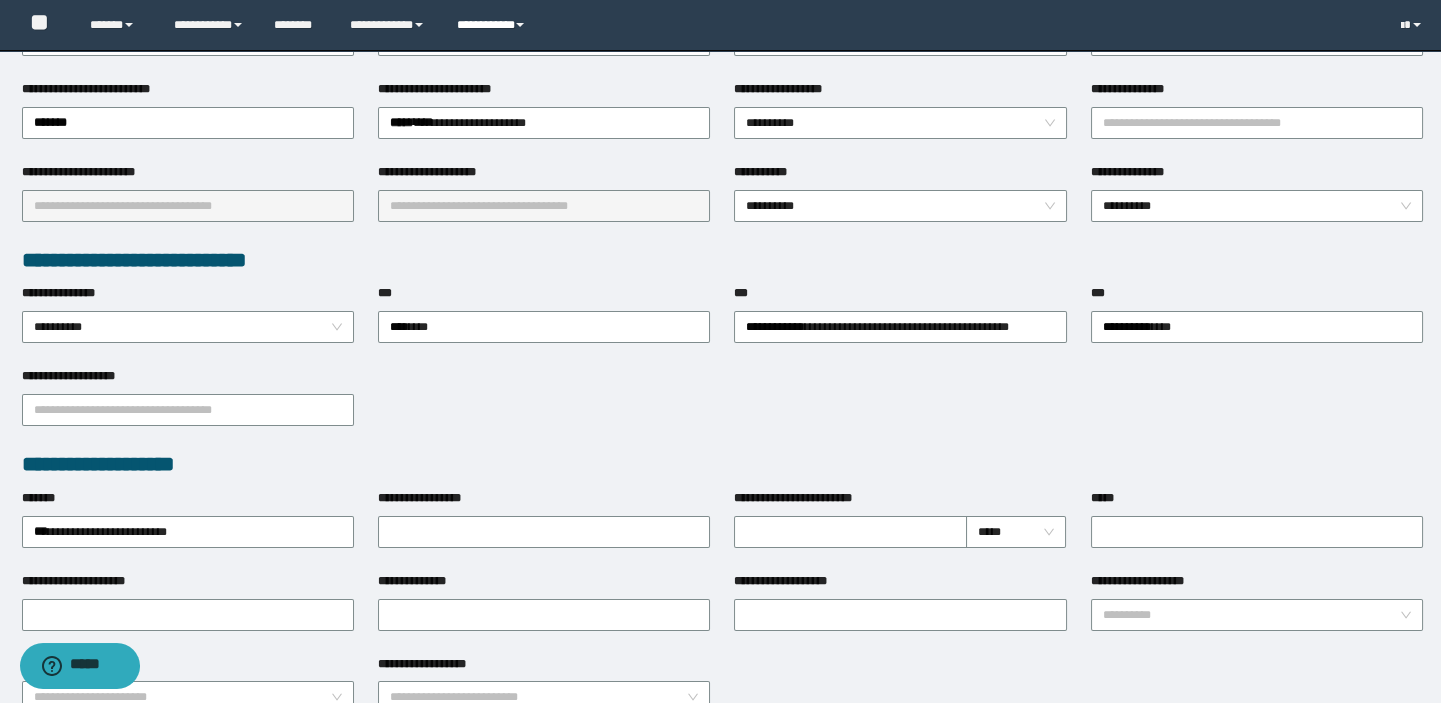 click on "**********" at bounding box center (493, 25) 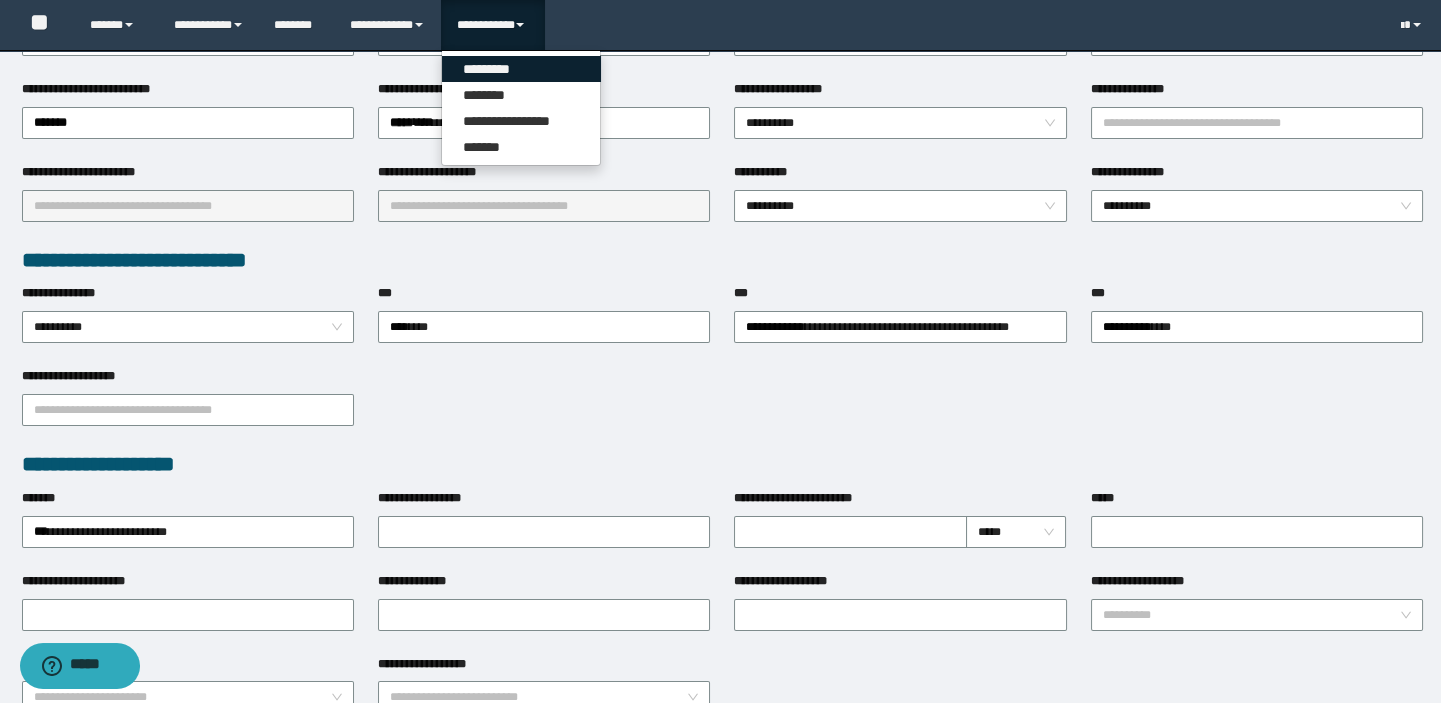 click on "*********" at bounding box center (521, 69) 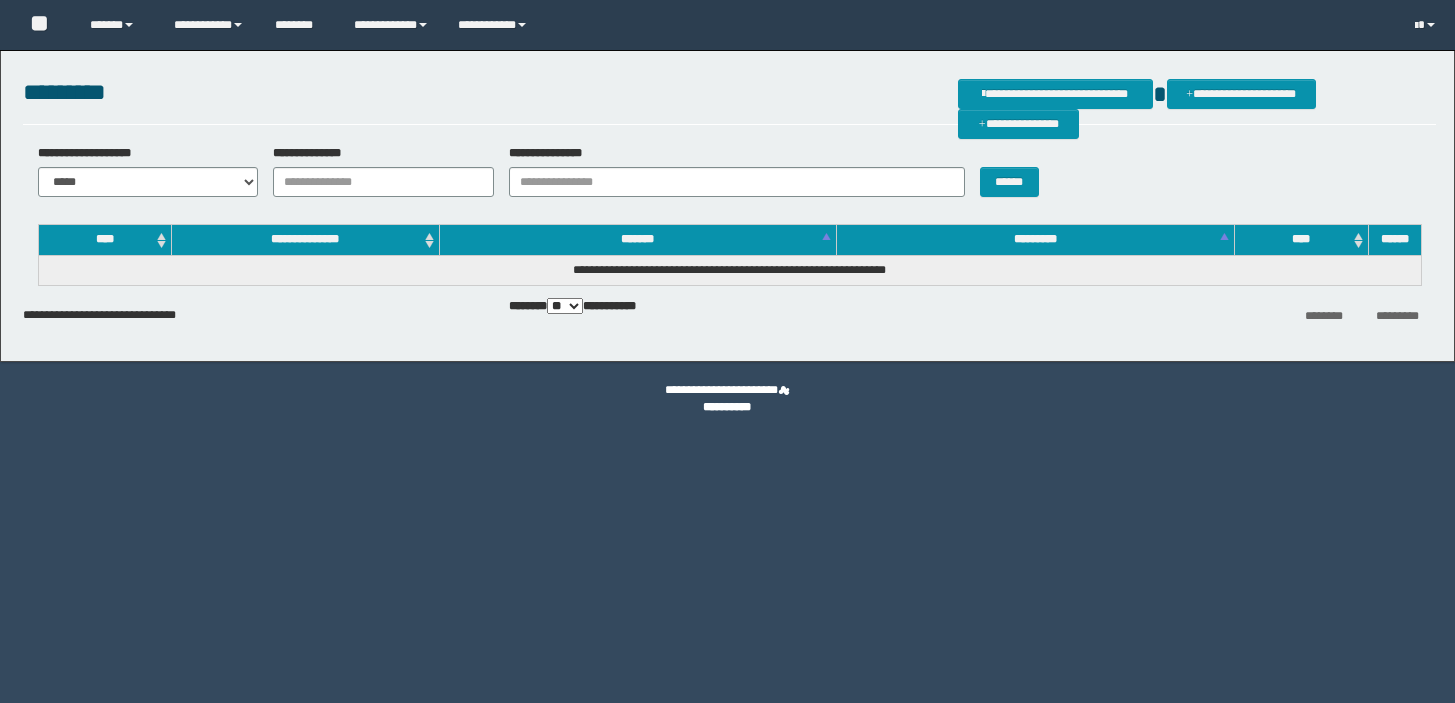 scroll, scrollTop: 0, scrollLeft: 0, axis: both 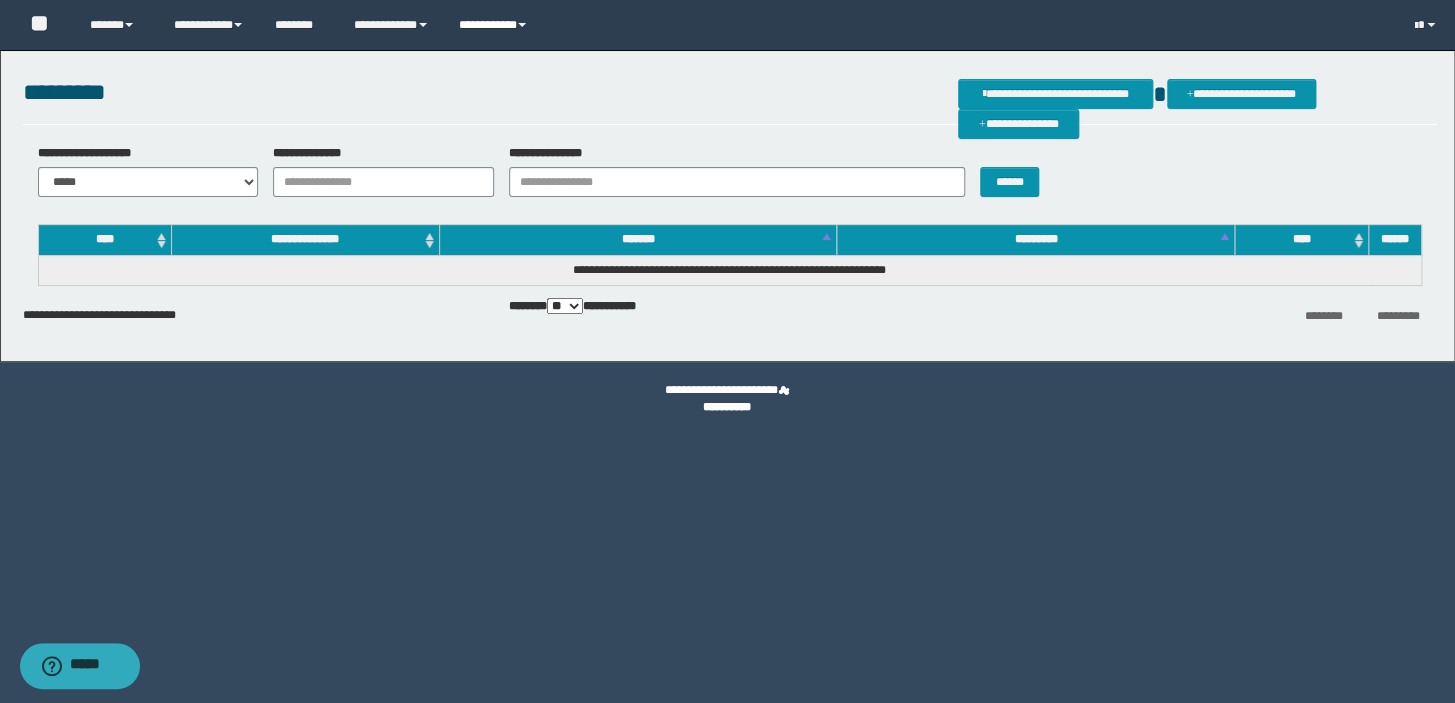 click on "**********" at bounding box center [494, 25] 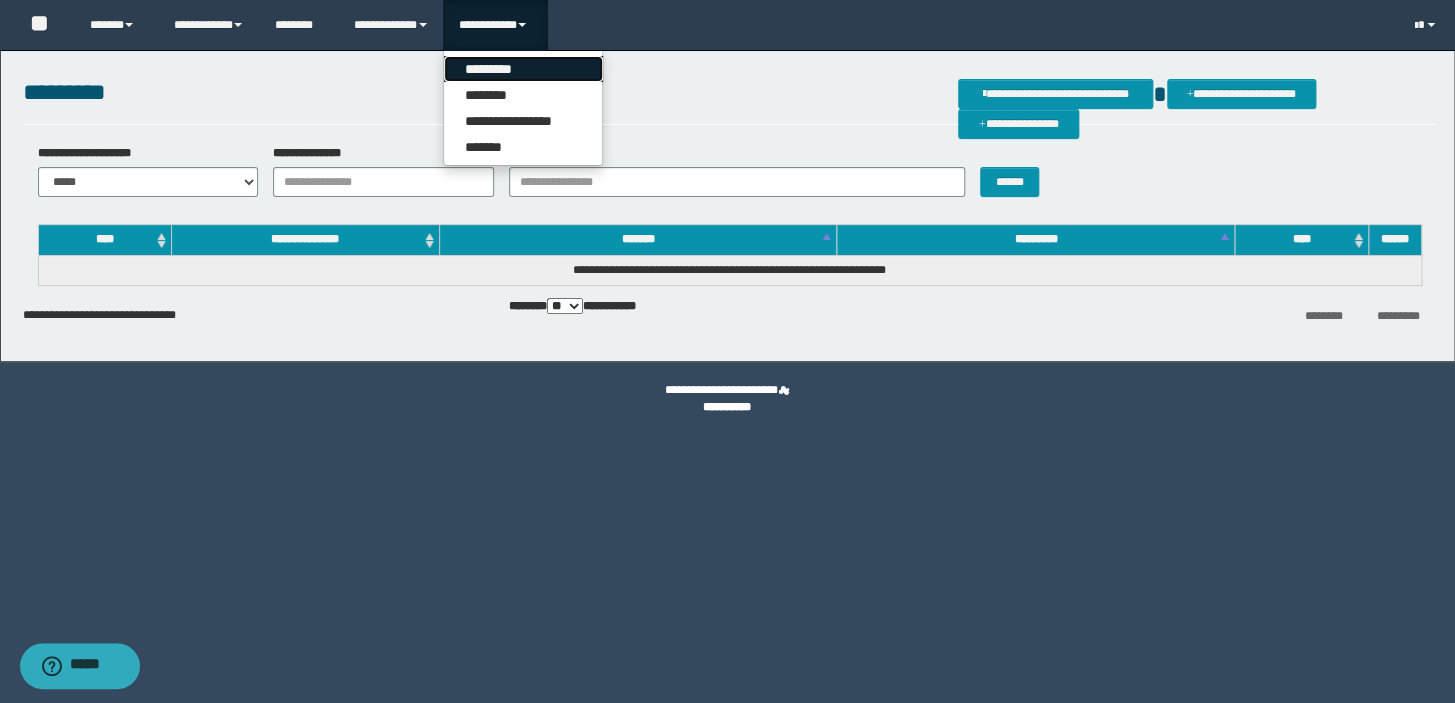 click on "*********" at bounding box center (523, 69) 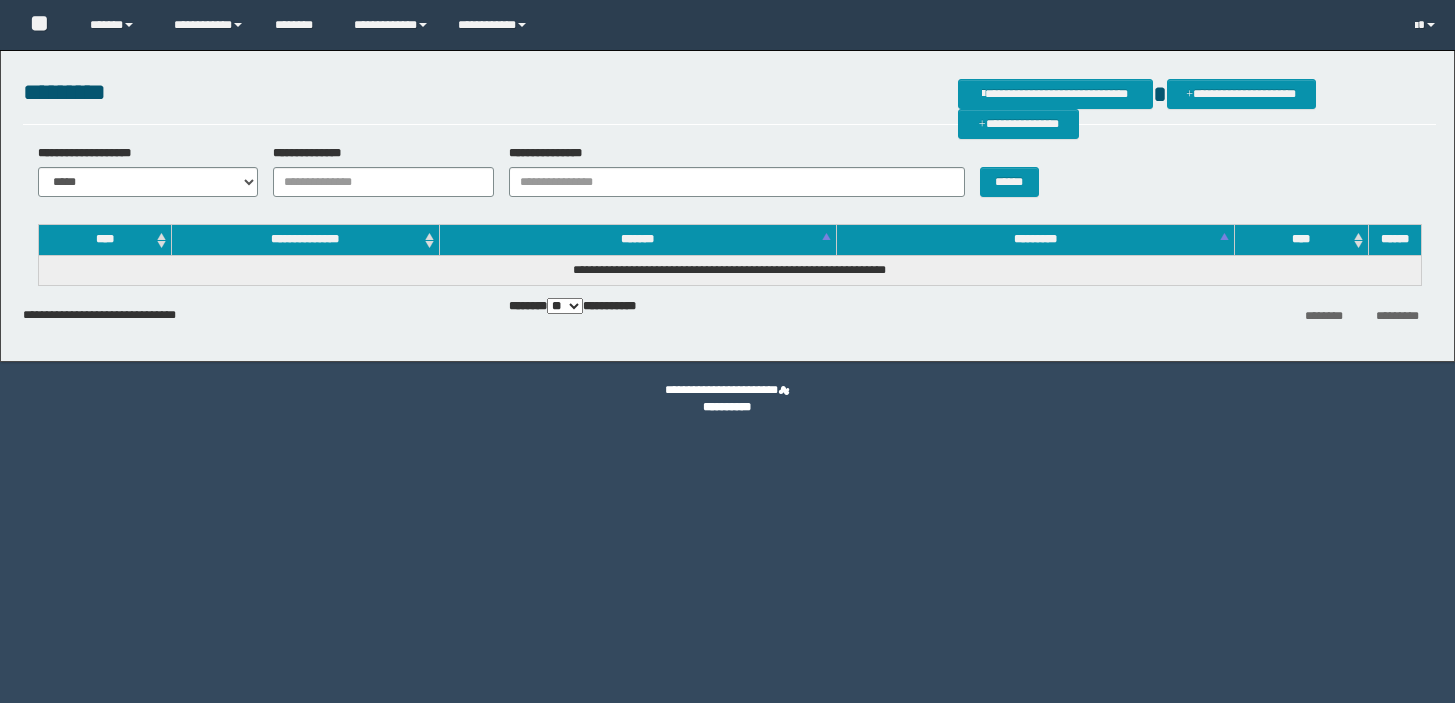 scroll, scrollTop: 0, scrollLeft: 0, axis: both 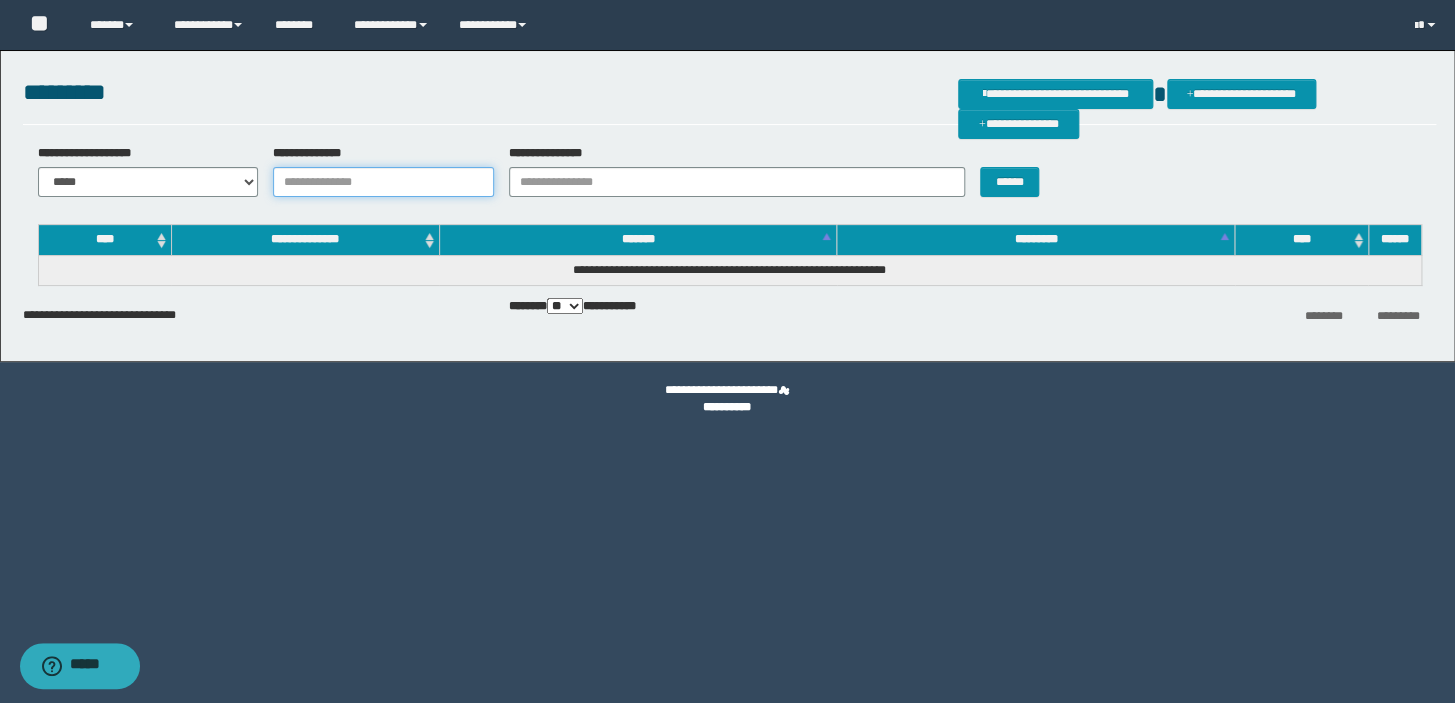 click on "**********" at bounding box center [383, 182] 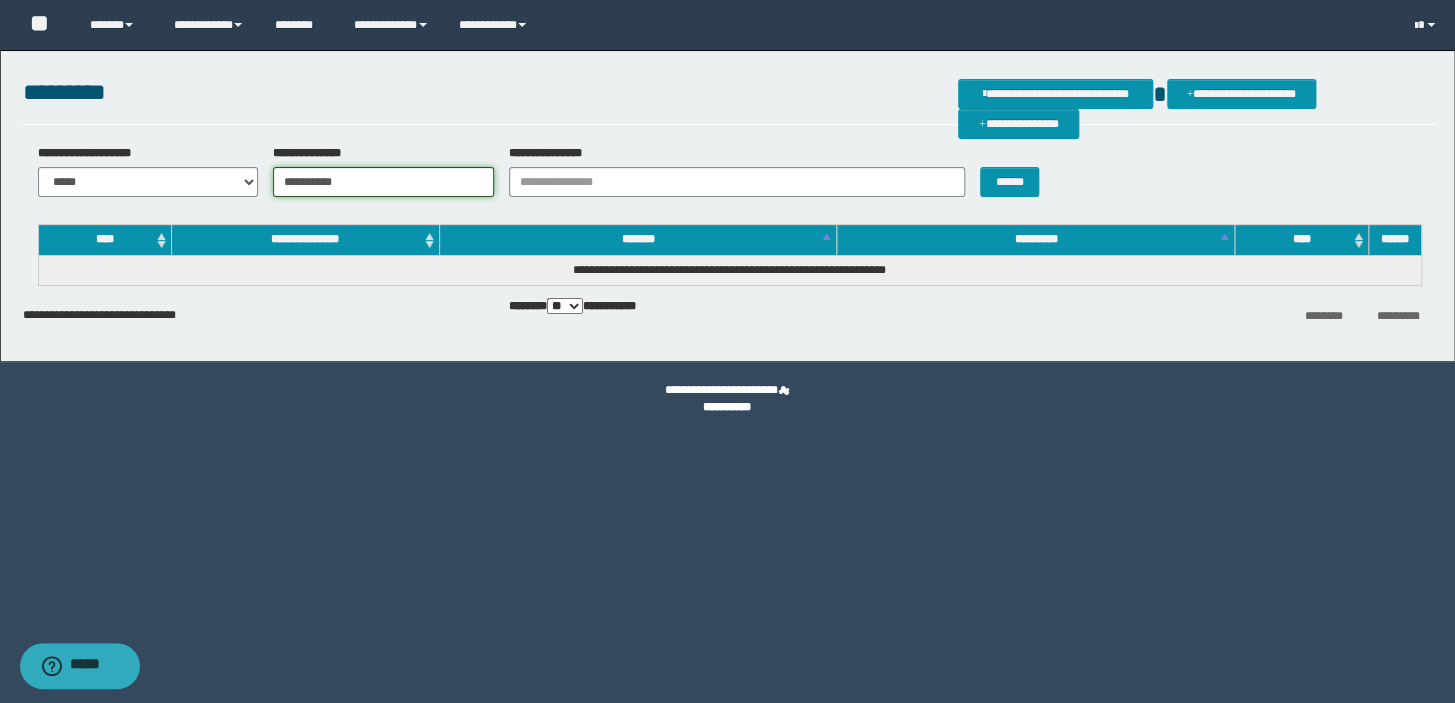 type on "**********" 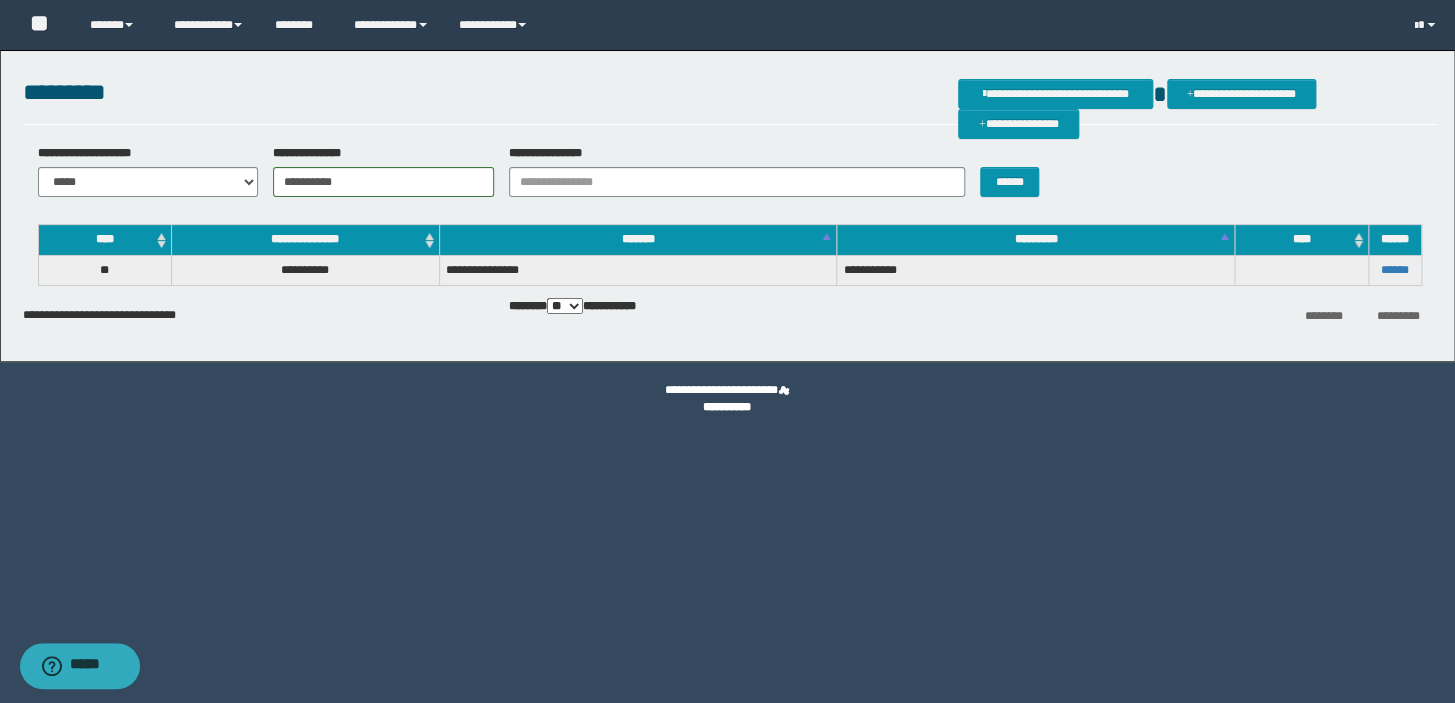 click on "******" at bounding box center (1394, 270) 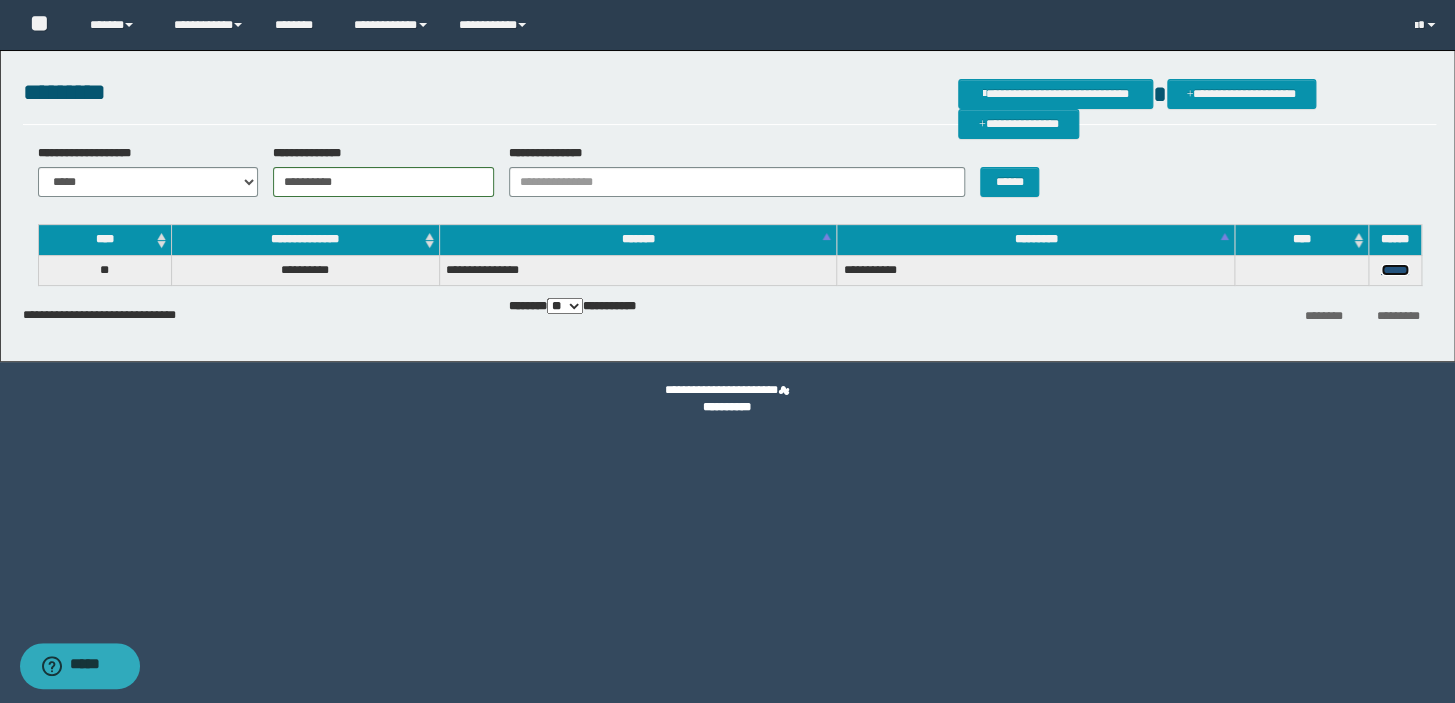 click on "******" at bounding box center [1395, 270] 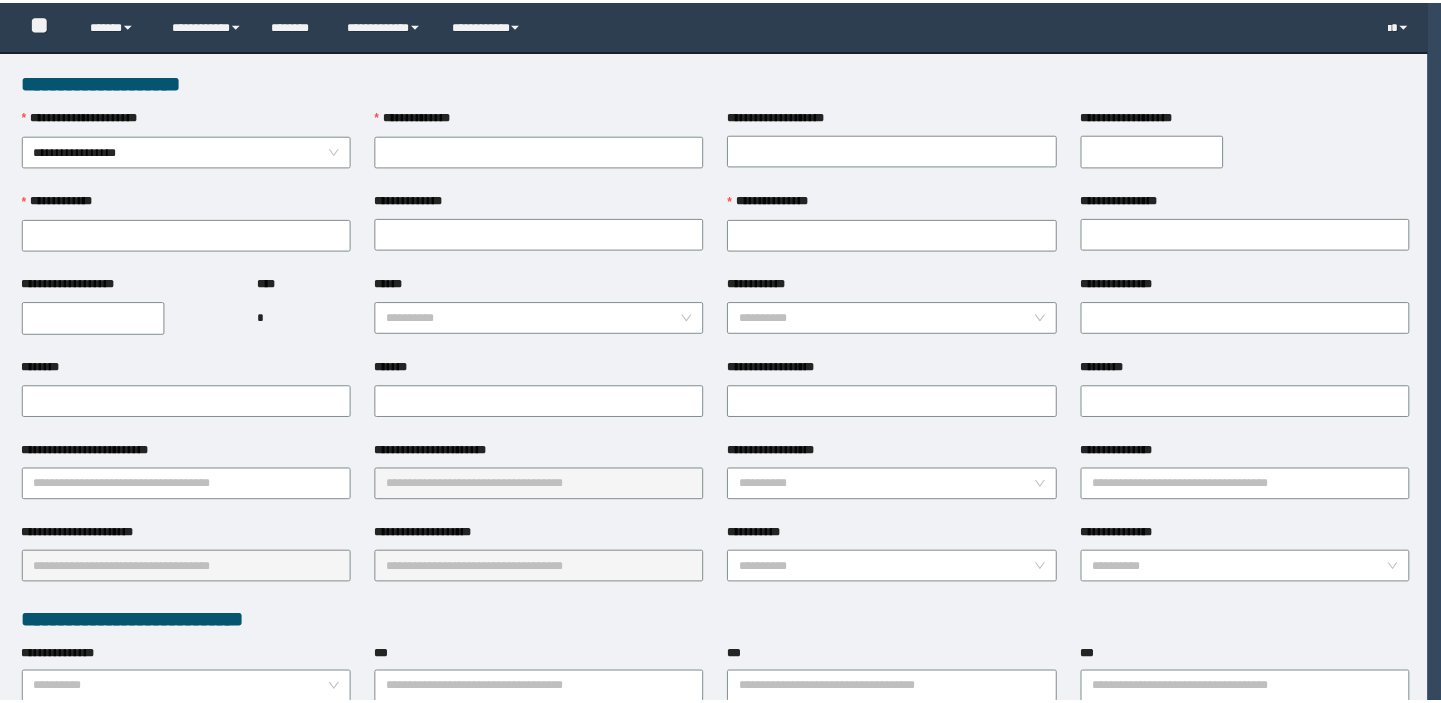 scroll, scrollTop: 0, scrollLeft: 0, axis: both 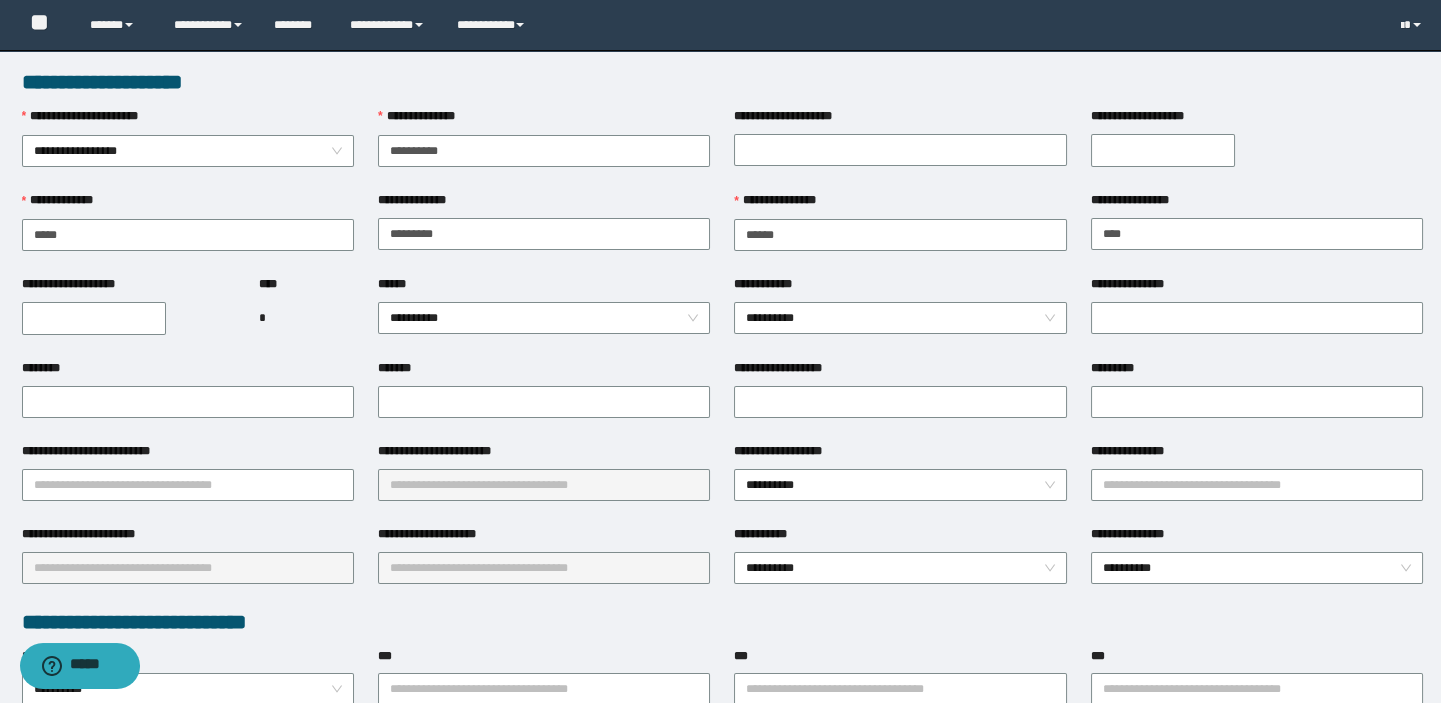 click on "**********" at bounding box center (94, 318) 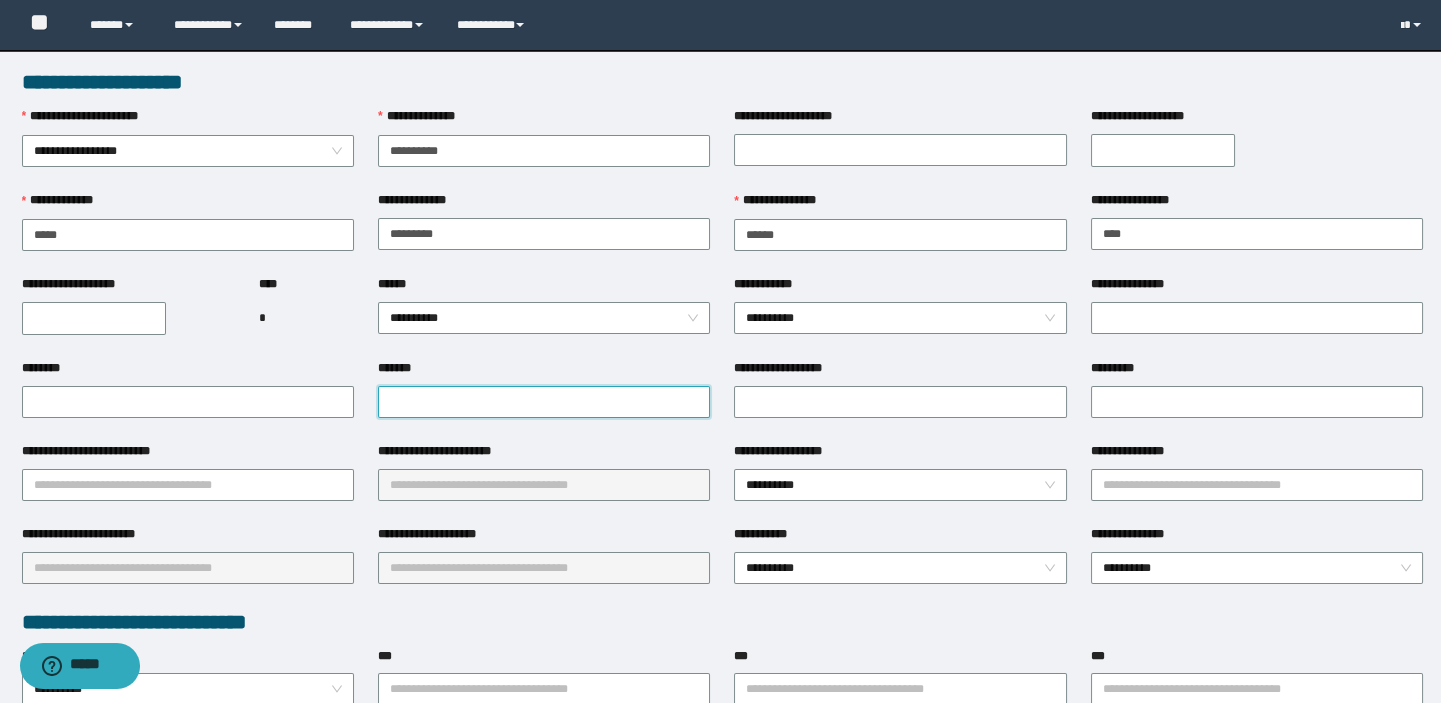 click on "*******" at bounding box center (544, 402) 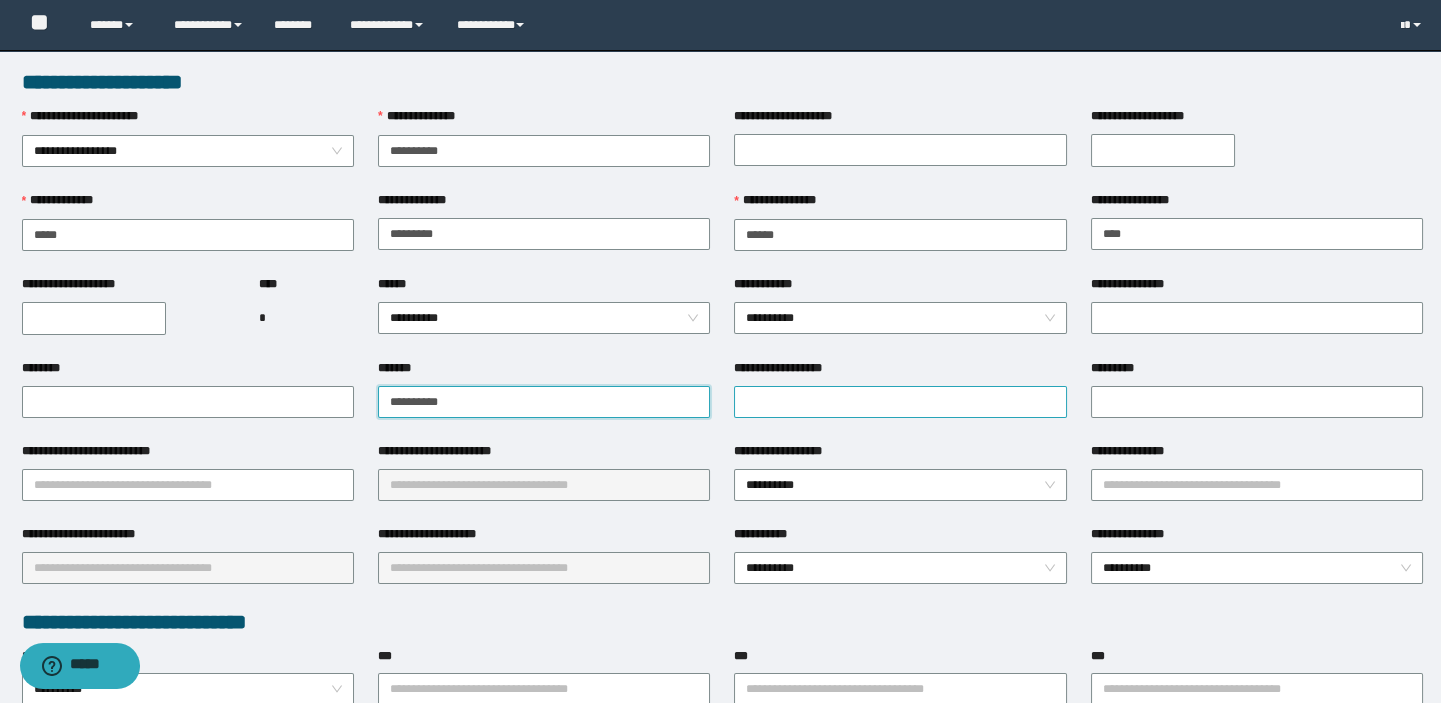 type on "**********" 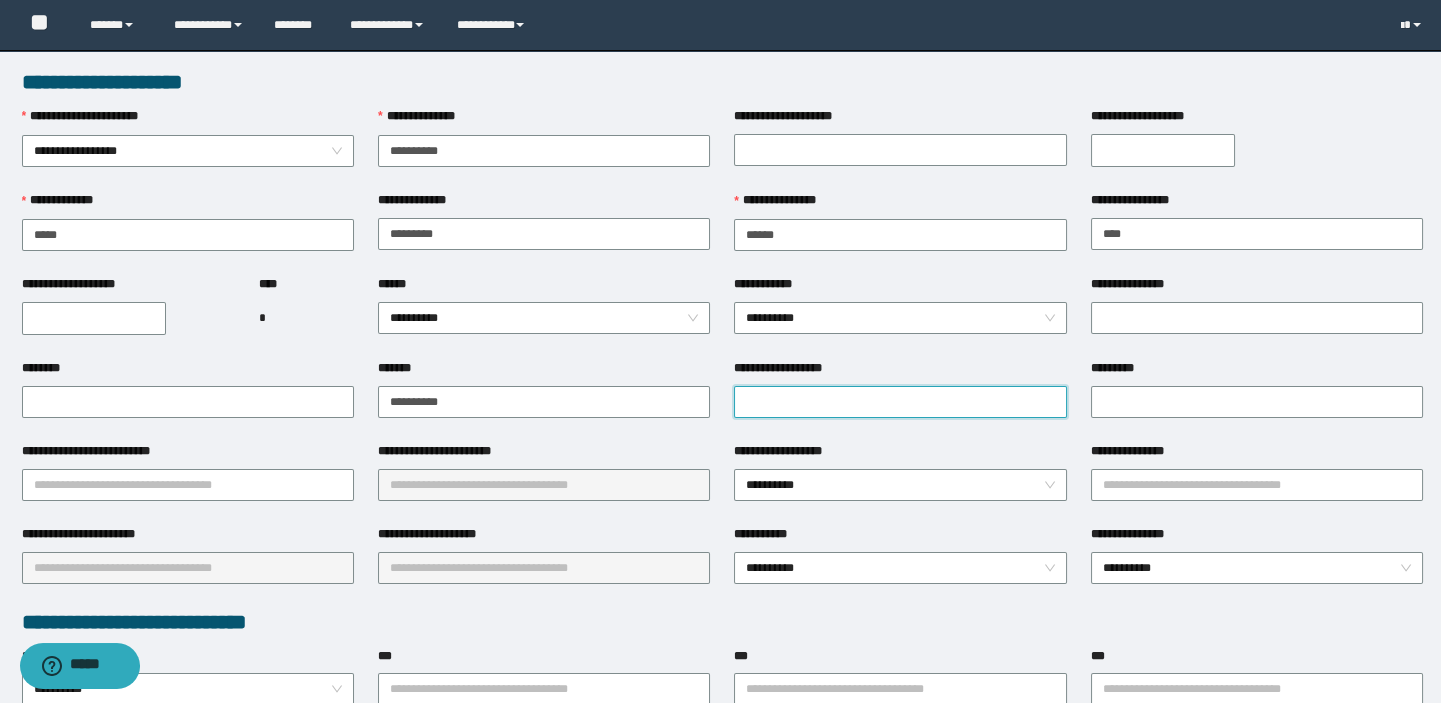 click on "**********" at bounding box center (900, 402) 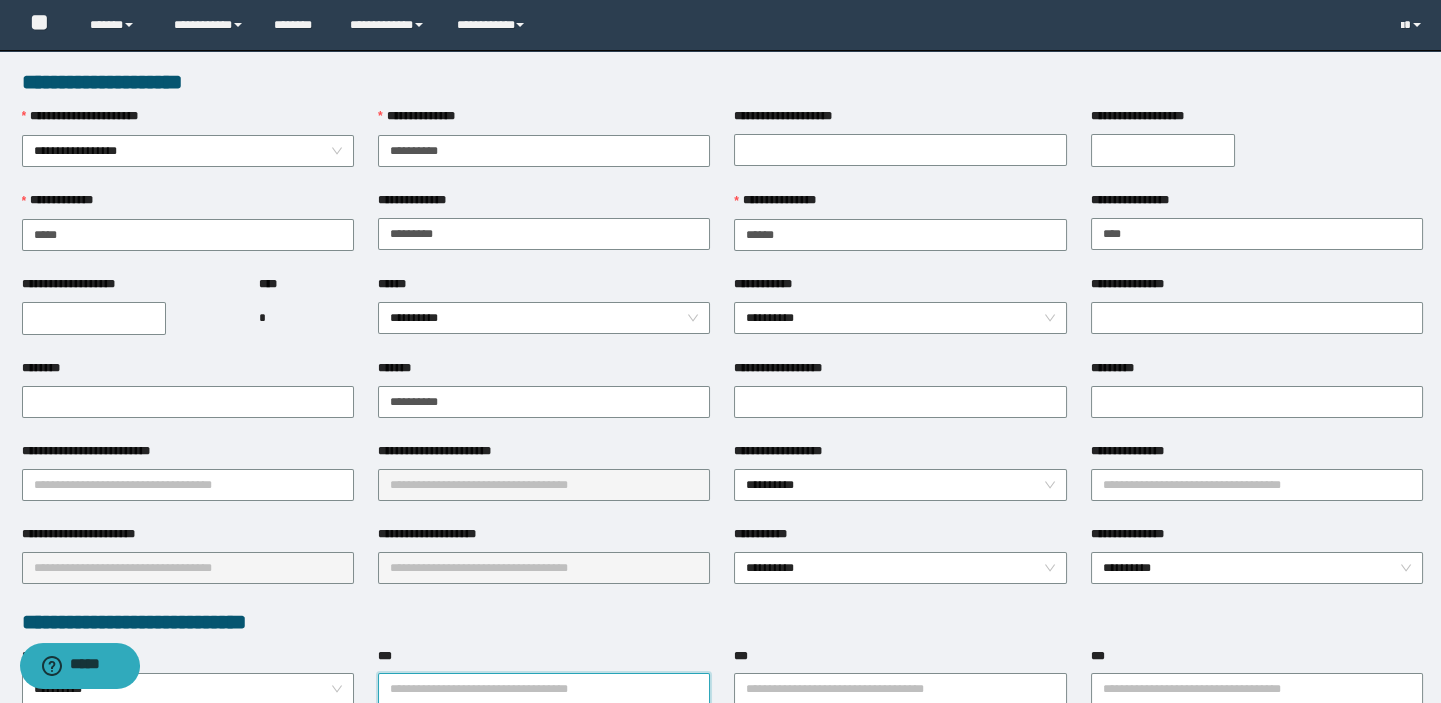 click on "***" at bounding box center (544, 689) 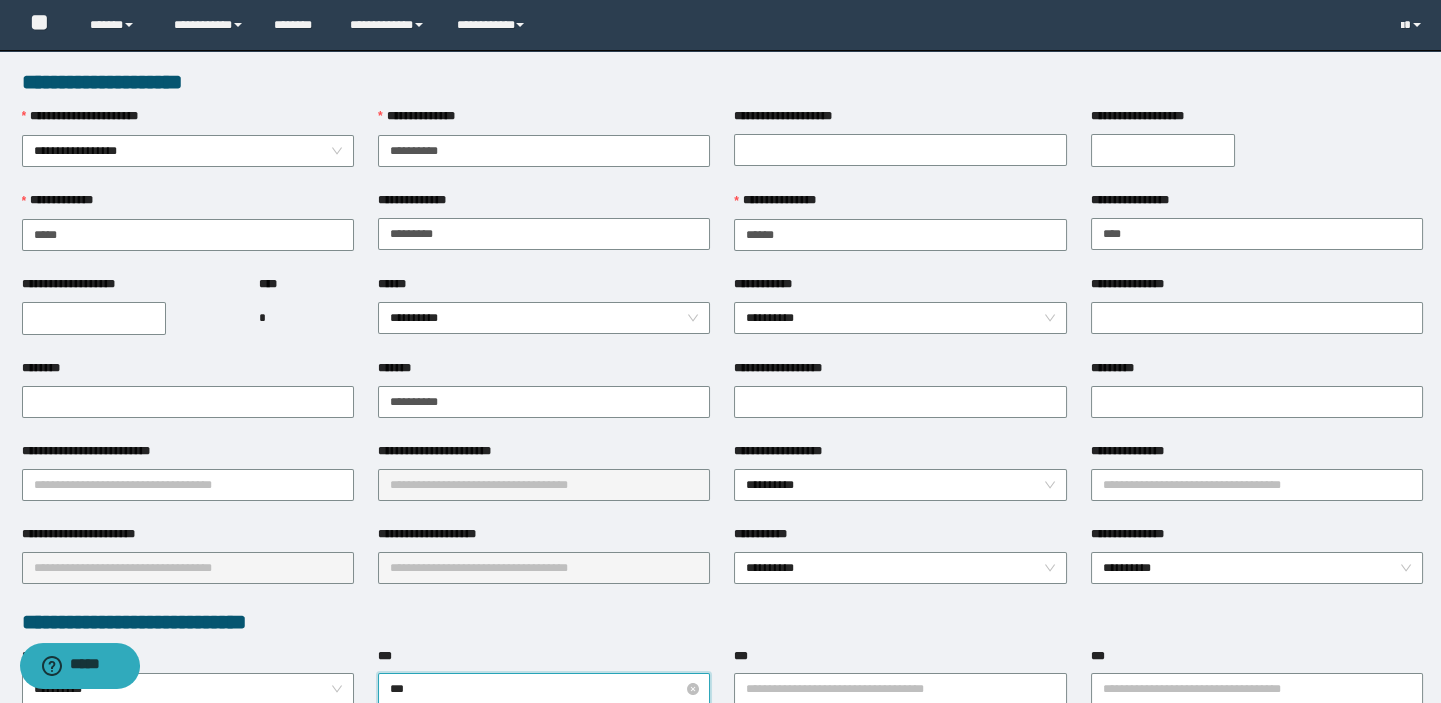 type on "****" 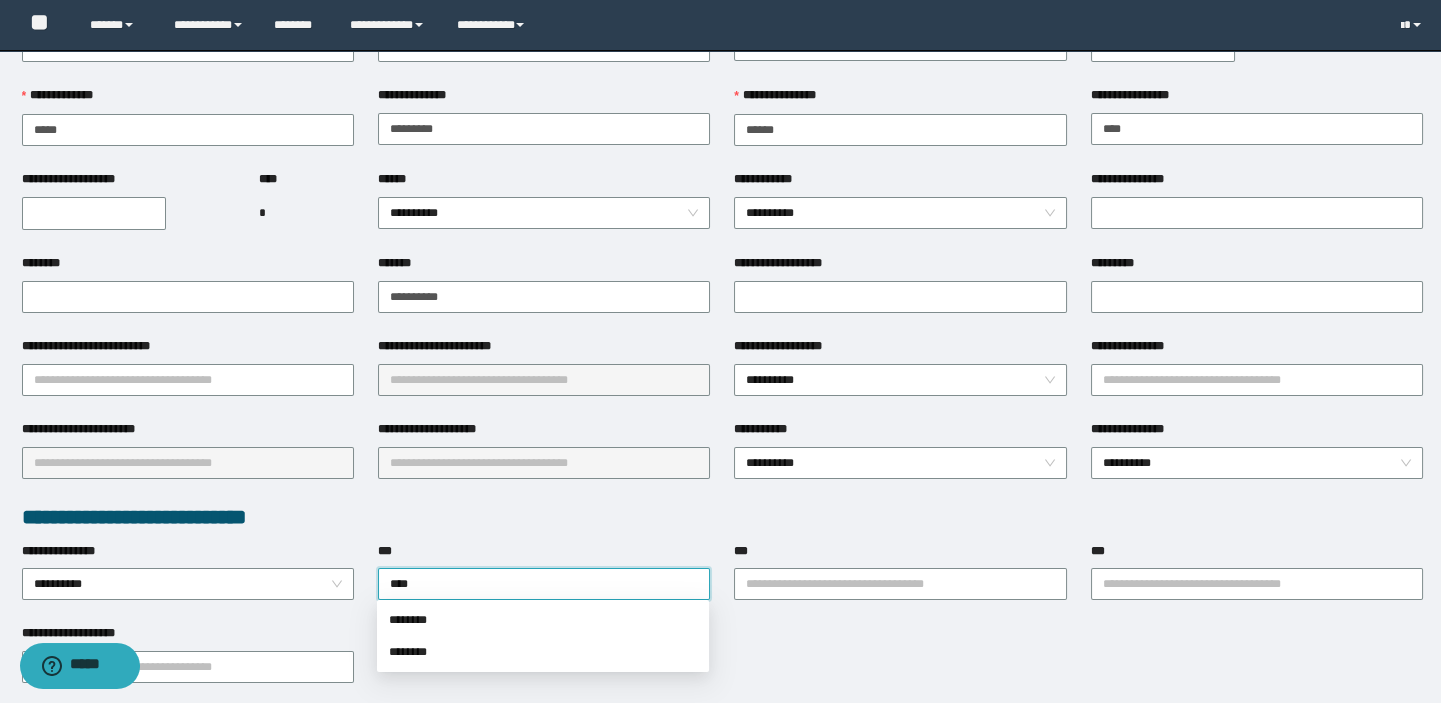 scroll, scrollTop: 363, scrollLeft: 0, axis: vertical 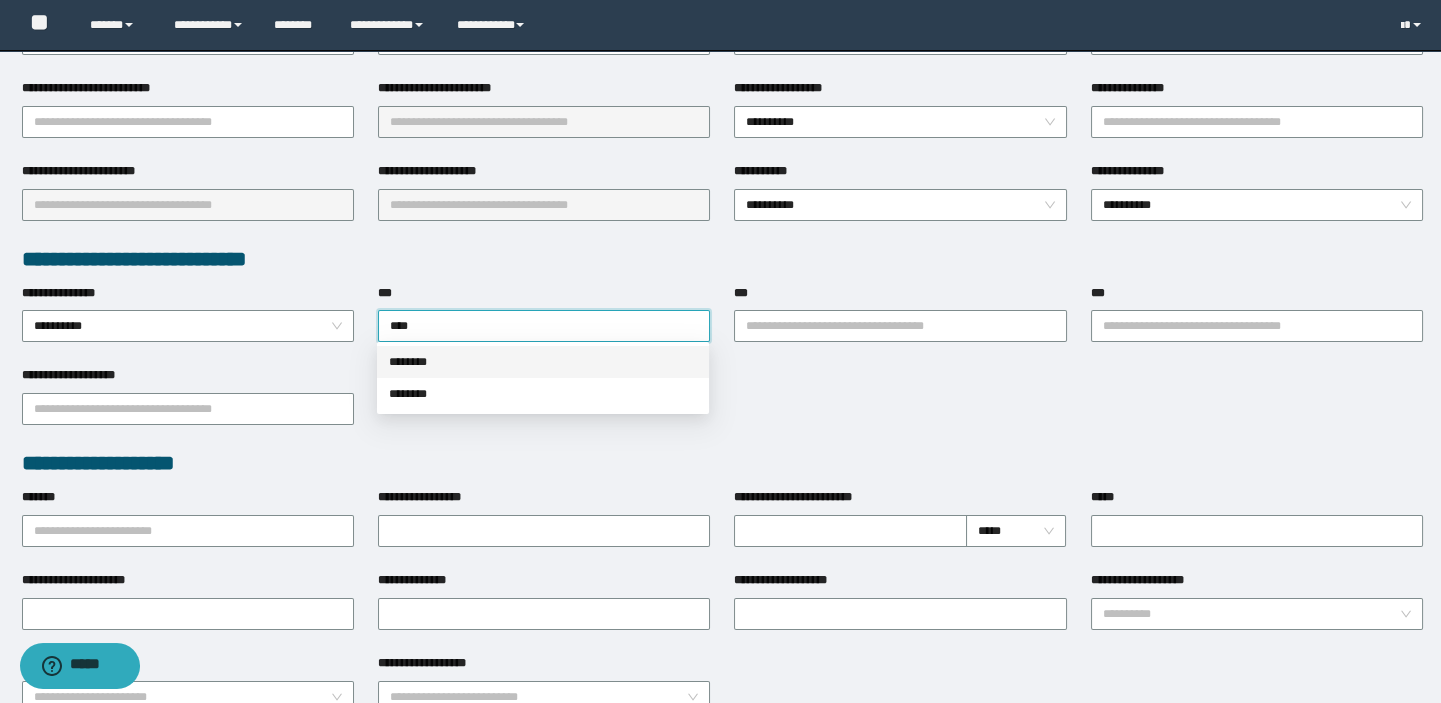 click on "********" at bounding box center [543, 362] 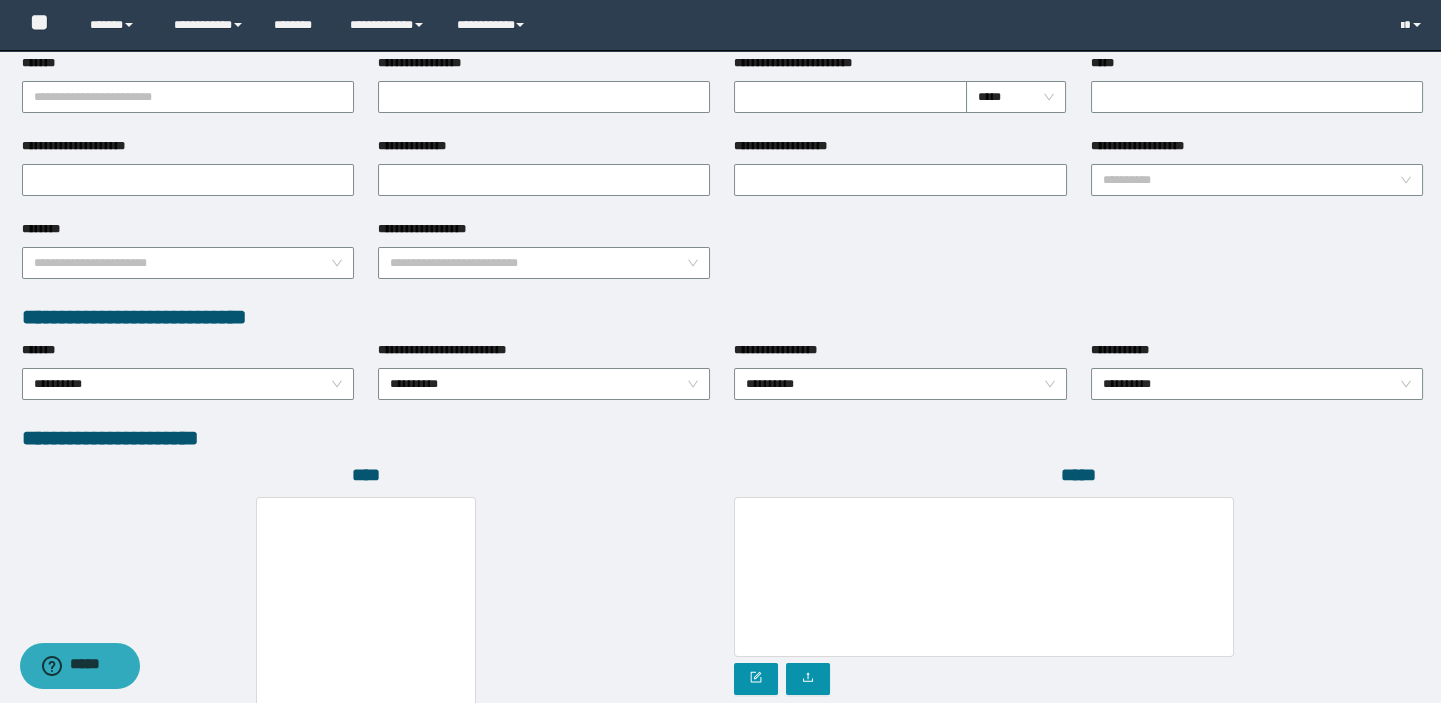 scroll, scrollTop: 999, scrollLeft: 0, axis: vertical 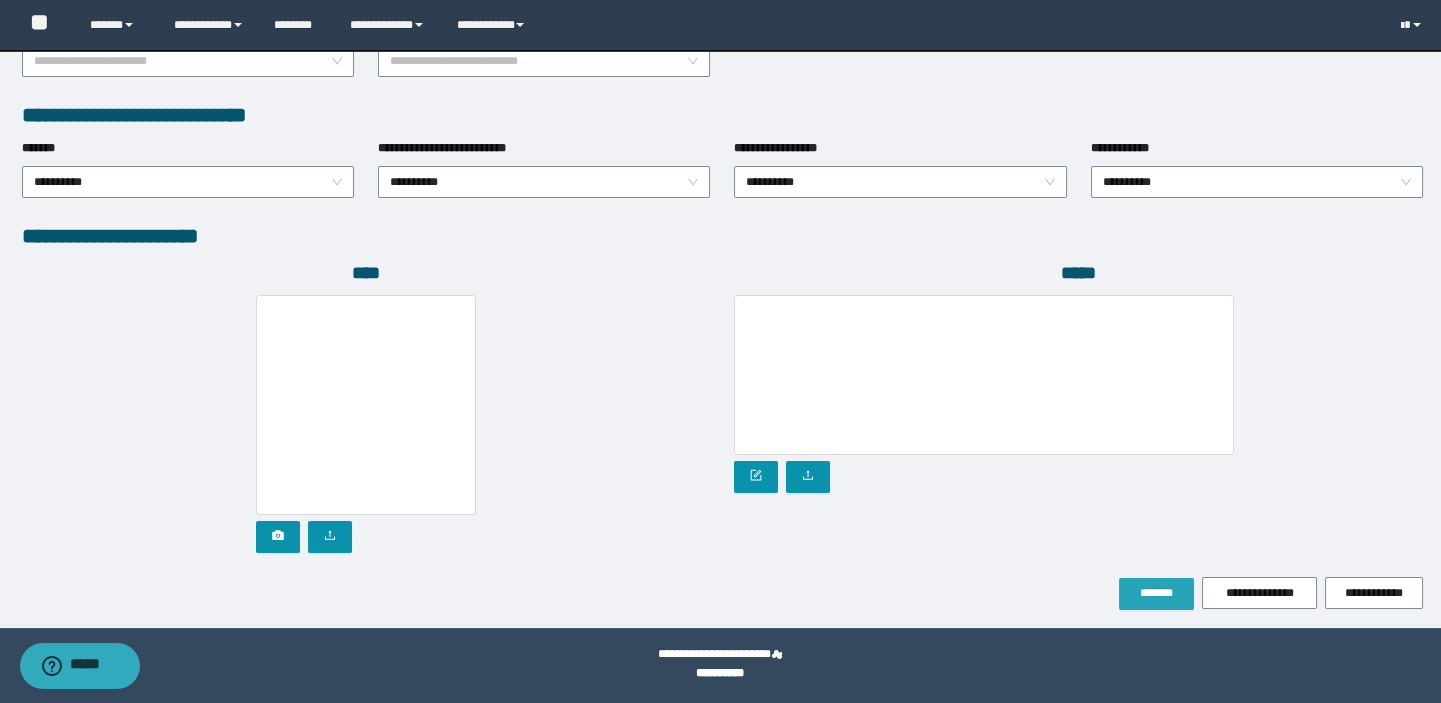 click on "*******" at bounding box center [1156, 594] 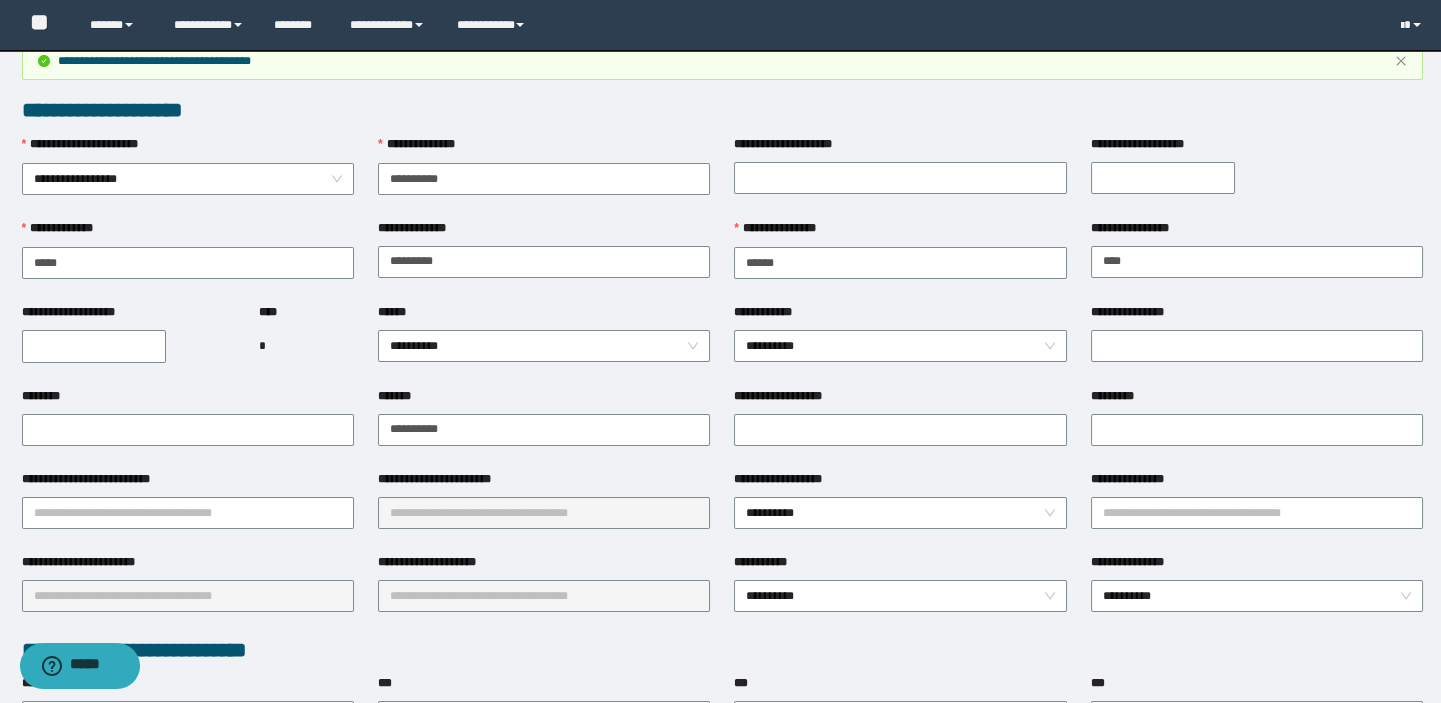 scroll, scrollTop: 0, scrollLeft: 0, axis: both 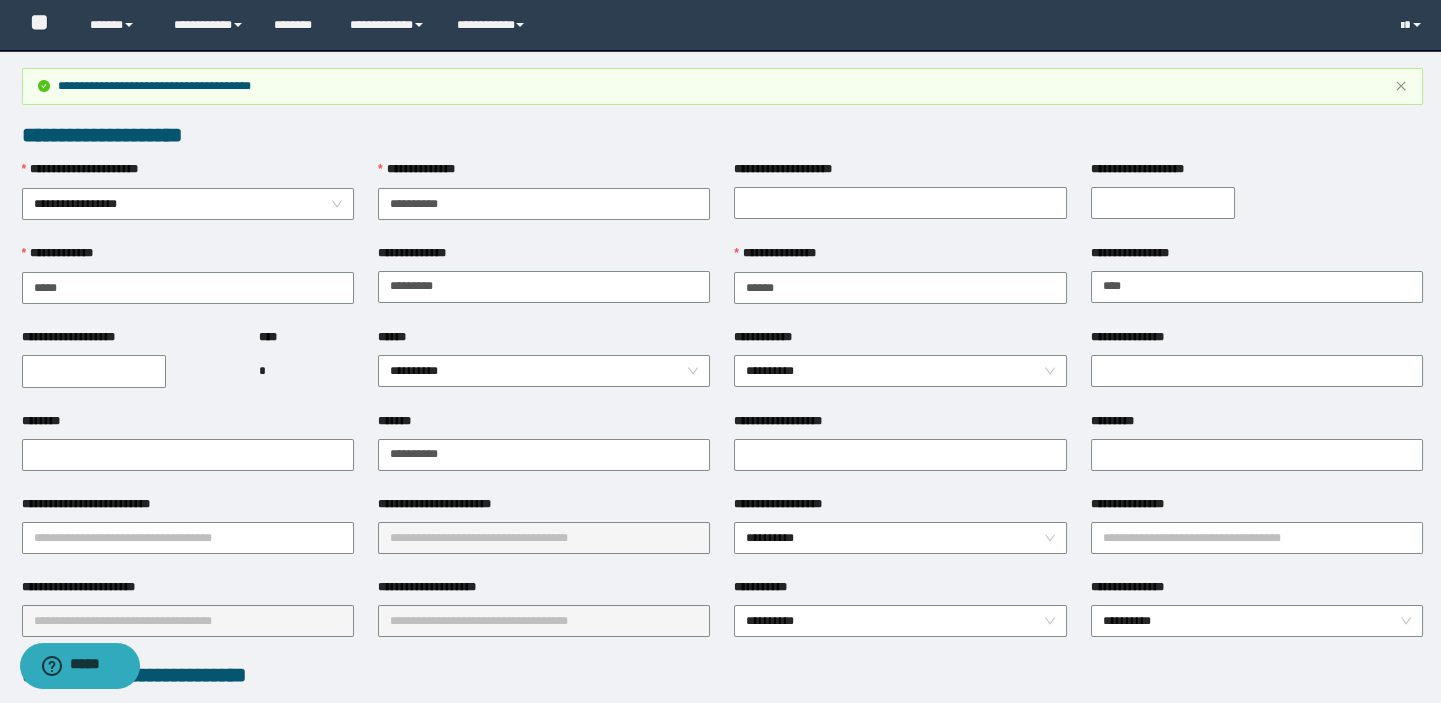 click on "**********" at bounding box center (94, 371) 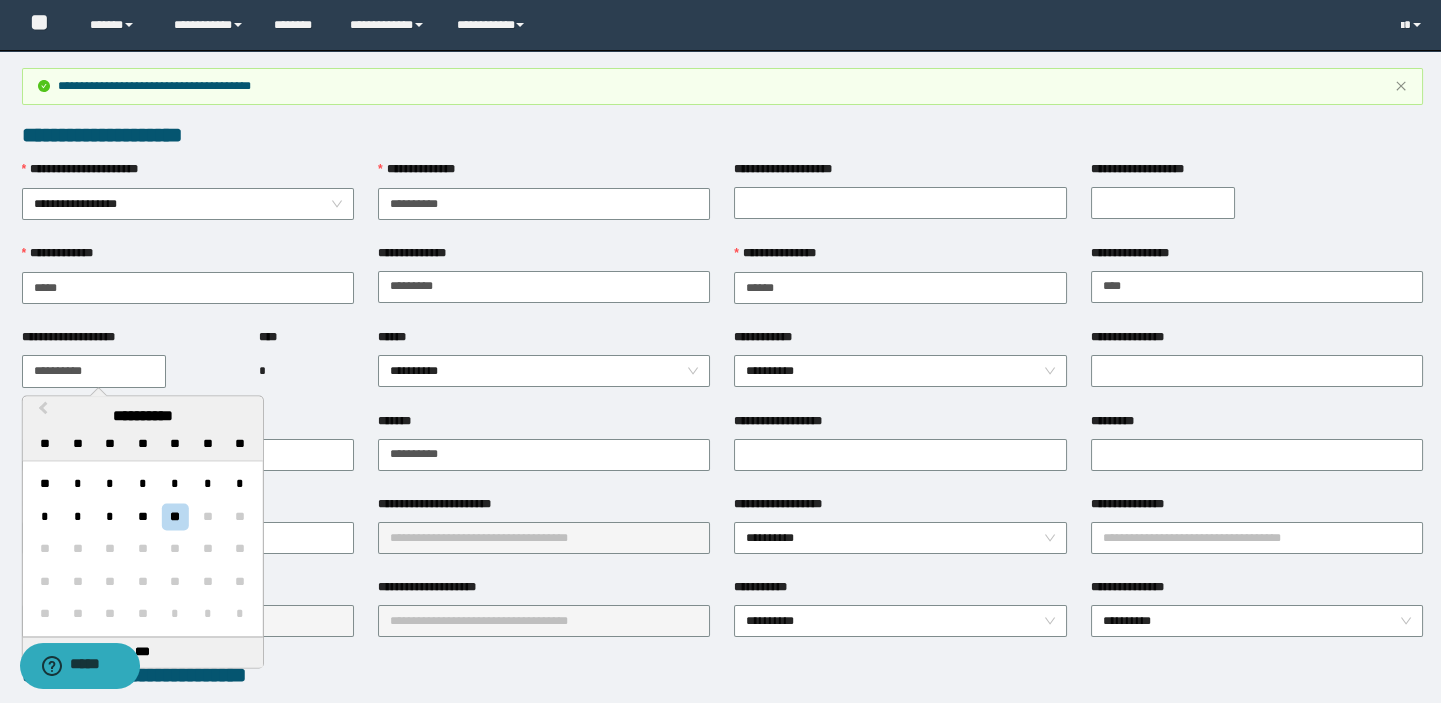 click on "**********" at bounding box center (94, 371) 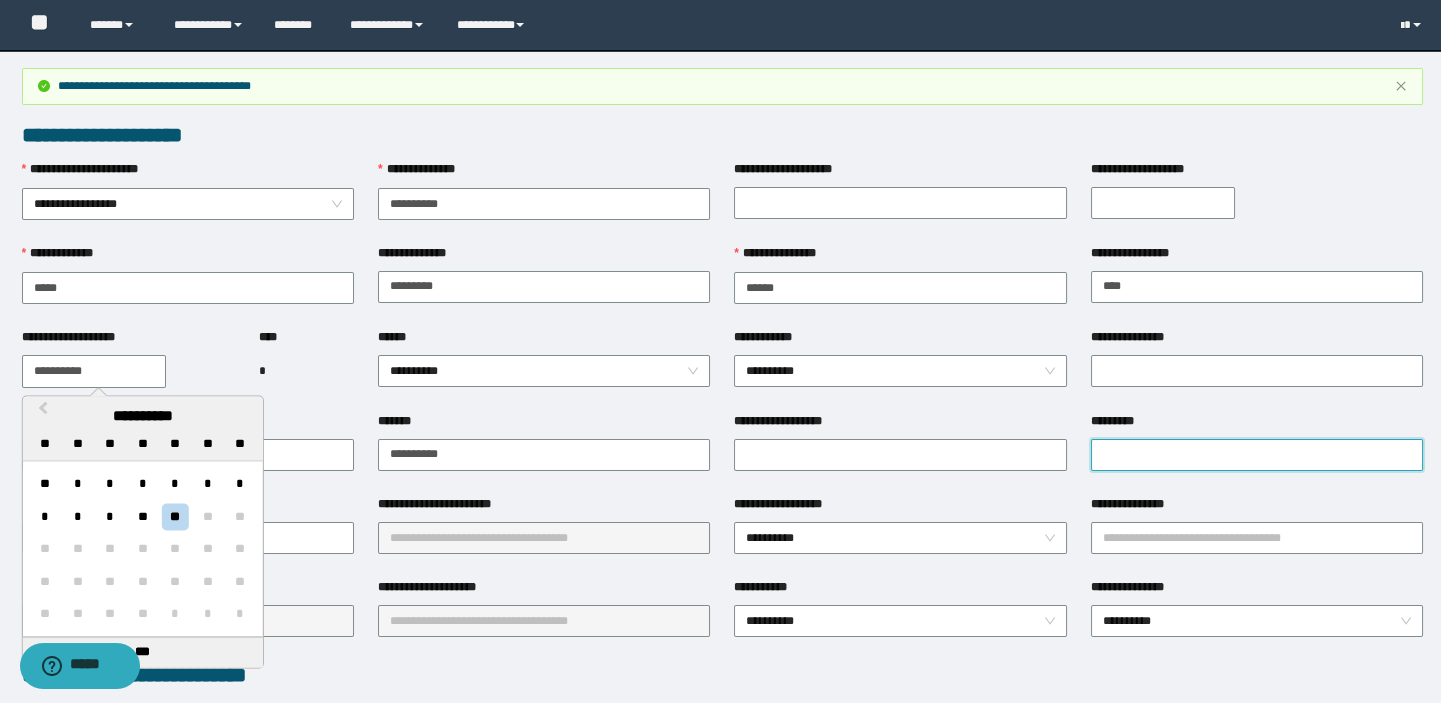 click on "*********" at bounding box center [1257, 455] 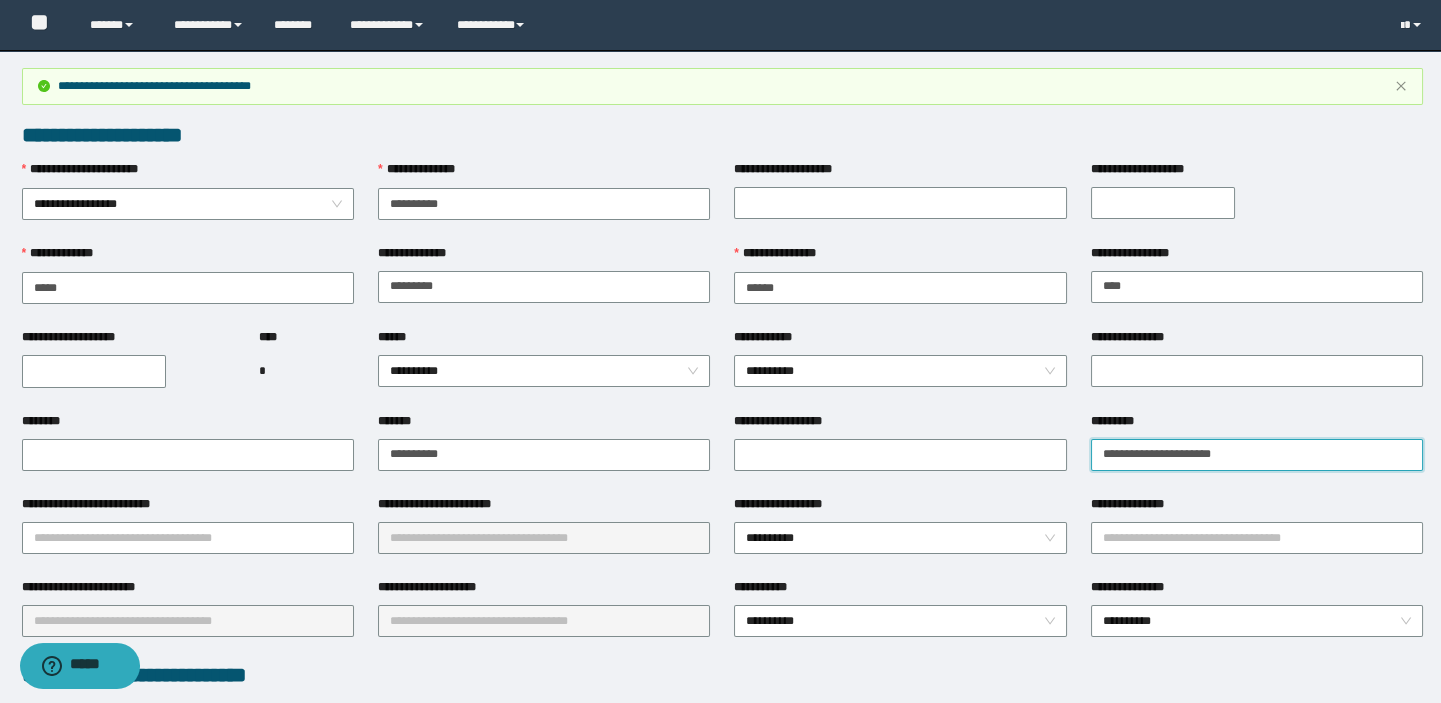 type on "**********" 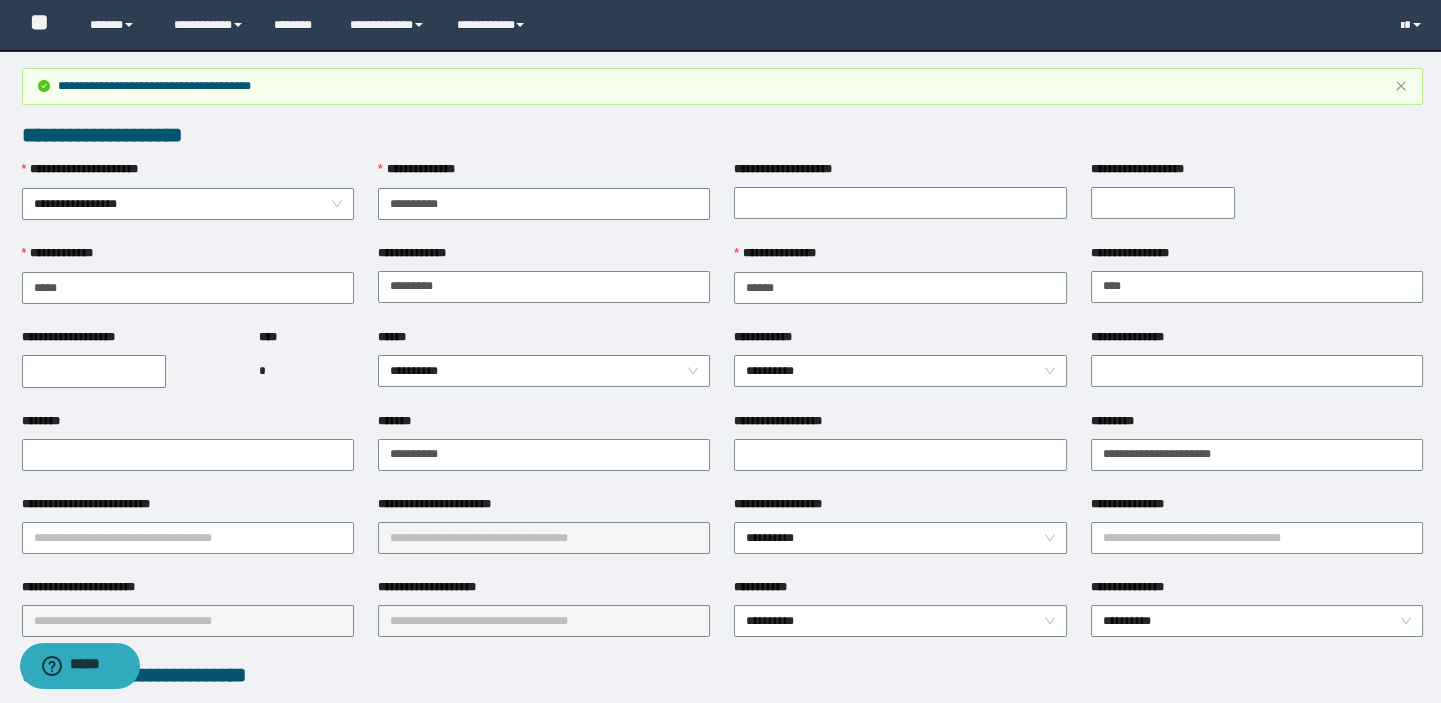 click on "**********" at bounding box center [94, 371] 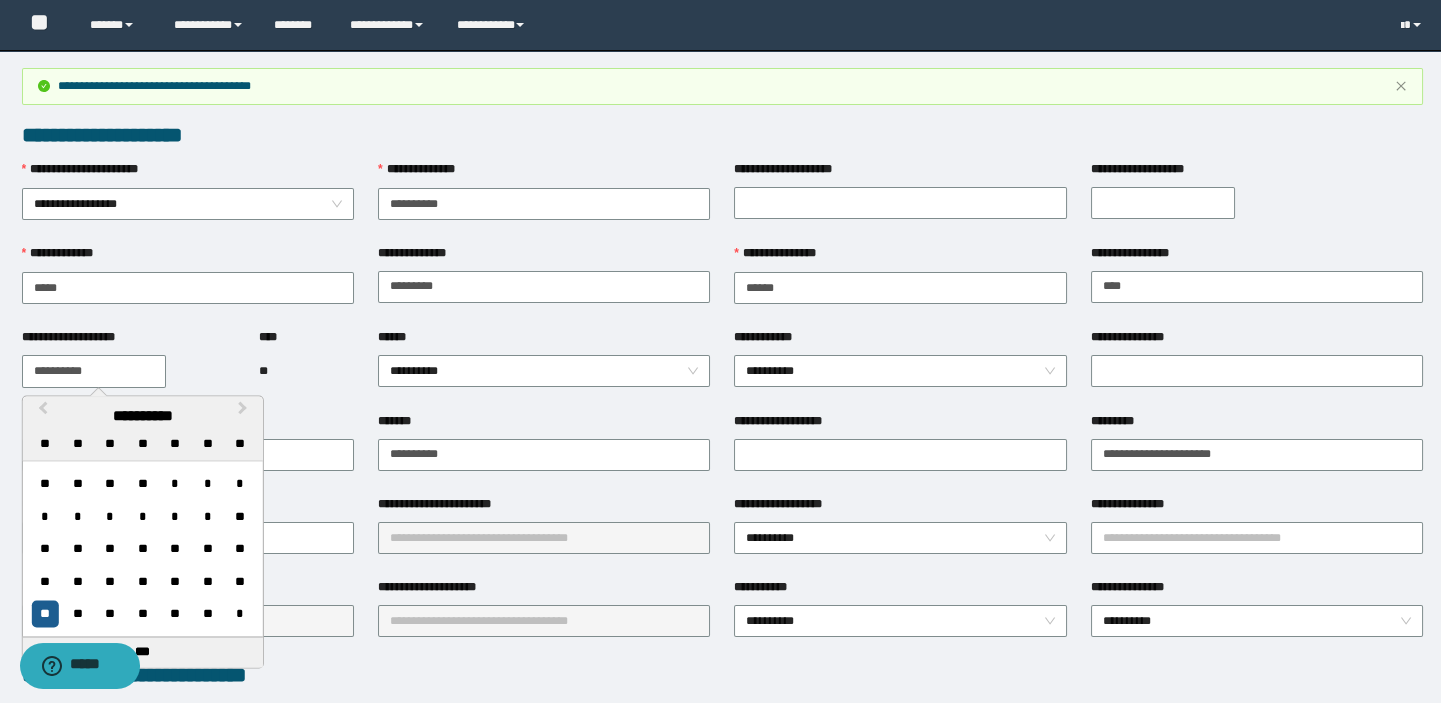 type on "**********" 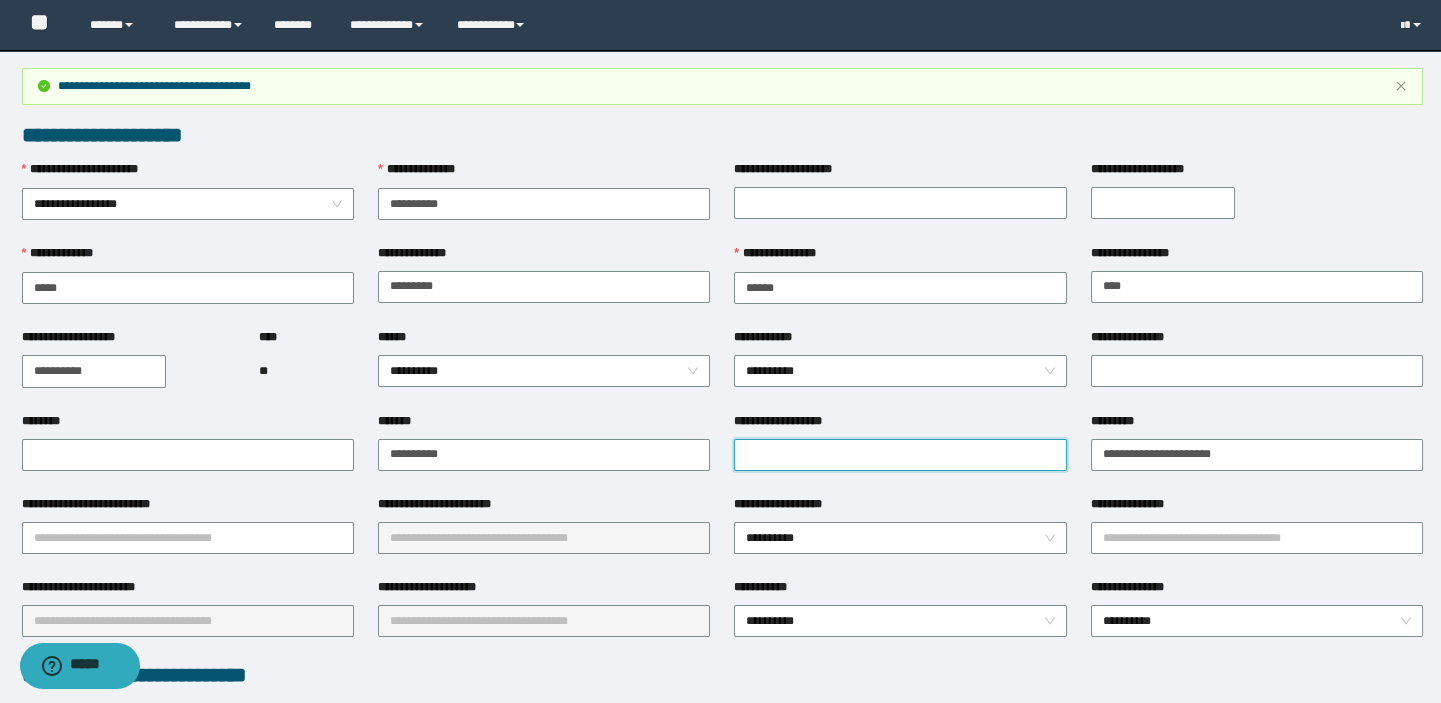 click on "**********" at bounding box center [900, 455] 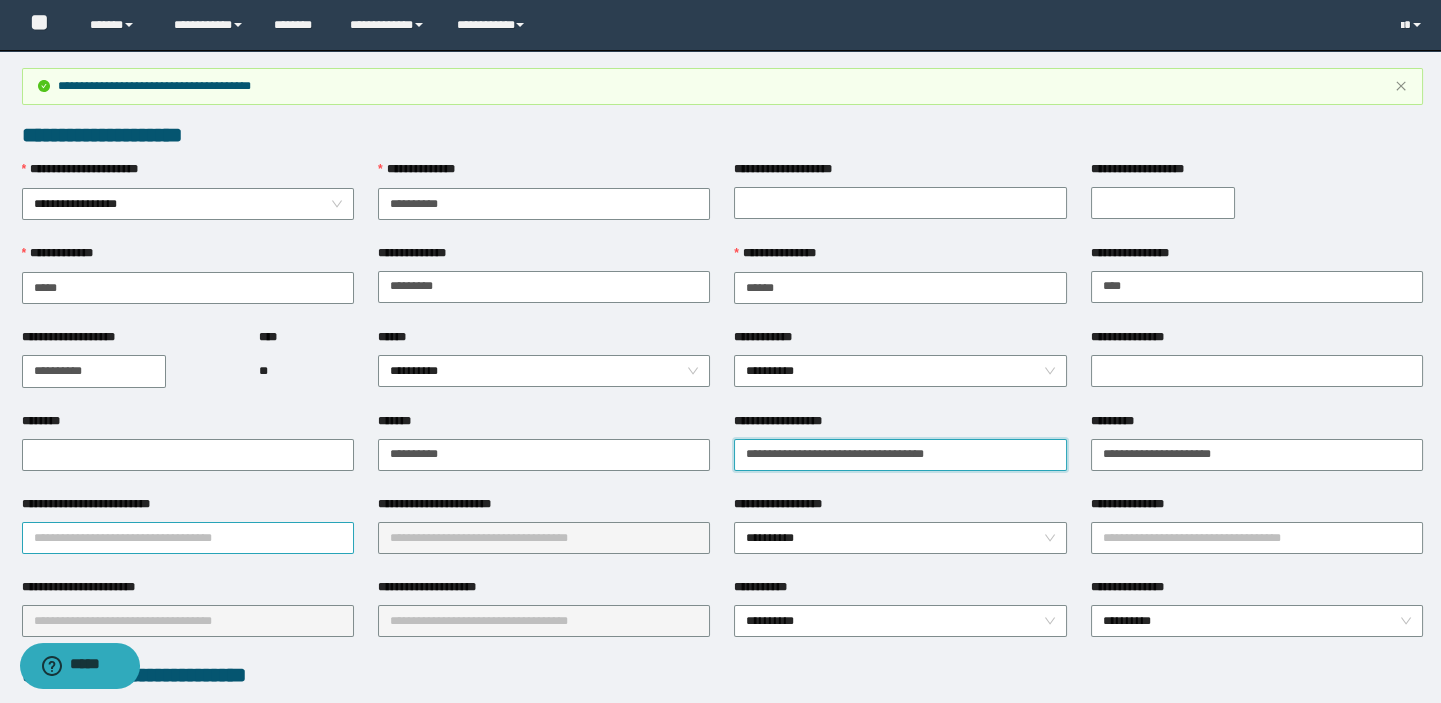 type on "**********" 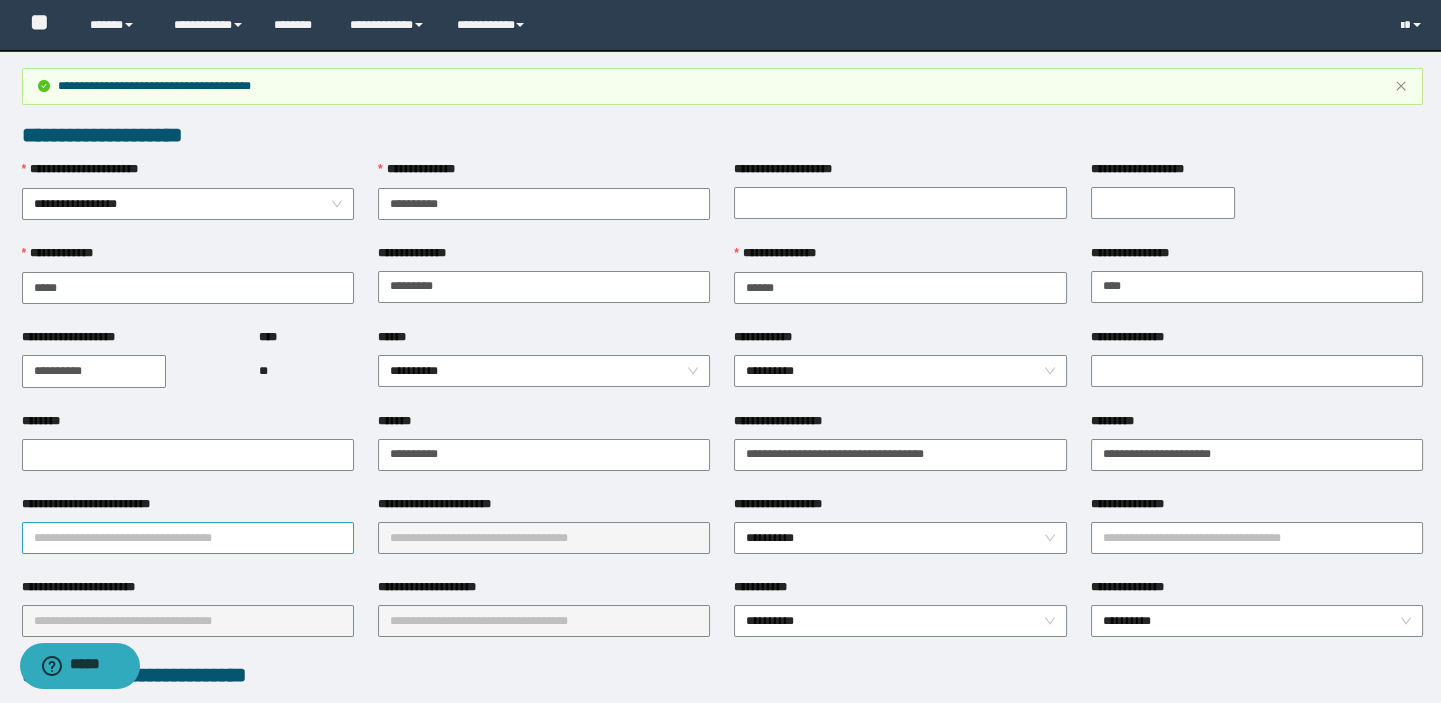click on "**********" at bounding box center (188, 538) 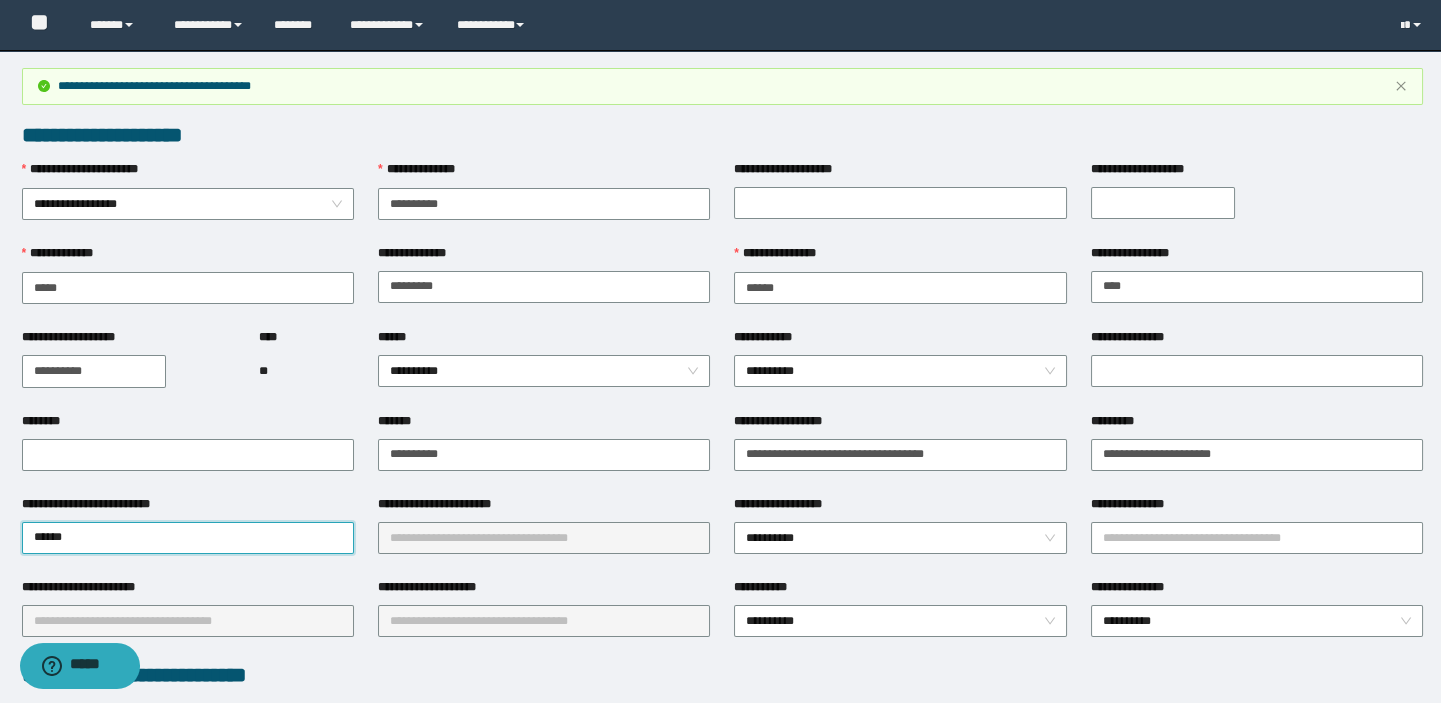 type on "*******" 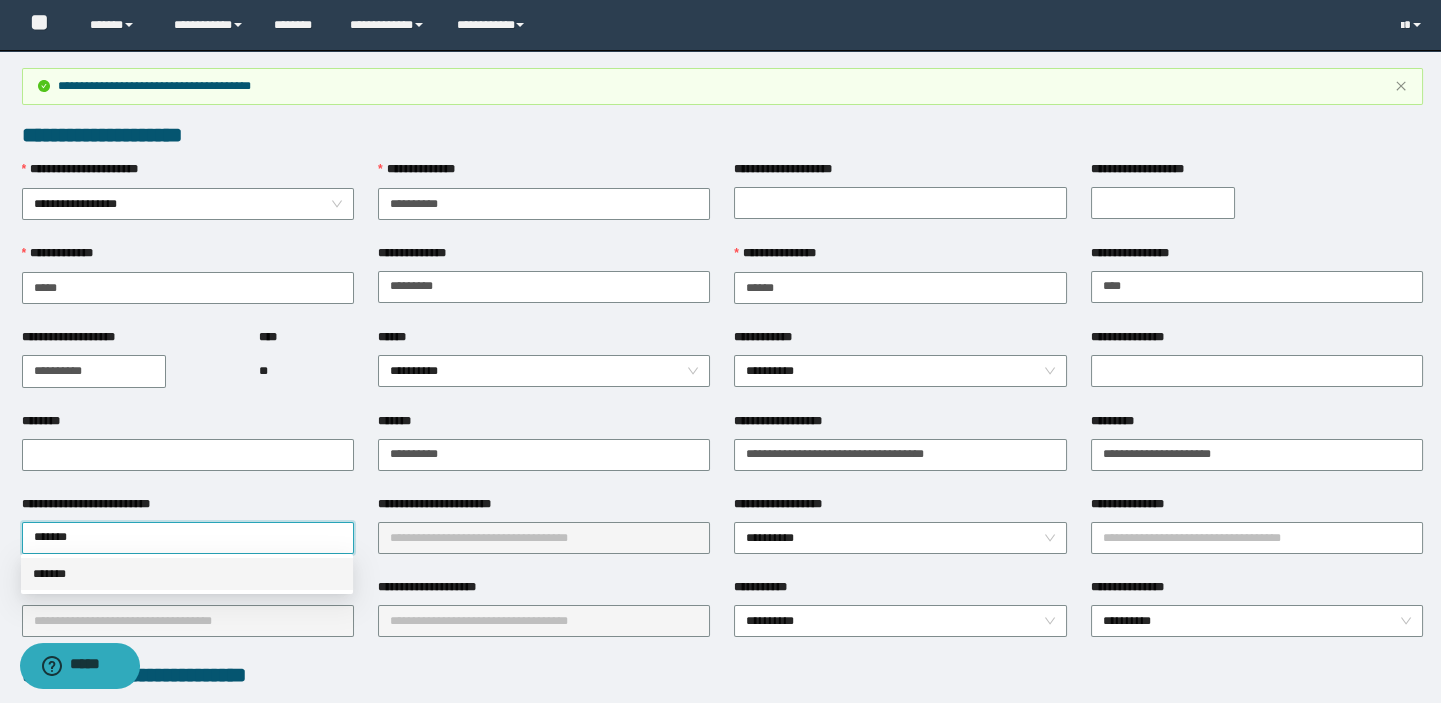click on "*******" at bounding box center (187, 574) 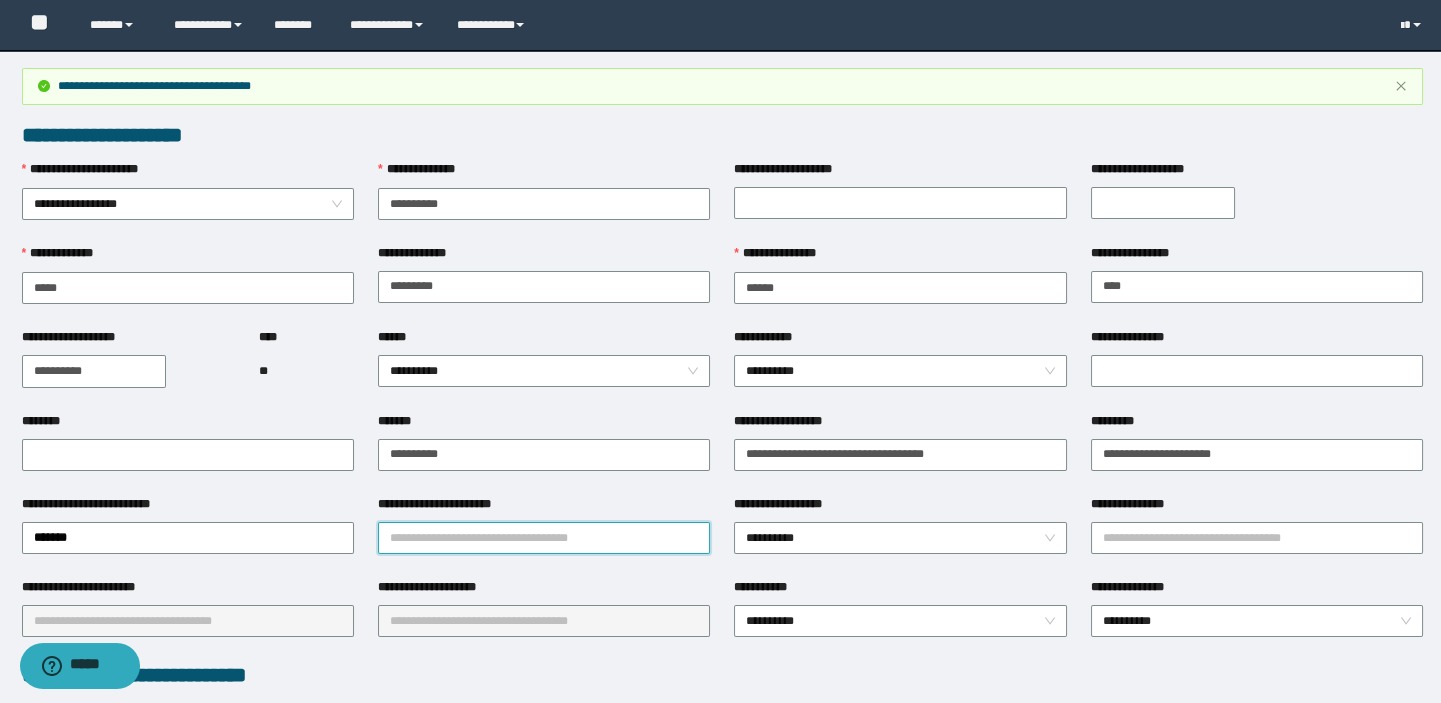 click on "**********" at bounding box center [544, 538] 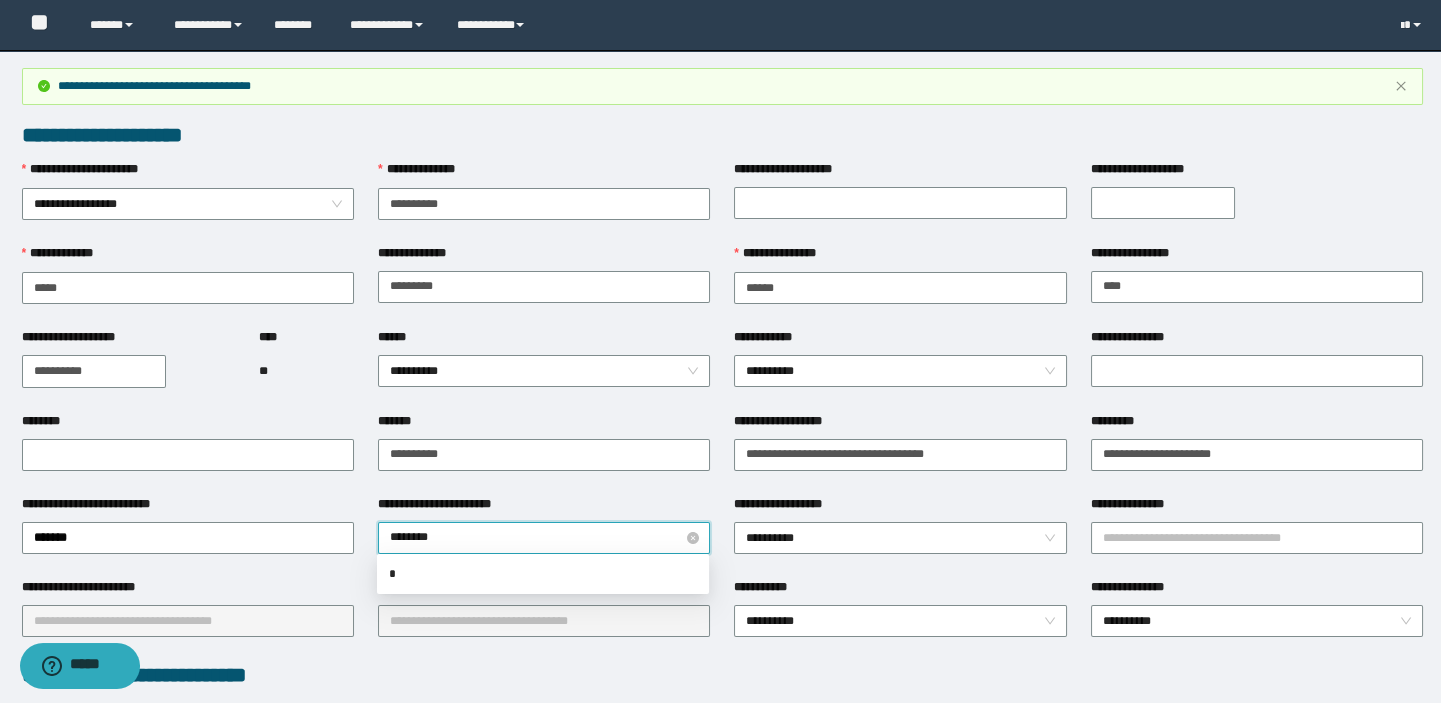 type on "*********" 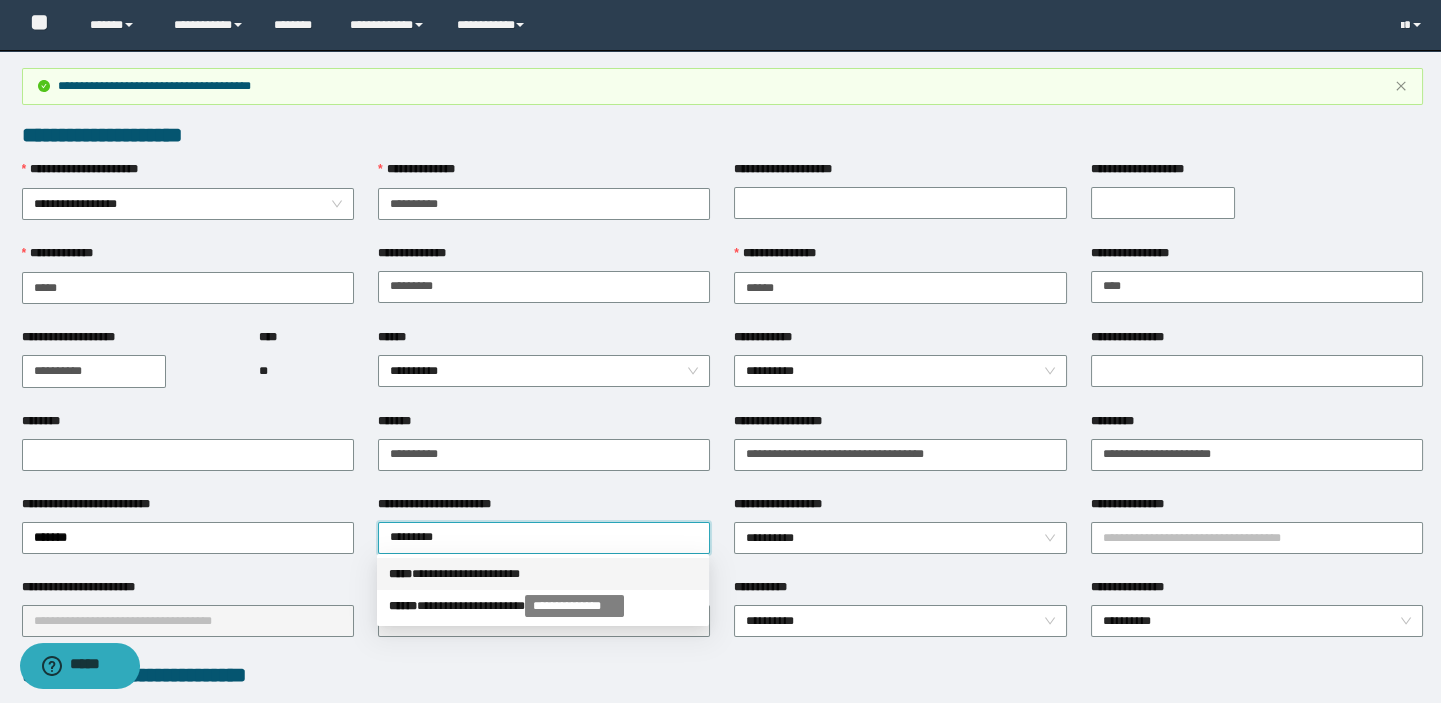 click on "**********" at bounding box center (543, 574) 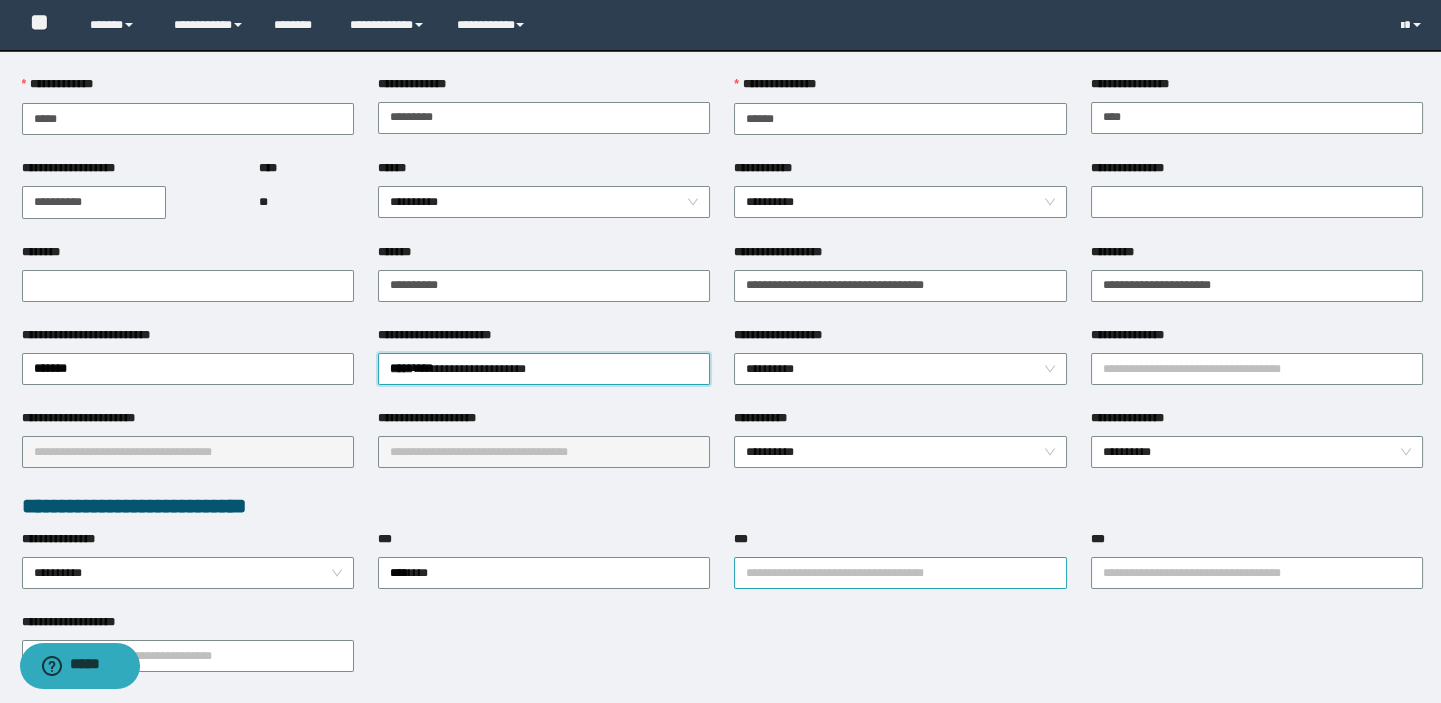 scroll, scrollTop: 181, scrollLeft: 0, axis: vertical 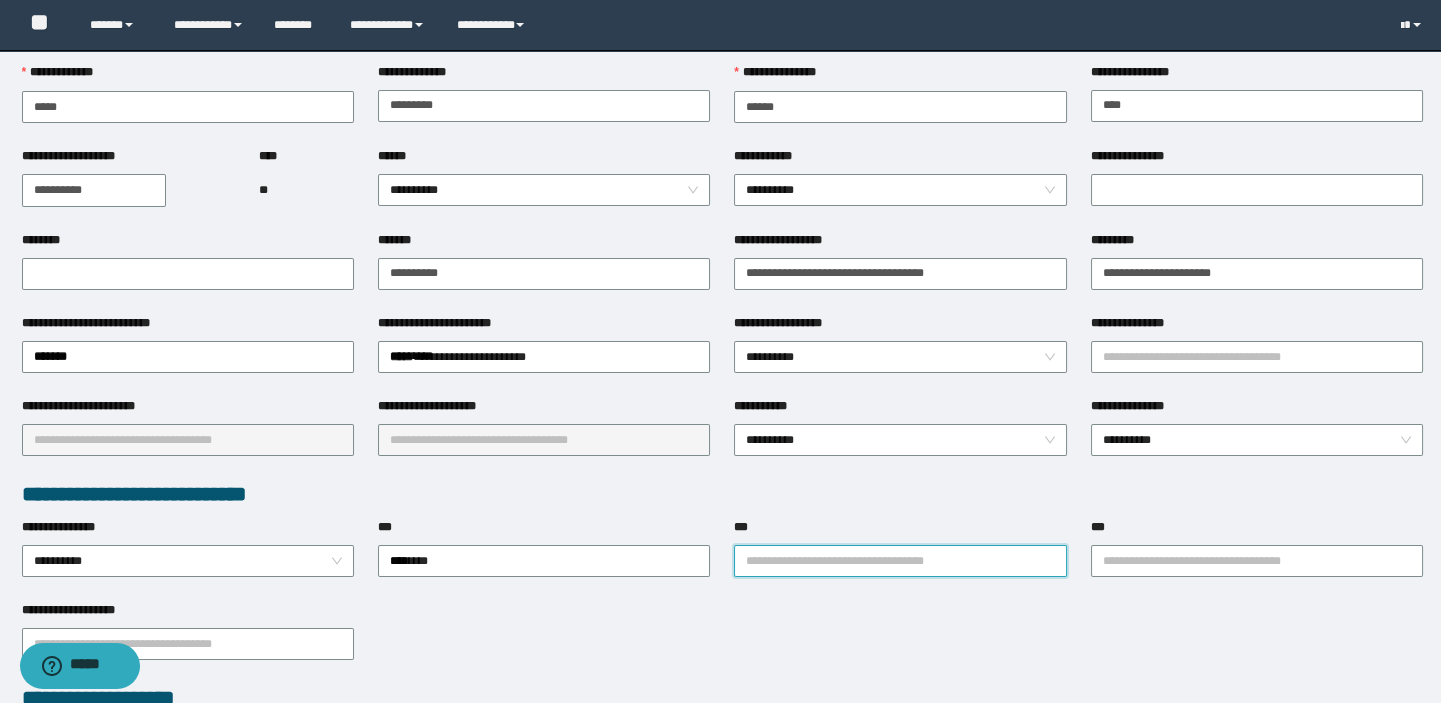 click on "***" at bounding box center (900, 561) 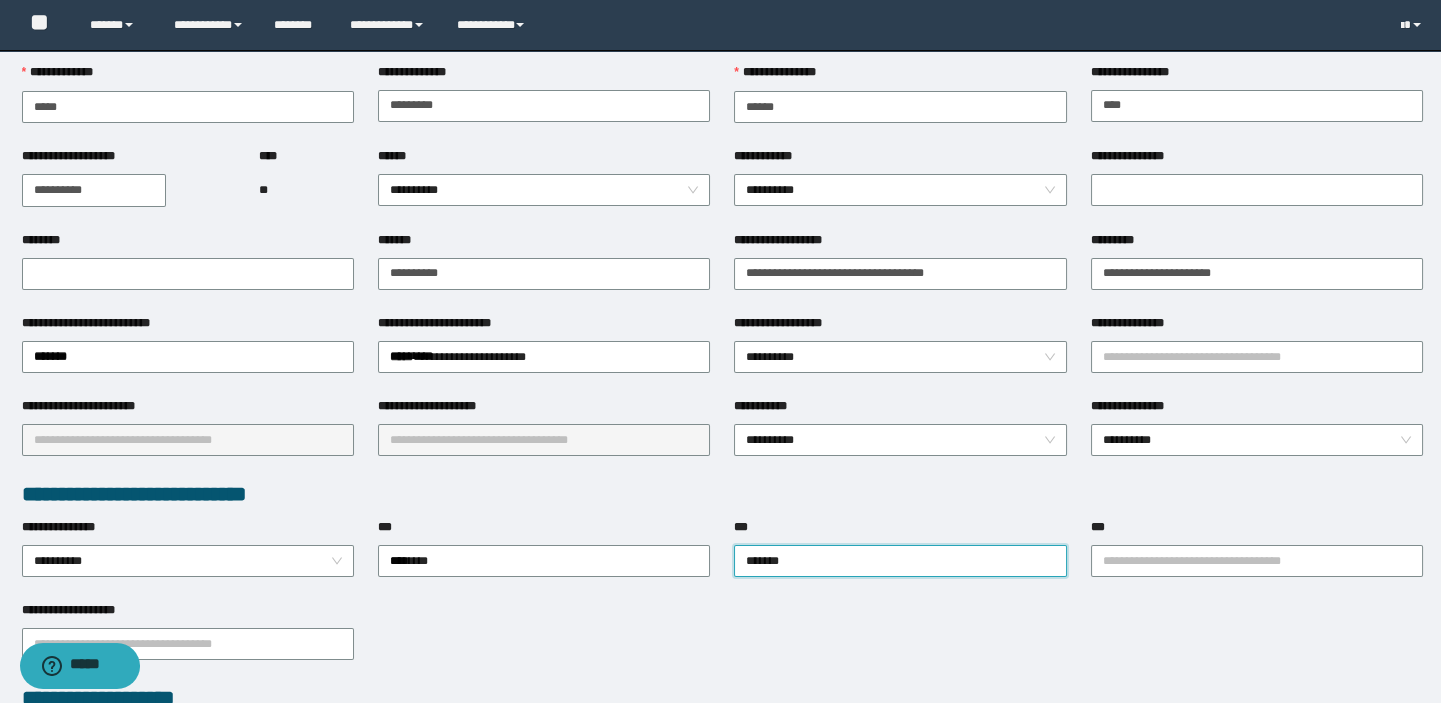 type on "********" 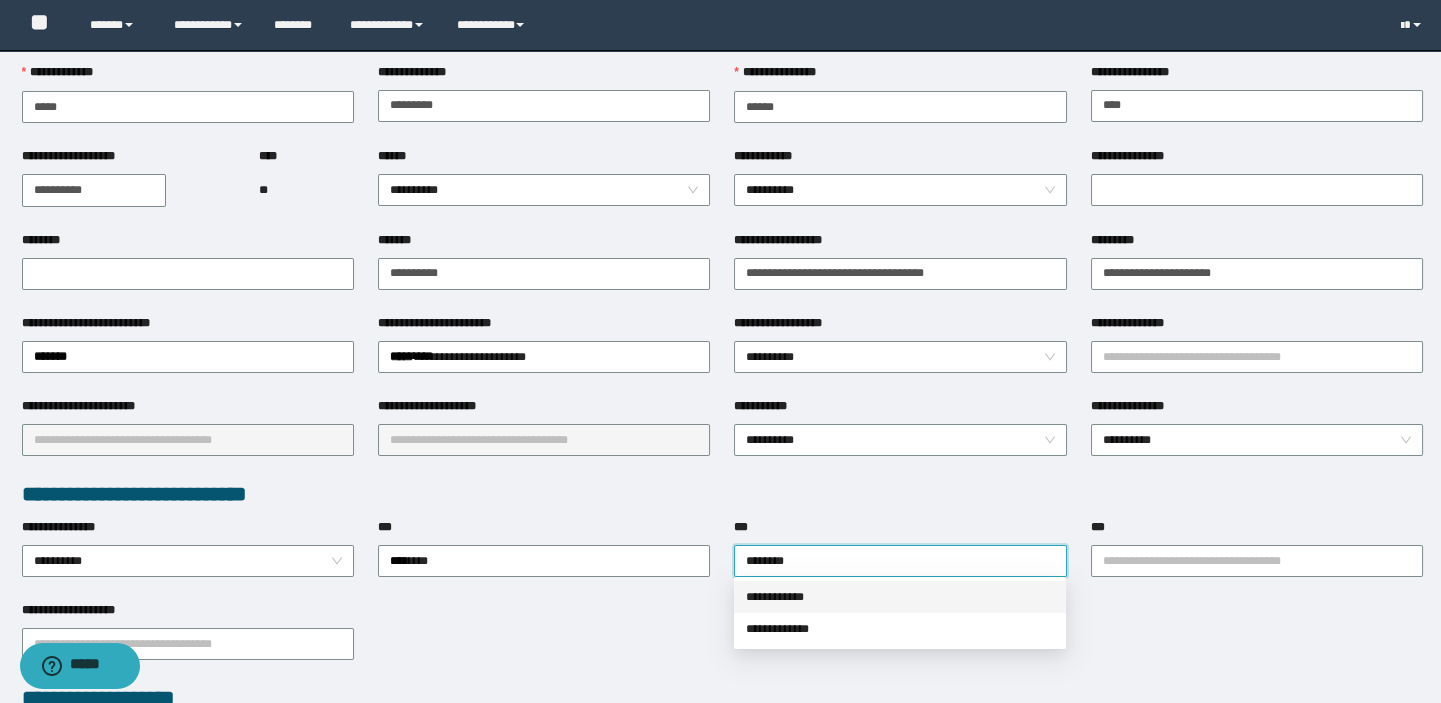 click on "**********" at bounding box center (900, 597) 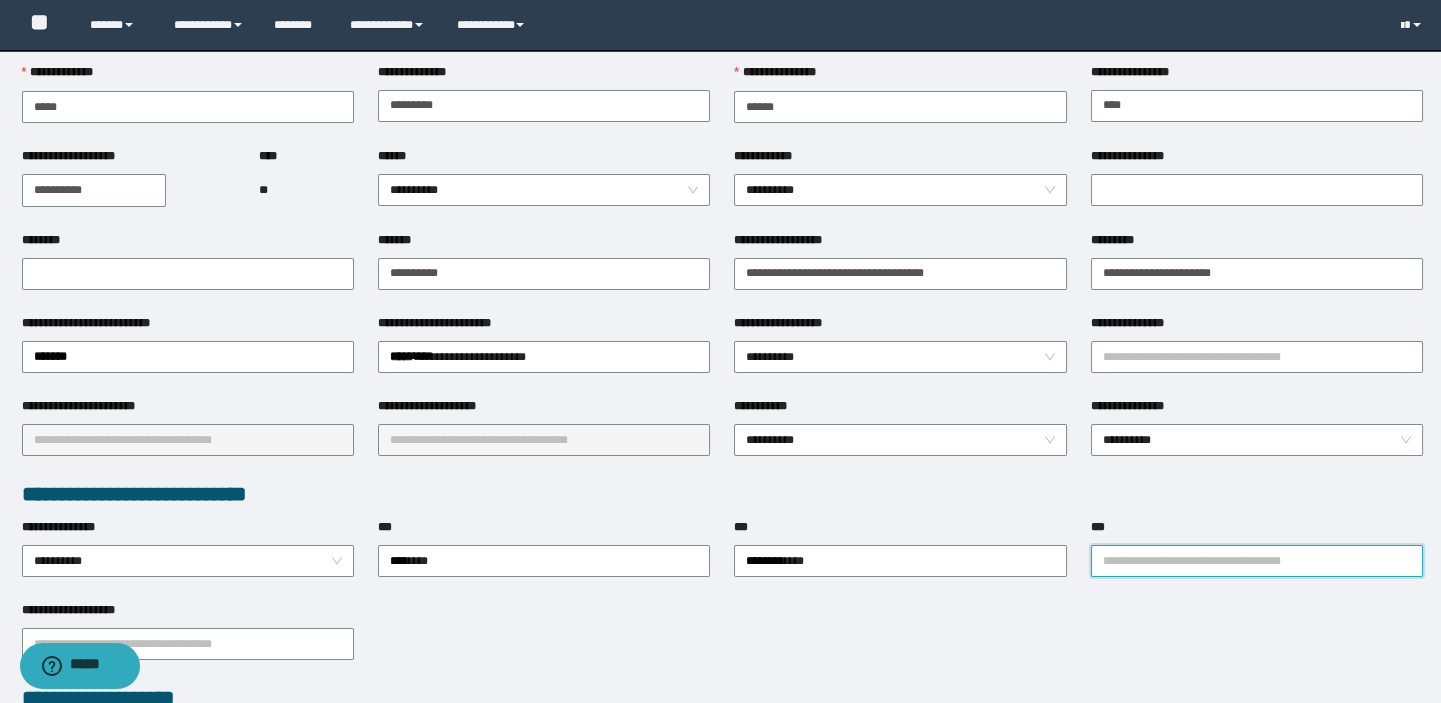 click on "***" at bounding box center (1257, 561) 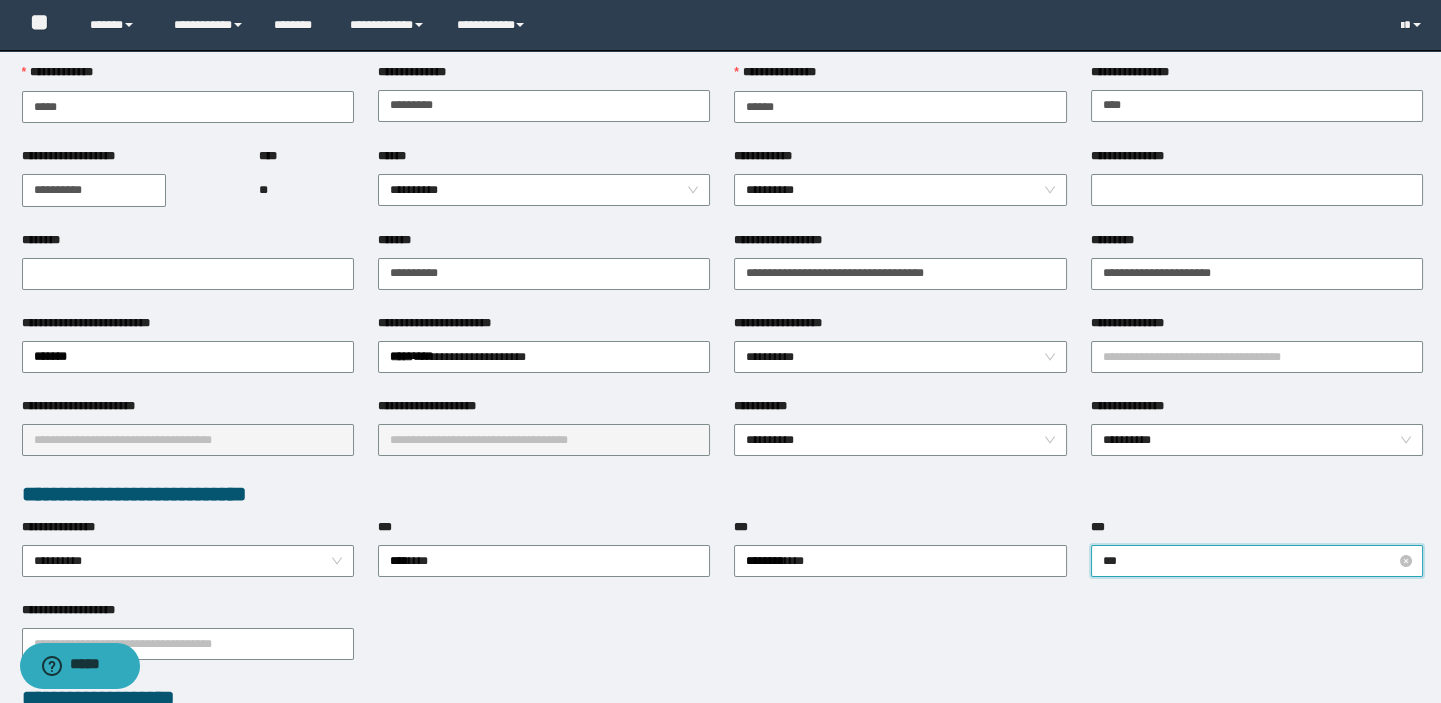 type on "****" 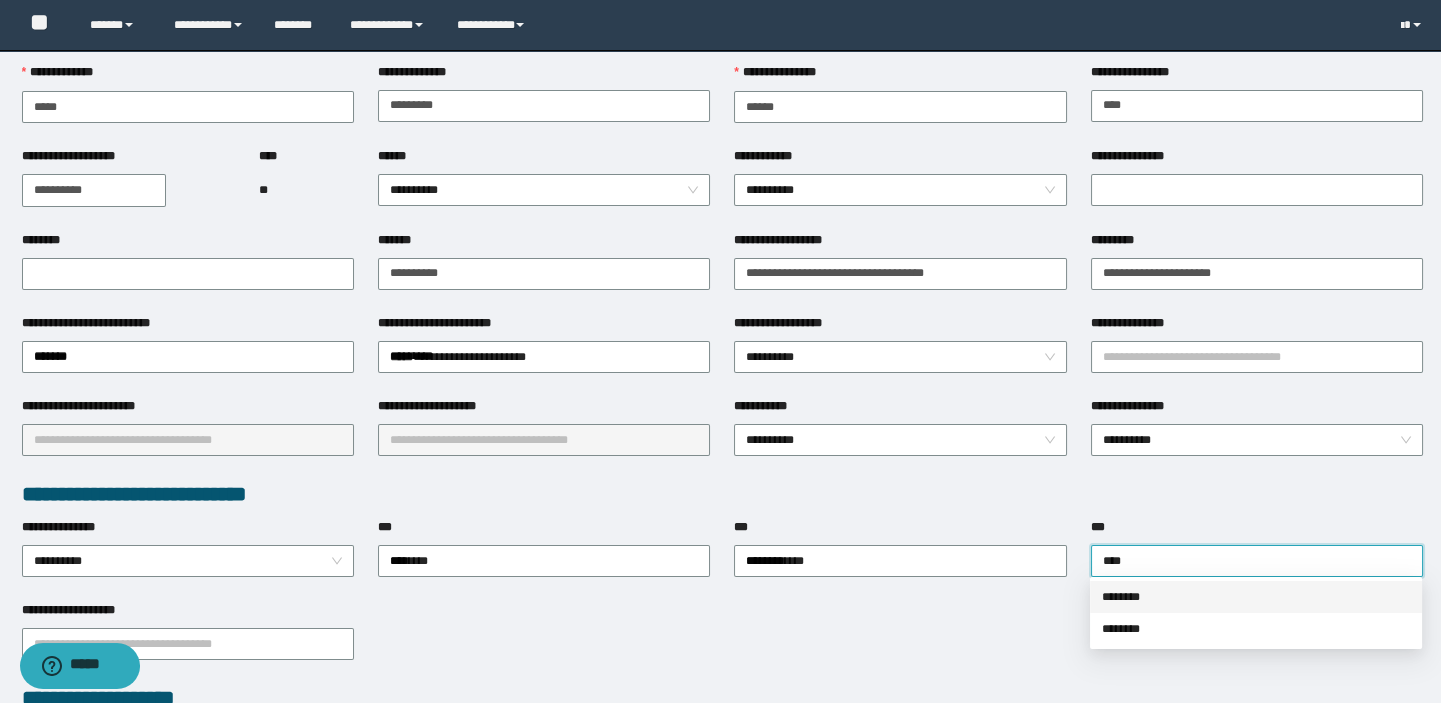 click on "********" at bounding box center (1256, 597) 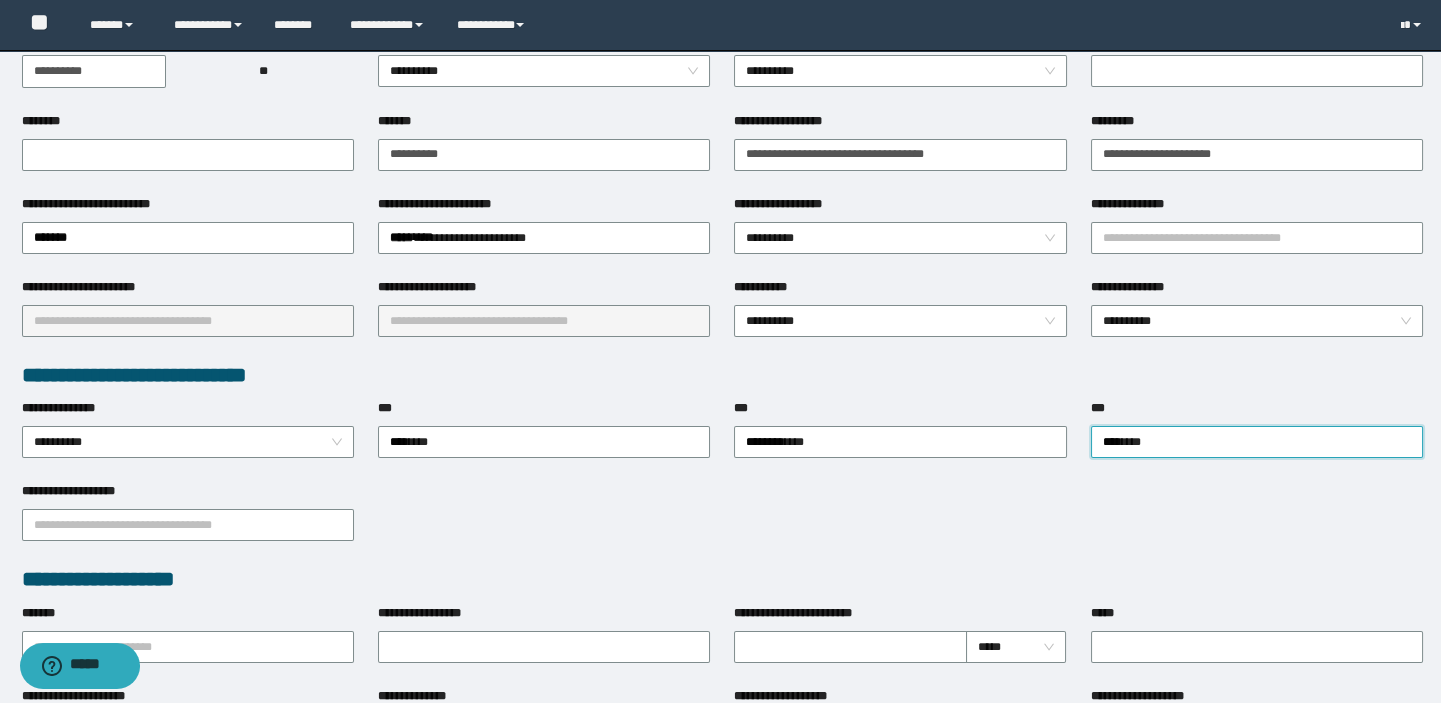scroll, scrollTop: 545, scrollLeft: 0, axis: vertical 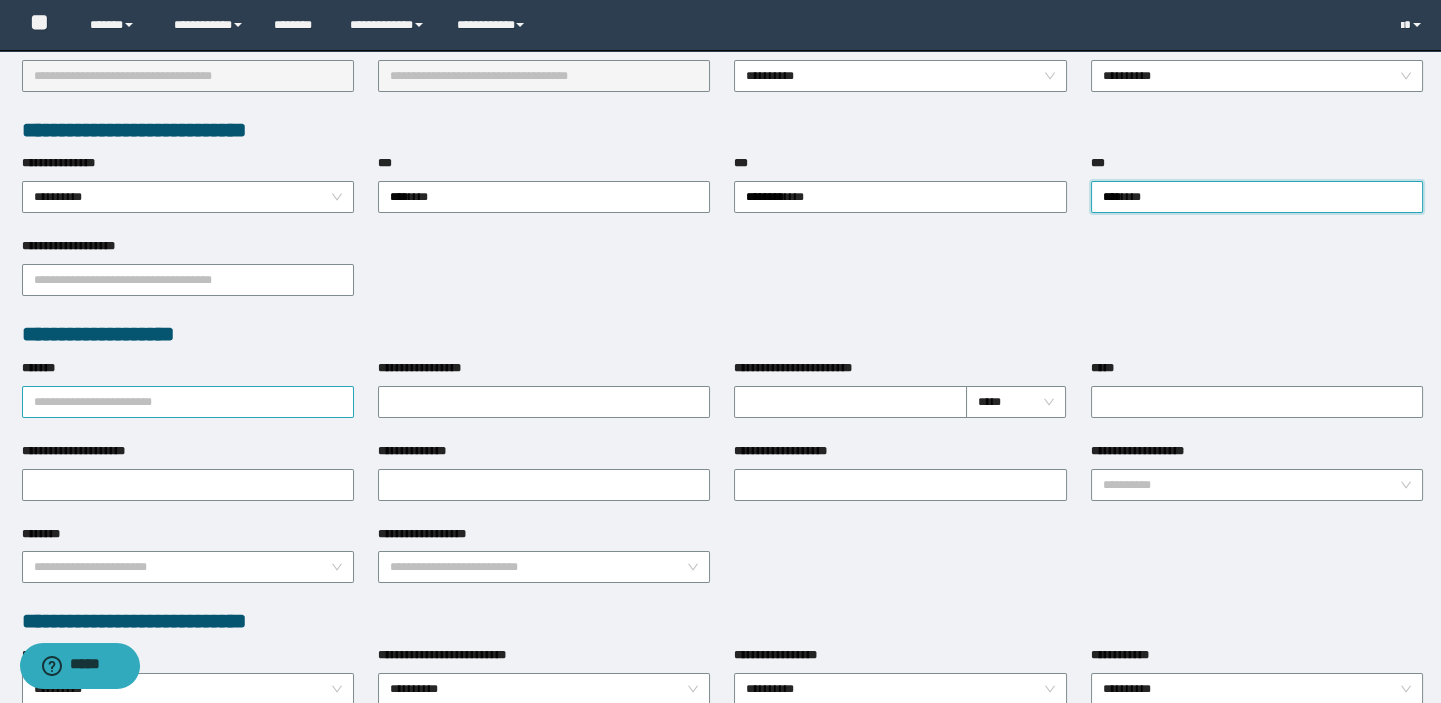 click on "*******" at bounding box center (188, 402) 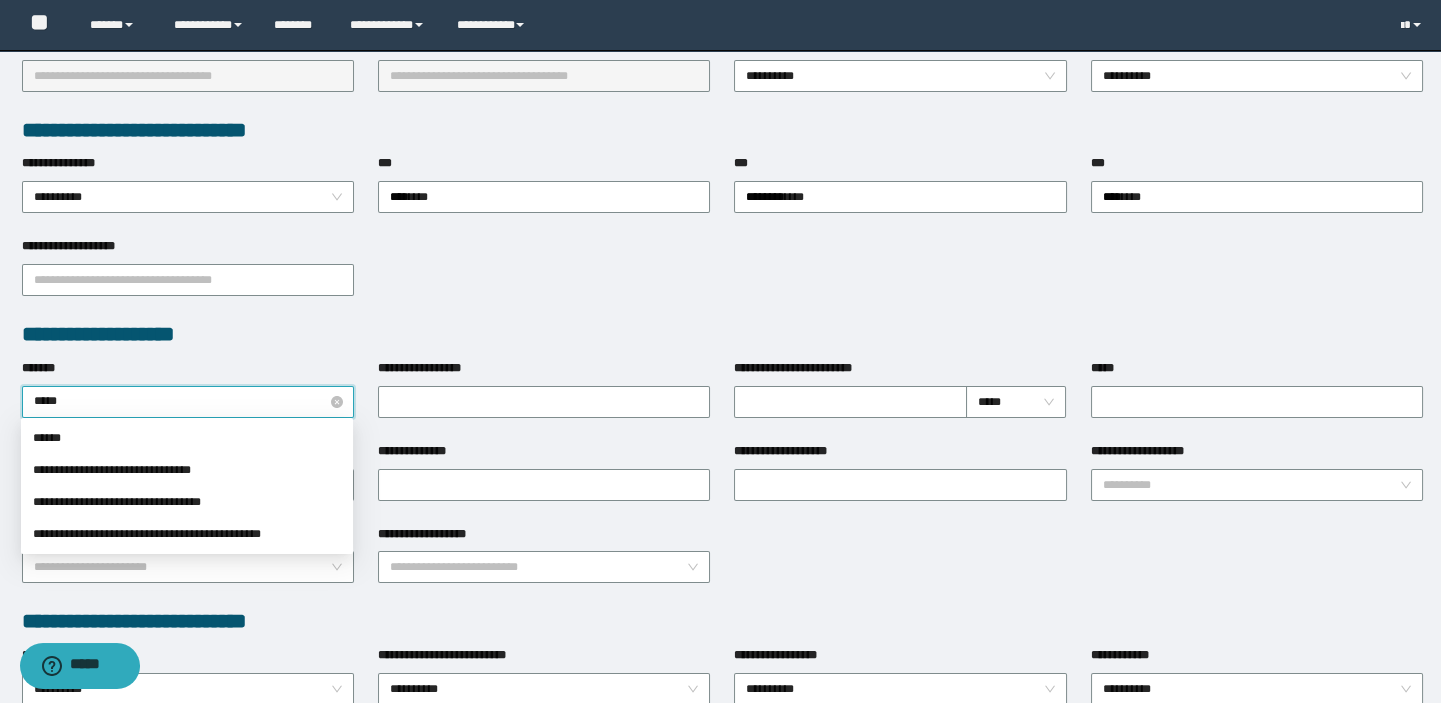 type on "******" 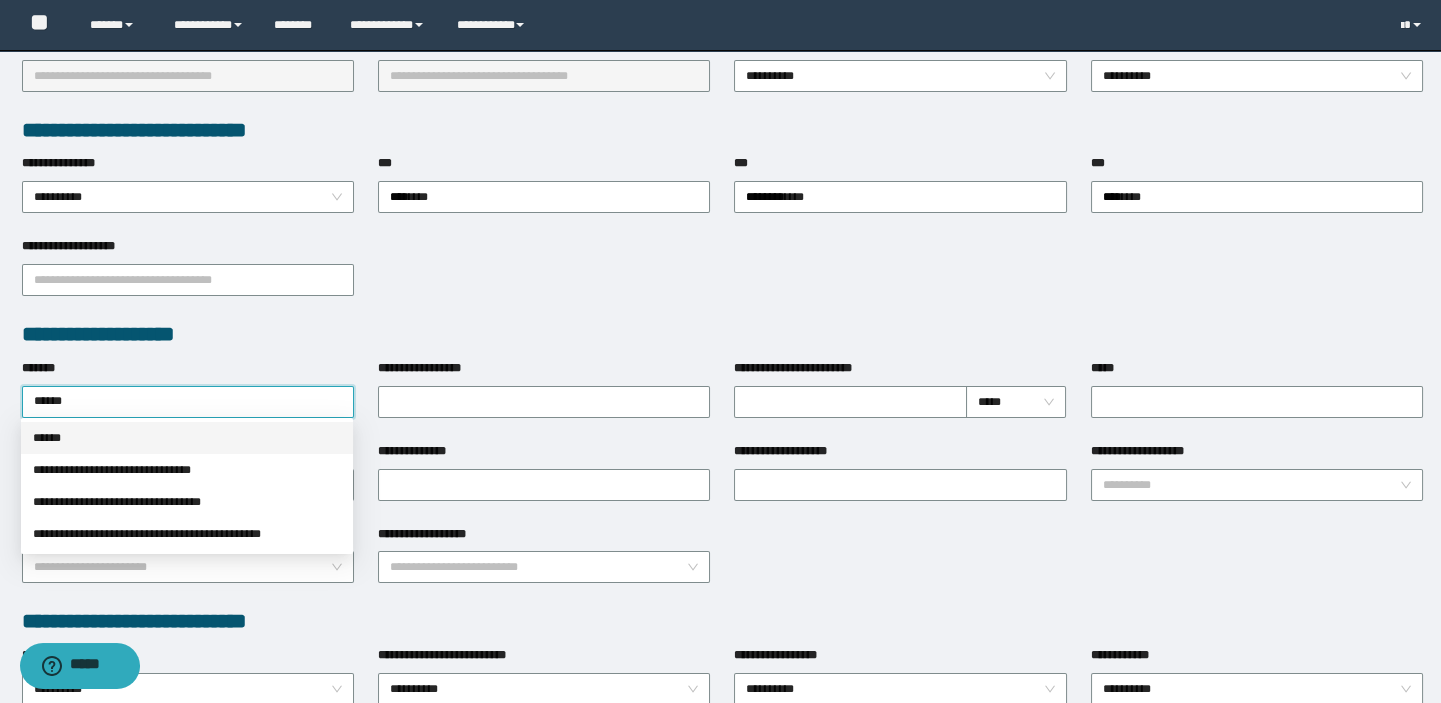click on "******" at bounding box center [187, 438] 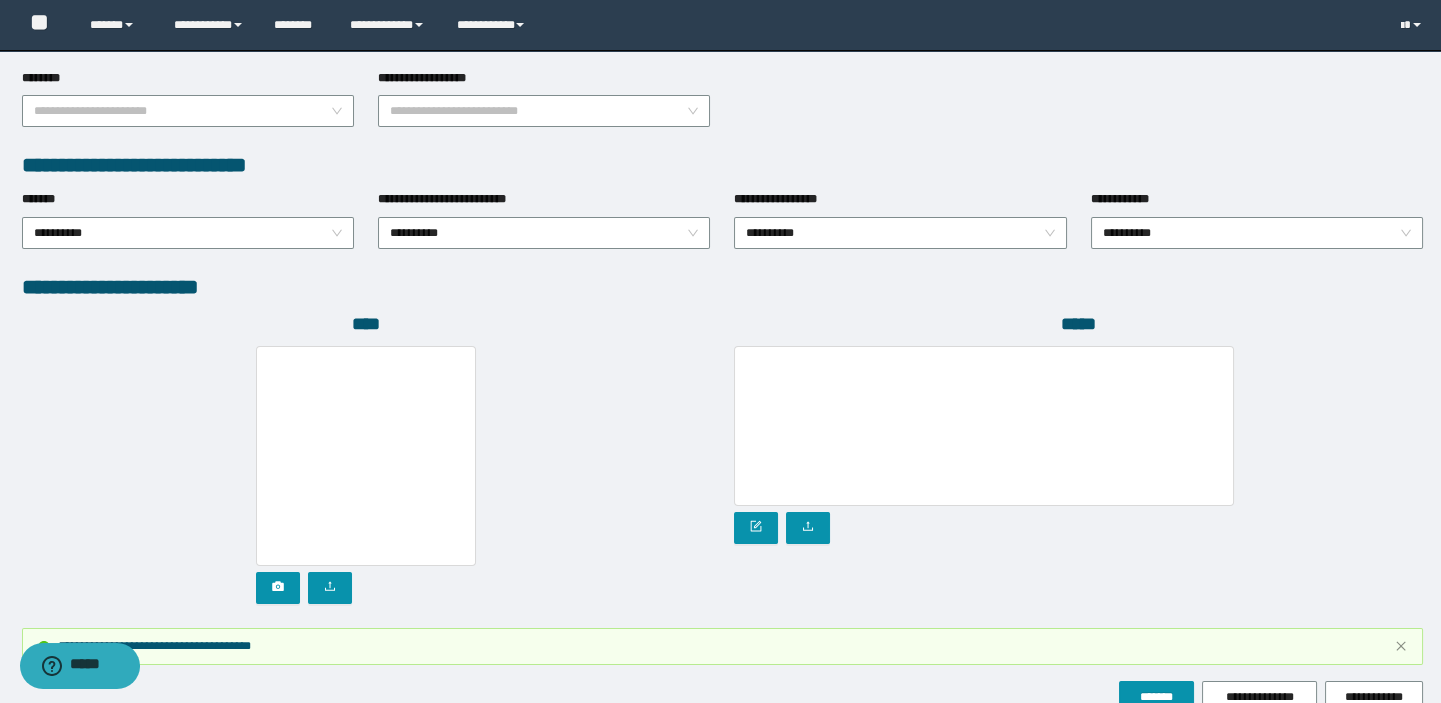 scroll, scrollTop: 1104, scrollLeft: 0, axis: vertical 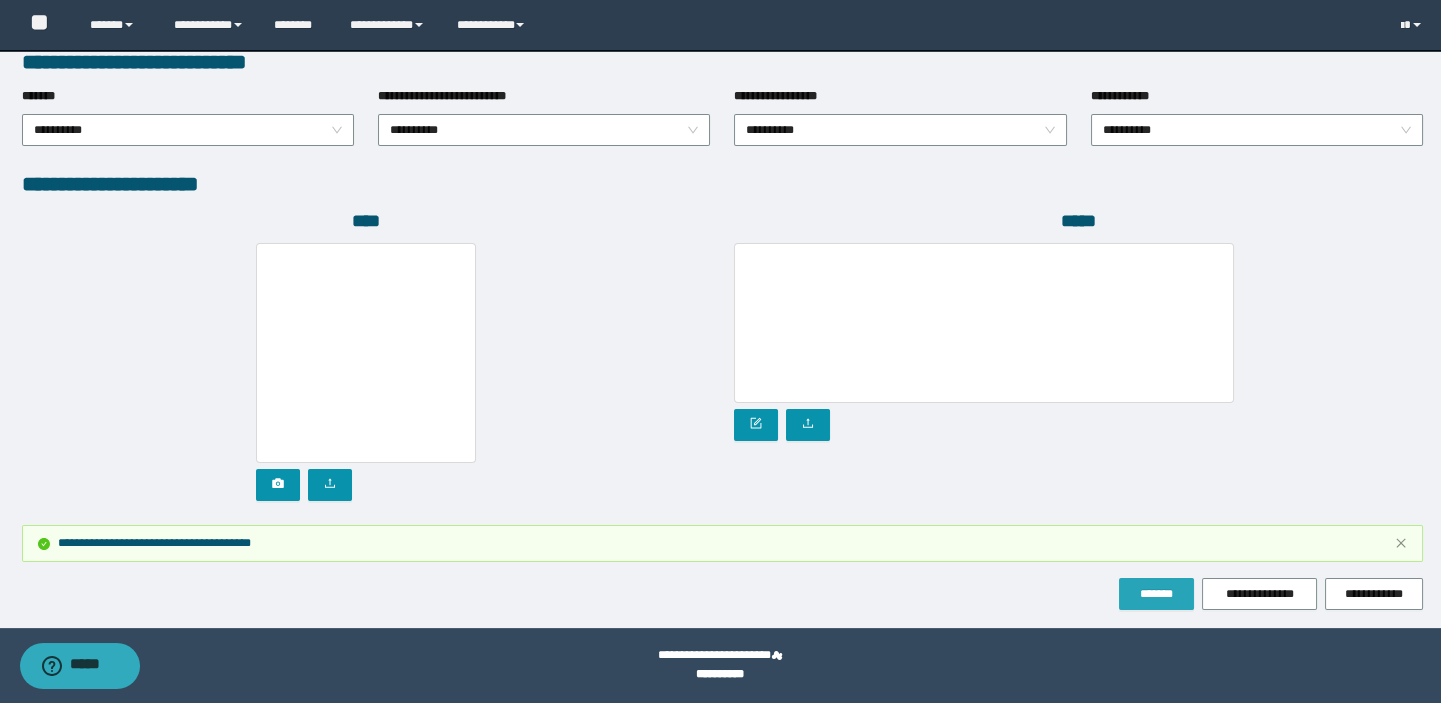 click on "*******" at bounding box center [1156, 594] 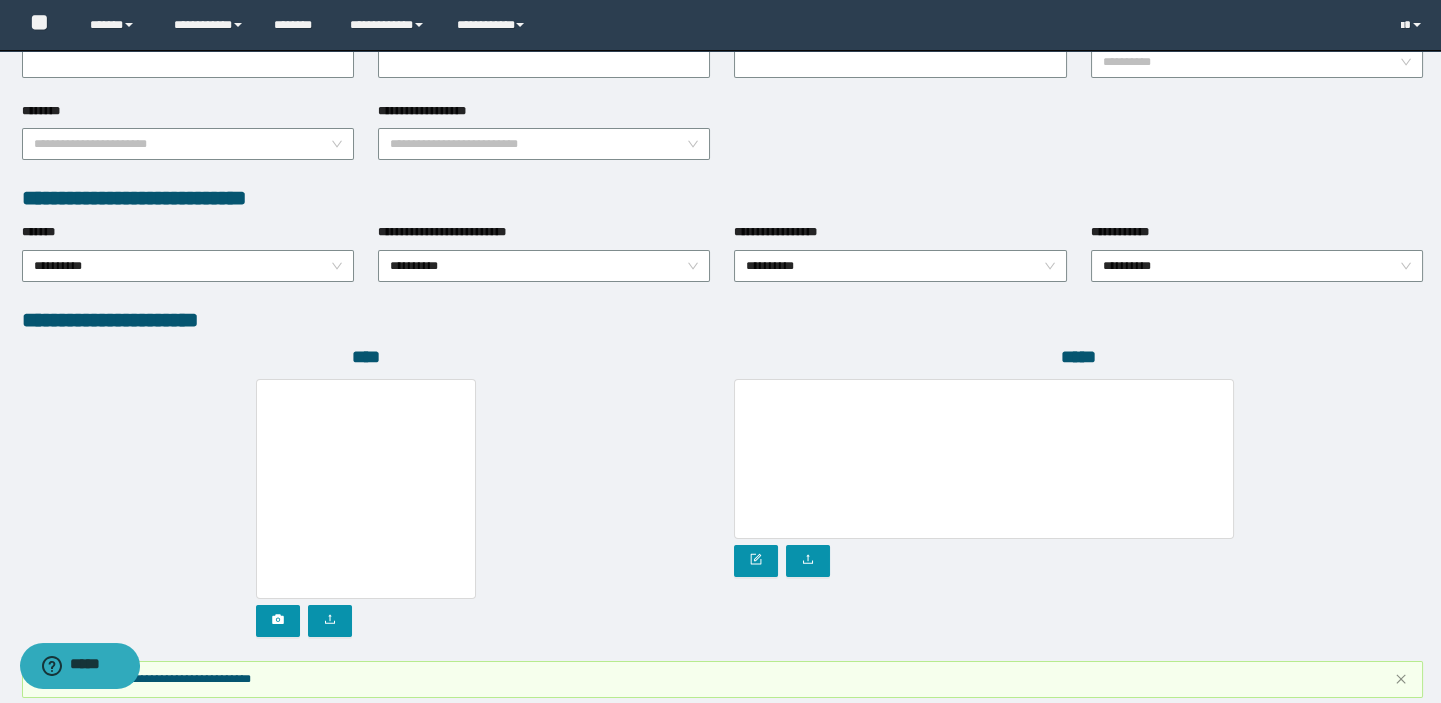 scroll, scrollTop: 1104, scrollLeft: 0, axis: vertical 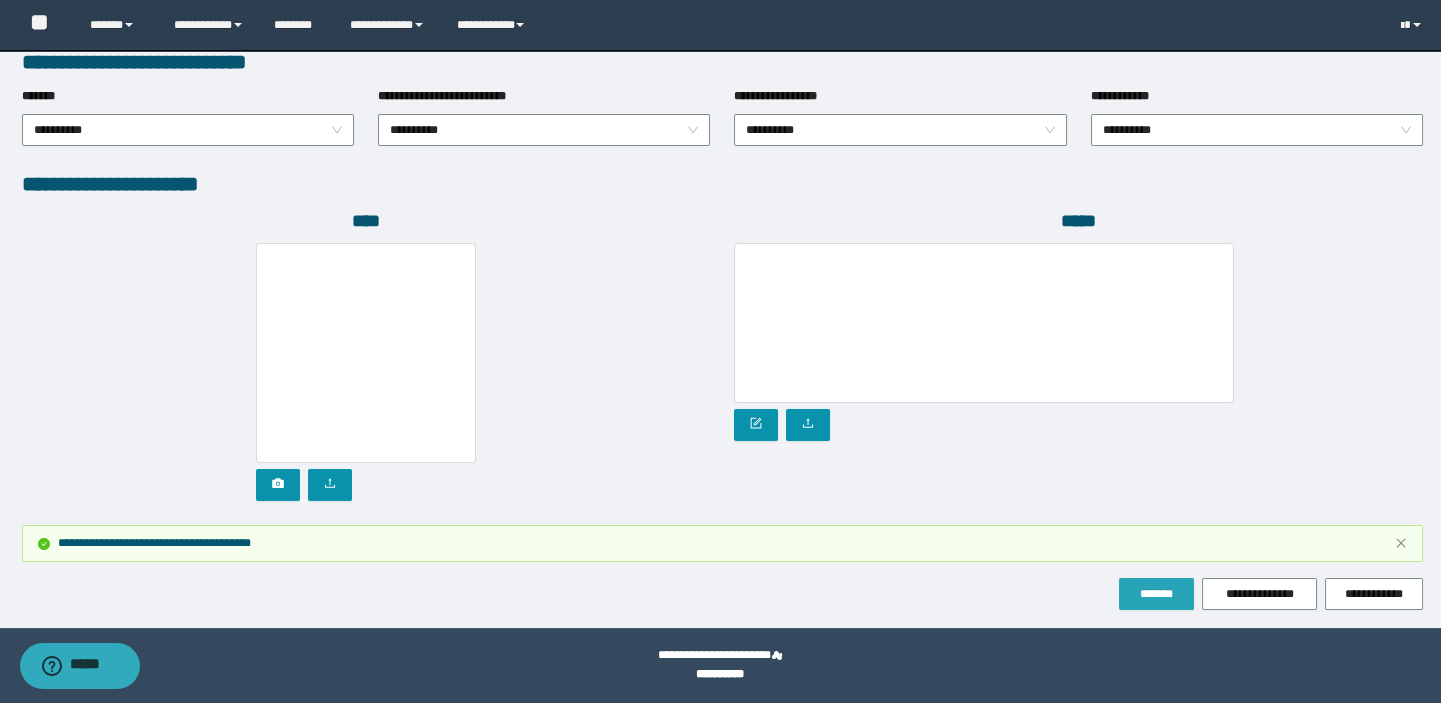 click on "*******" at bounding box center (1156, 594) 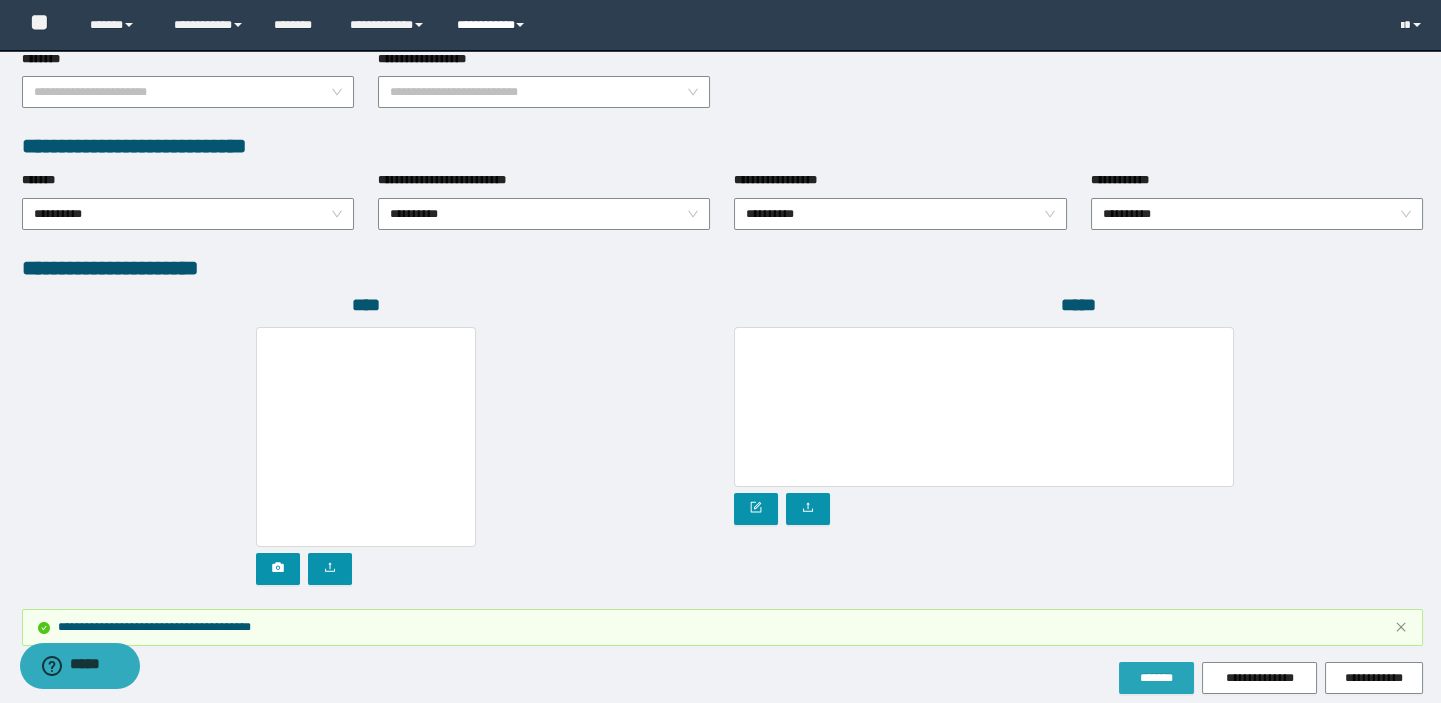 scroll, scrollTop: 831, scrollLeft: 0, axis: vertical 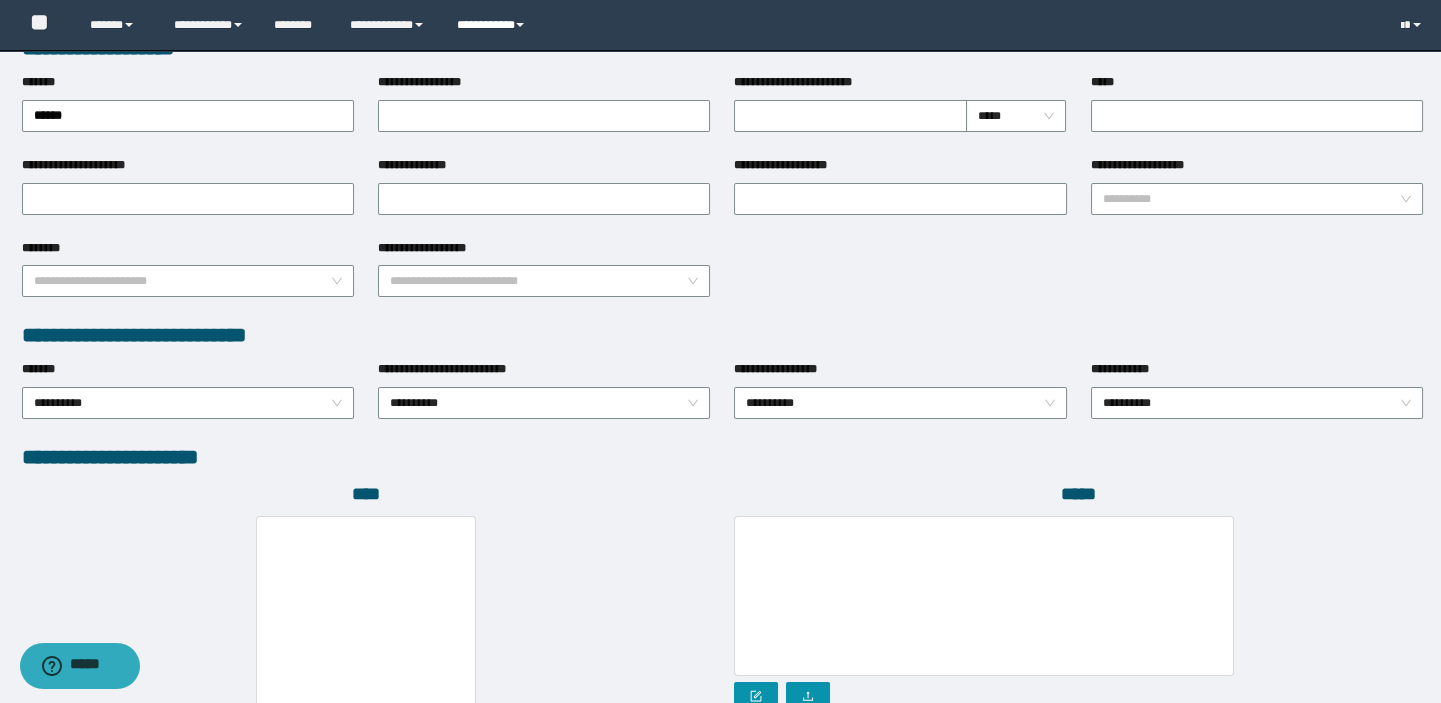 click on "**********" at bounding box center (493, 25) 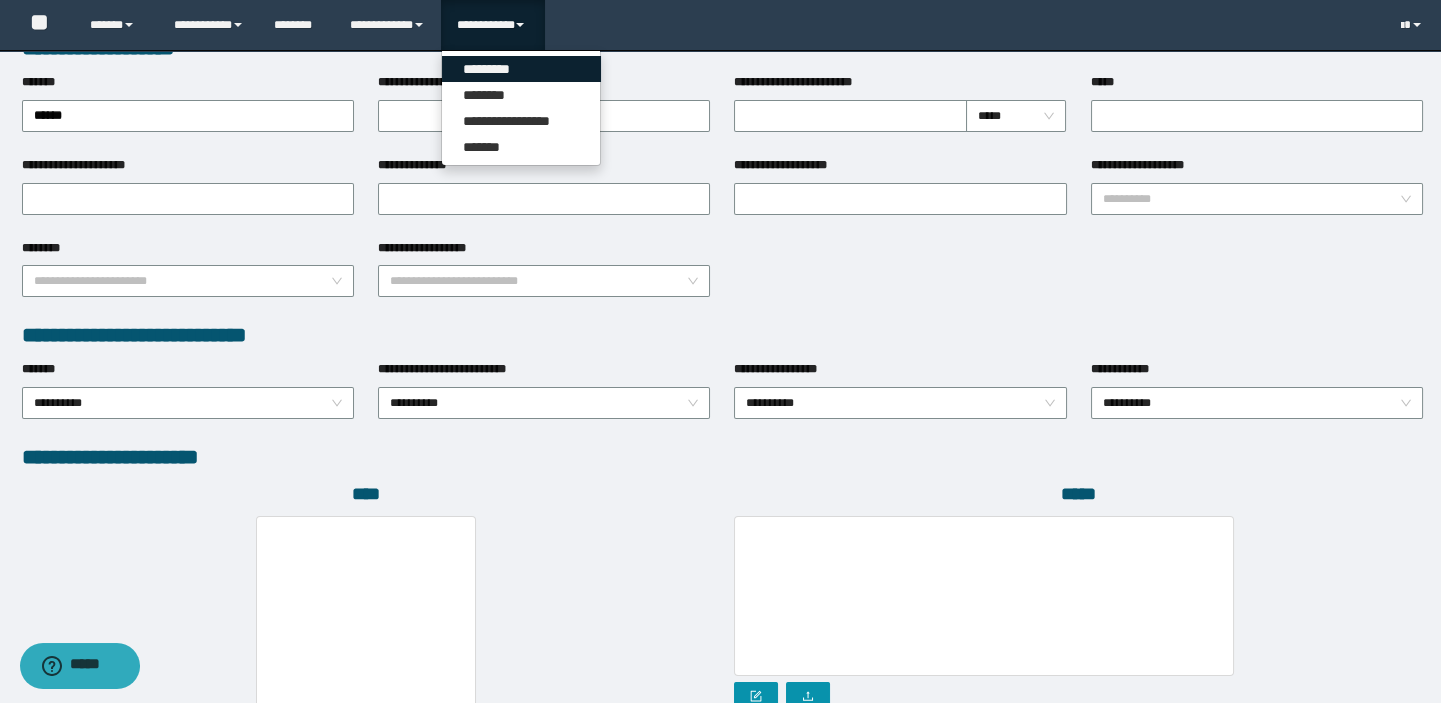 click on "*********" at bounding box center [521, 69] 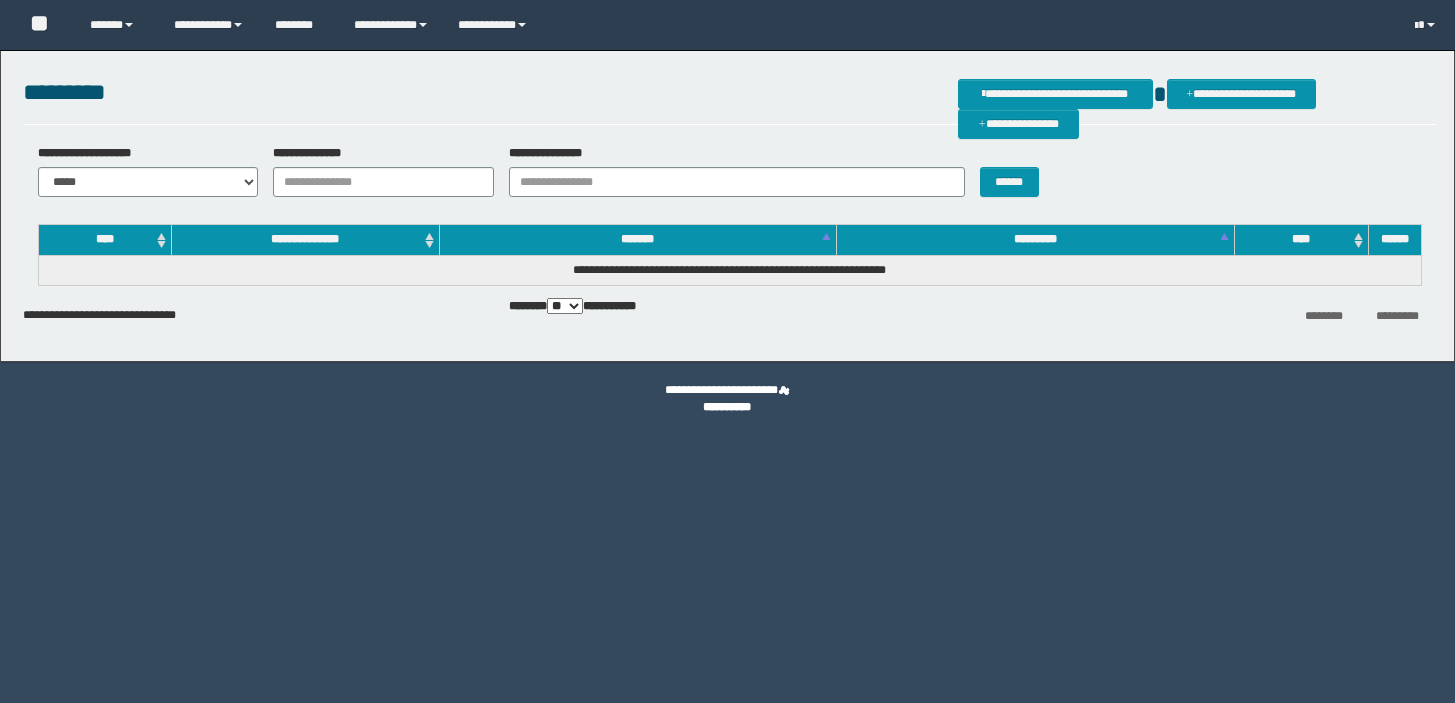 scroll, scrollTop: 0, scrollLeft: 0, axis: both 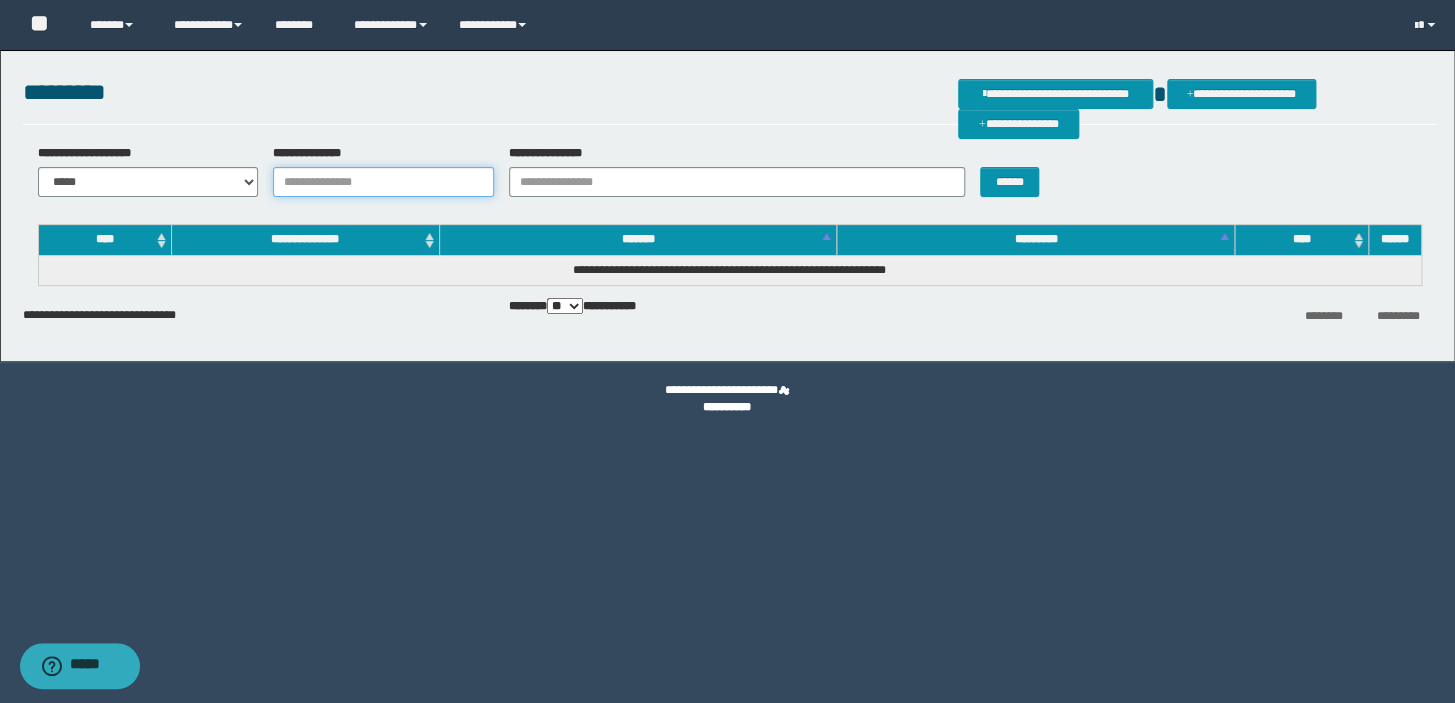 click on "**********" at bounding box center (383, 182) 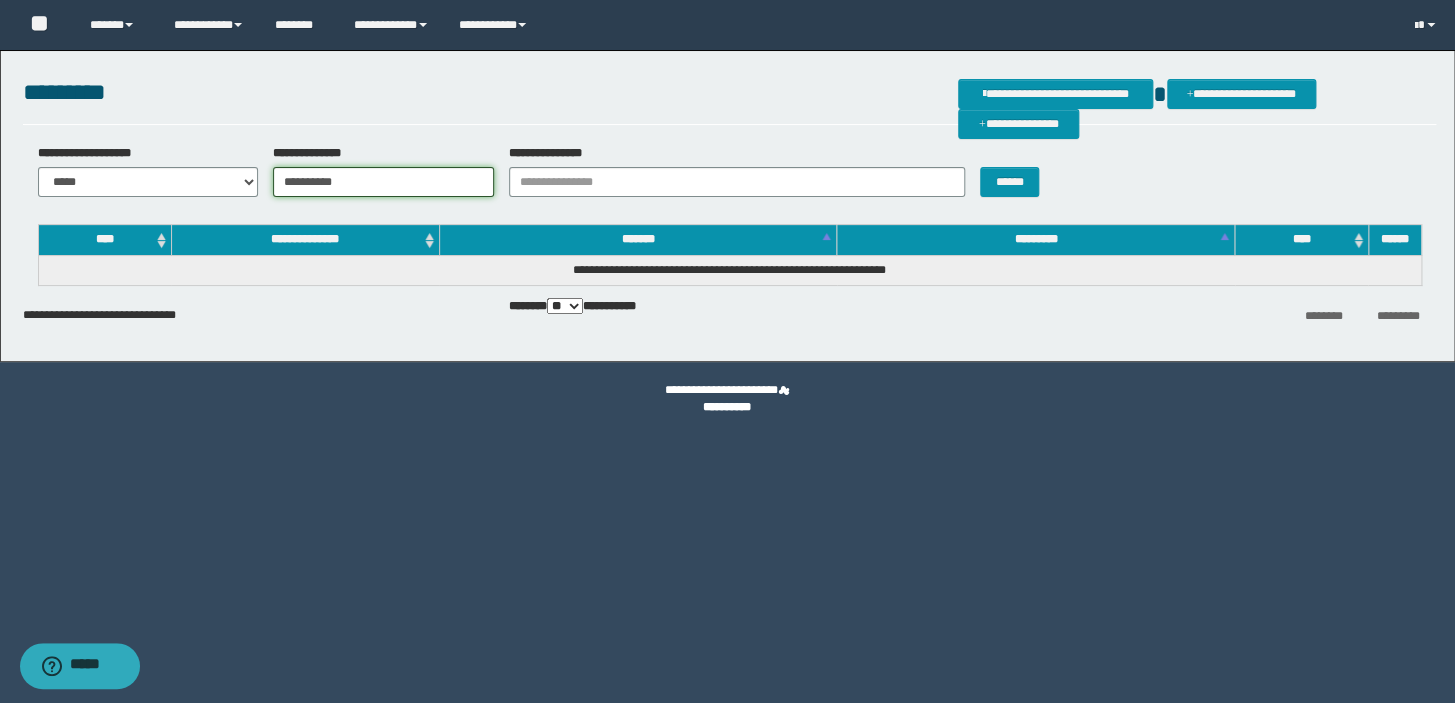type on "**********" 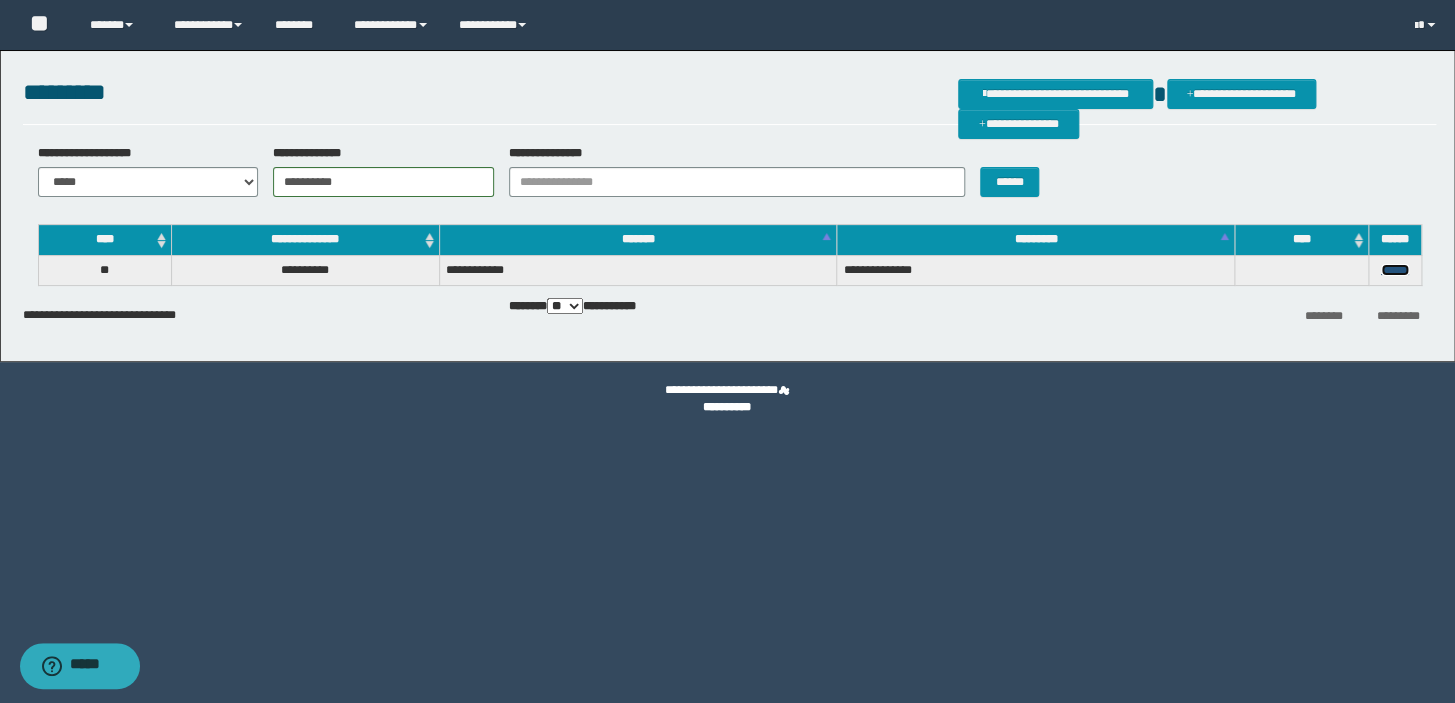 click on "******" at bounding box center (1395, 270) 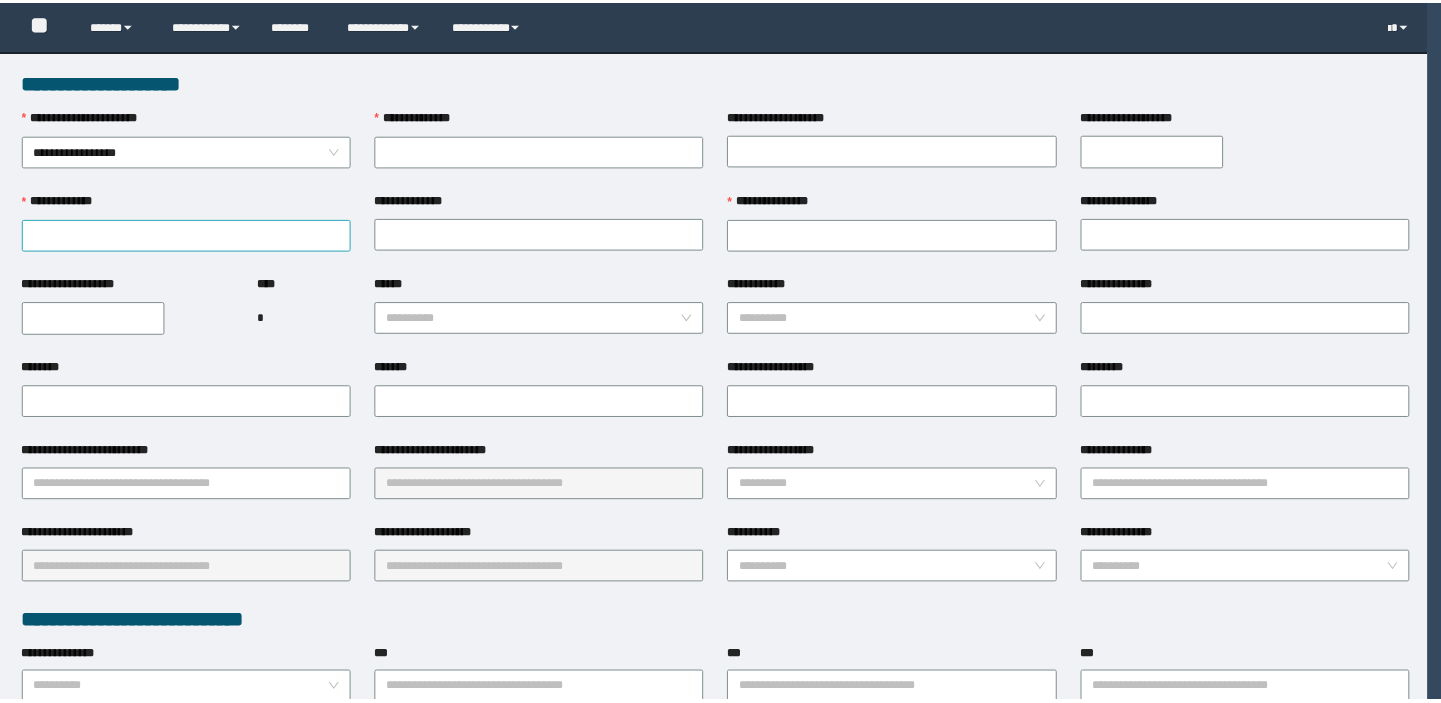 scroll, scrollTop: 0, scrollLeft: 0, axis: both 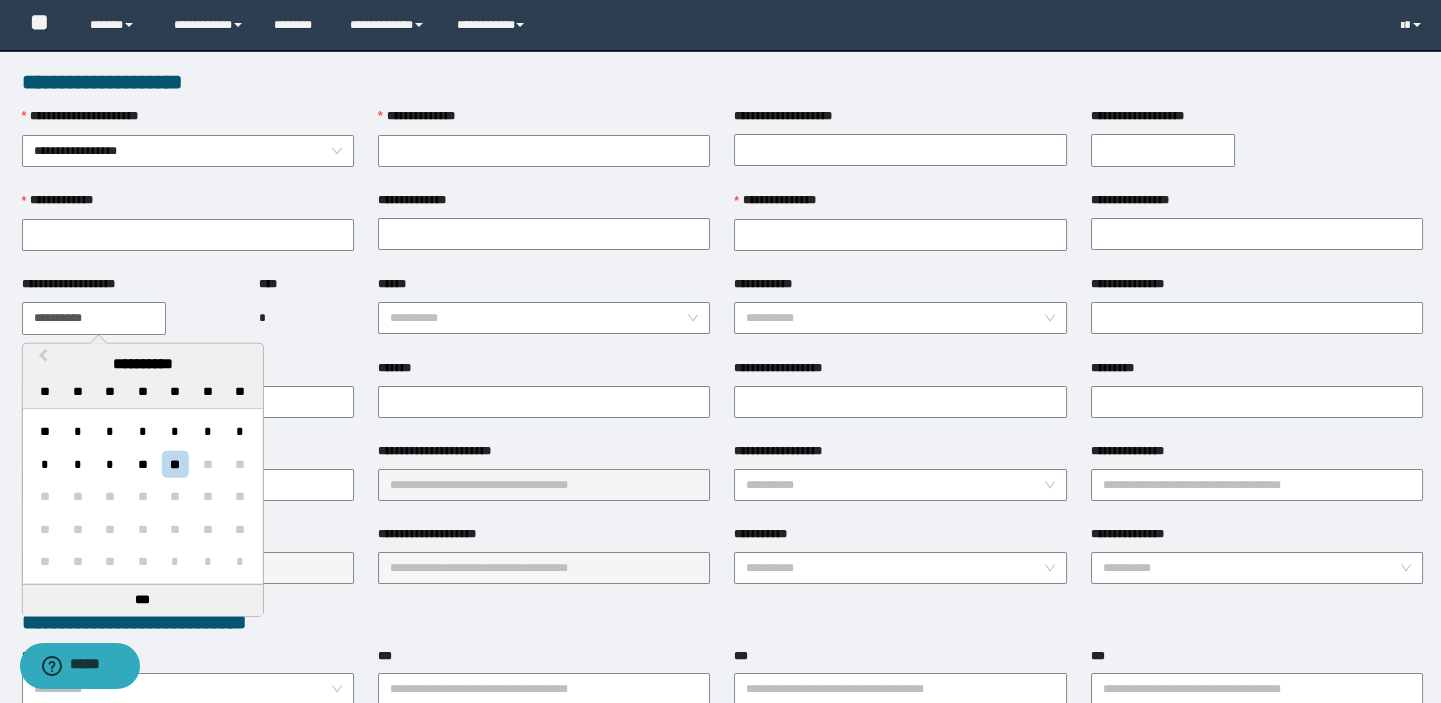 click on "**********" at bounding box center [94, 318] 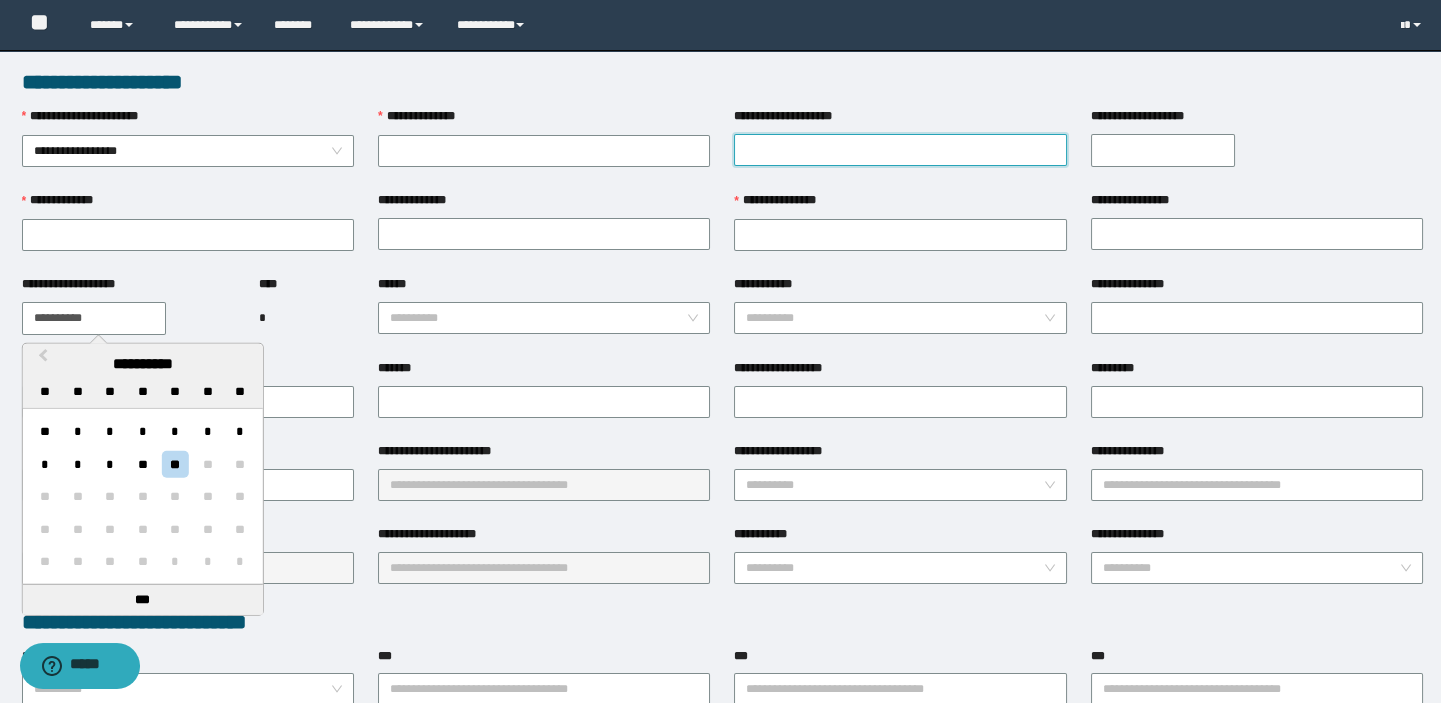 click on "**********" at bounding box center (900, 150) 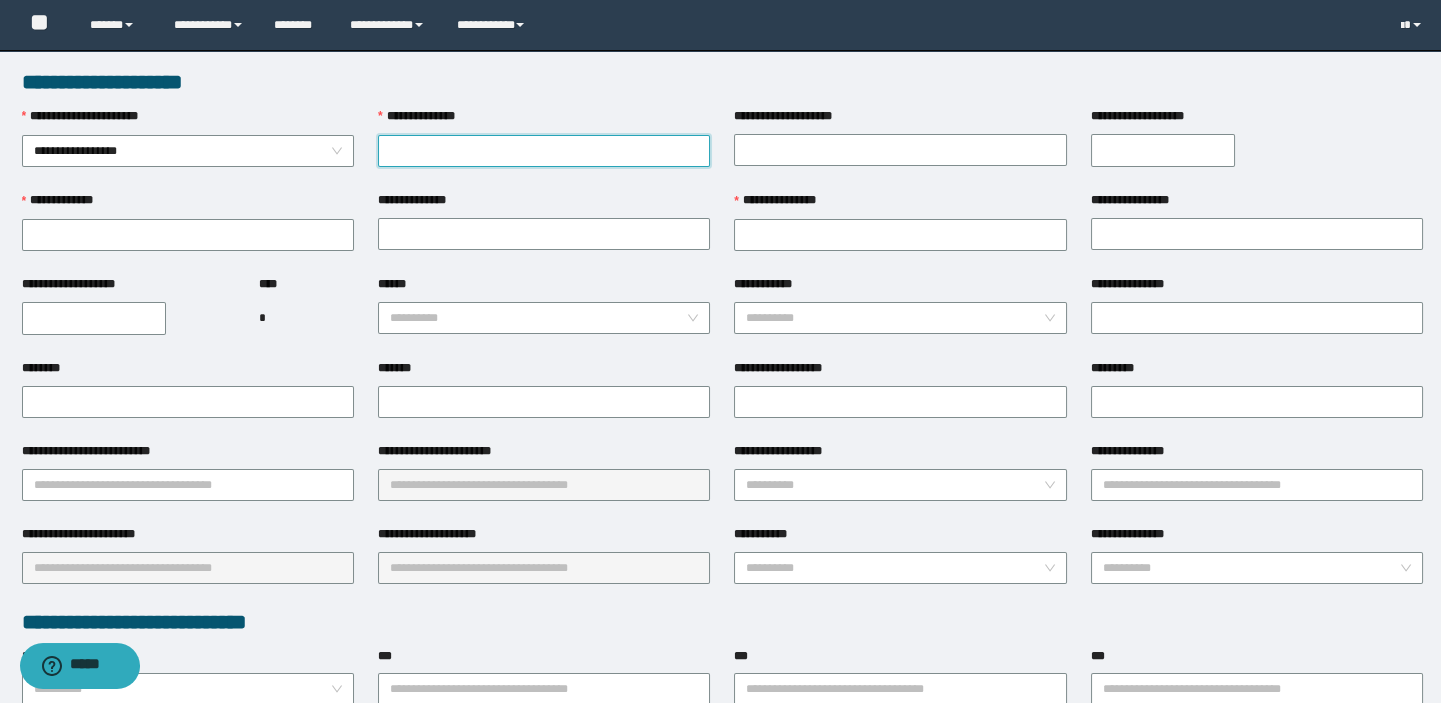 click on "**********" at bounding box center (544, 151) 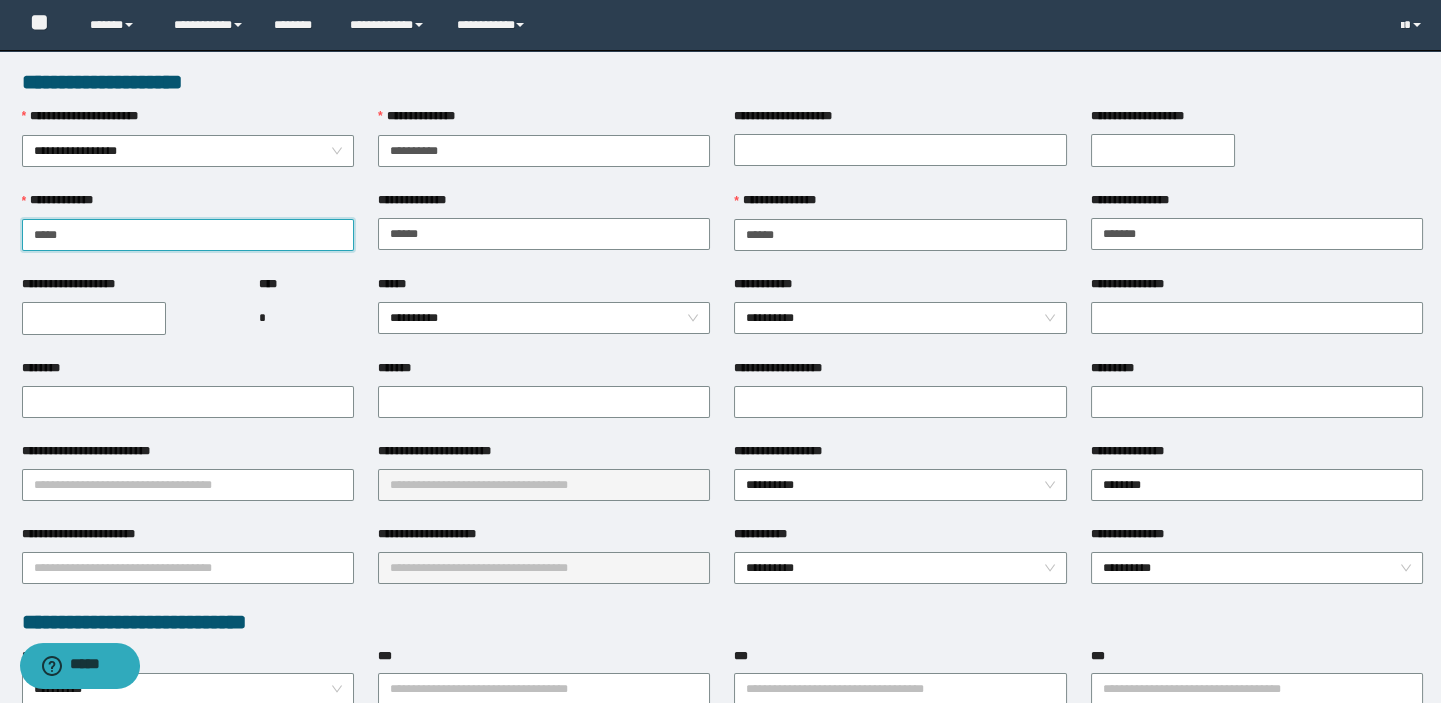 click on "**********" at bounding box center [188, 235] 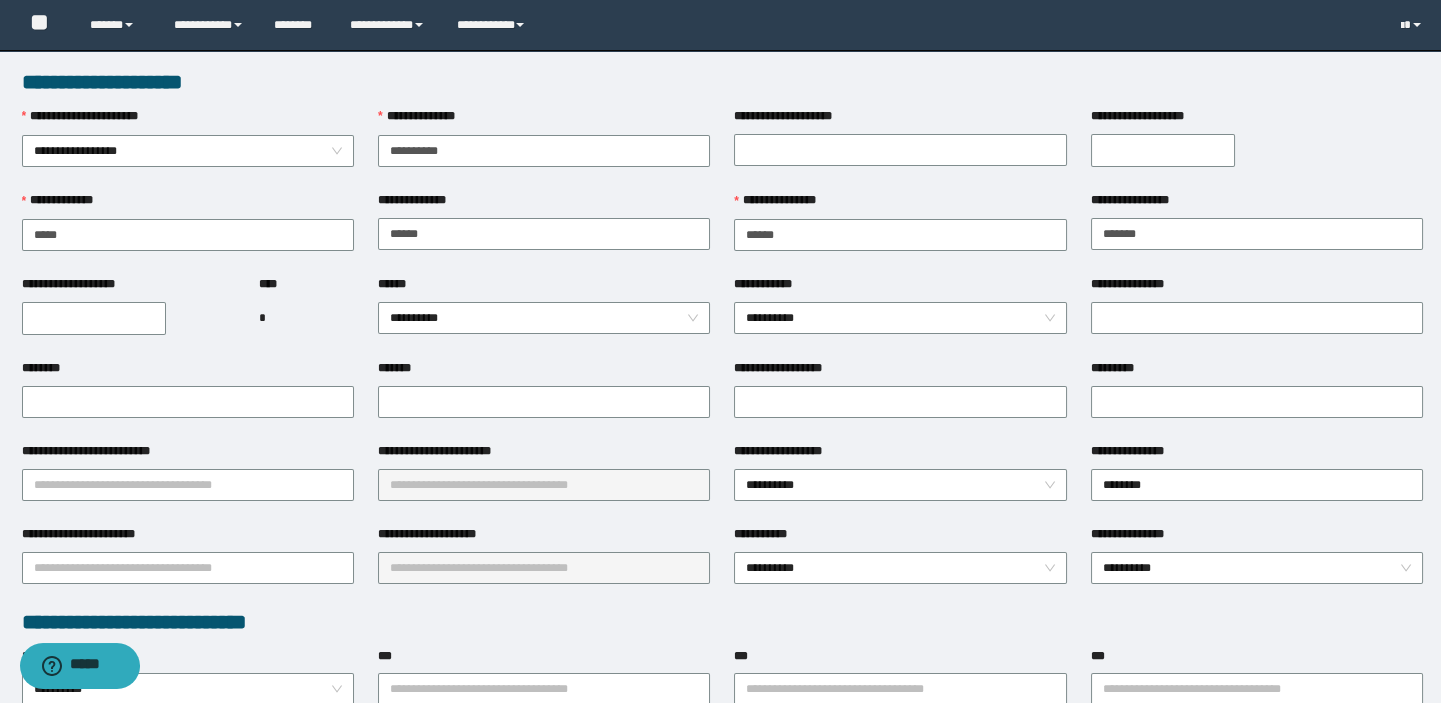 click on "**********" at bounding box center (94, 318) 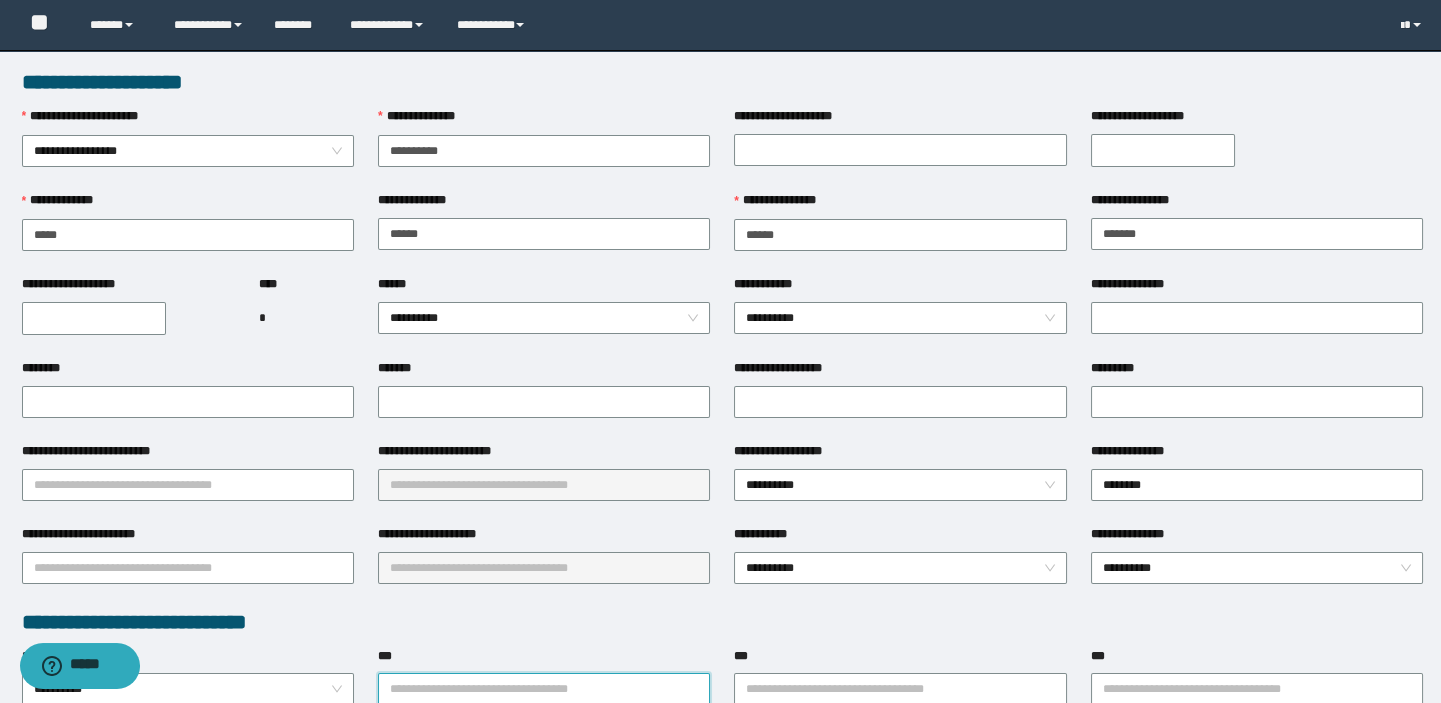 click on "***" at bounding box center (544, 689) 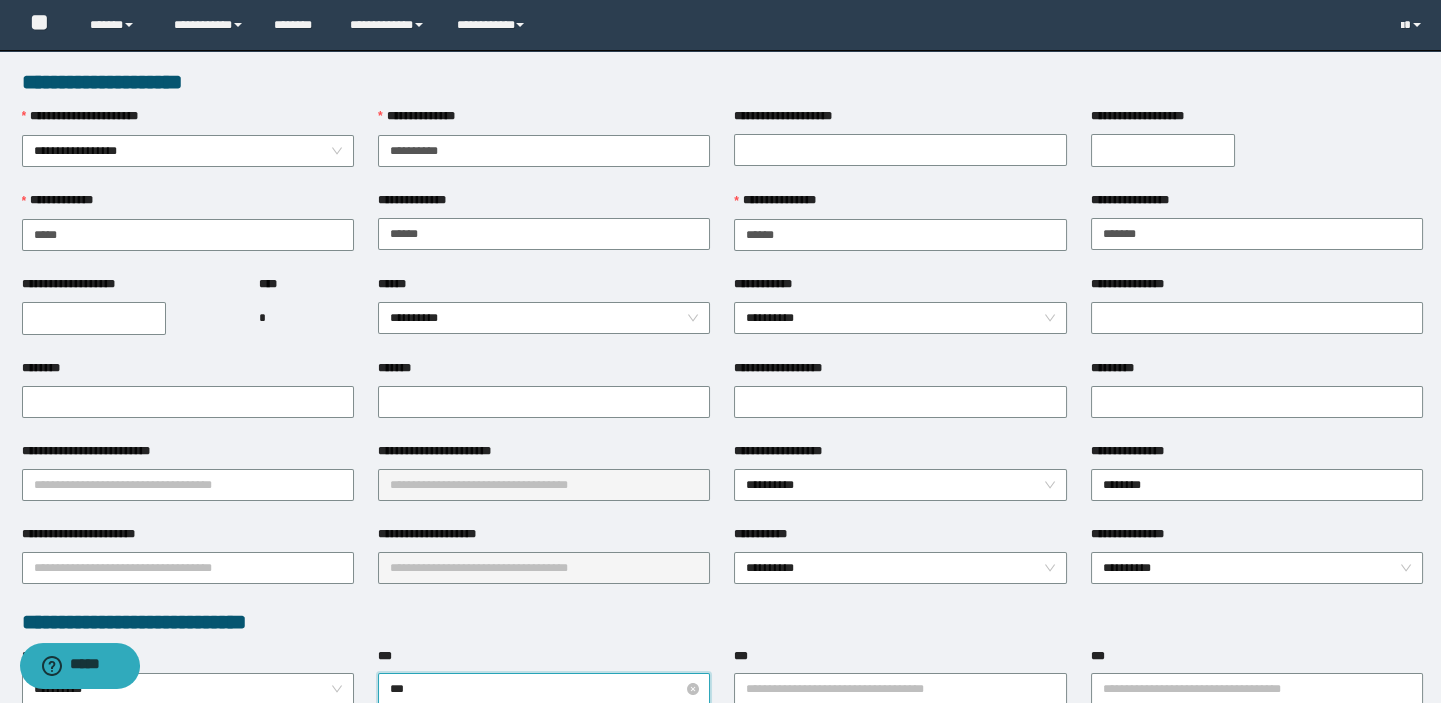 type on "****" 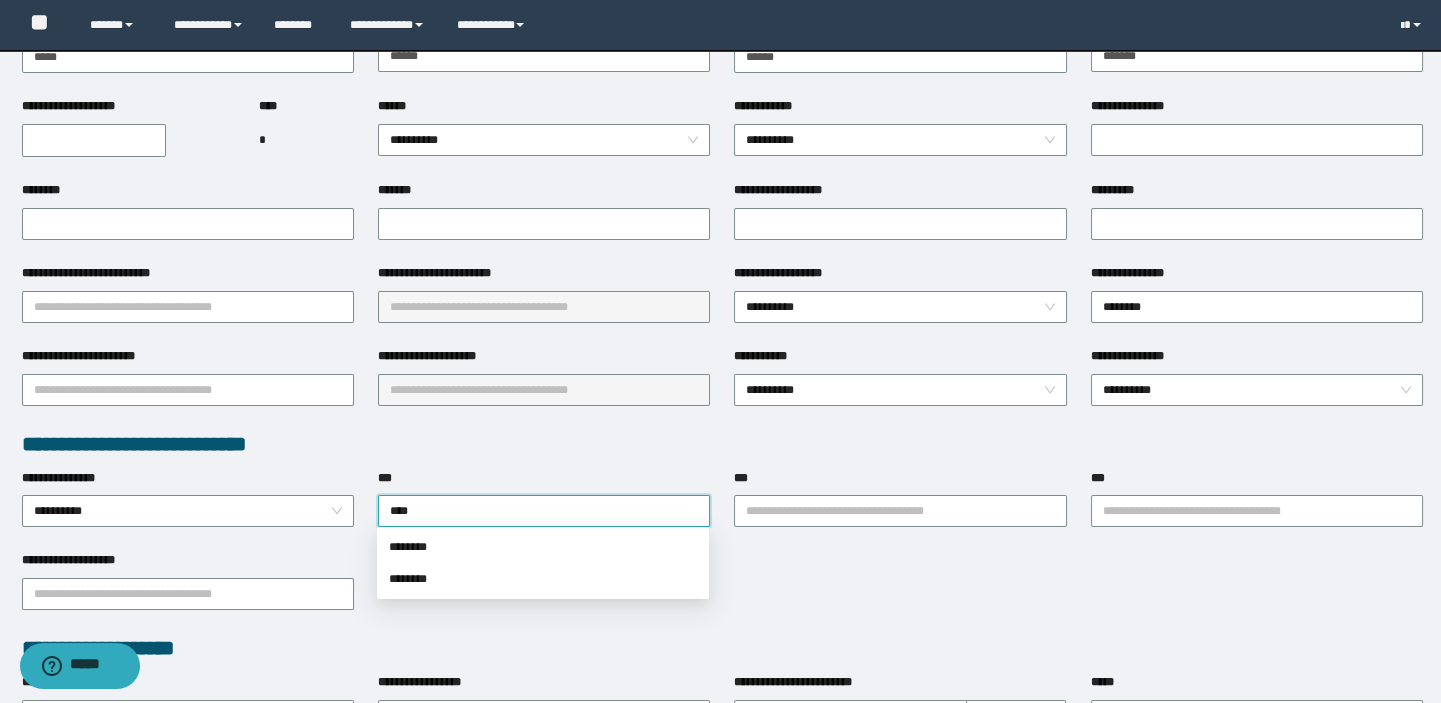 scroll, scrollTop: 363, scrollLeft: 0, axis: vertical 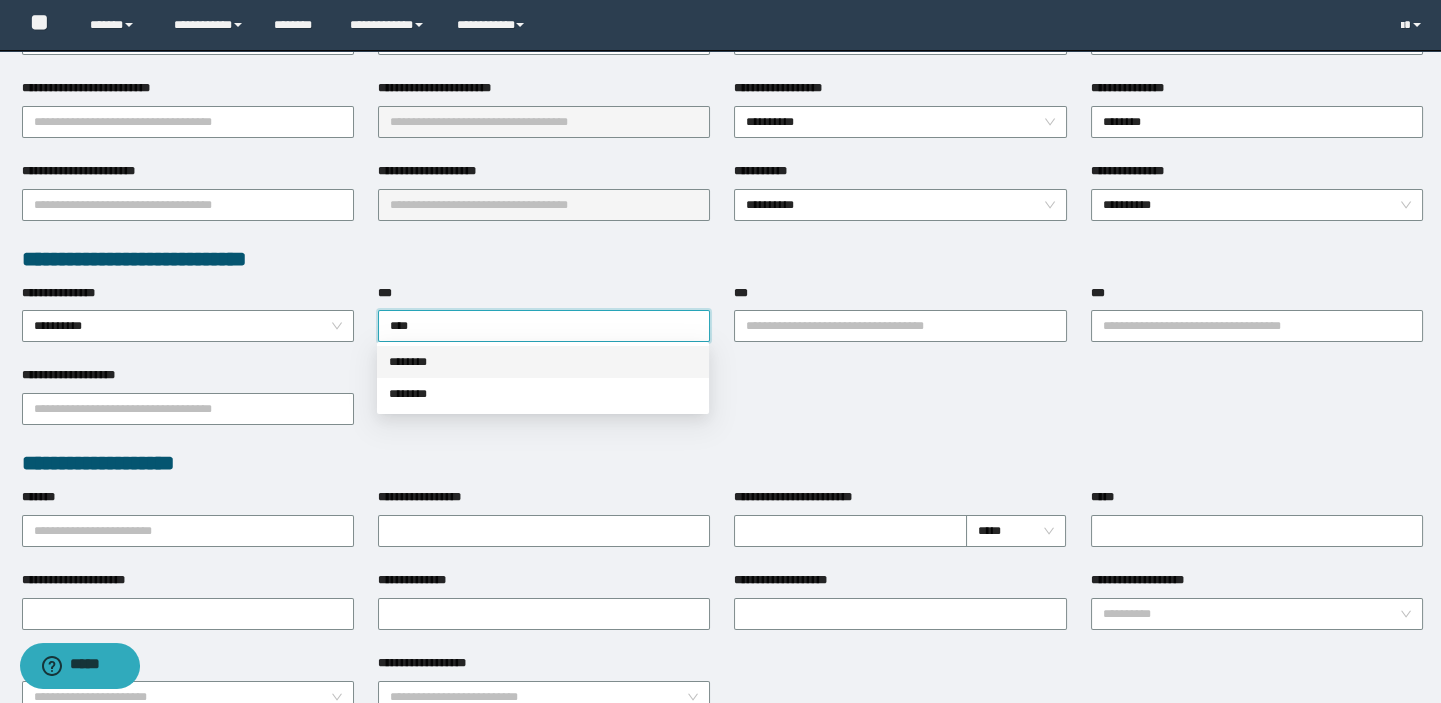 click on "********" at bounding box center [543, 362] 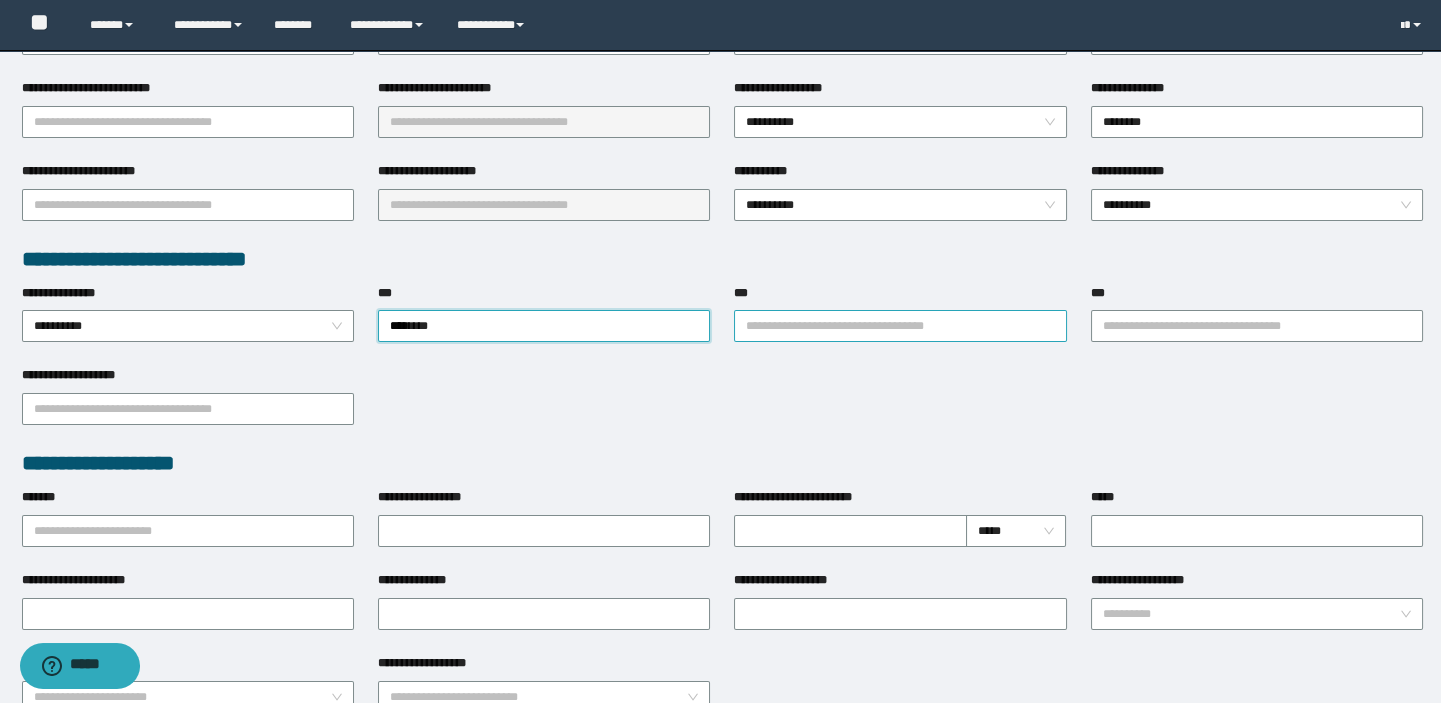 click on "***" at bounding box center [900, 326] 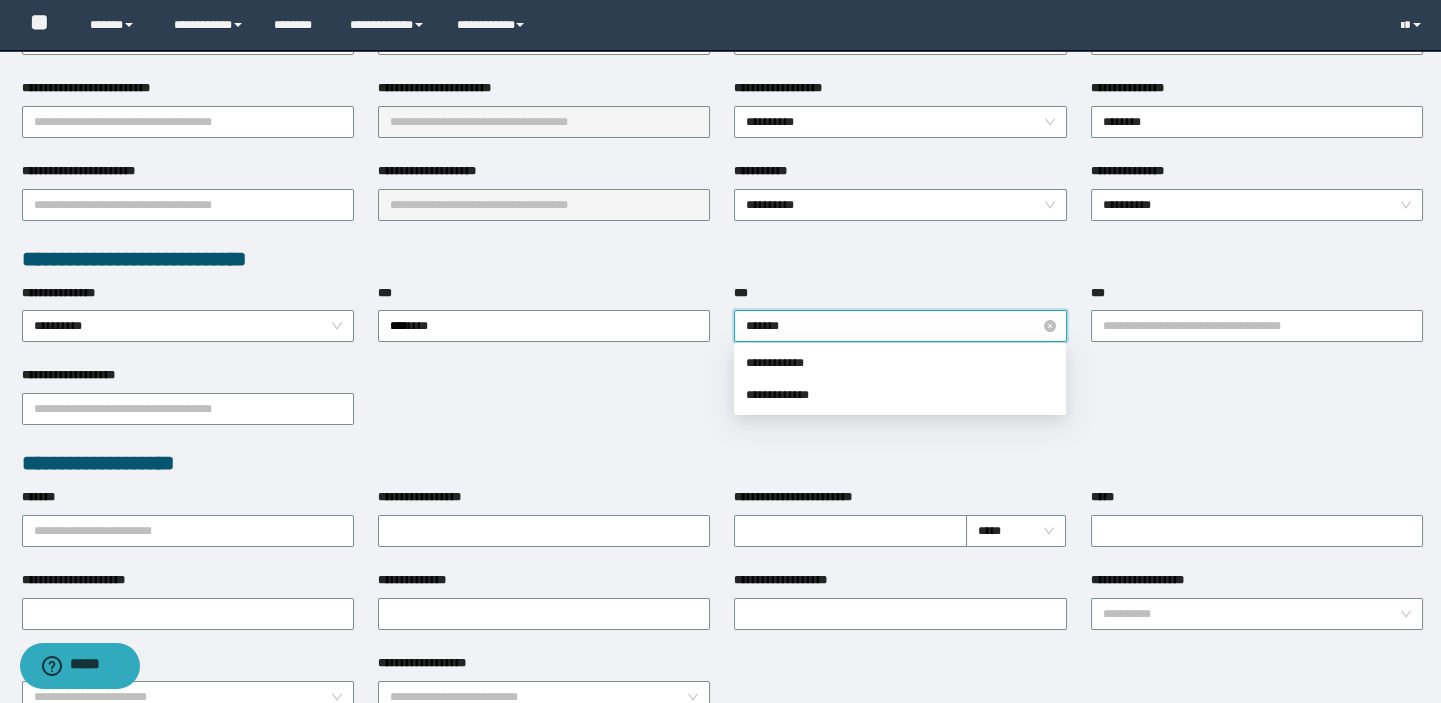 type on "********" 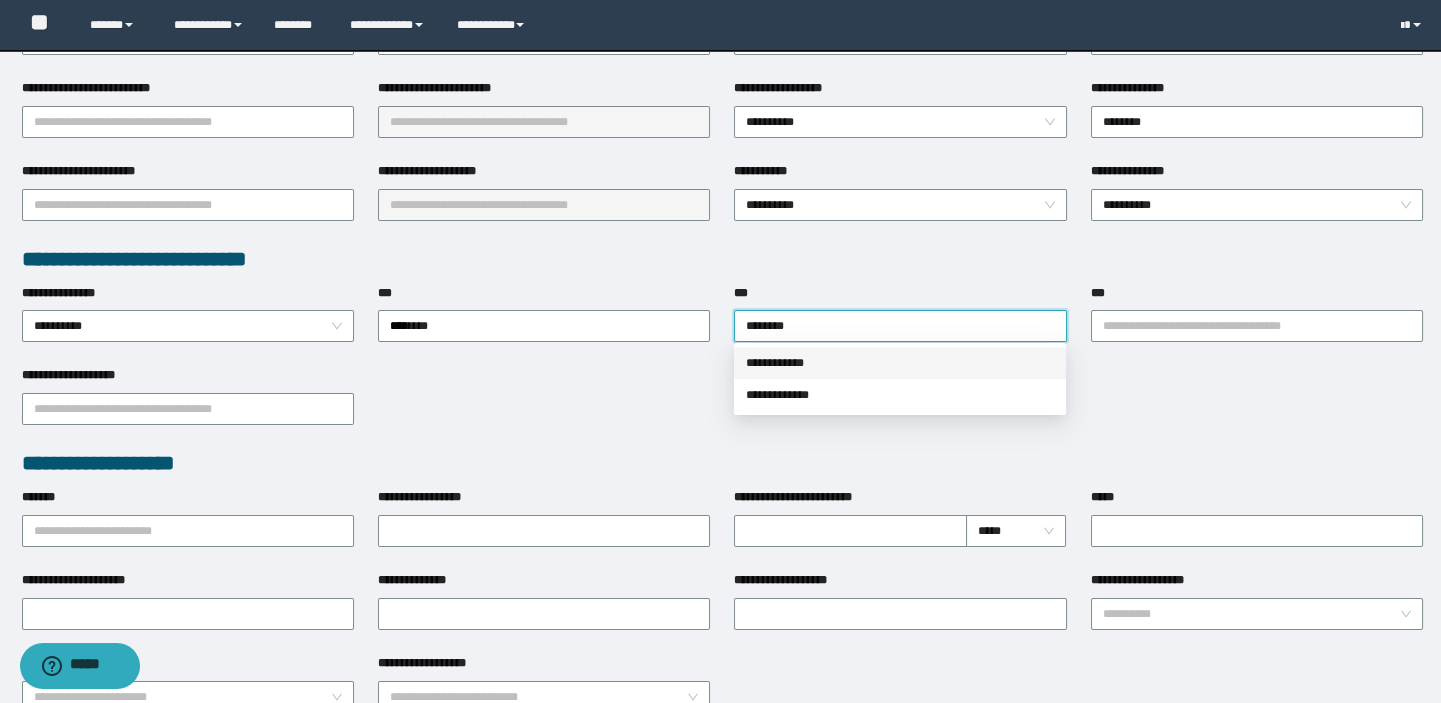 click on "**********" at bounding box center (900, 363) 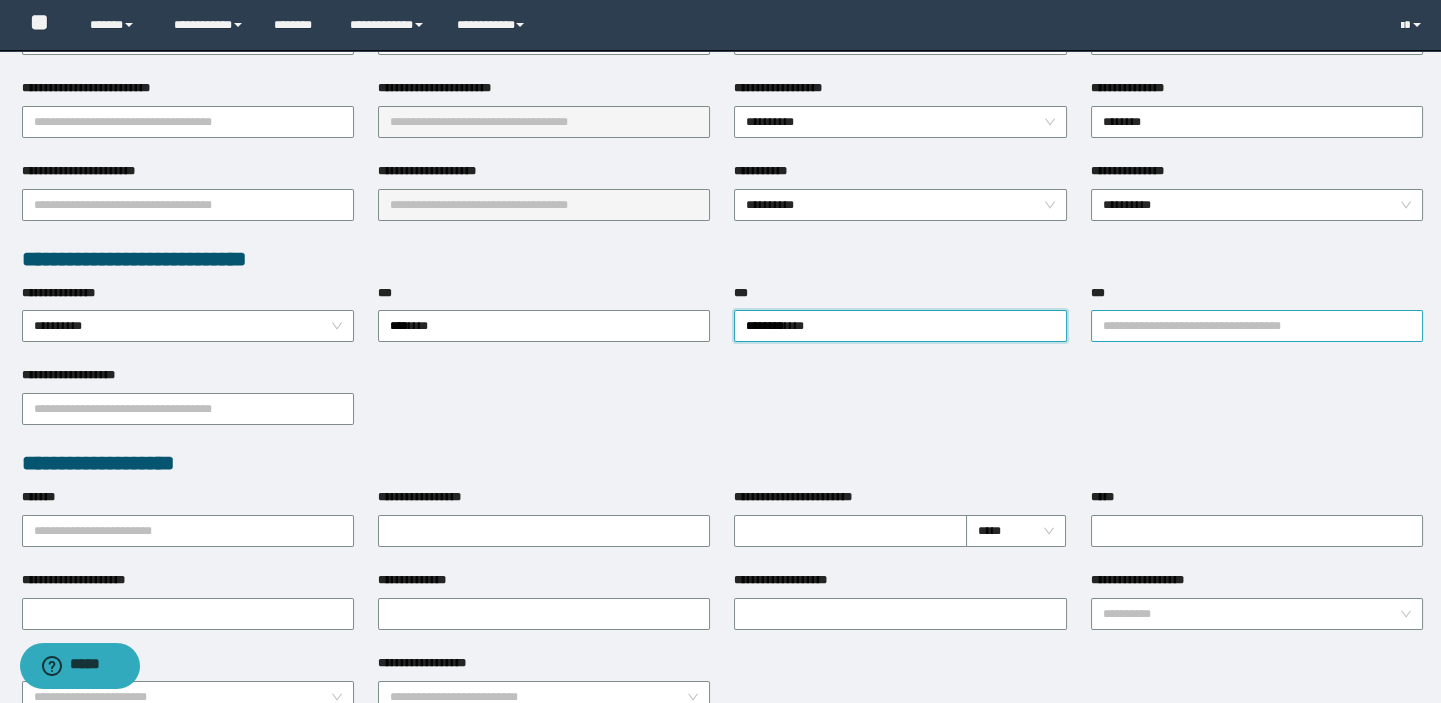 click on "***" at bounding box center (1257, 326) 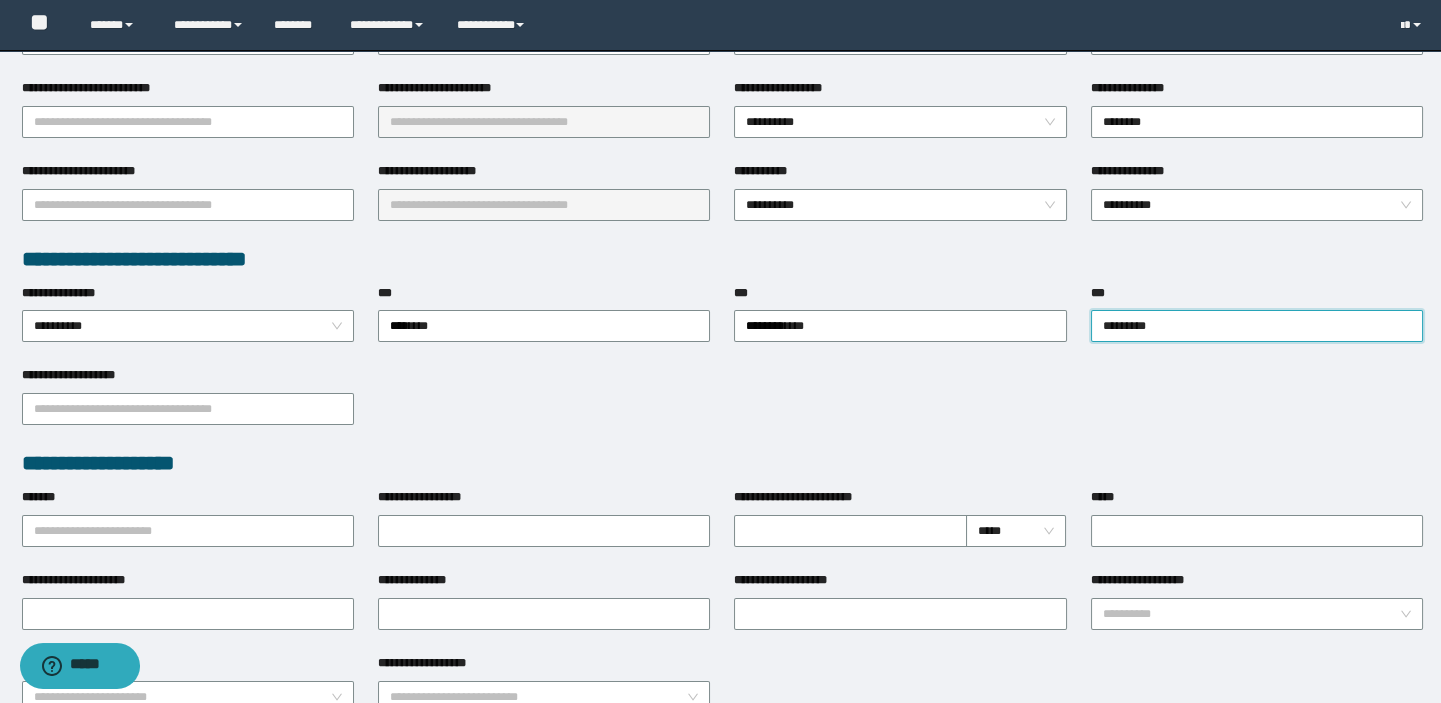 type on "**********" 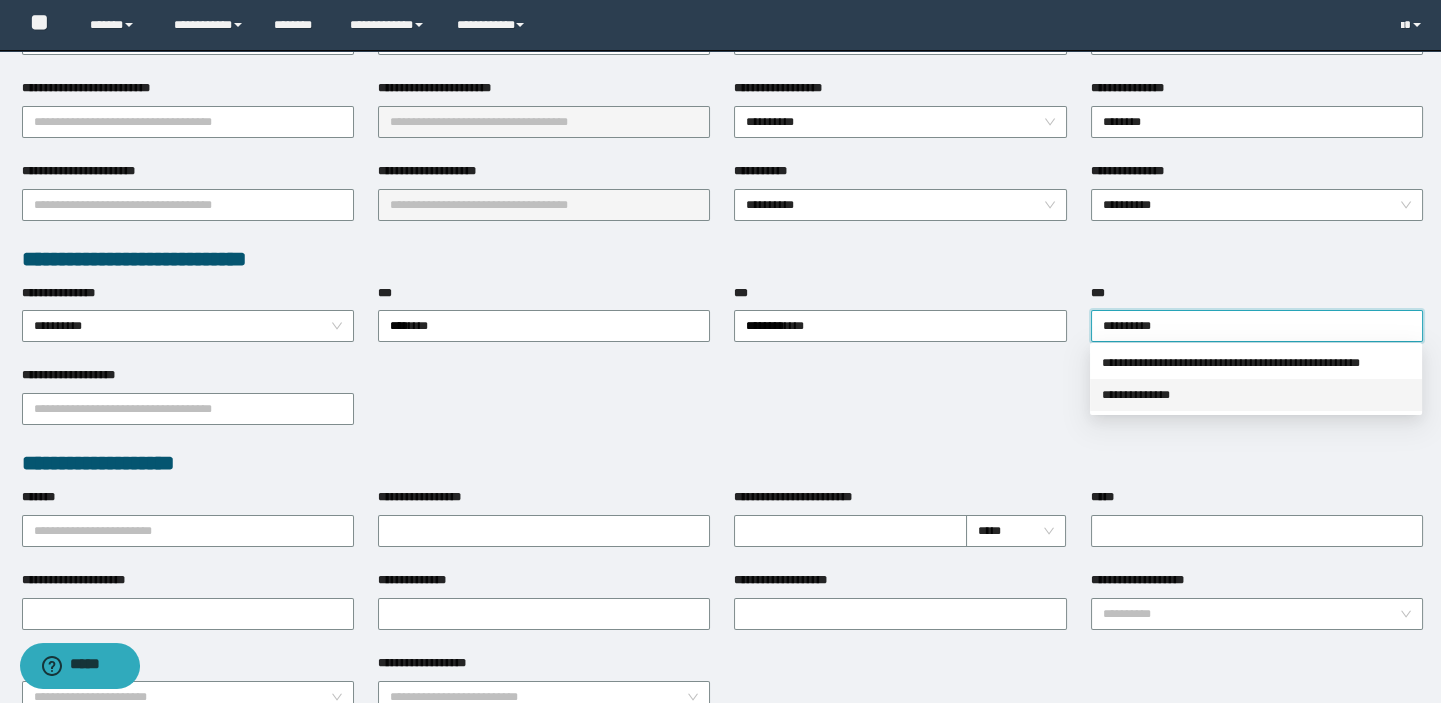 click on "**********" at bounding box center [1256, 395] 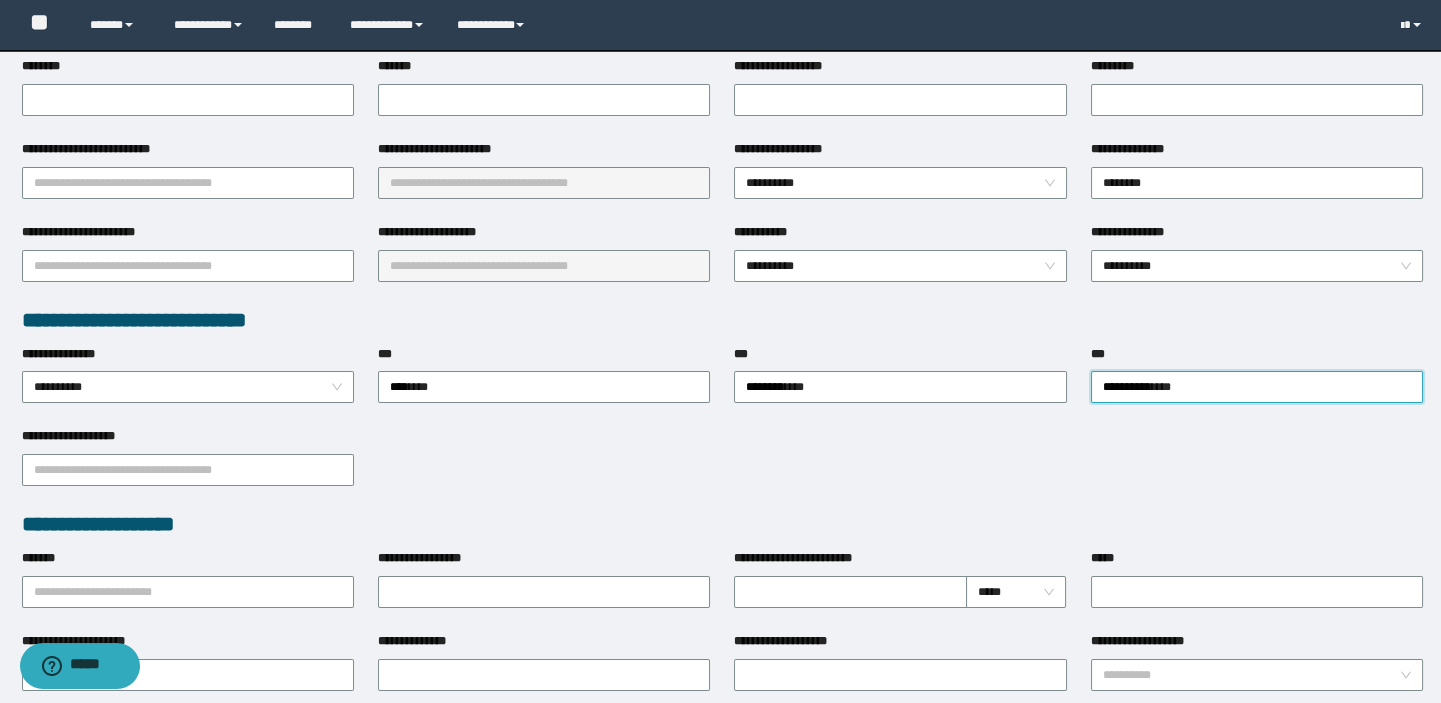 scroll, scrollTop: 181, scrollLeft: 0, axis: vertical 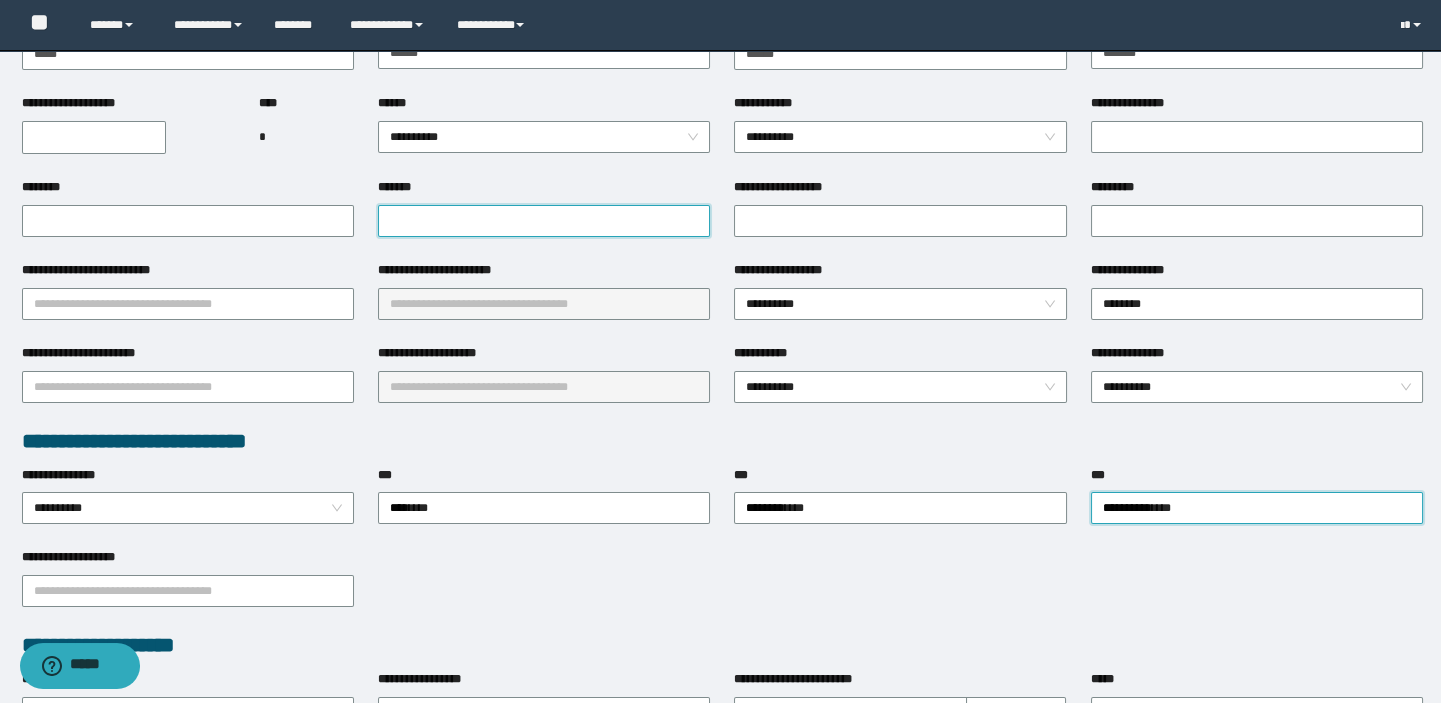 click on "*******" at bounding box center [544, 221] 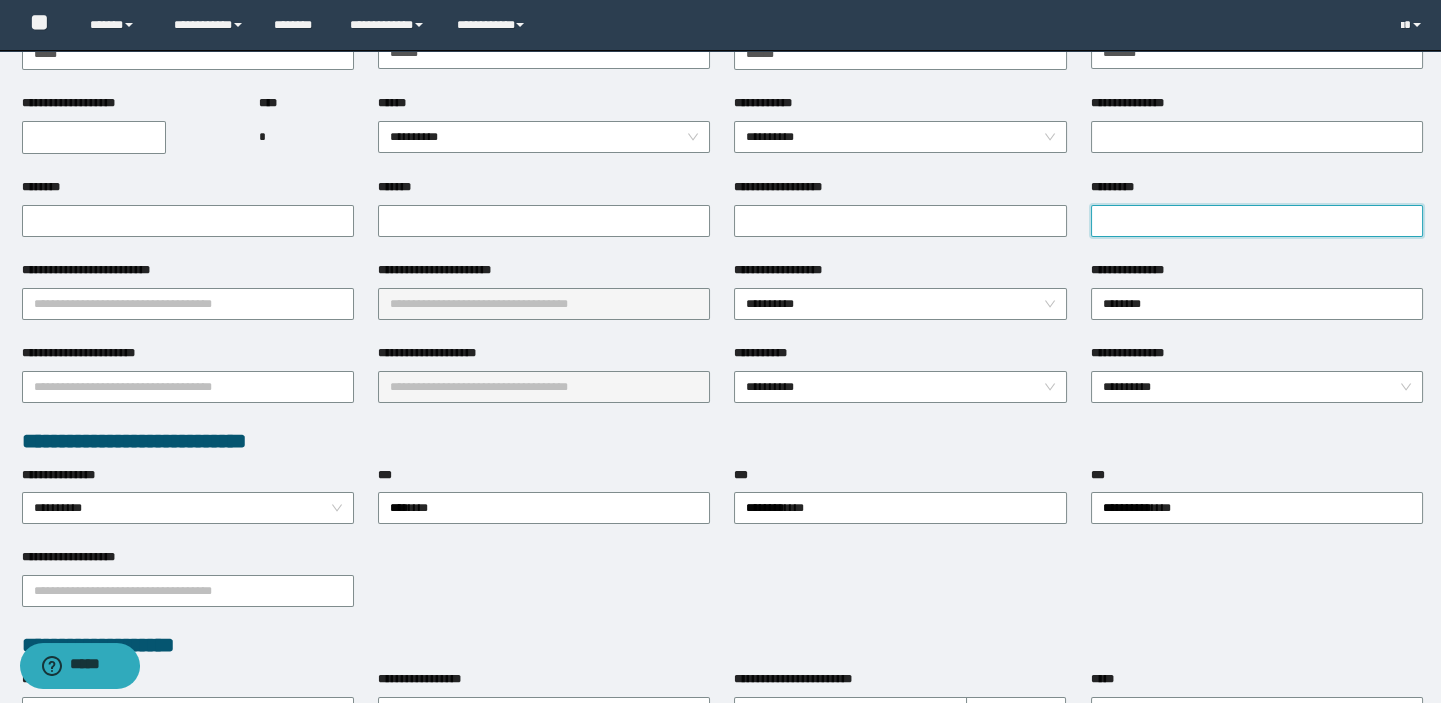 click on "*********" at bounding box center [1257, 221] 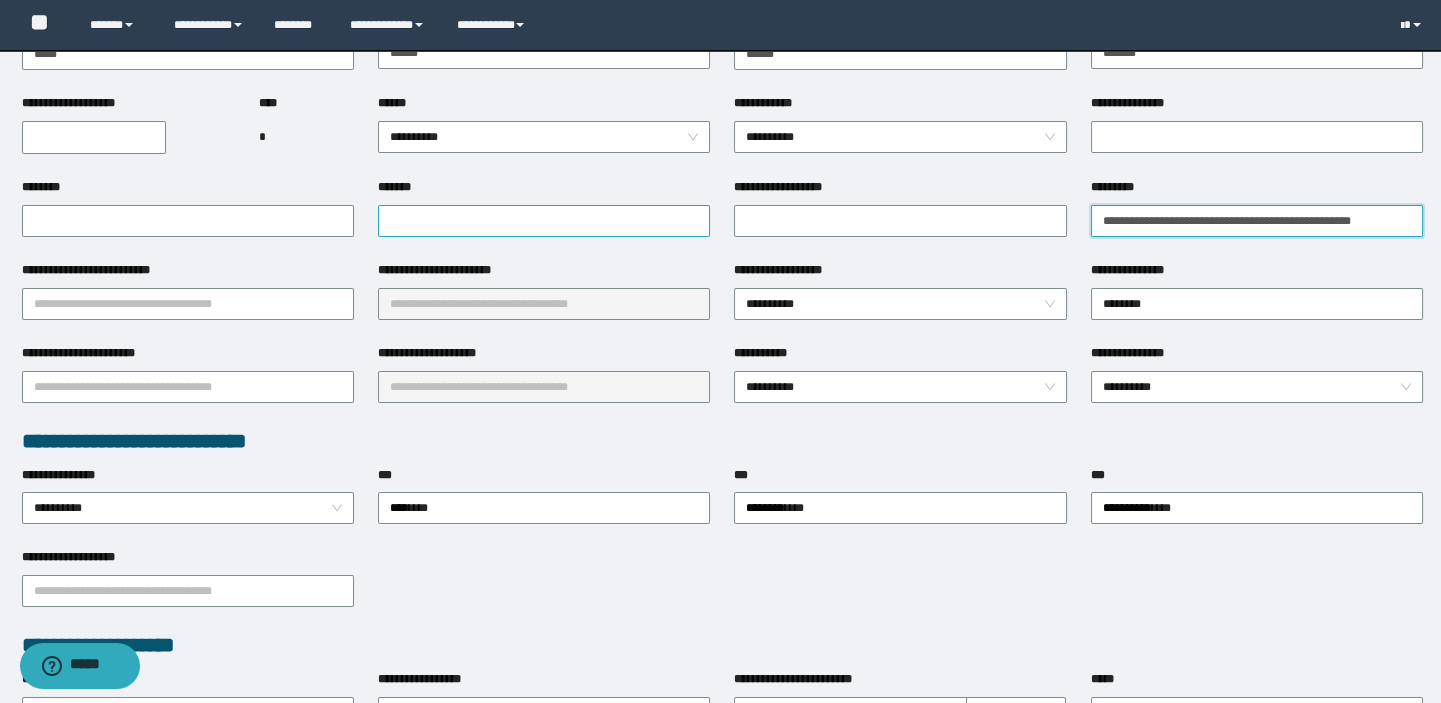 type on "**********" 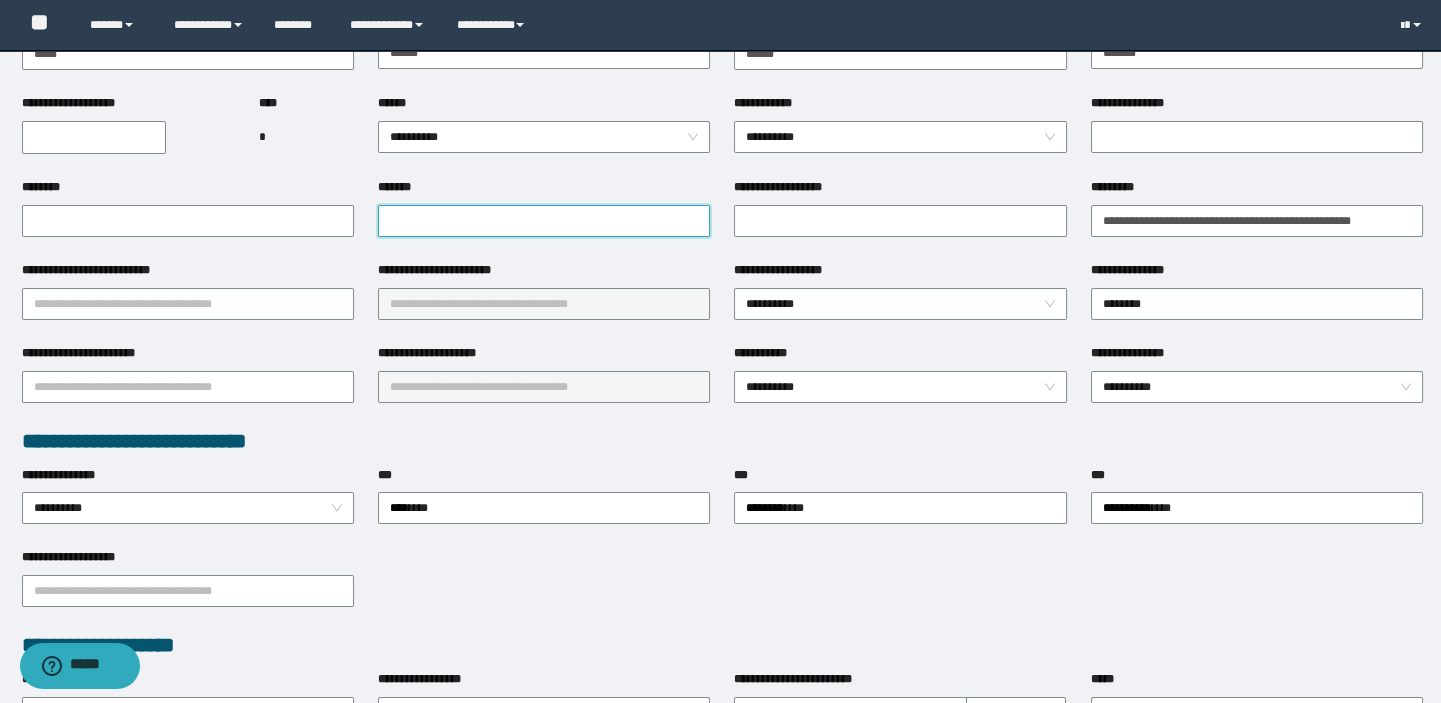click on "*******" at bounding box center (544, 221) 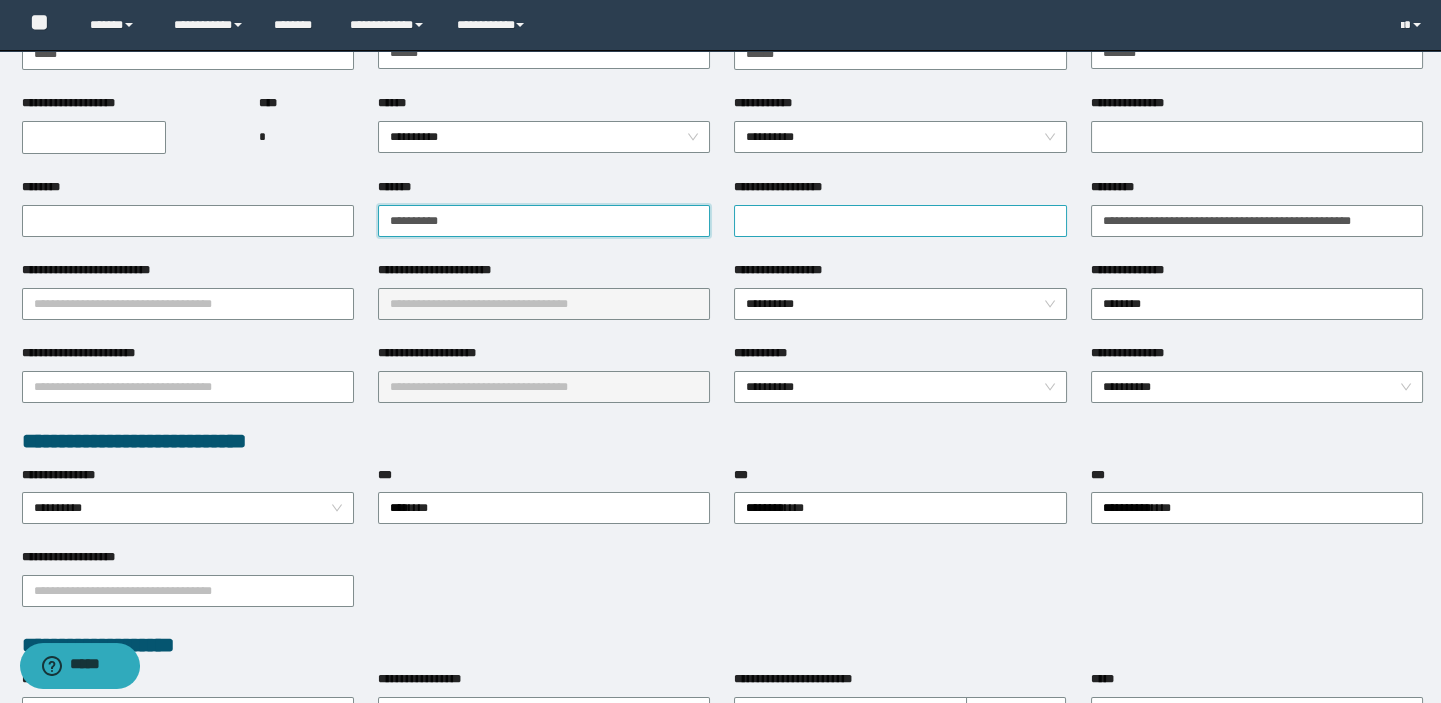 type on "**********" 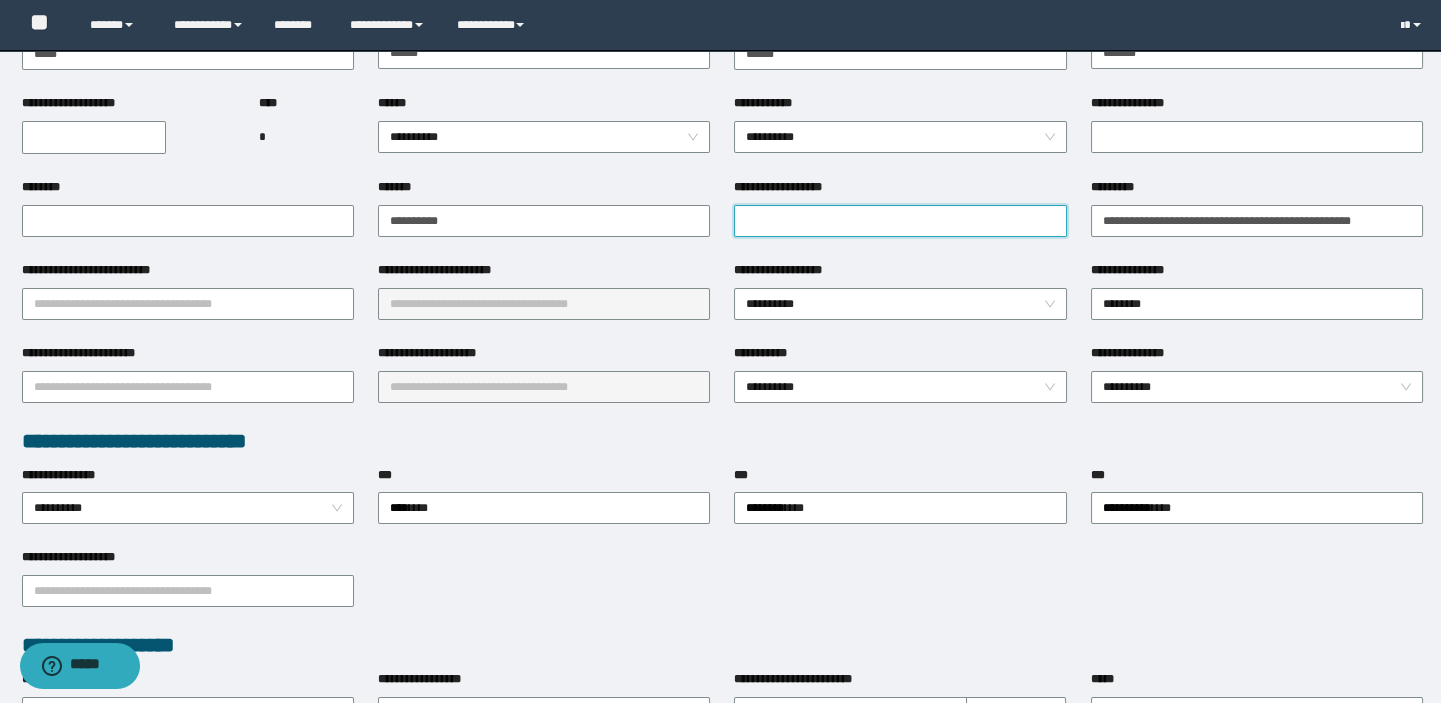 click on "**********" at bounding box center [900, 221] 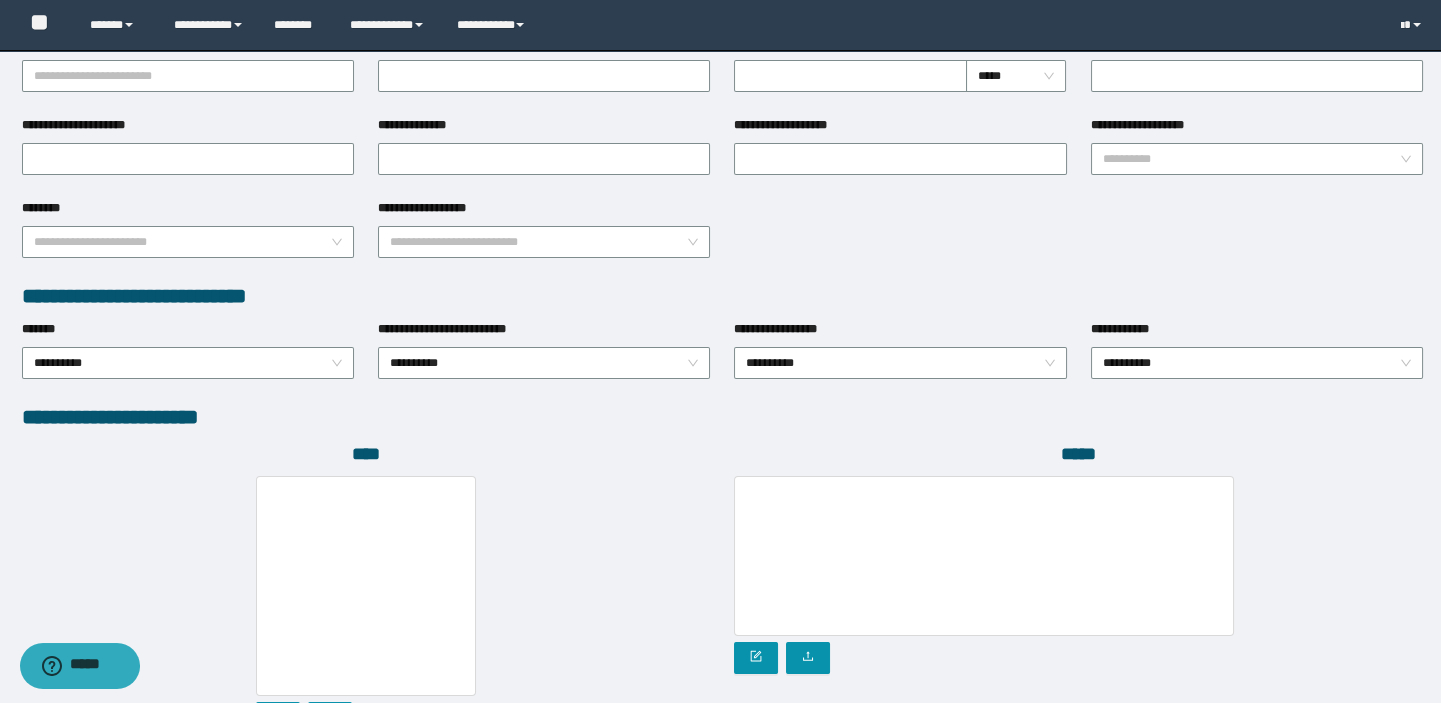 scroll, scrollTop: 999, scrollLeft: 0, axis: vertical 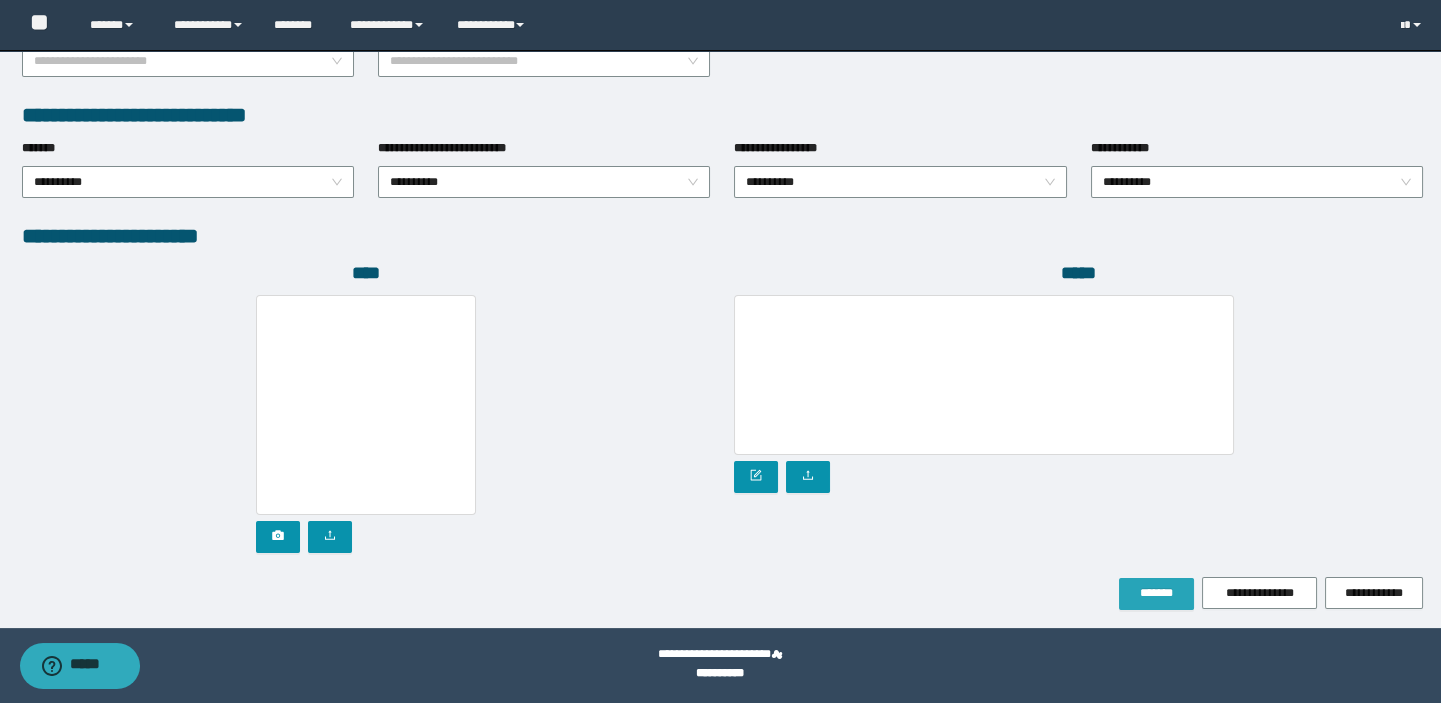 type on "**********" 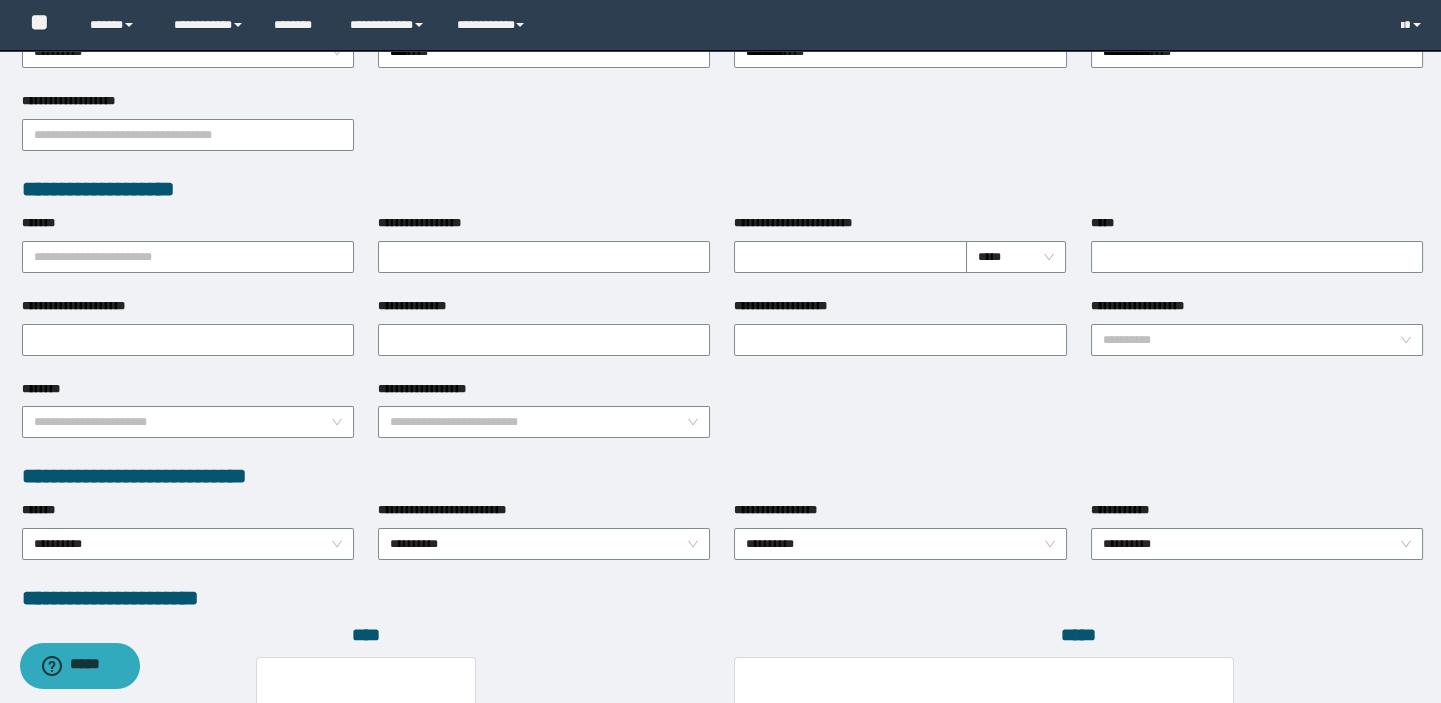 scroll, scrollTop: 597, scrollLeft: 0, axis: vertical 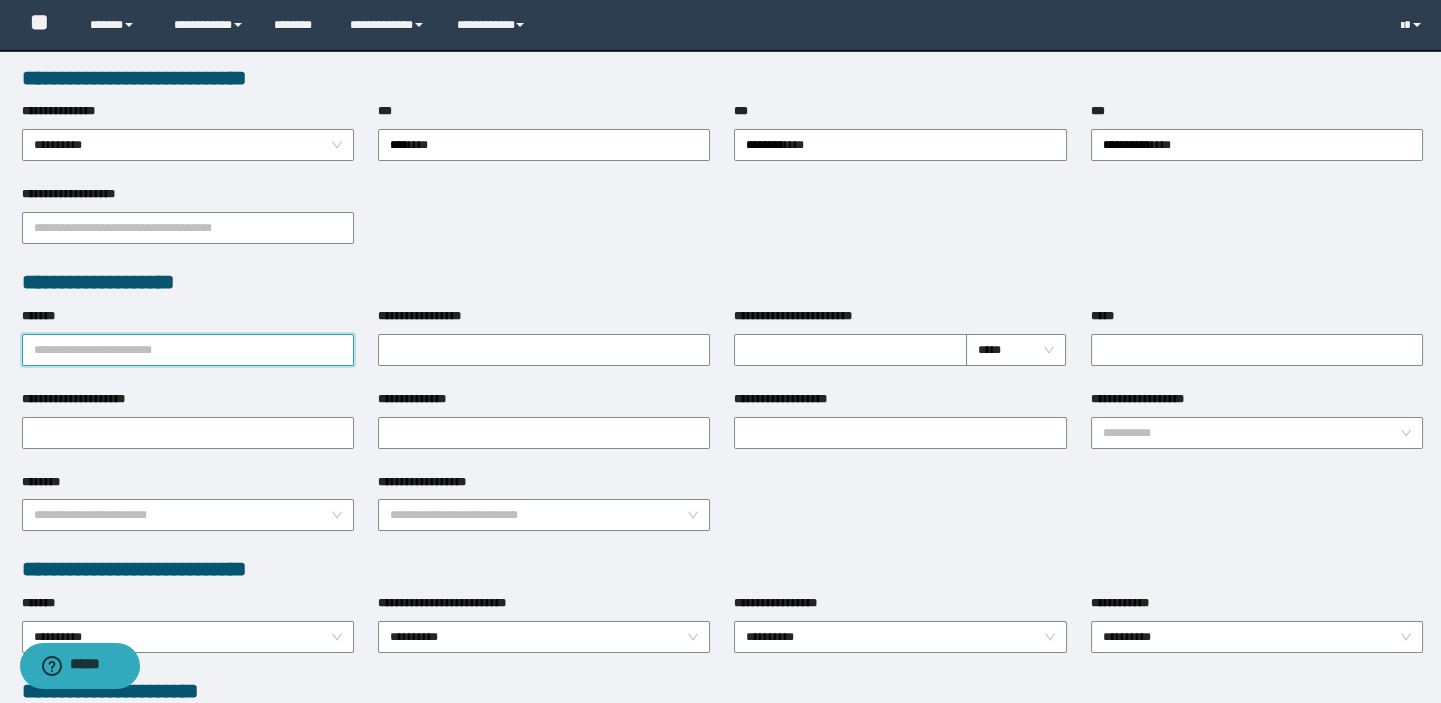 click on "*******" at bounding box center (188, 350) 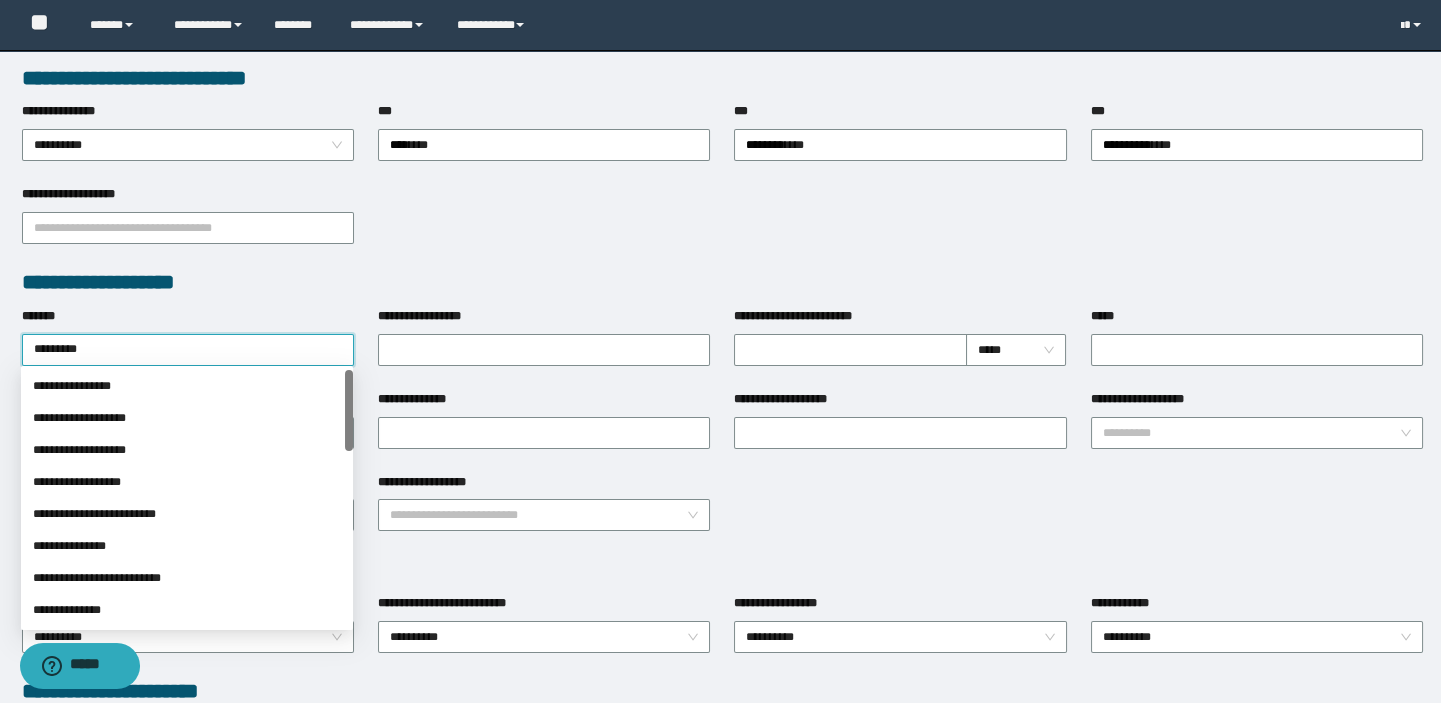 type on "**********" 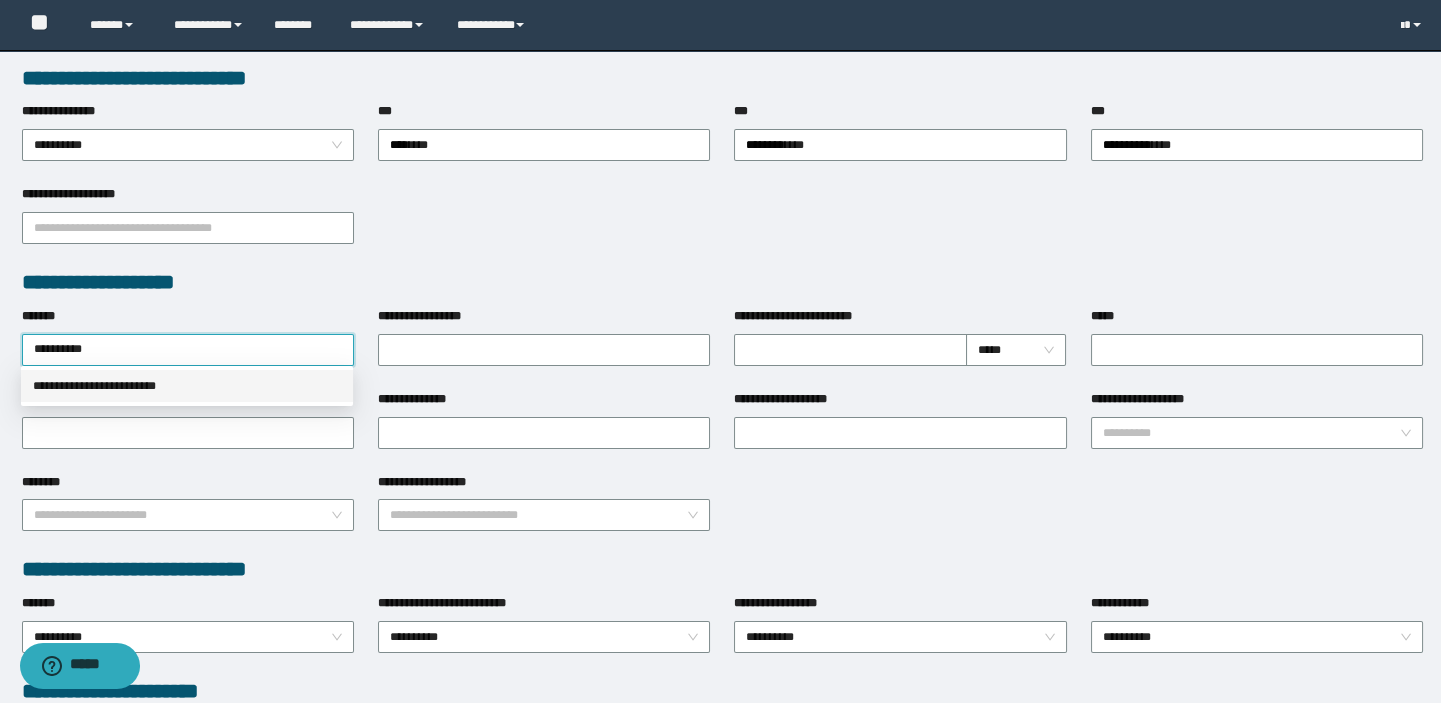 click on "**********" at bounding box center [187, 386] 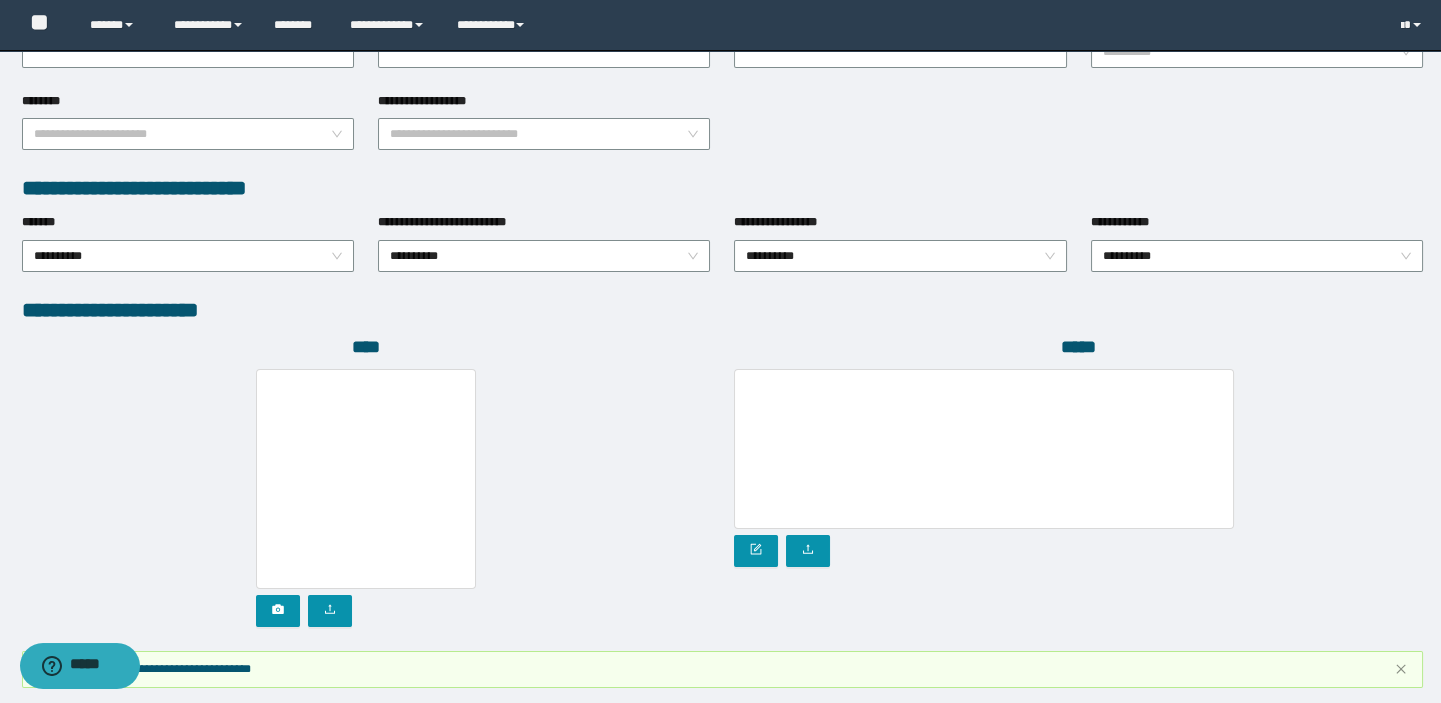 scroll, scrollTop: 1104, scrollLeft: 0, axis: vertical 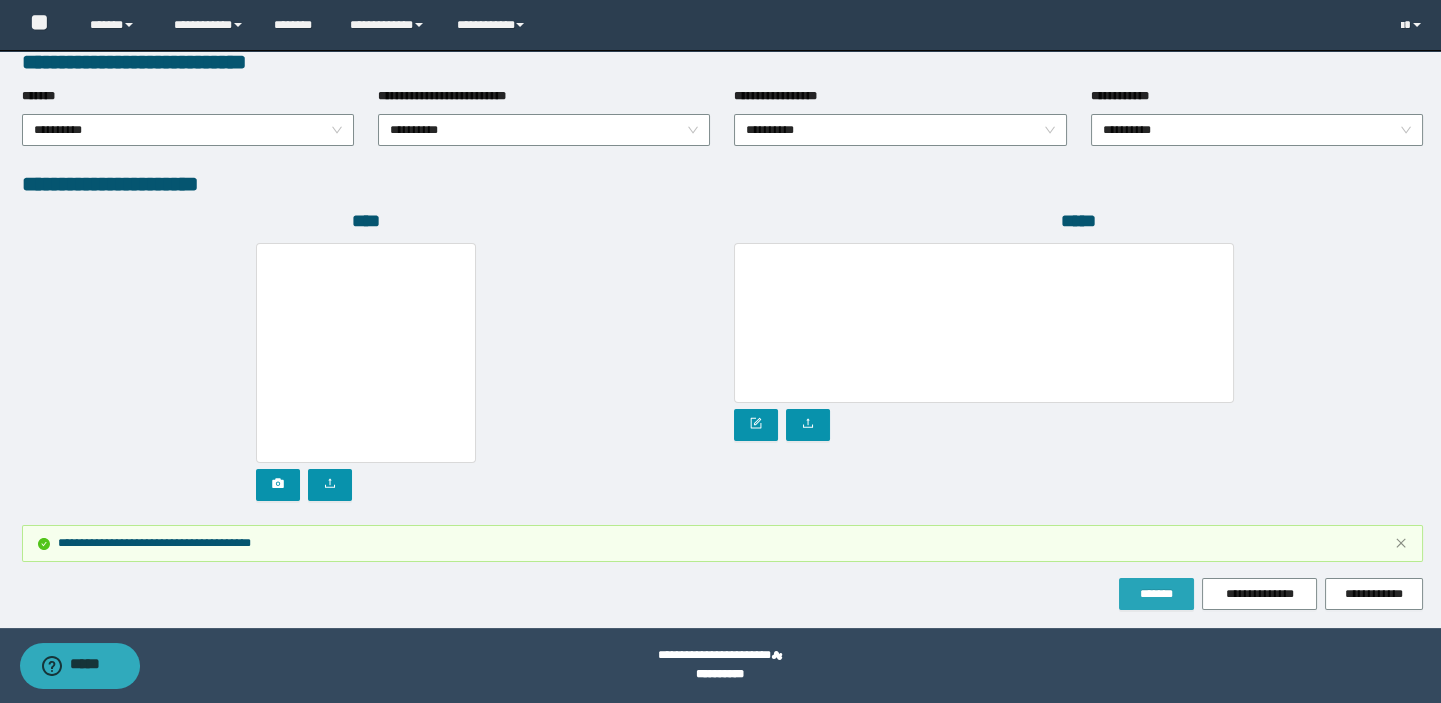 click on "*******" at bounding box center [1156, 594] 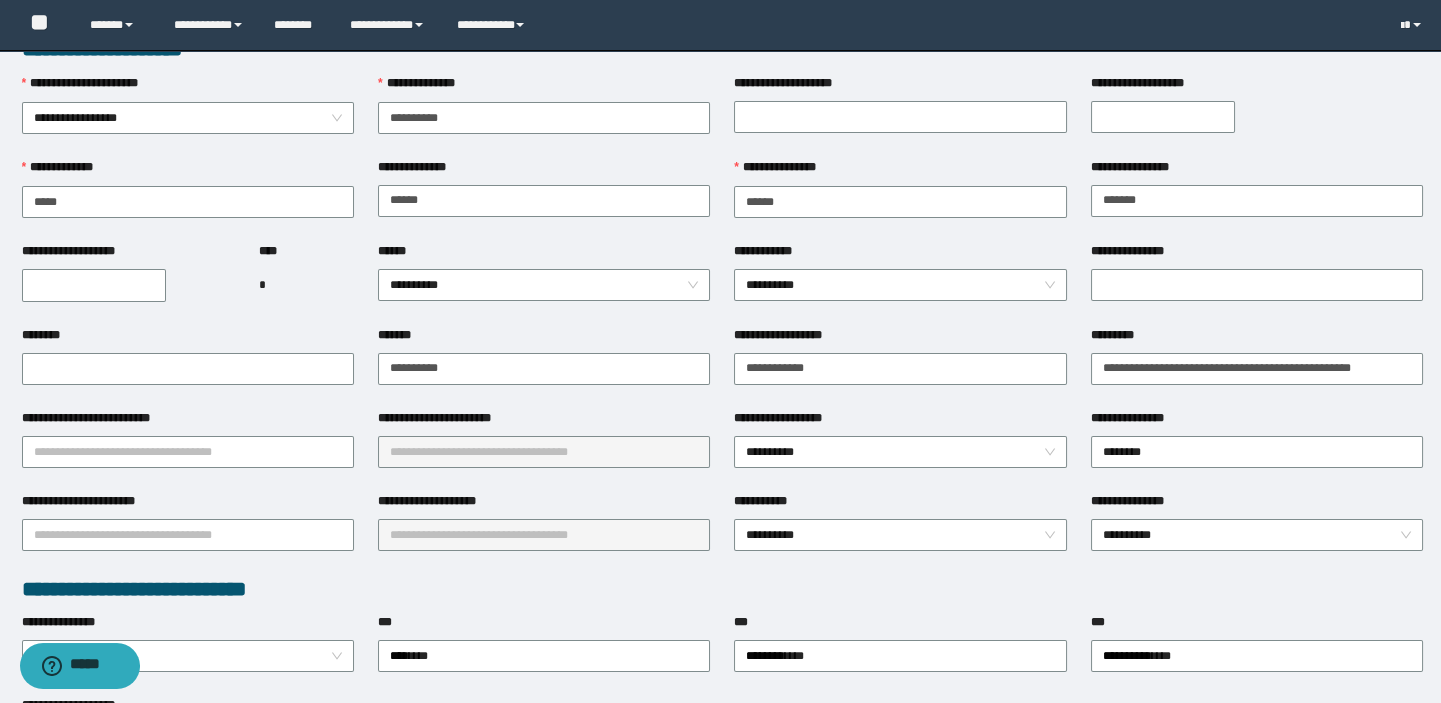 scroll, scrollTop: 0, scrollLeft: 0, axis: both 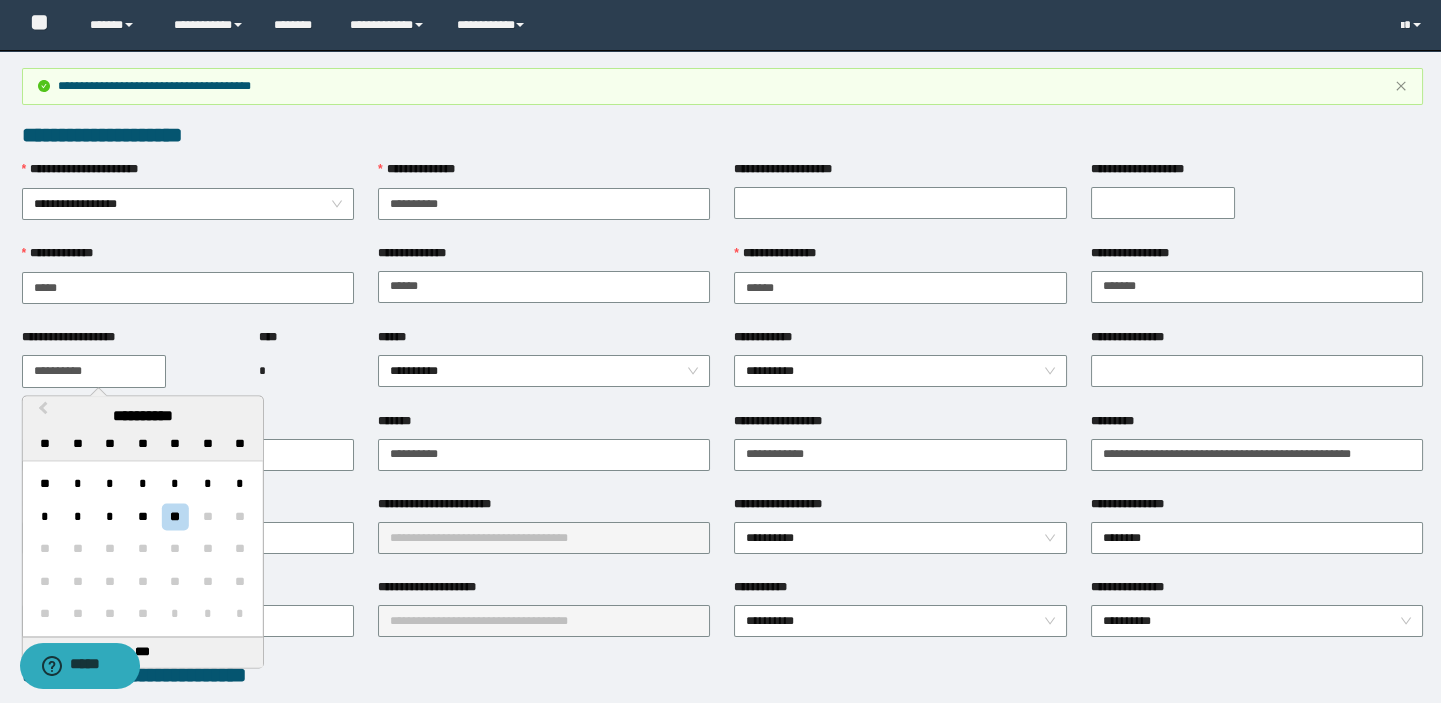 click on "**********" at bounding box center [94, 371] 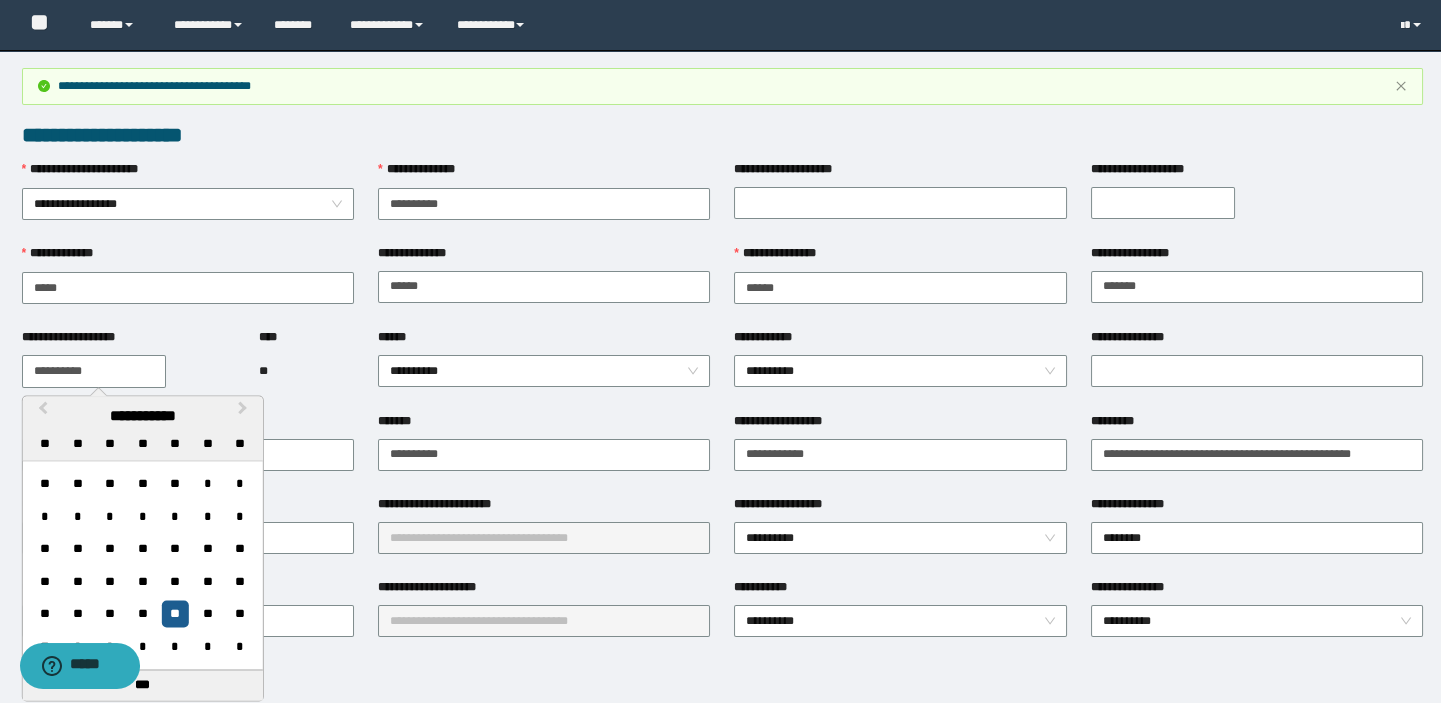 type on "**********" 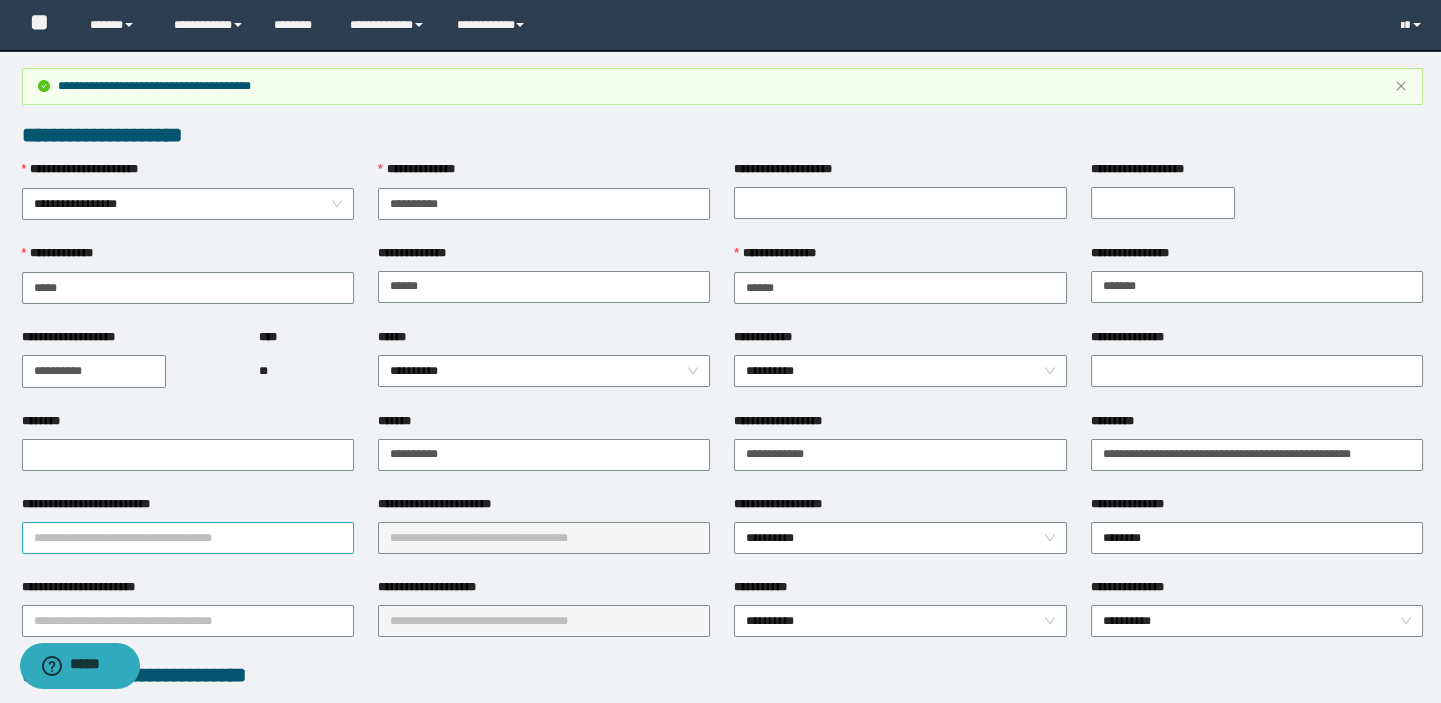 click on "**********" at bounding box center [188, 538] 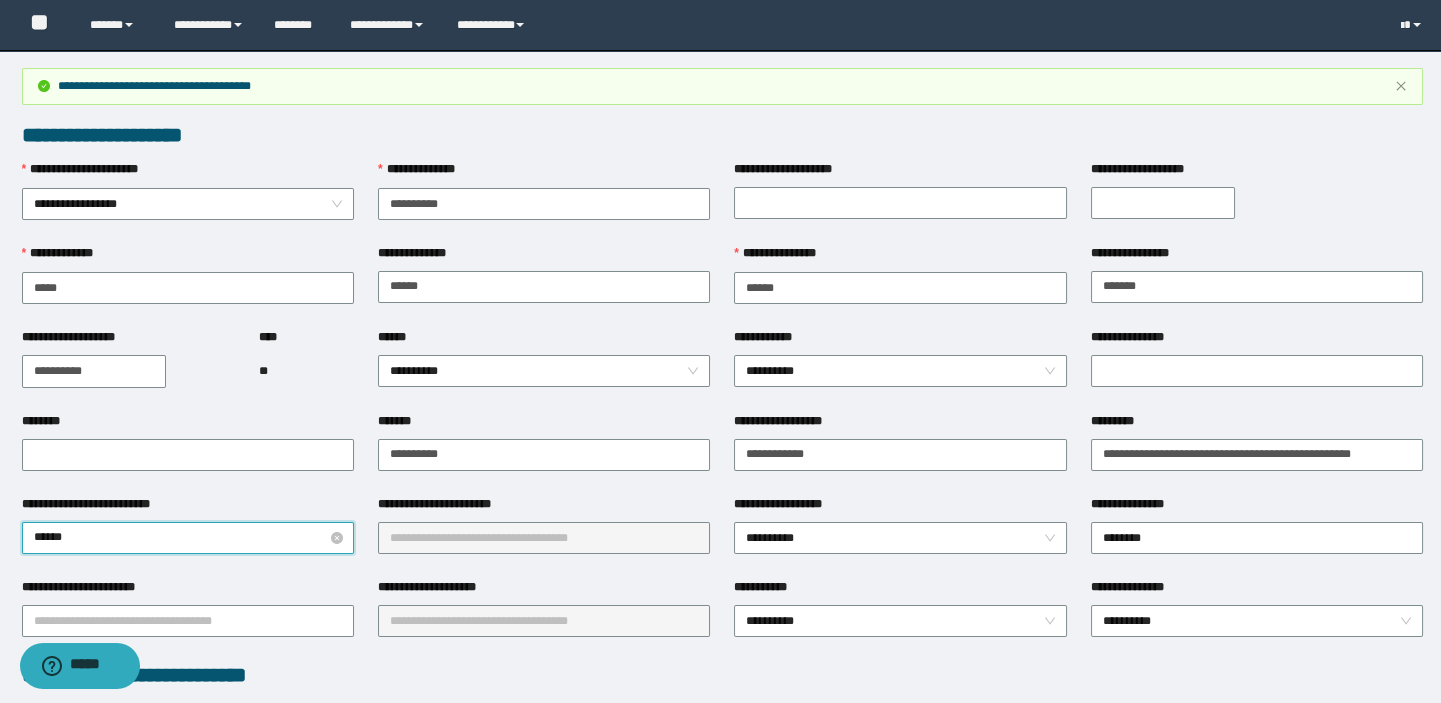 type on "*******" 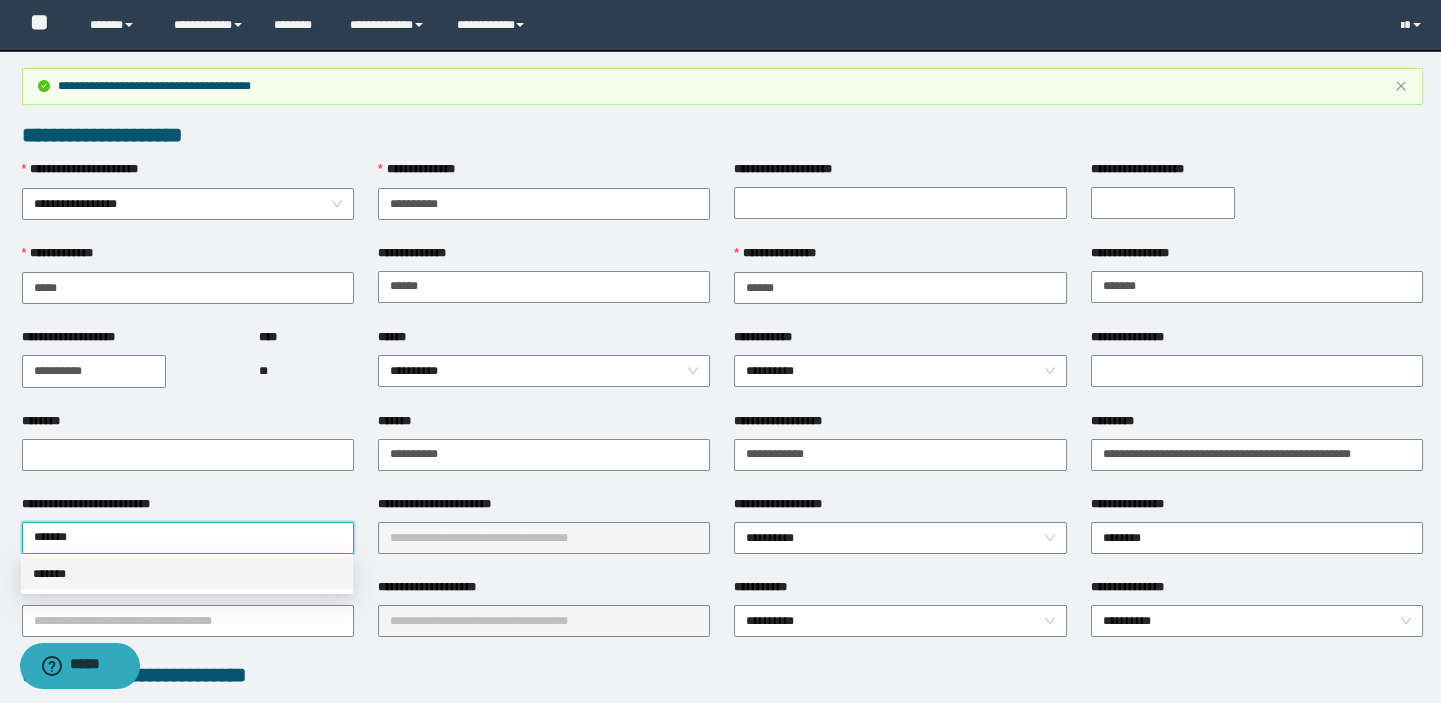 click on "*******" at bounding box center (187, 574) 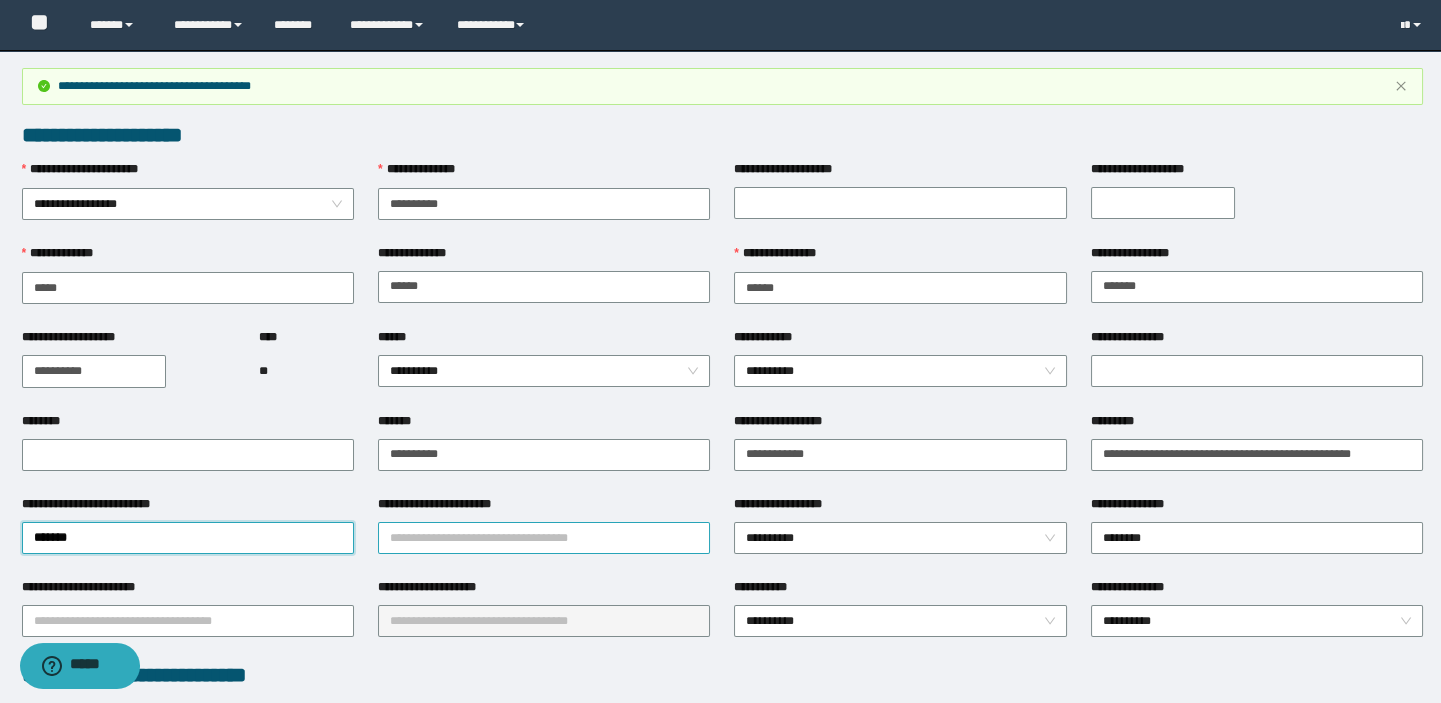 click on "**********" at bounding box center [544, 538] 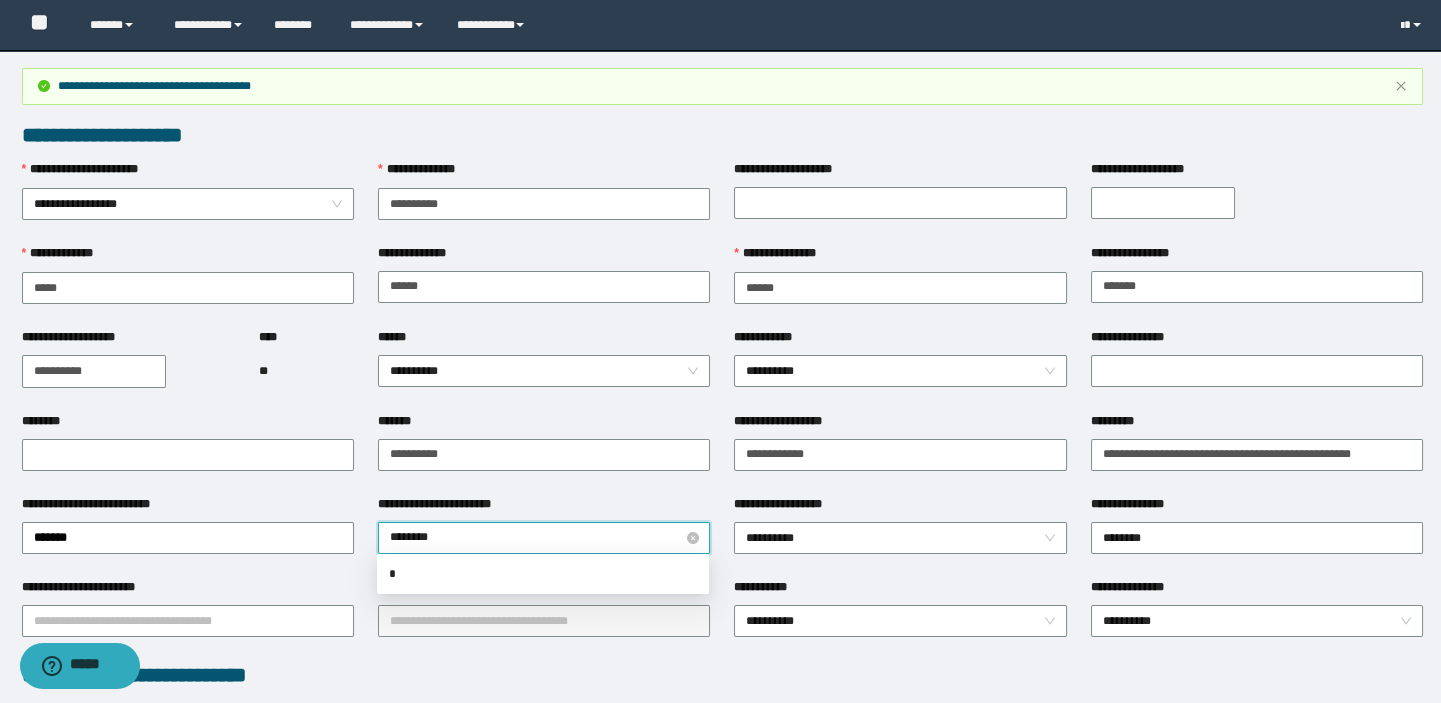 type on "*********" 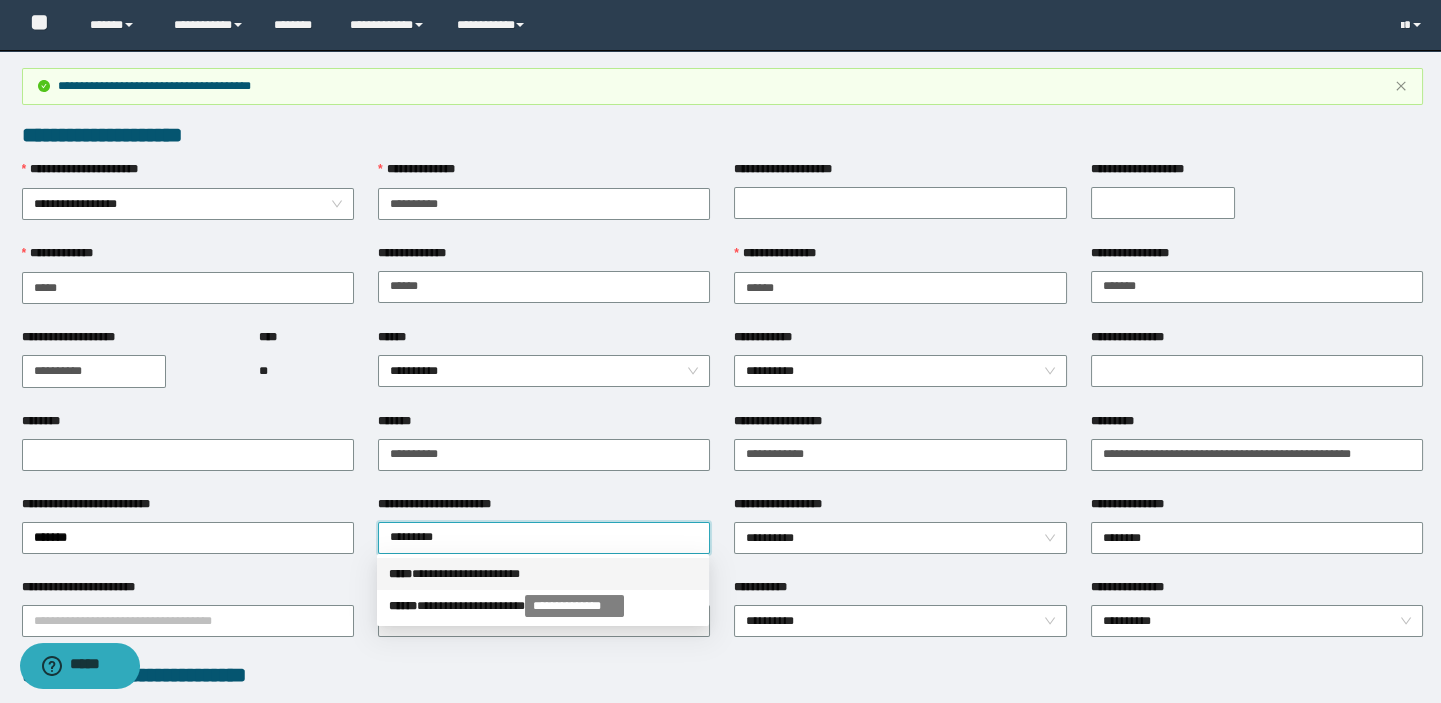 click on "**********" at bounding box center [543, 574] 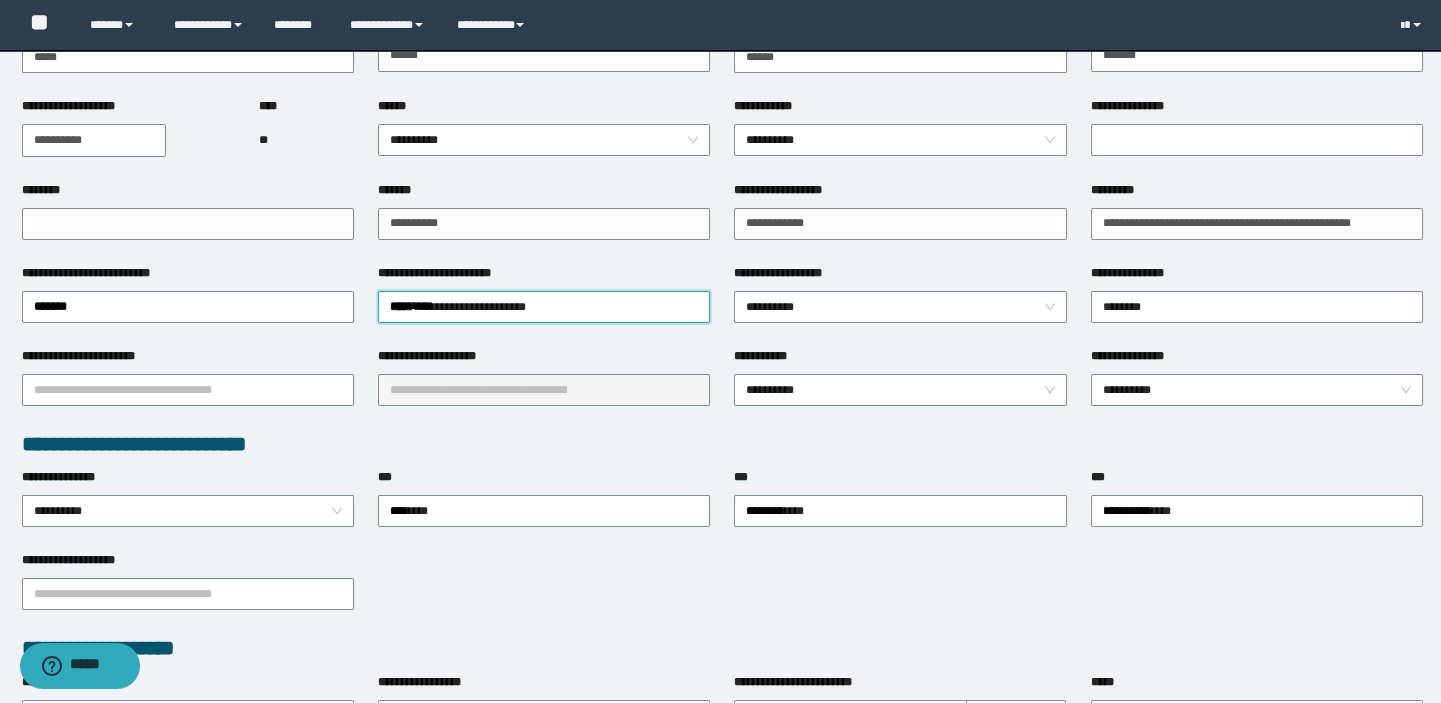 scroll, scrollTop: 181, scrollLeft: 0, axis: vertical 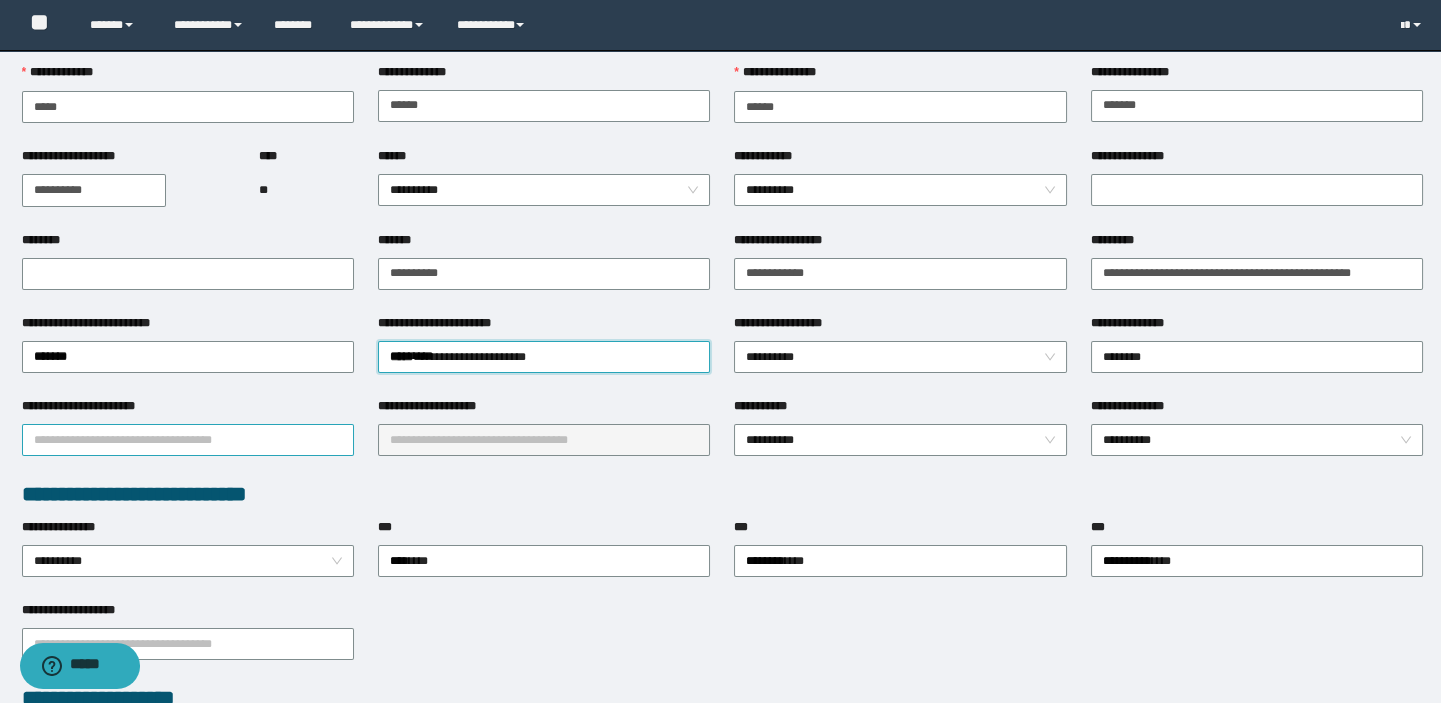 click on "**********" at bounding box center (188, 440) 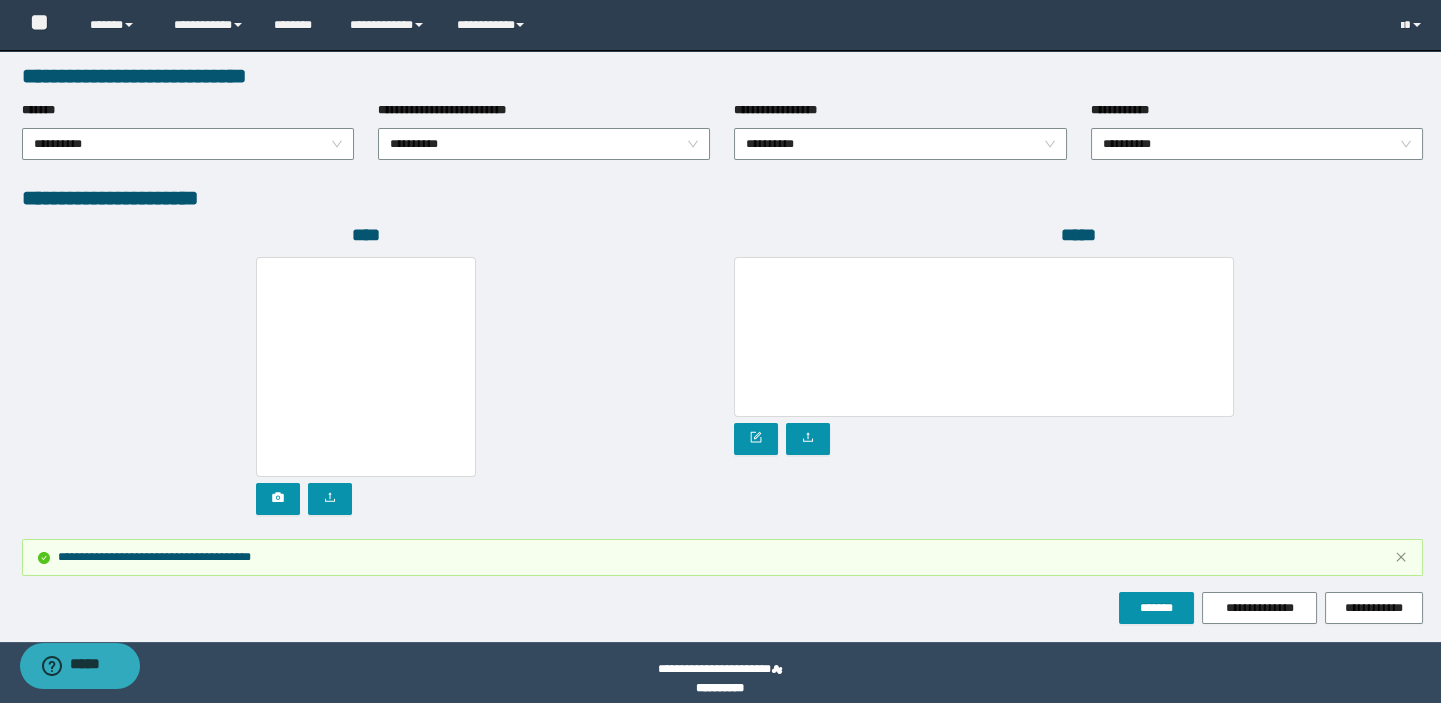 scroll, scrollTop: 1104, scrollLeft: 0, axis: vertical 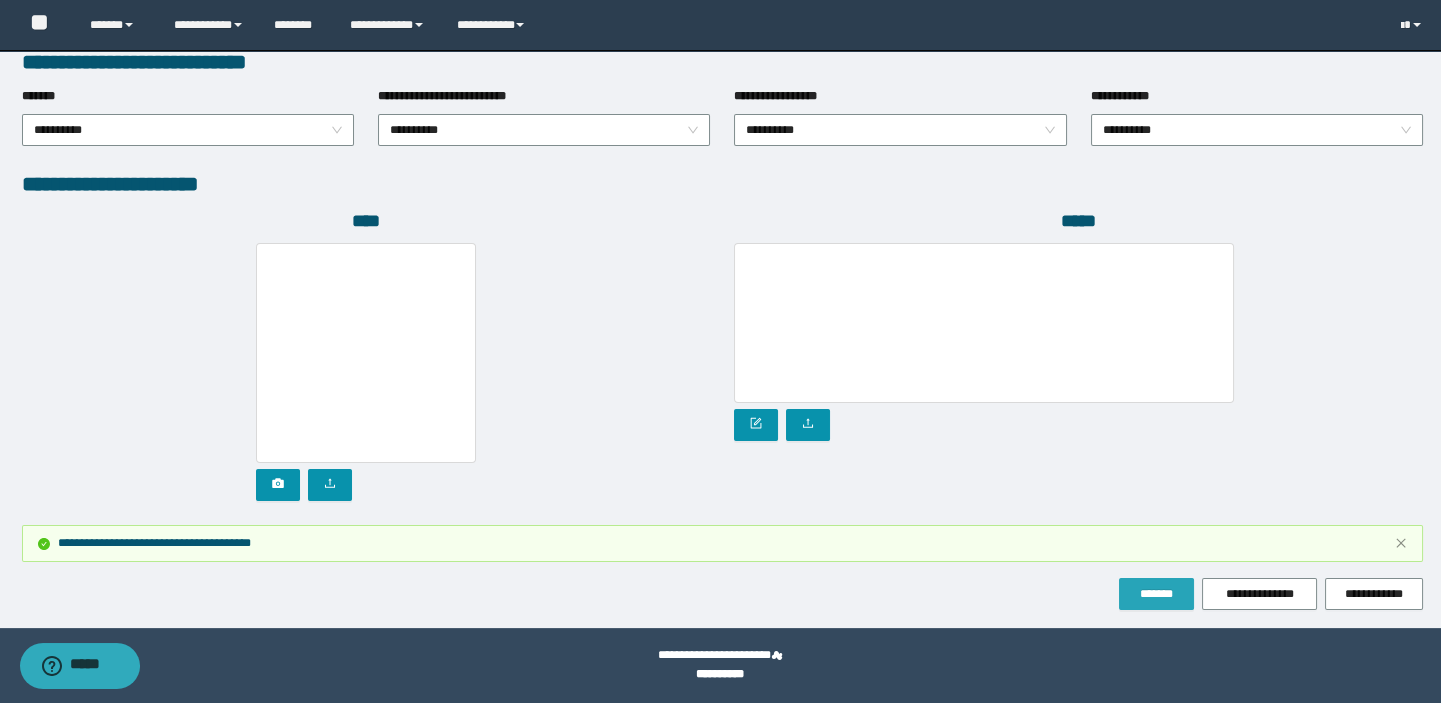 click on "*******" at bounding box center (1156, 594) 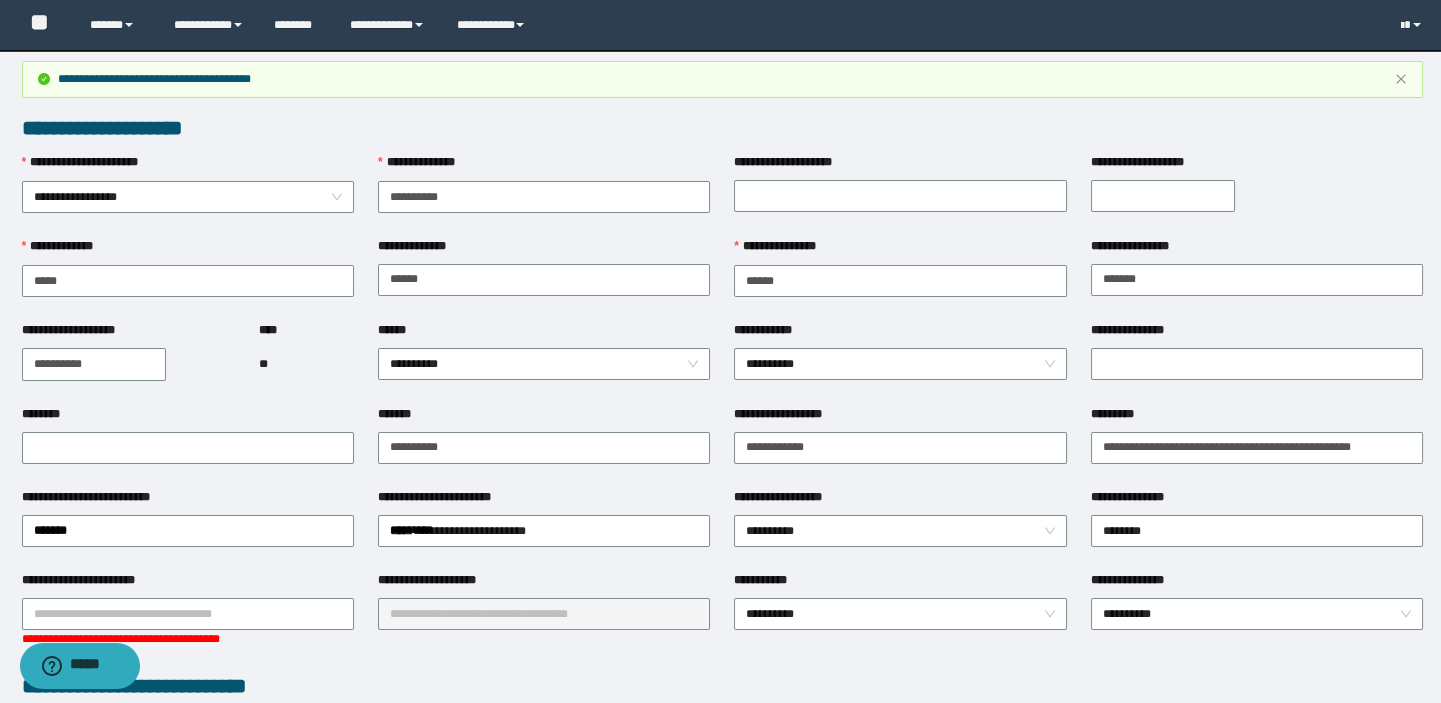scroll, scrollTop: 0, scrollLeft: 0, axis: both 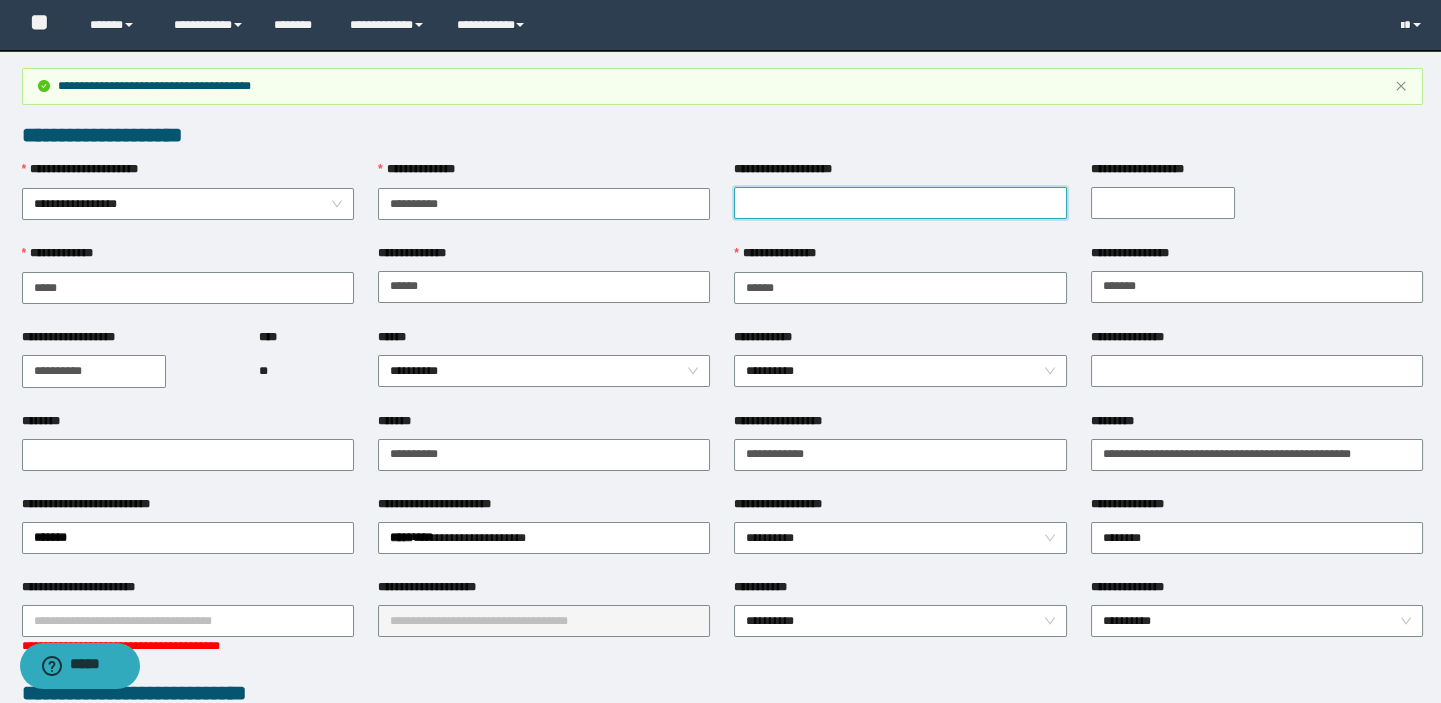 click on "**********" at bounding box center (900, 203) 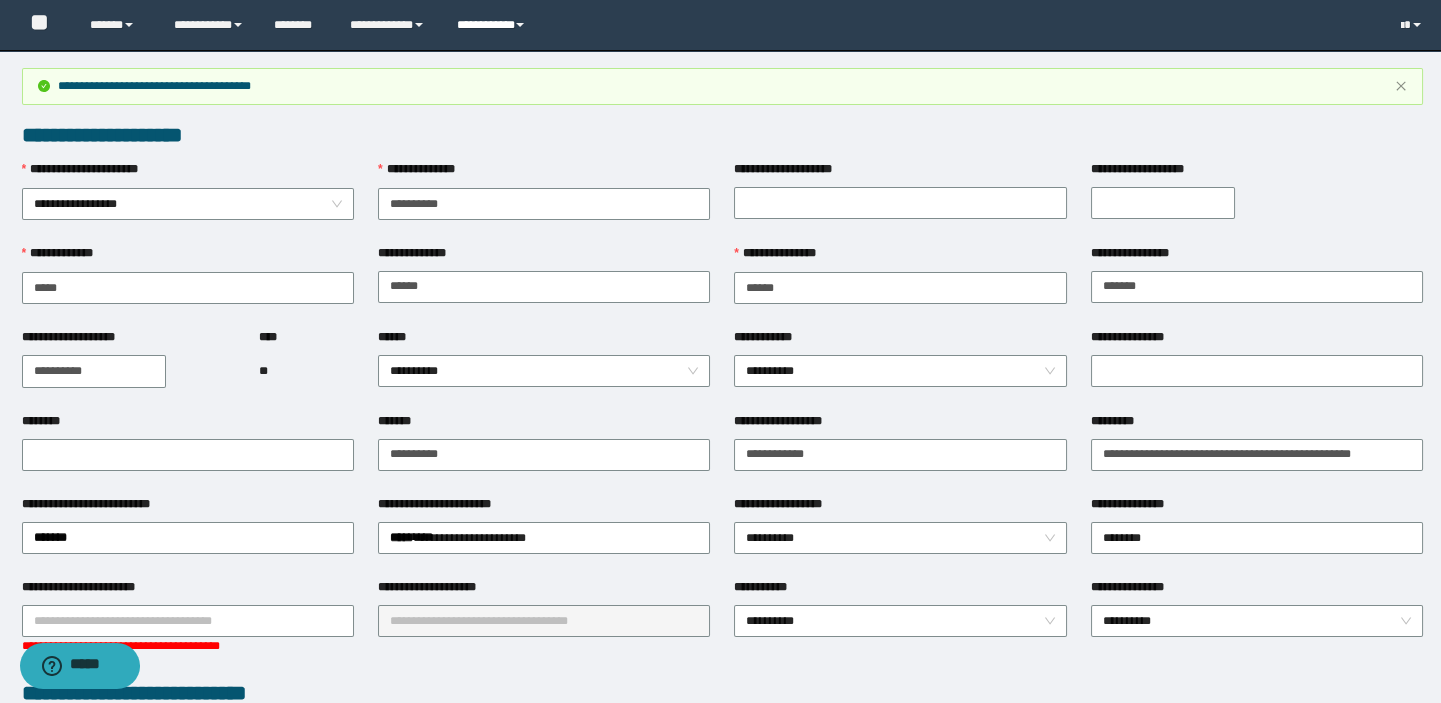 click on "**********" at bounding box center (493, 25) 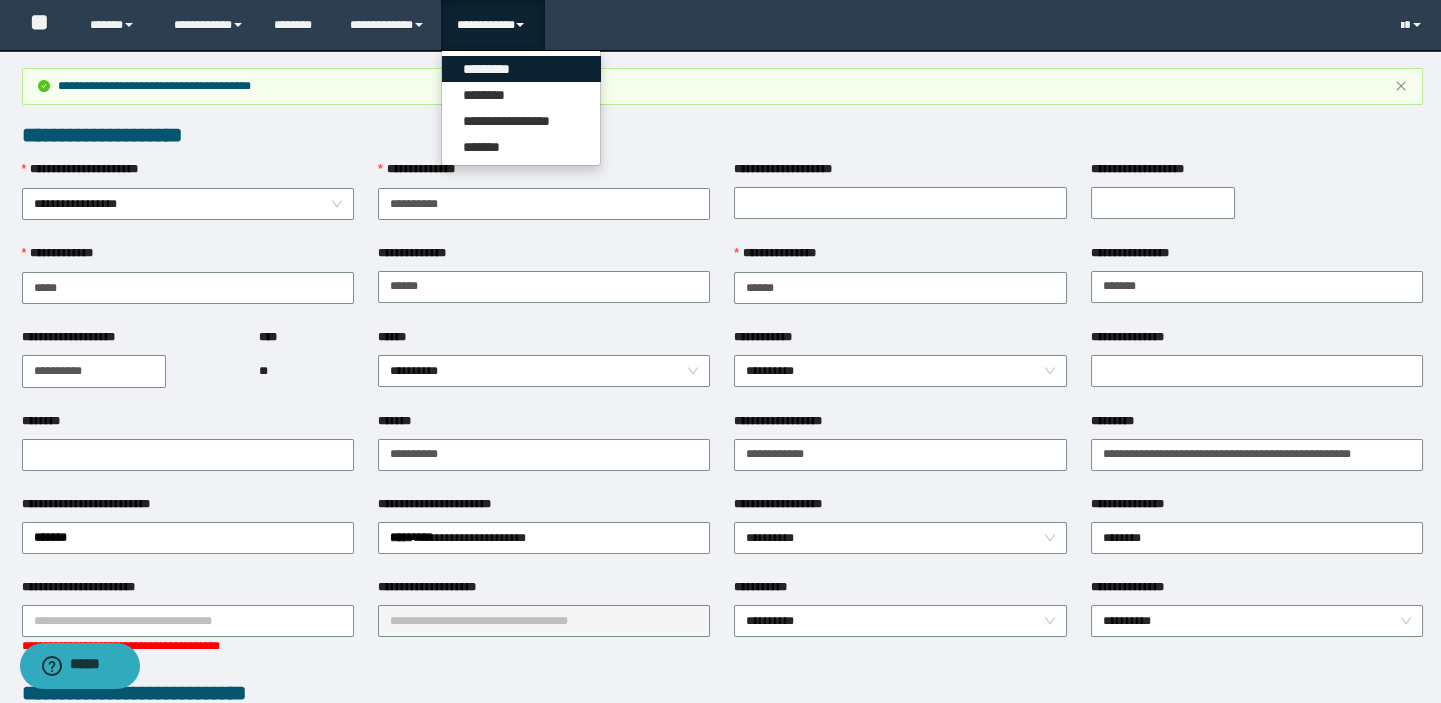 click on "*********" at bounding box center [521, 69] 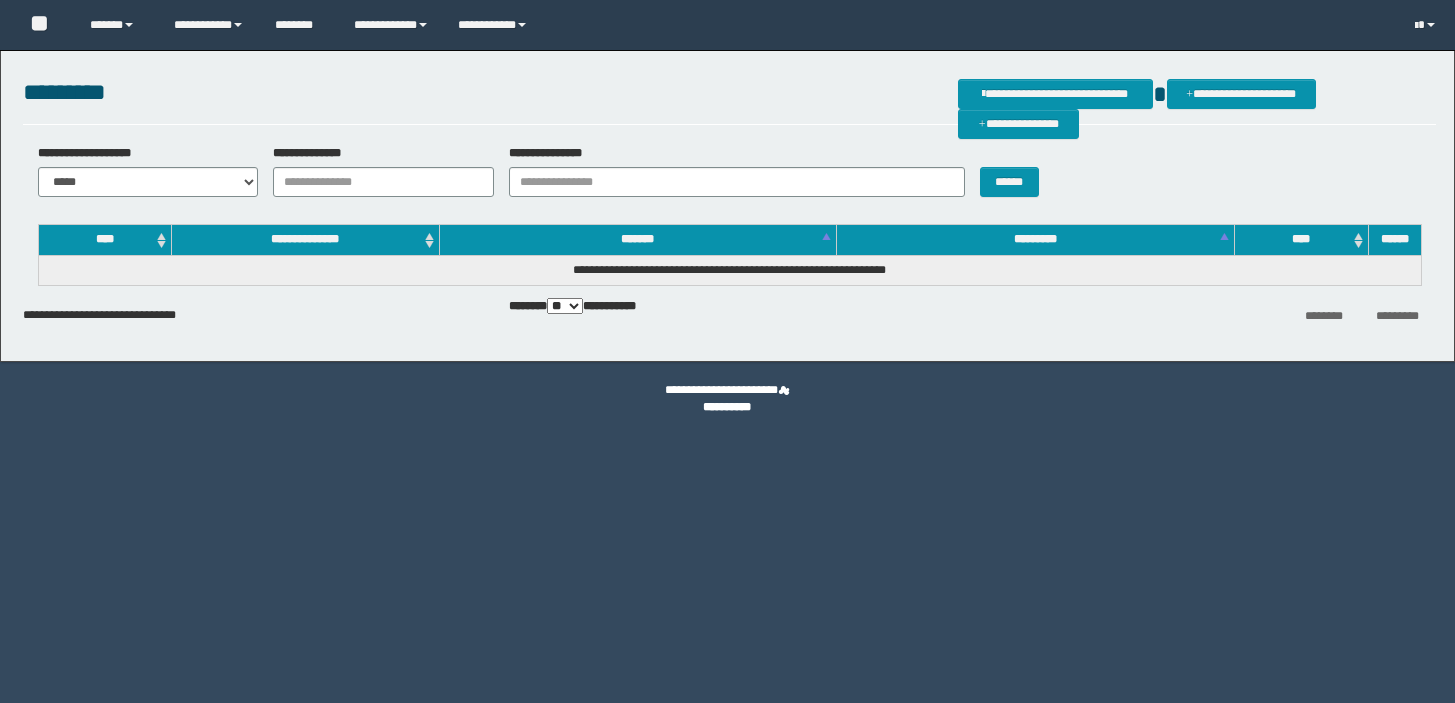 scroll, scrollTop: 0, scrollLeft: 0, axis: both 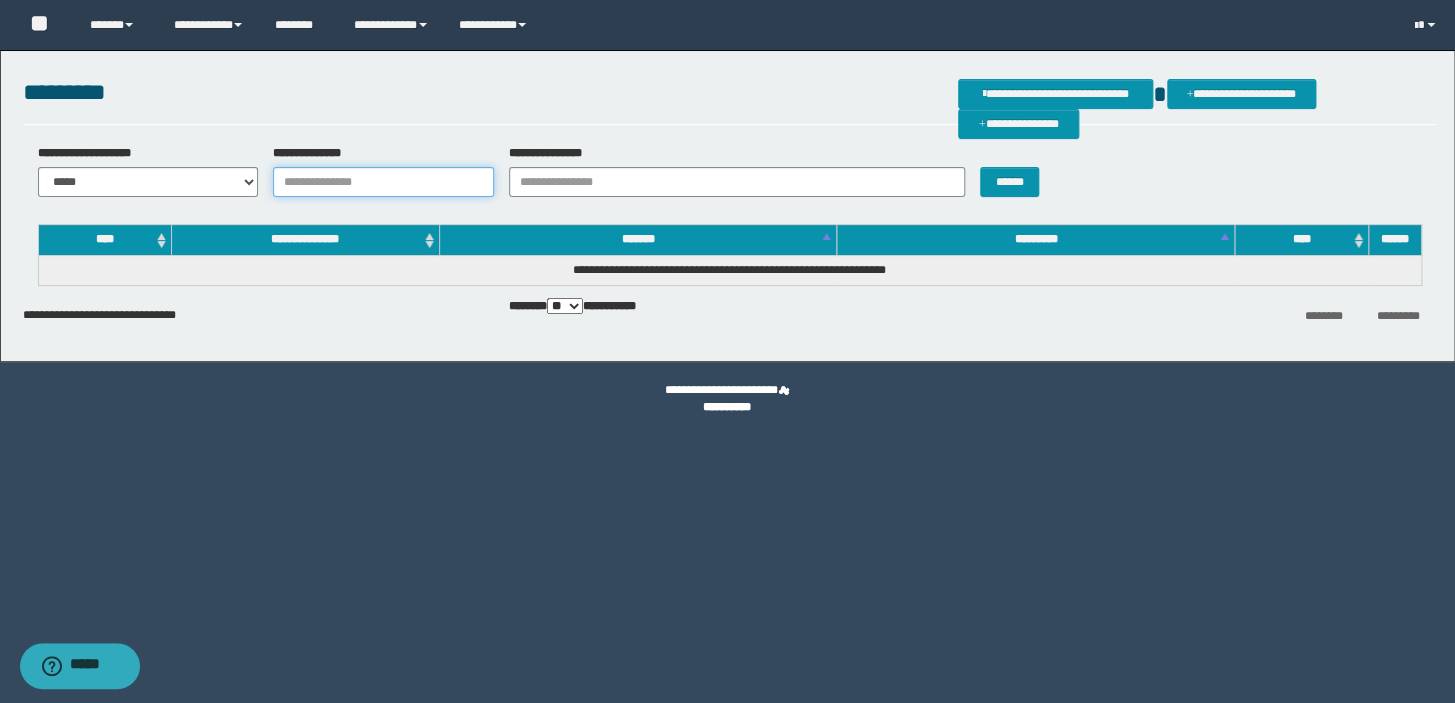 click on "**********" at bounding box center [383, 182] 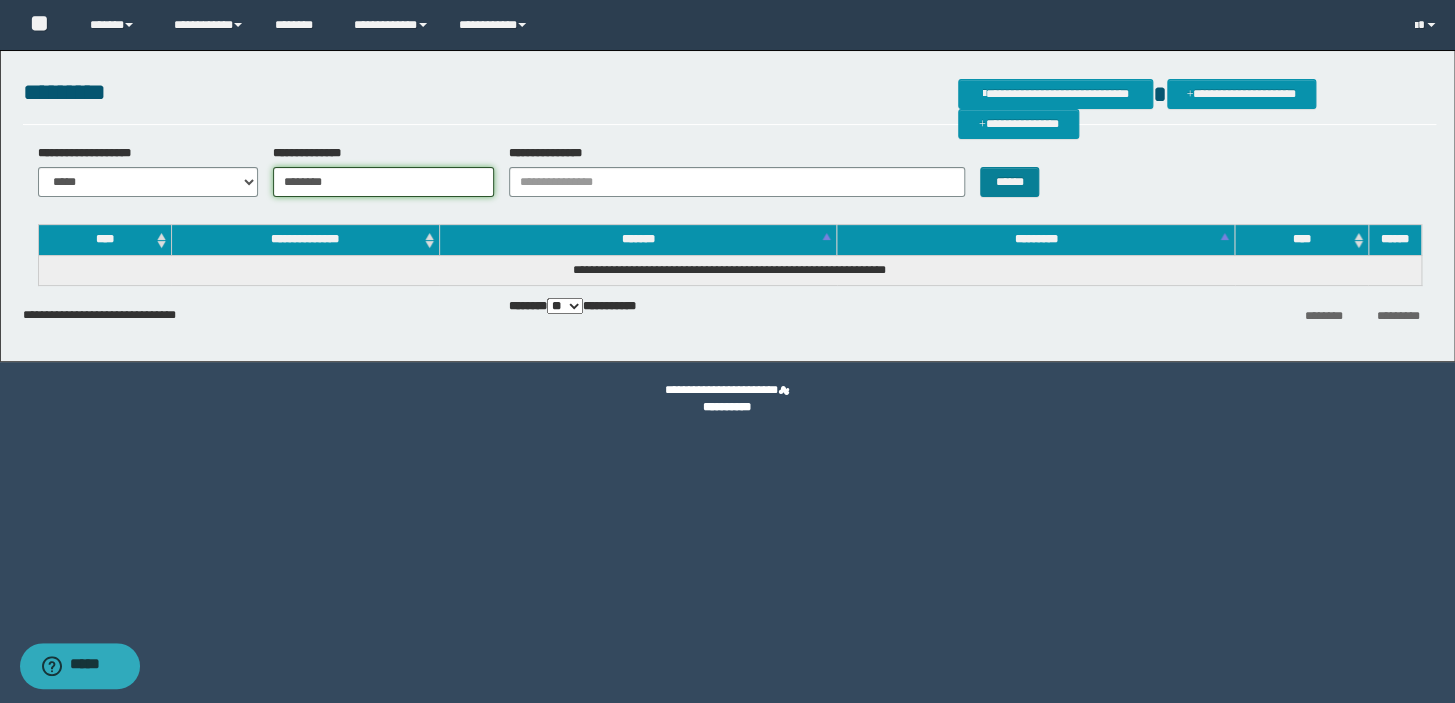 type on "********" 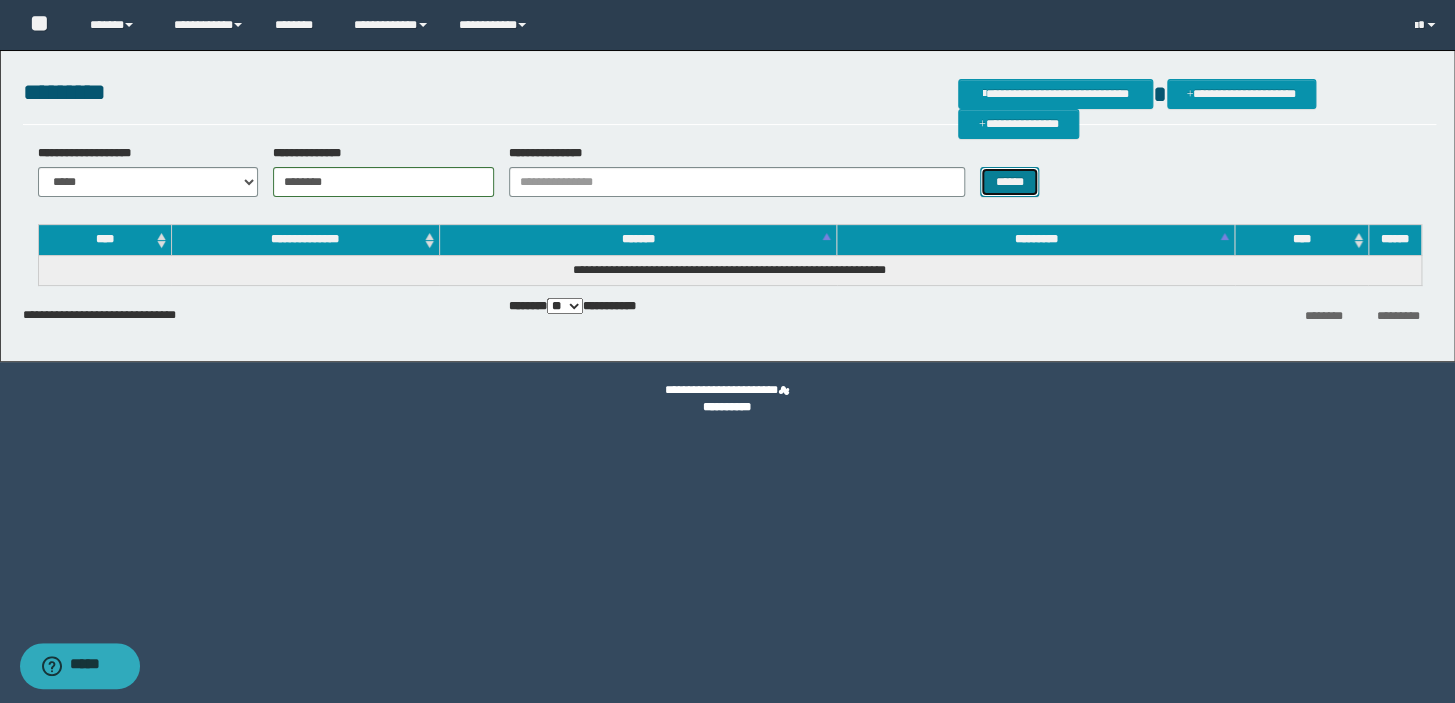 click on "******" at bounding box center (1009, 182) 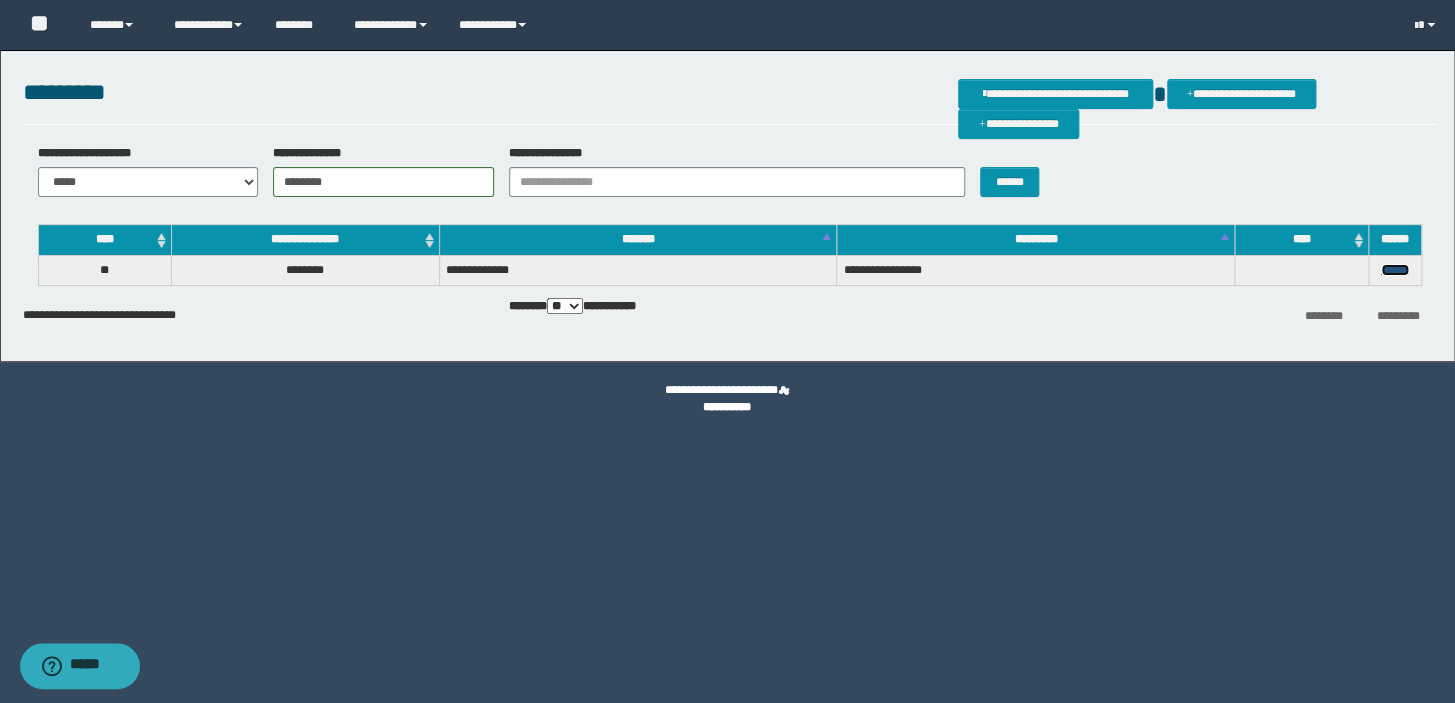 click on "******" at bounding box center [1395, 270] 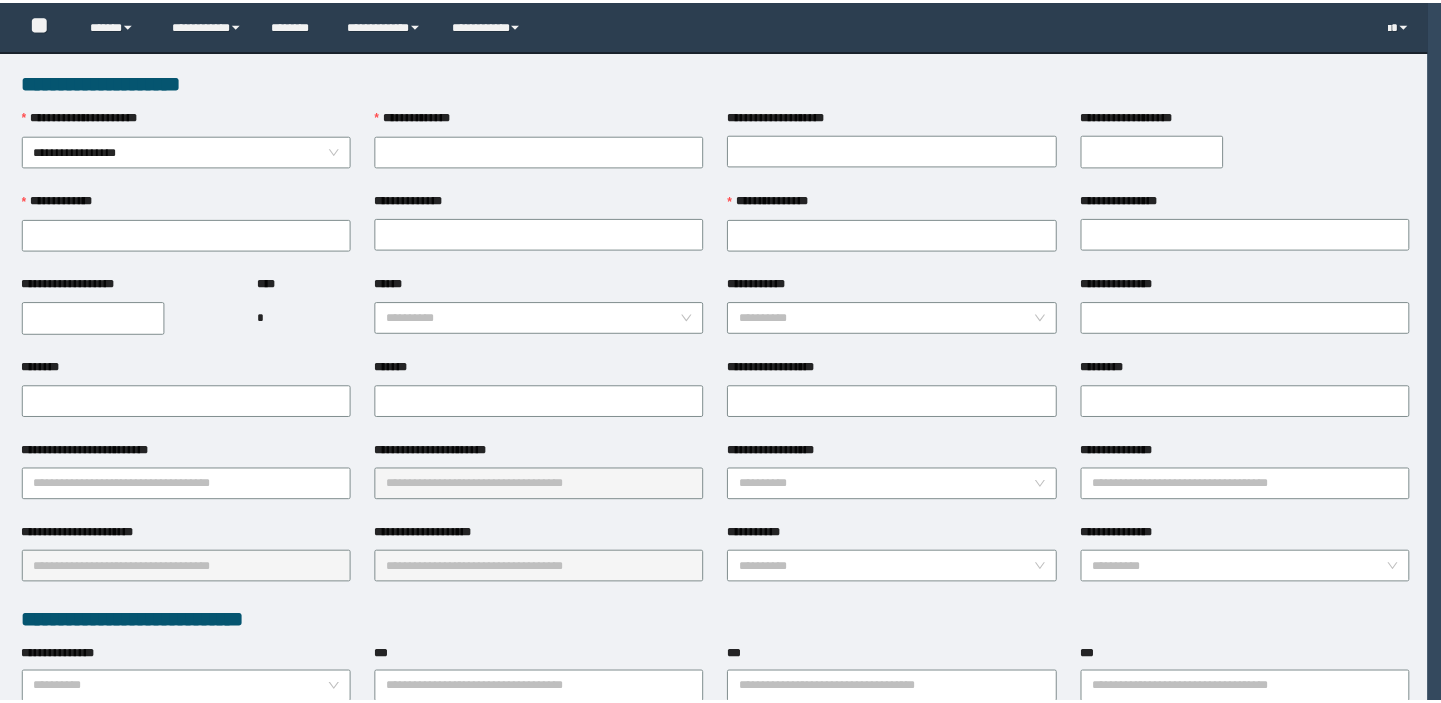 scroll, scrollTop: 0, scrollLeft: 0, axis: both 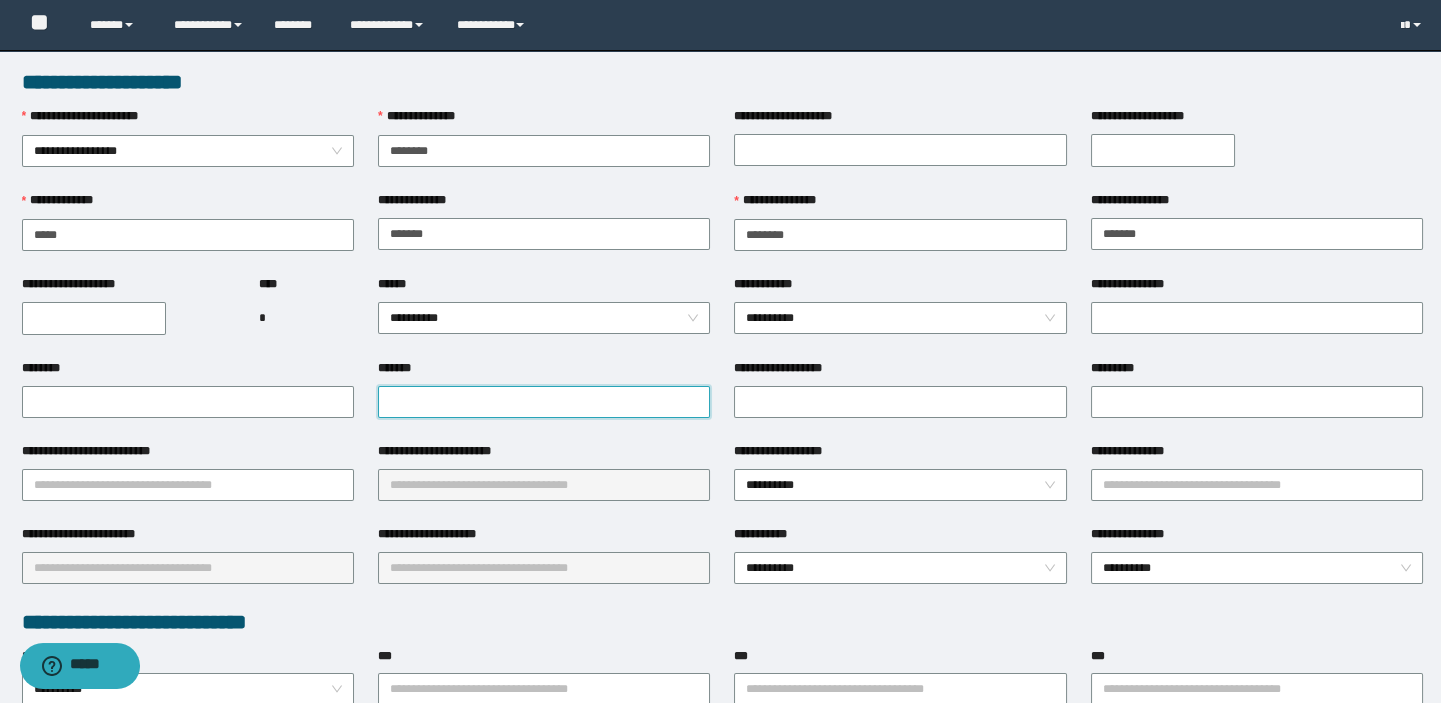 click on "*******" at bounding box center [544, 402] 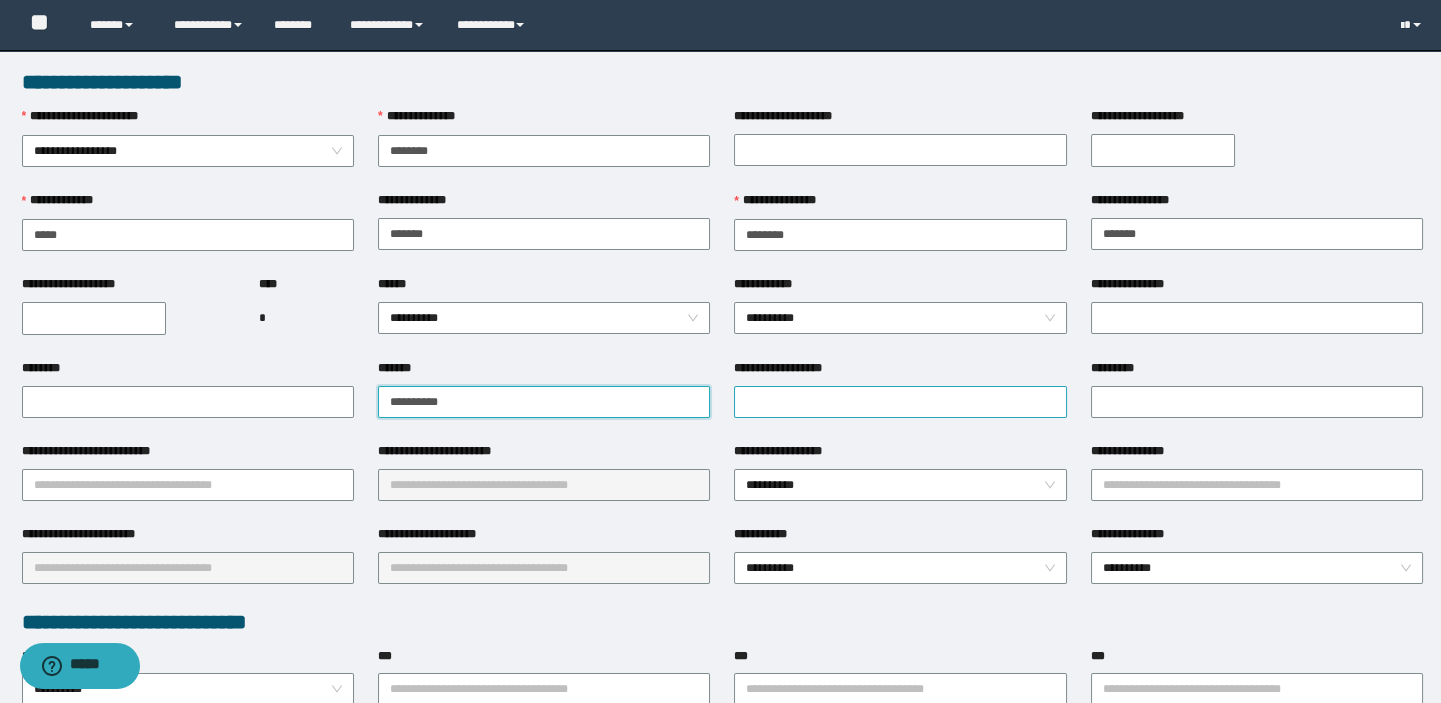 type on "**********" 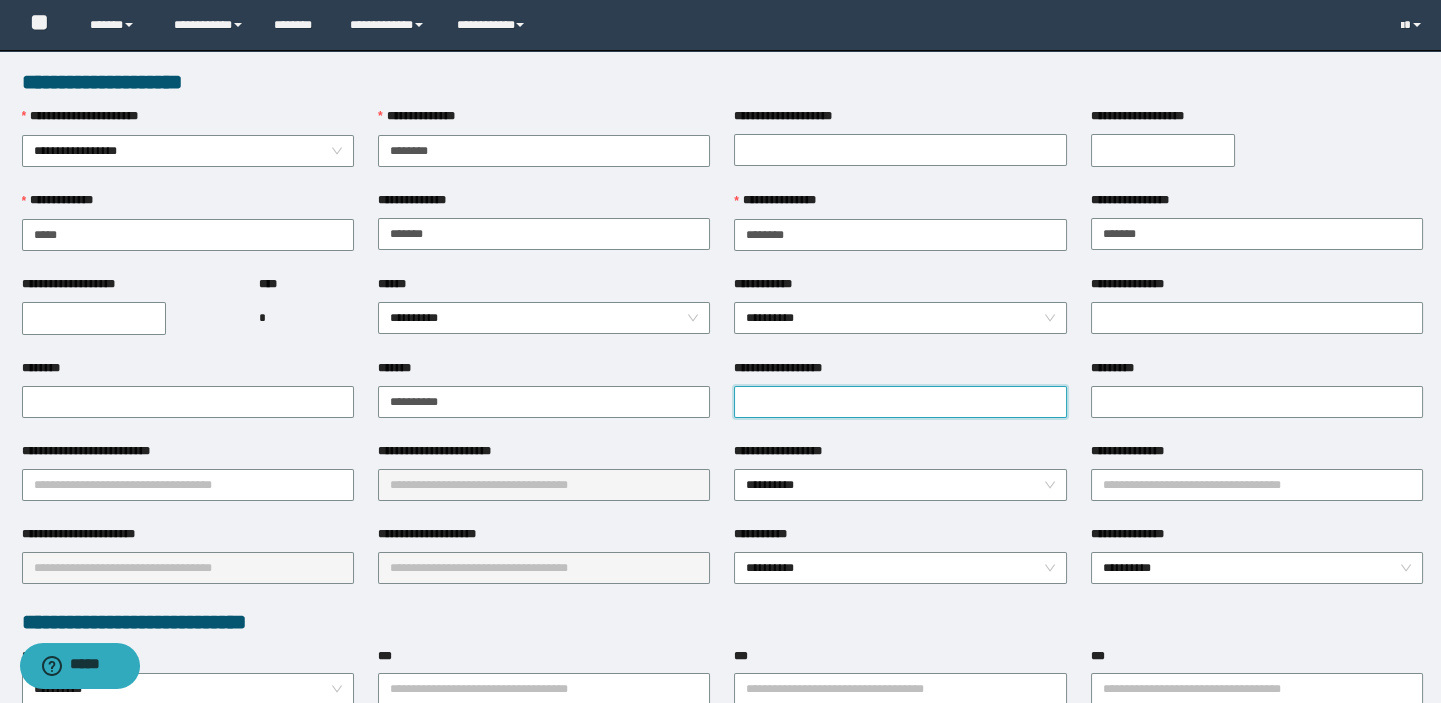 click on "**********" at bounding box center [900, 402] 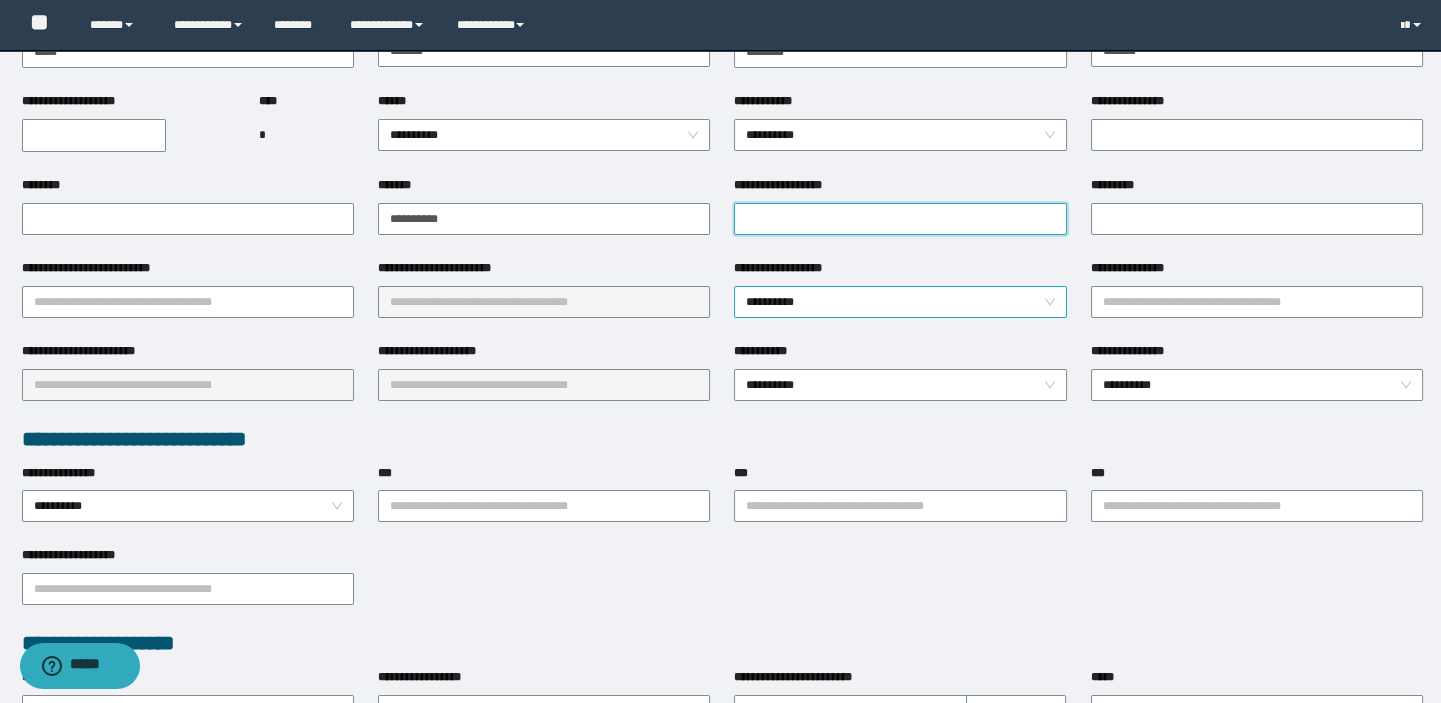 scroll, scrollTop: 272, scrollLeft: 0, axis: vertical 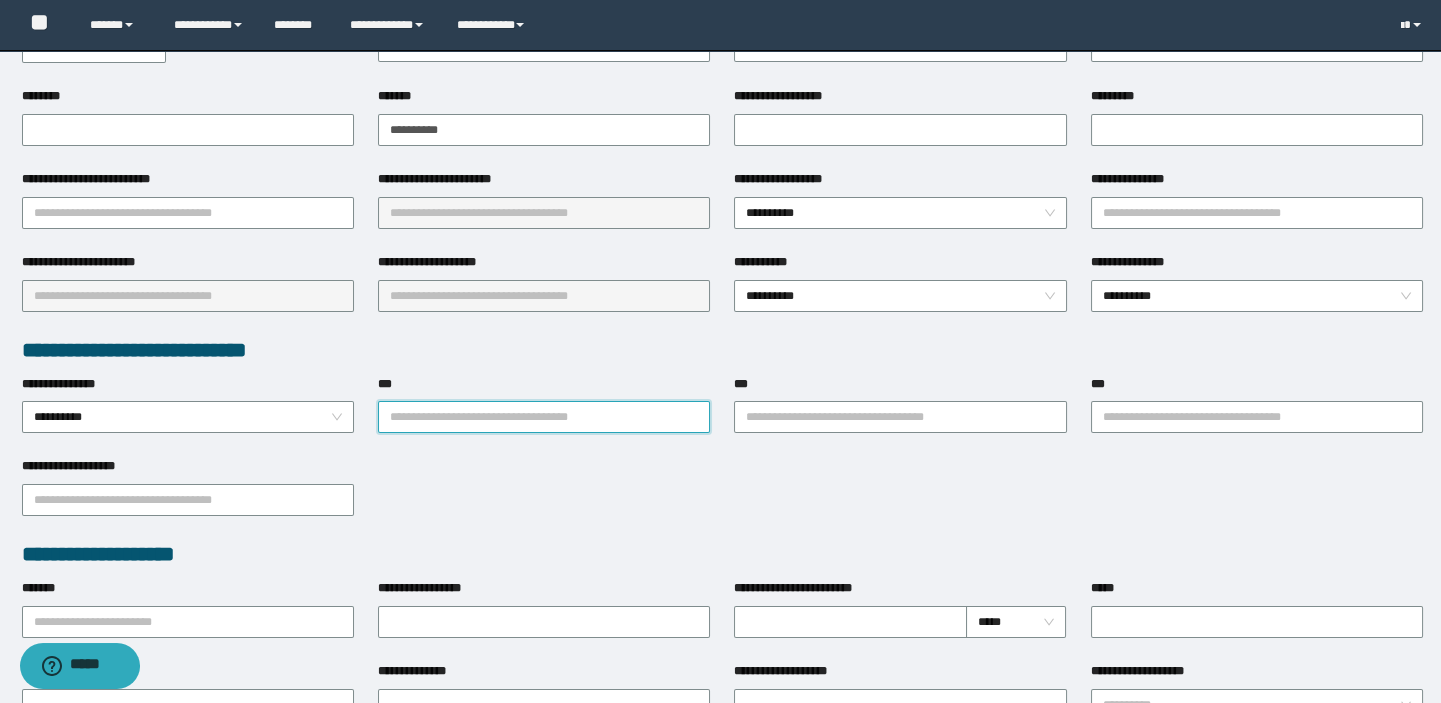 click on "***" at bounding box center [544, 417] 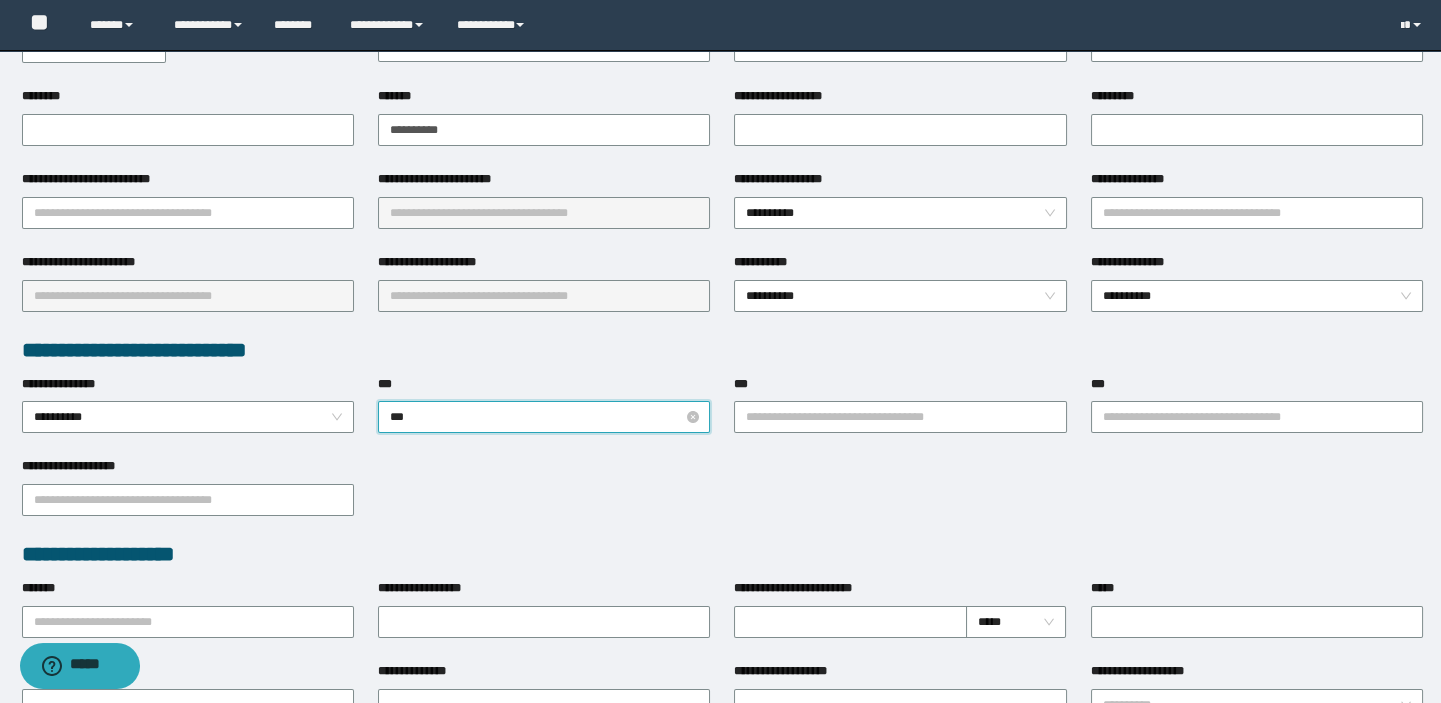 type on "****" 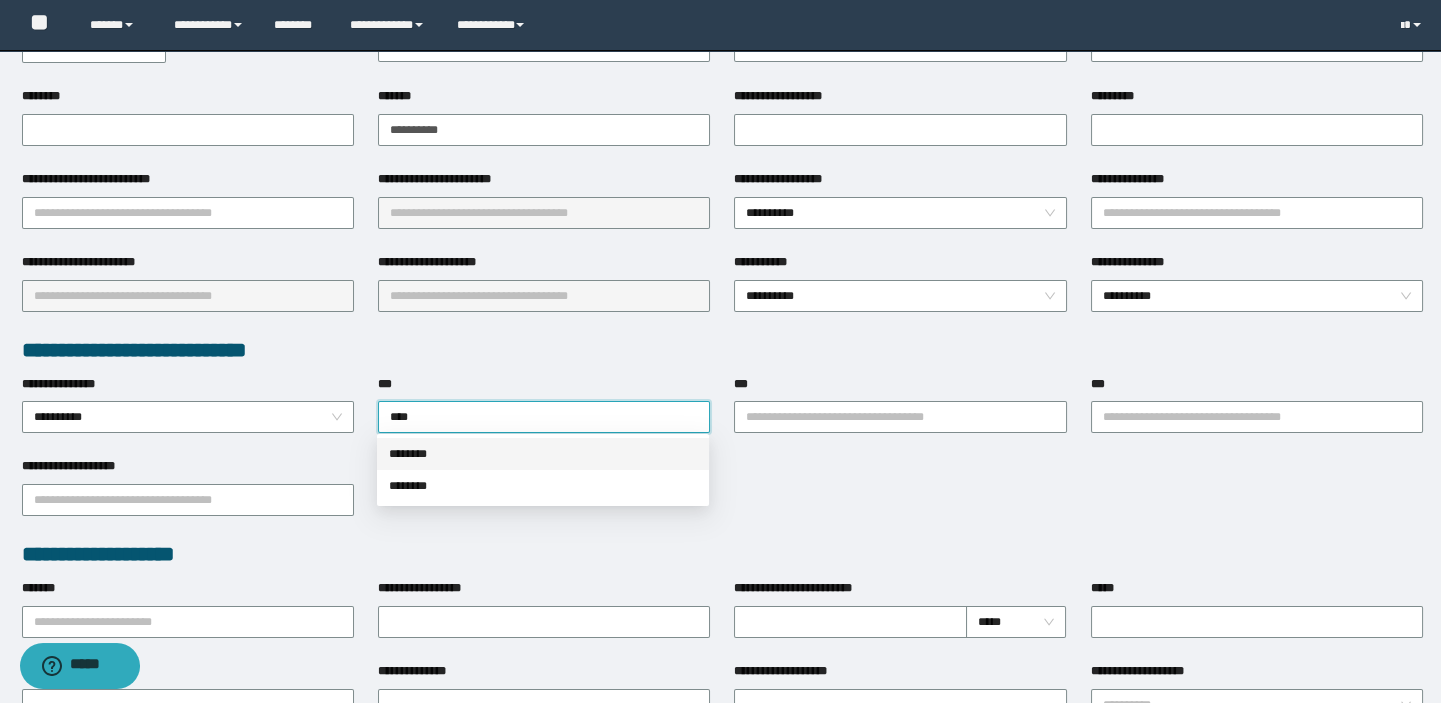 click on "********" at bounding box center [543, 454] 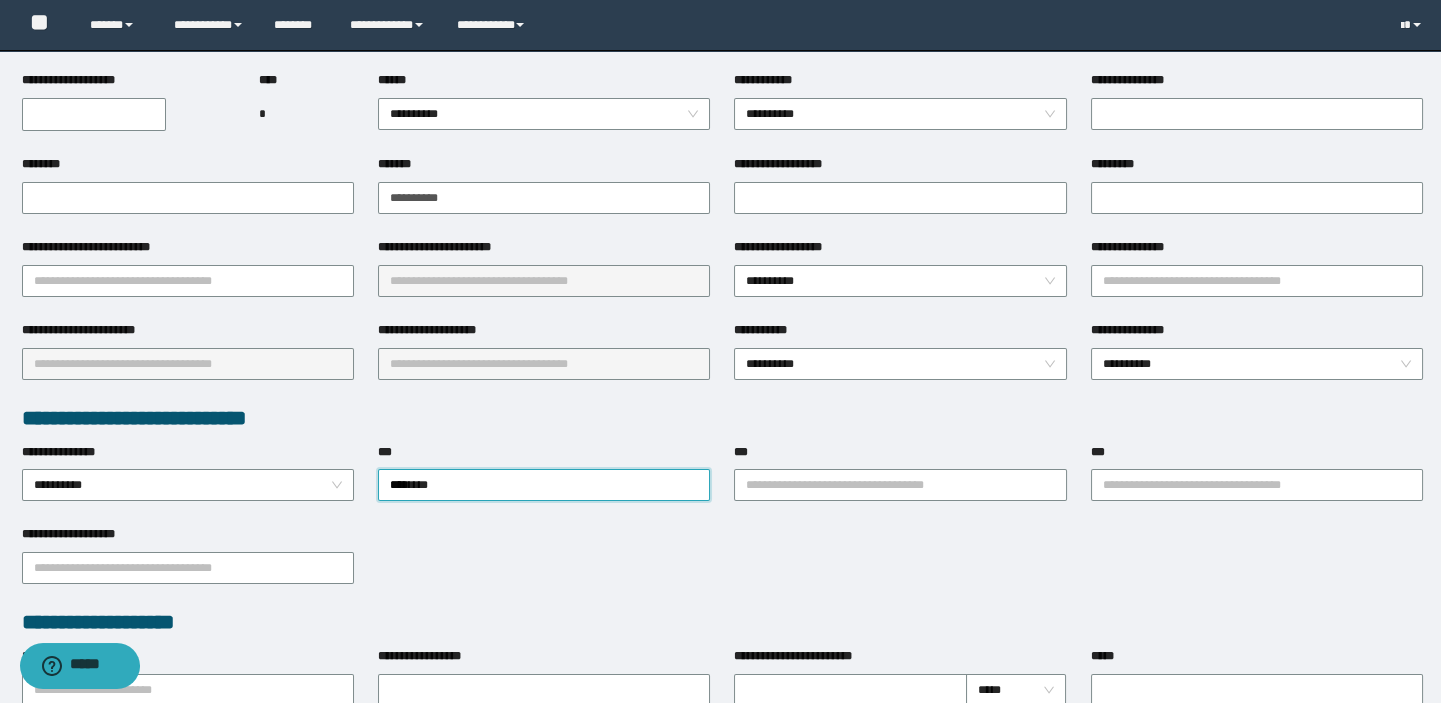 scroll, scrollTop: 90, scrollLeft: 0, axis: vertical 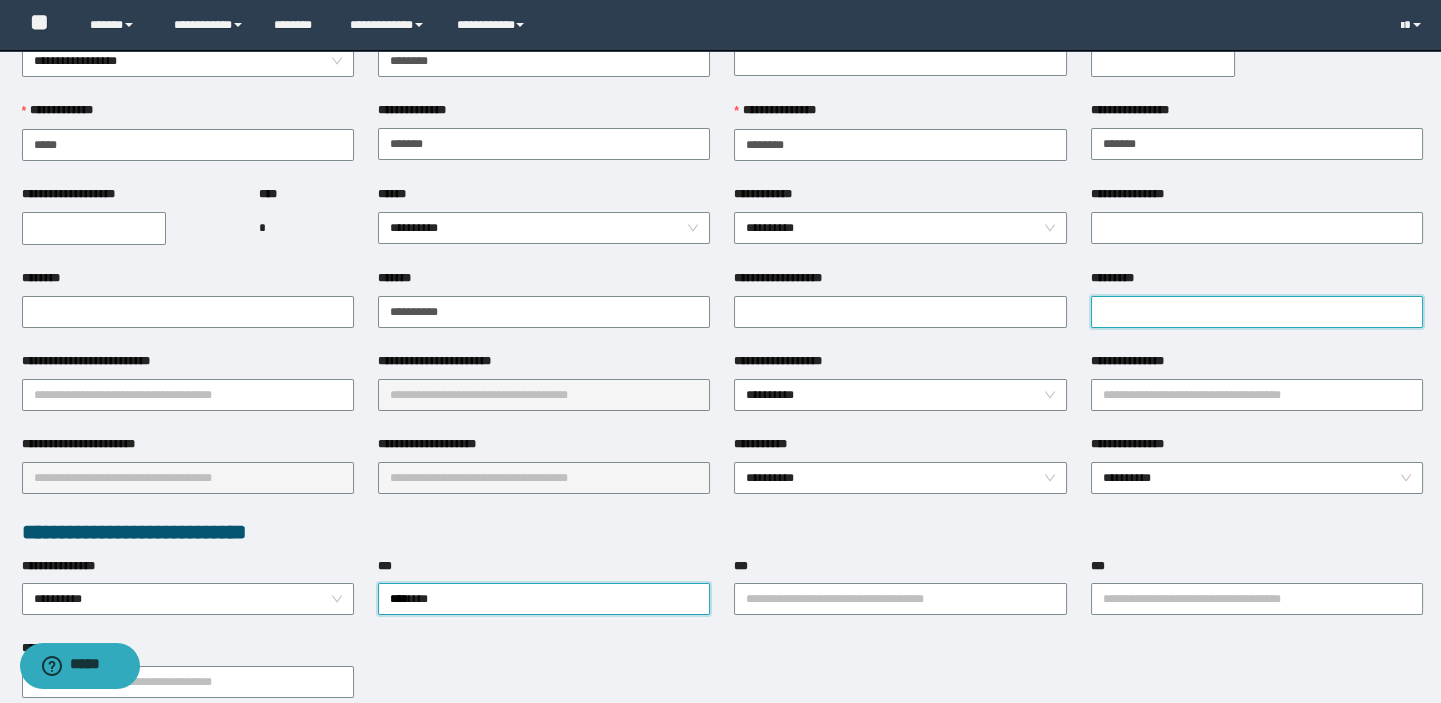 click on "*********" at bounding box center [1257, 312] 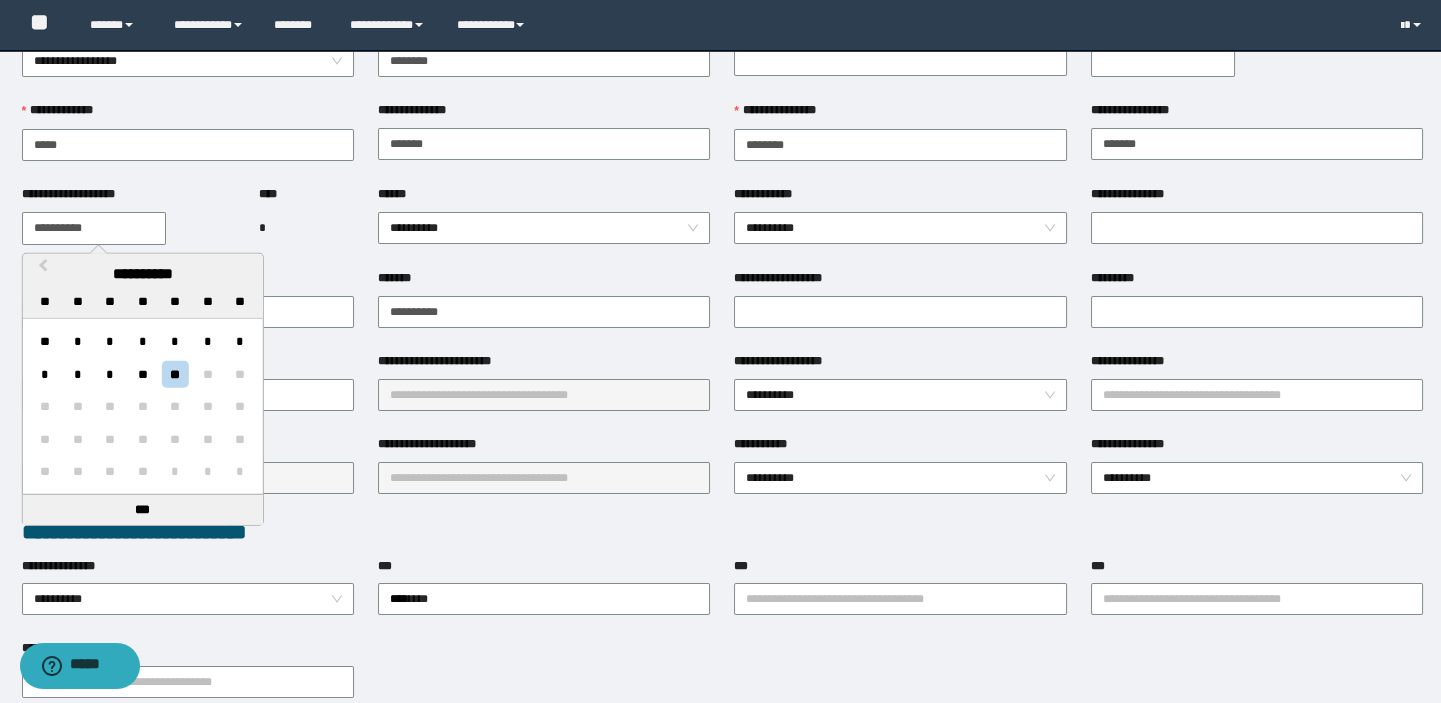 click on "**********" at bounding box center (94, 228) 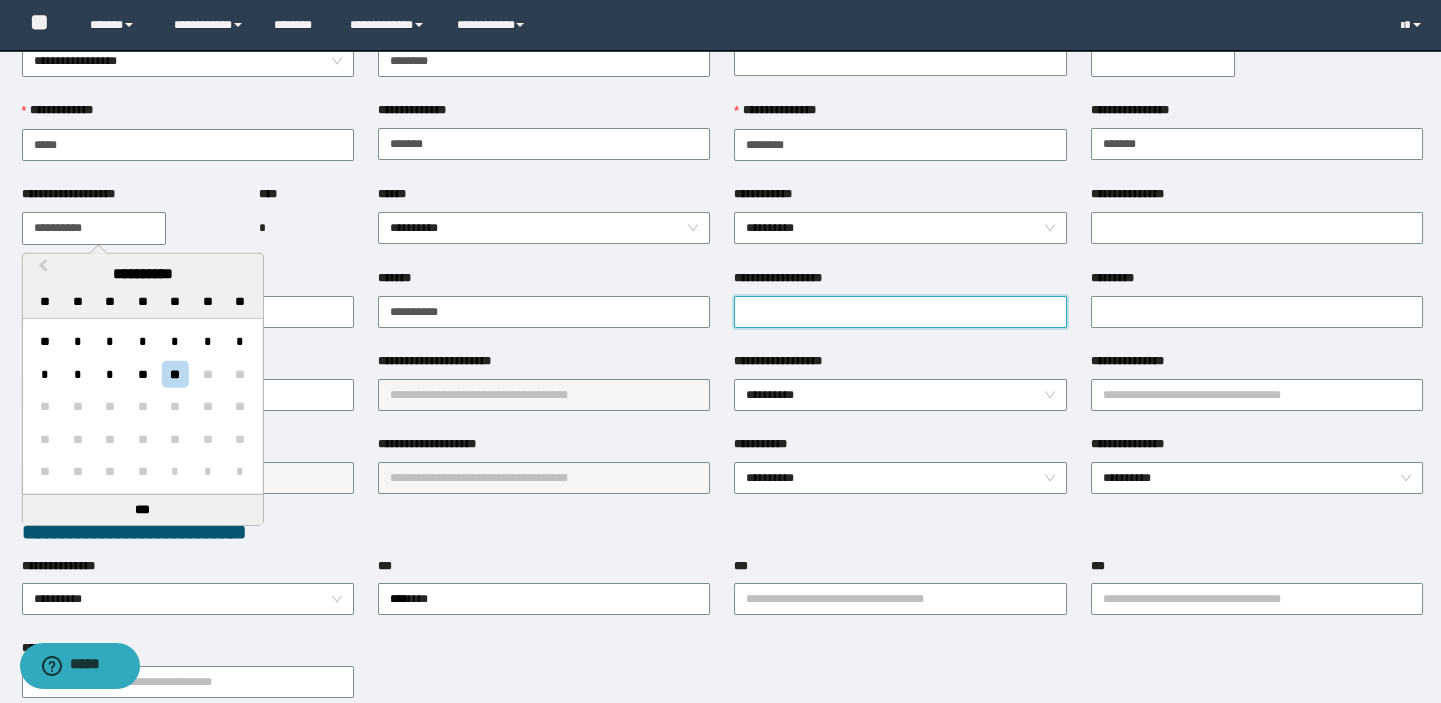 click on "**********" at bounding box center (900, 312) 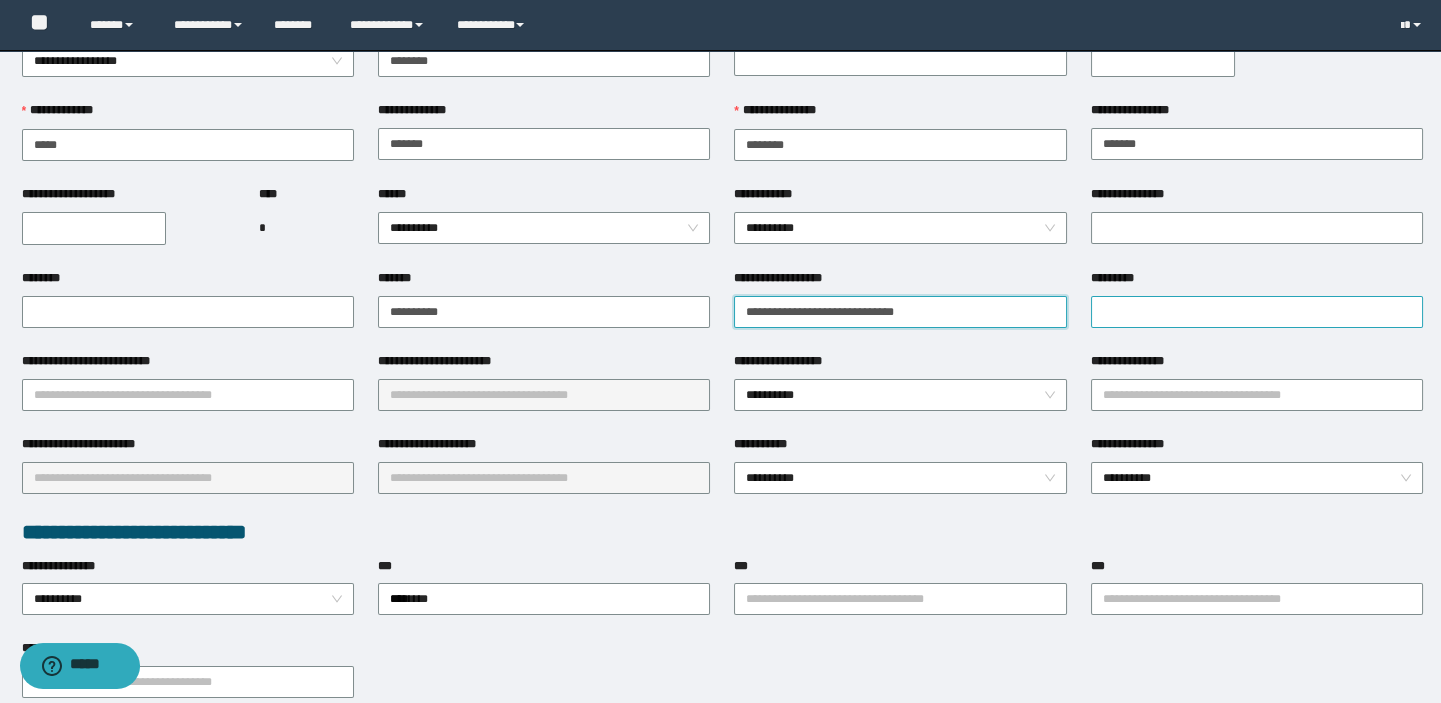 type on "**********" 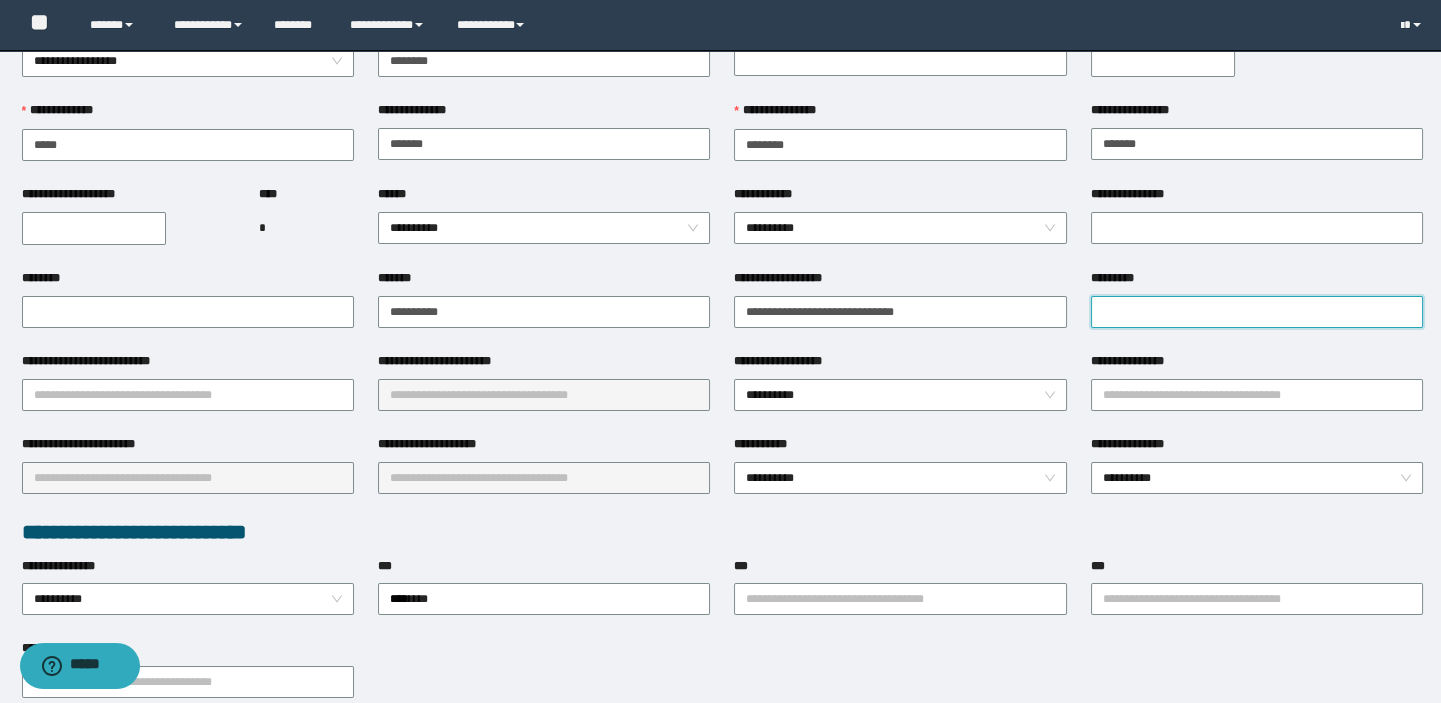 click on "*********" at bounding box center [1257, 312] 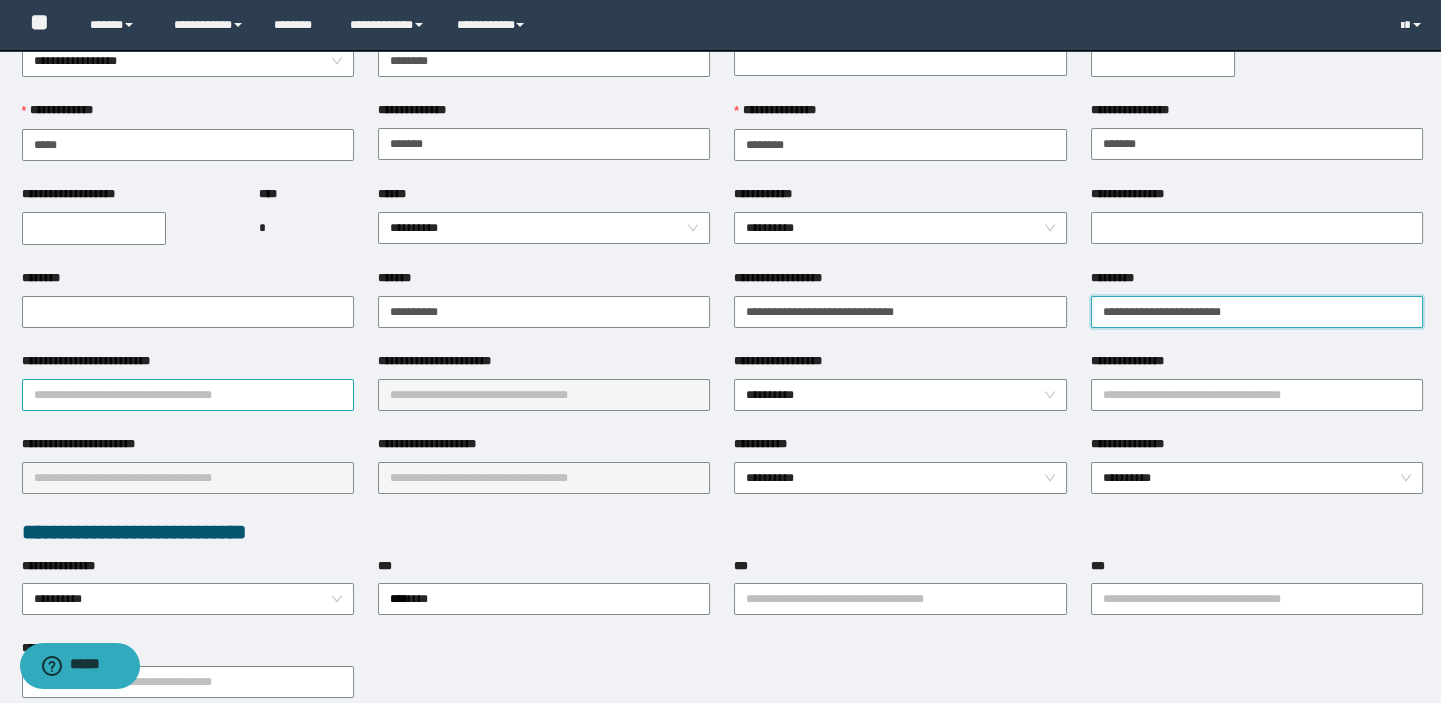 type on "**********" 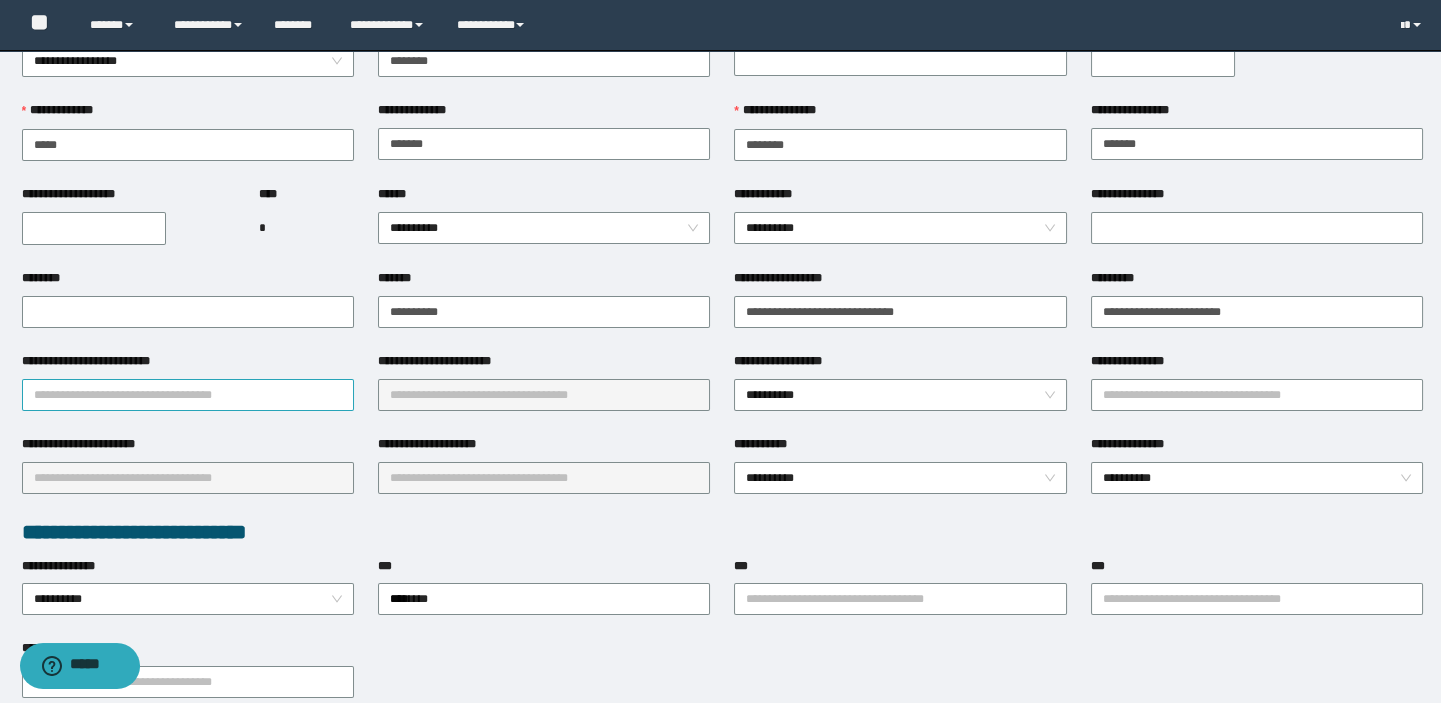 click on "**********" at bounding box center (188, 395) 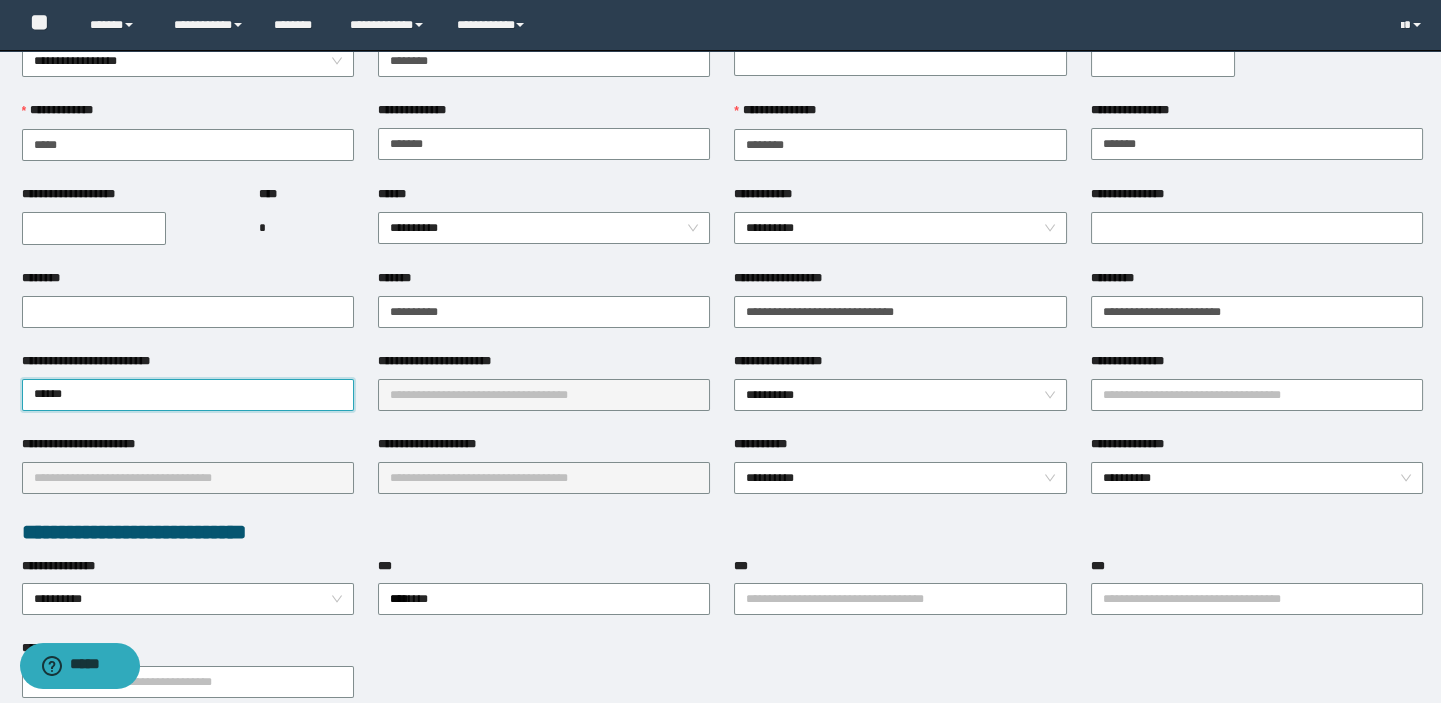 type on "*******" 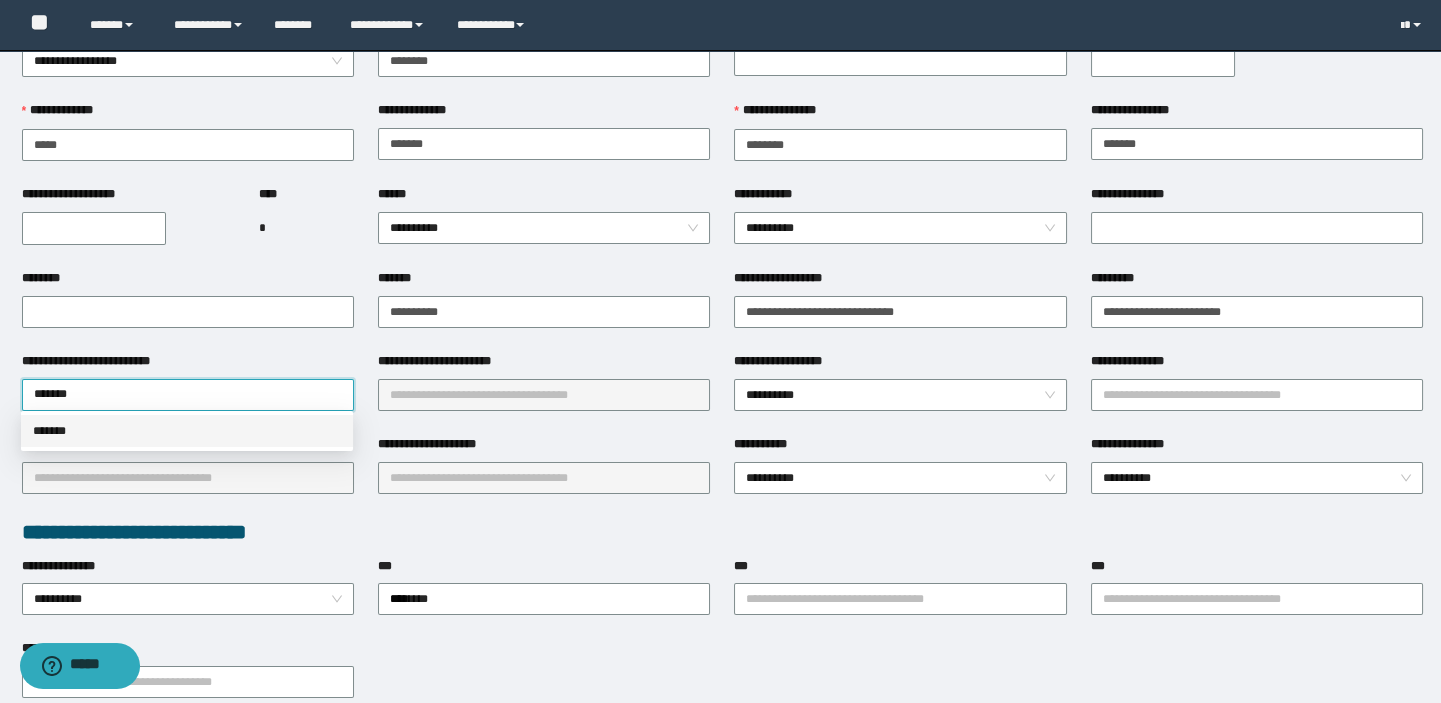 click on "*******" at bounding box center [187, 431] 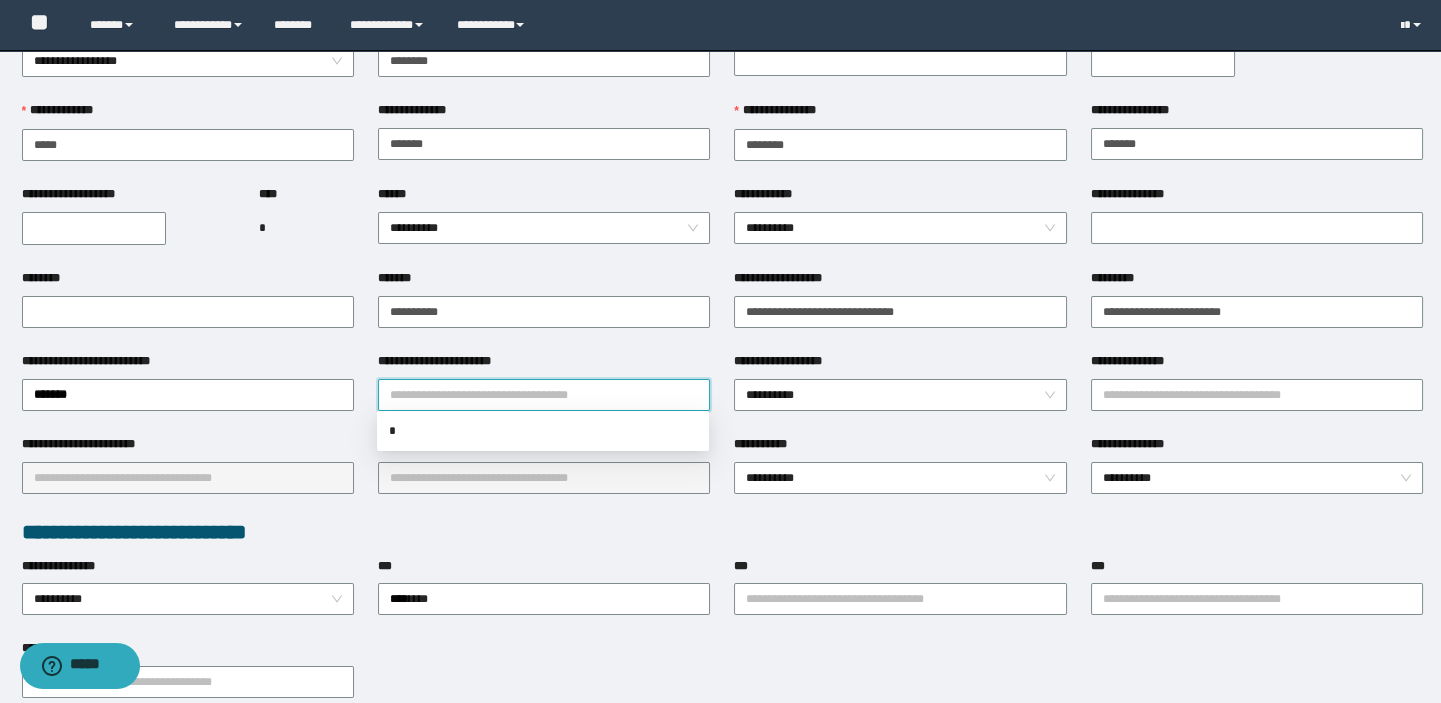 click on "**********" at bounding box center [544, 395] 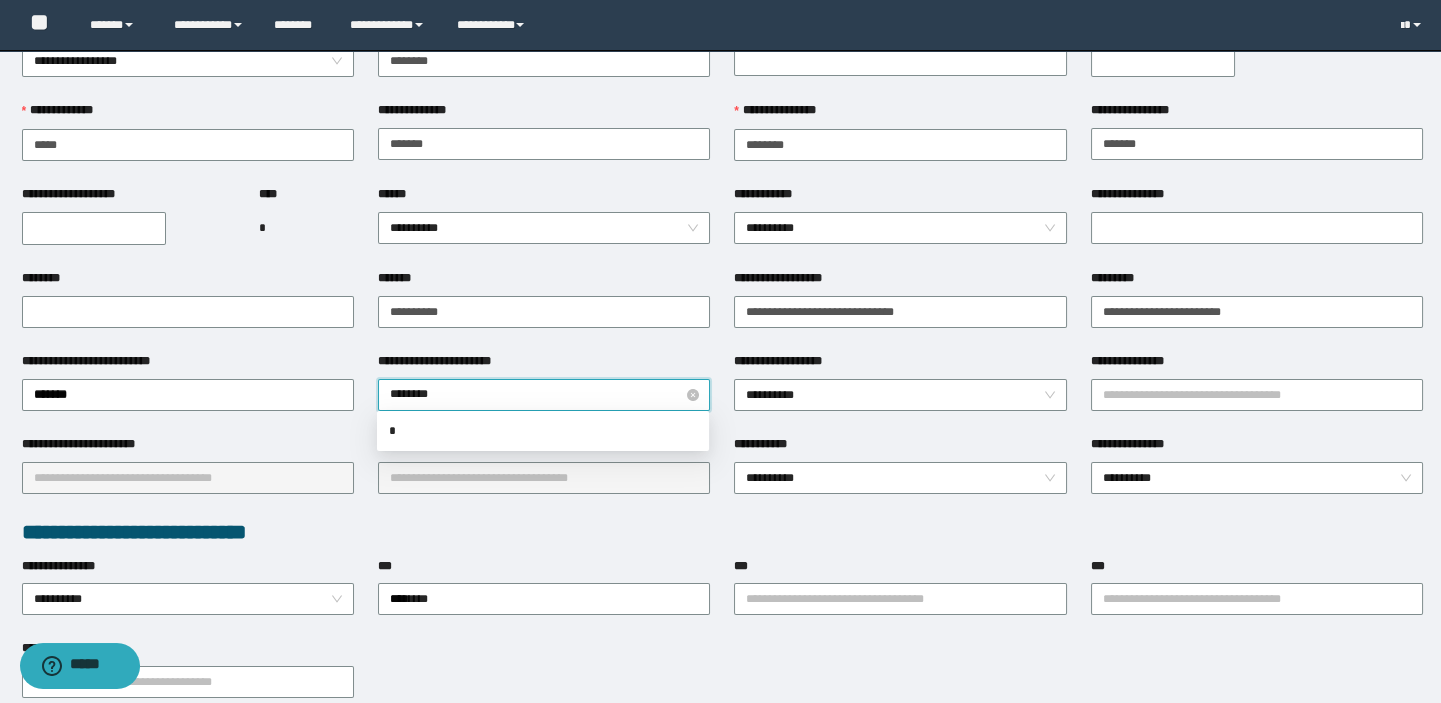 type on "*********" 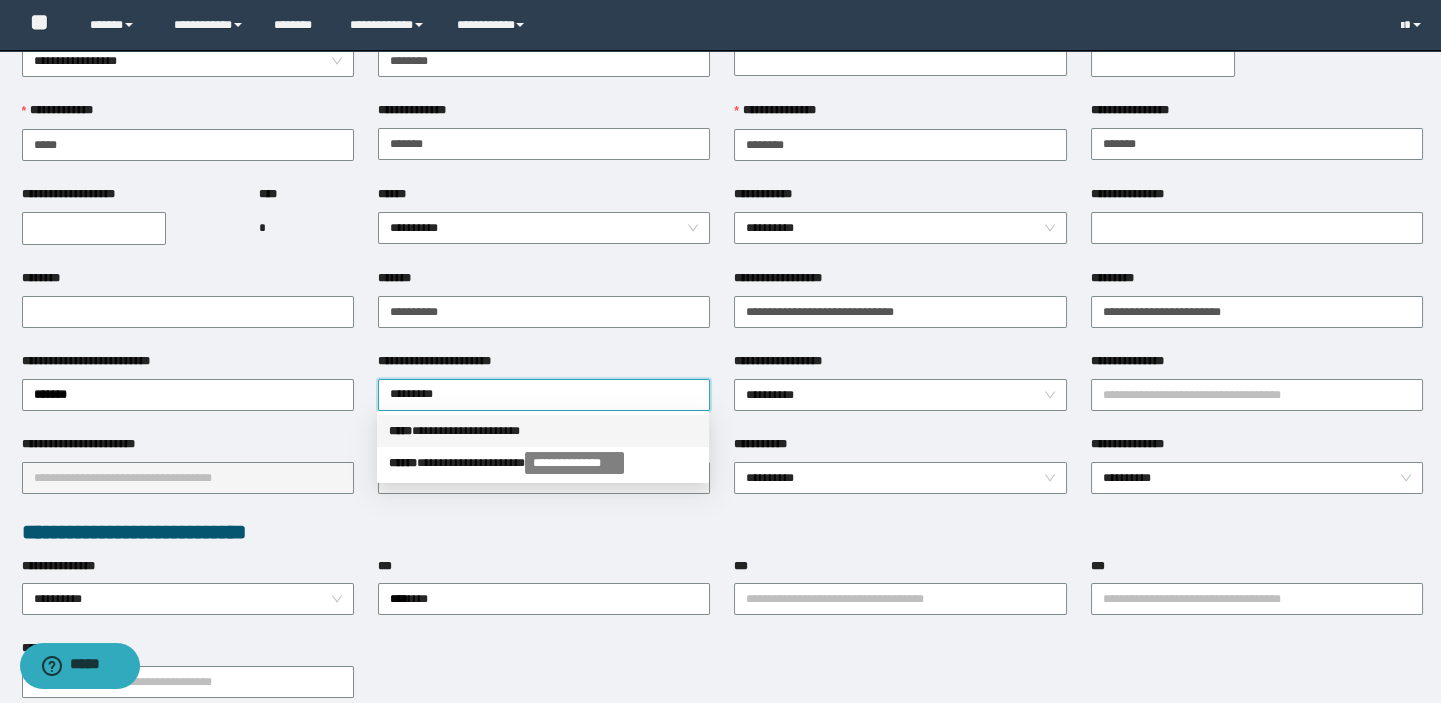 click on "**********" at bounding box center [543, 431] 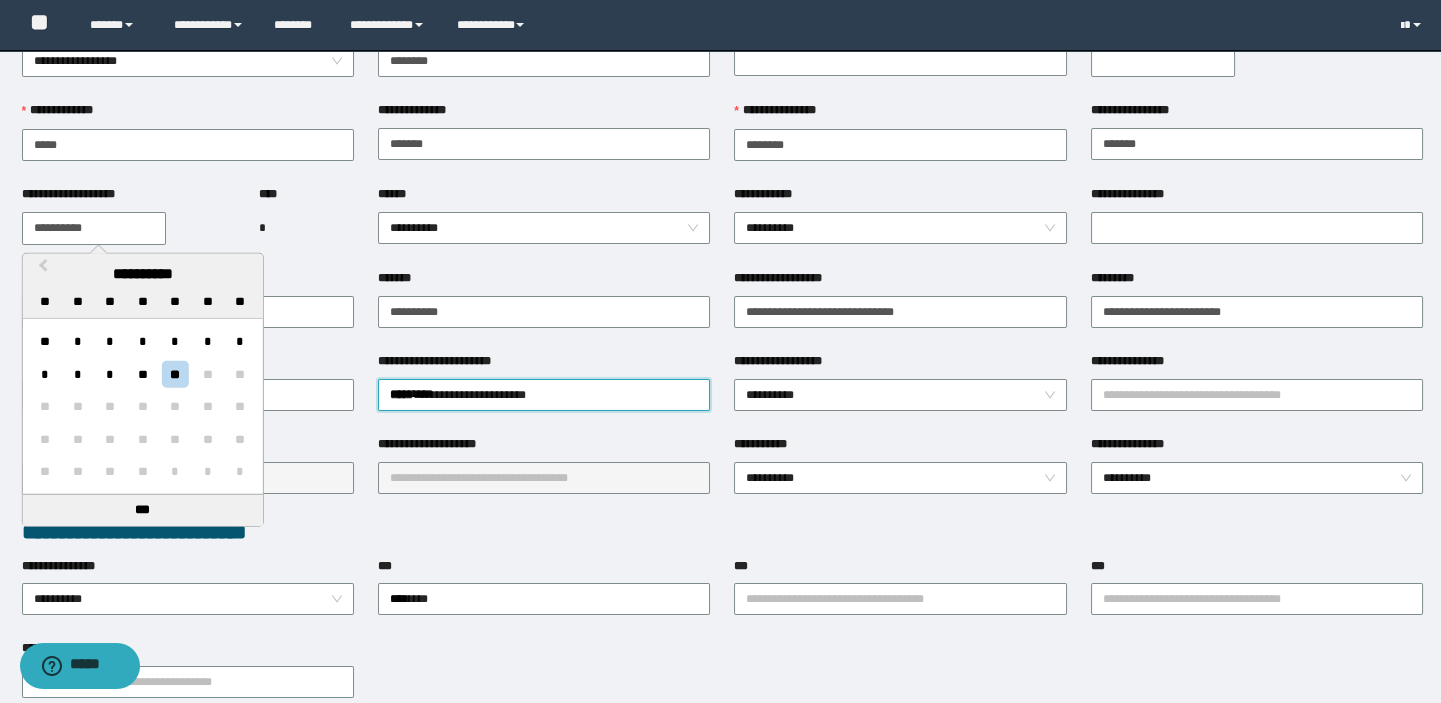 click on "**********" at bounding box center [94, 228] 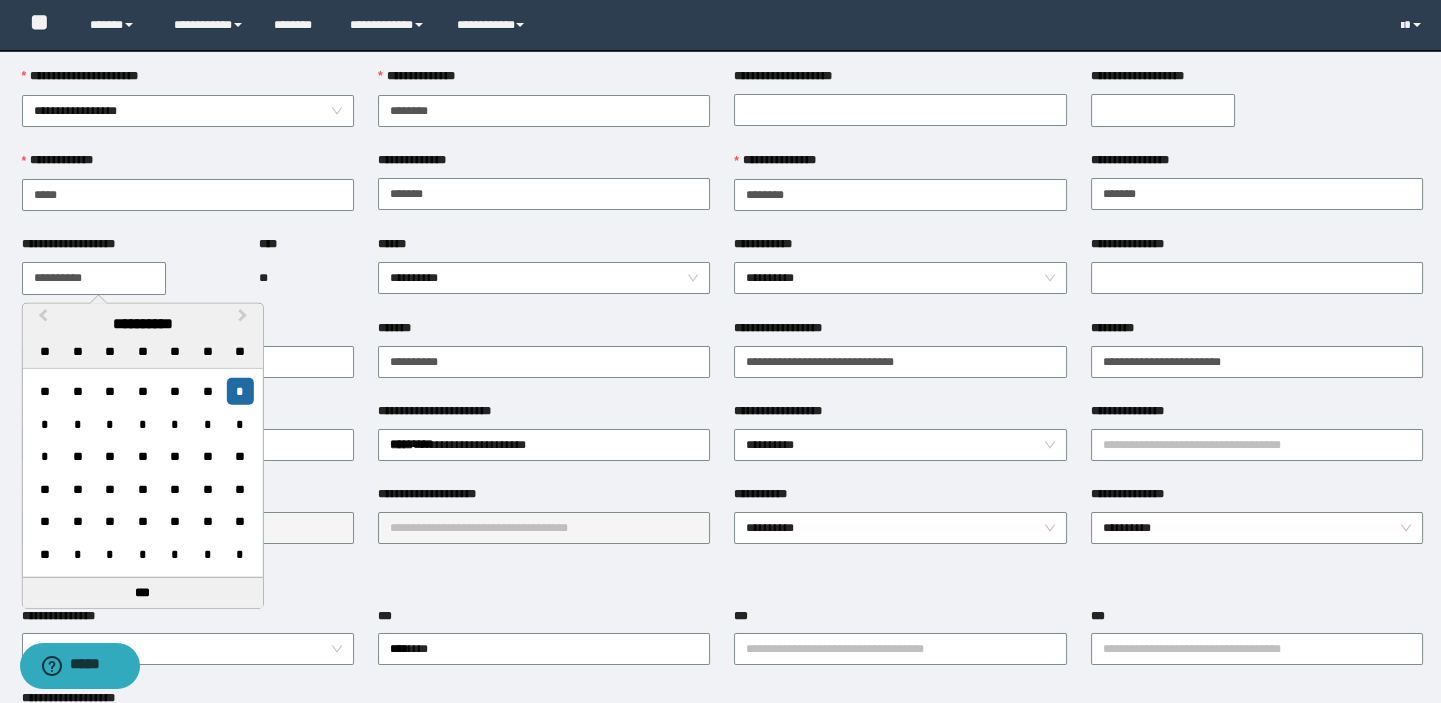 scroll, scrollTop: 0, scrollLeft: 0, axis: both 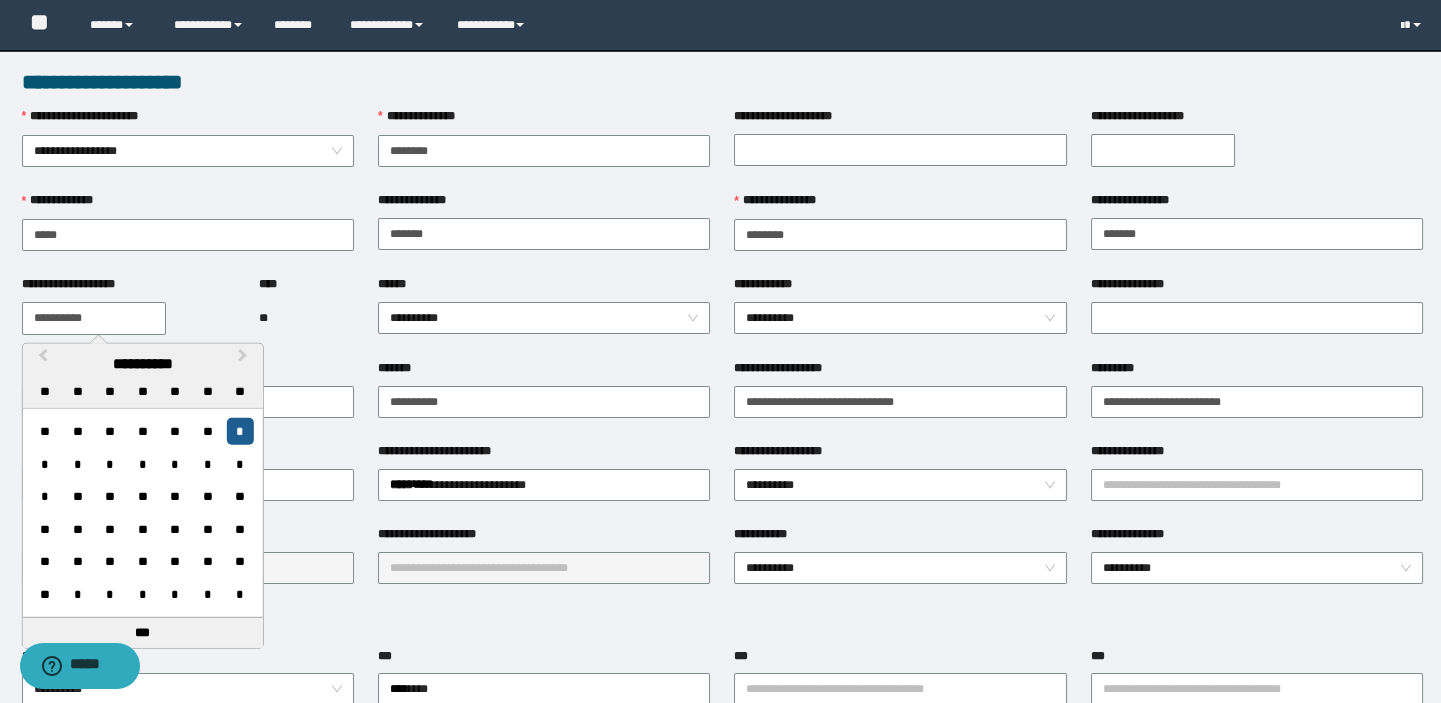 type on "**********" 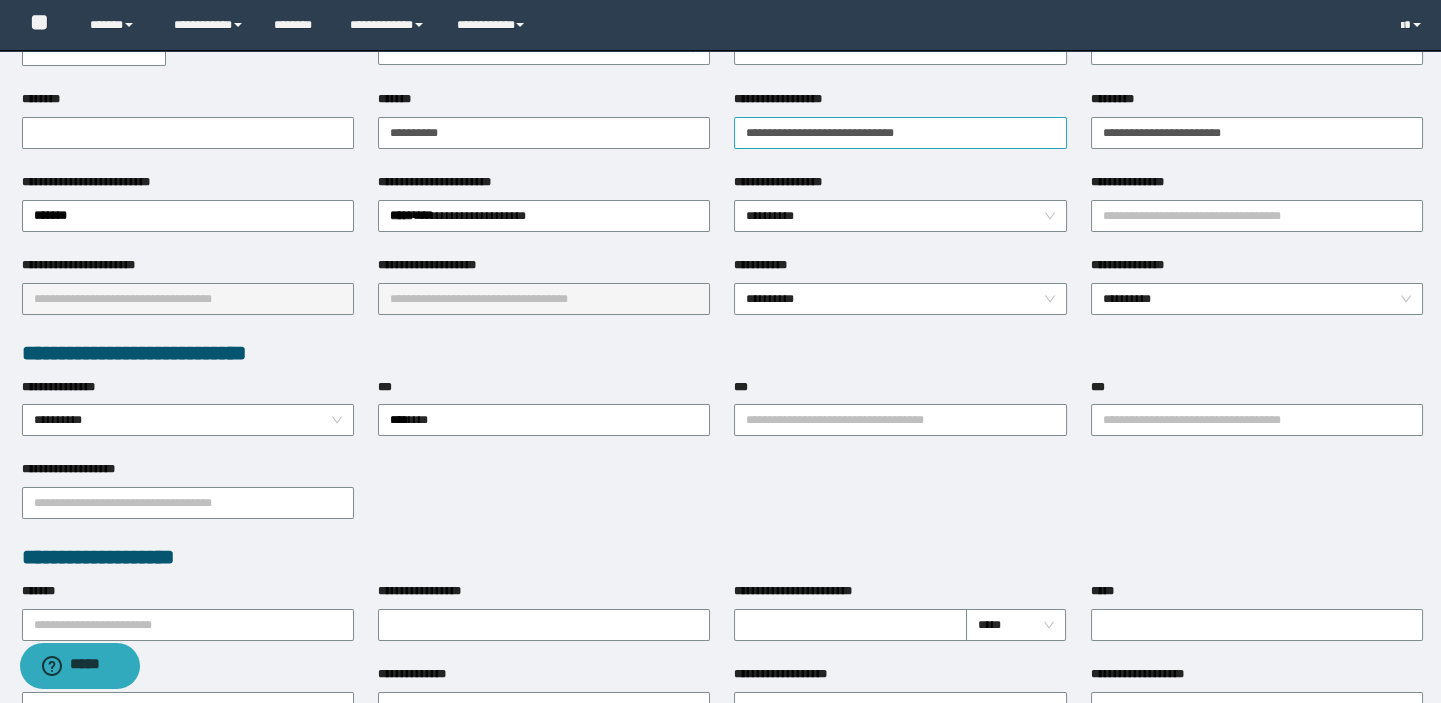 scroll, scrollTop: 272, scrollLeft: 0, axis: vertical 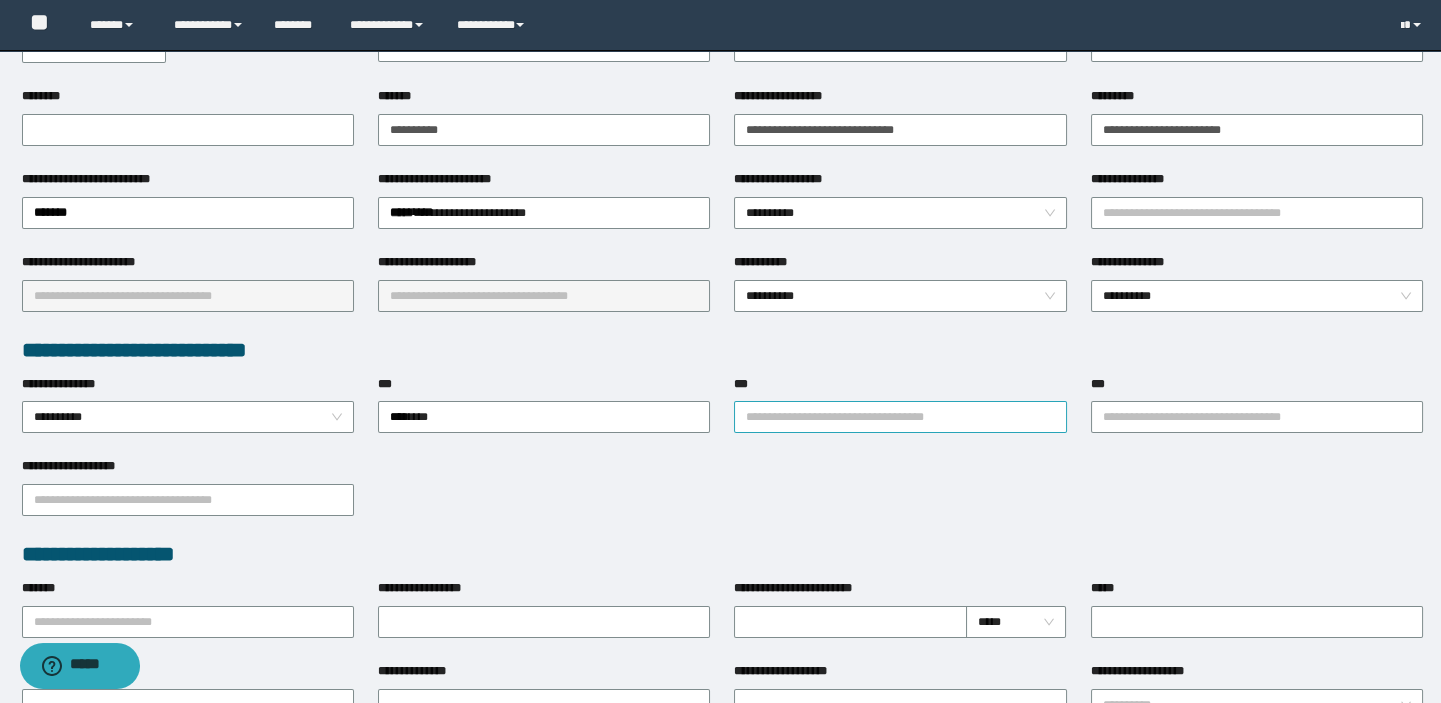 click on "***" at bounding box center (900, 417) 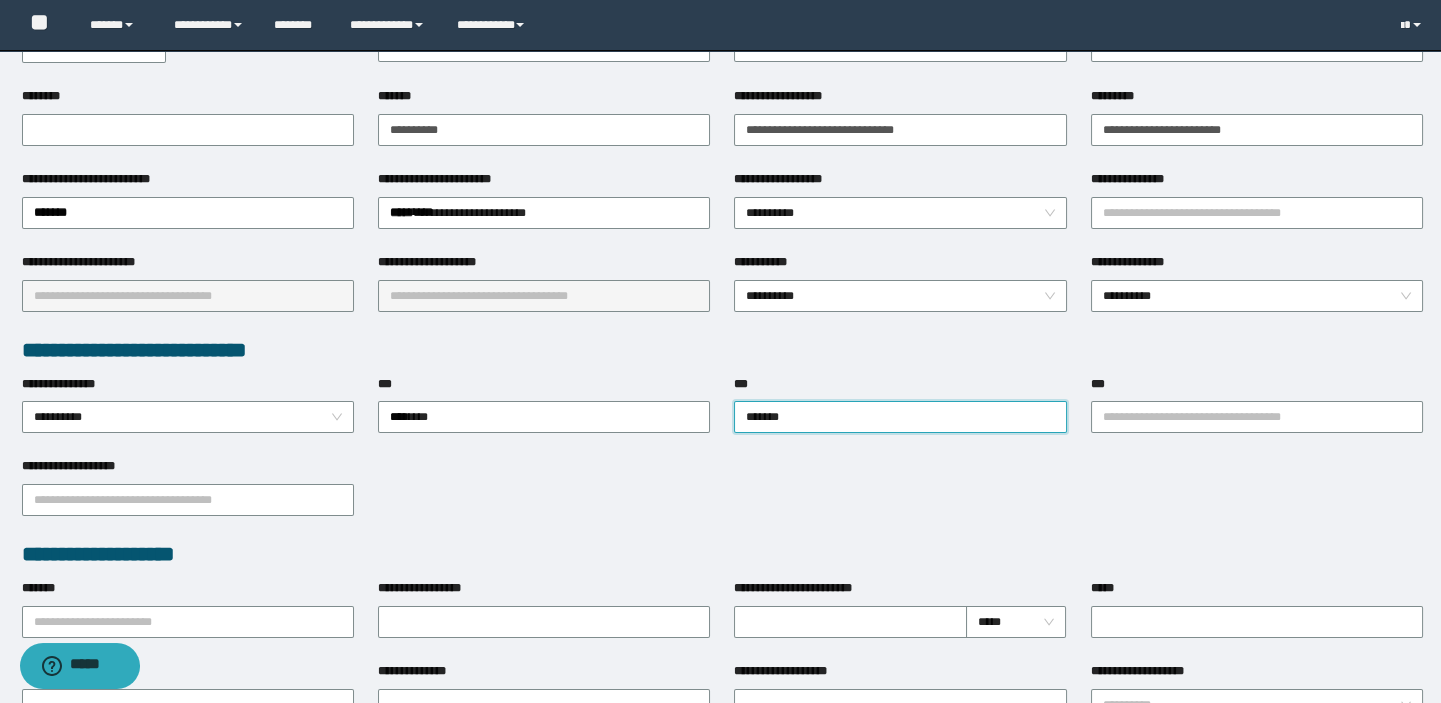 type on "********" 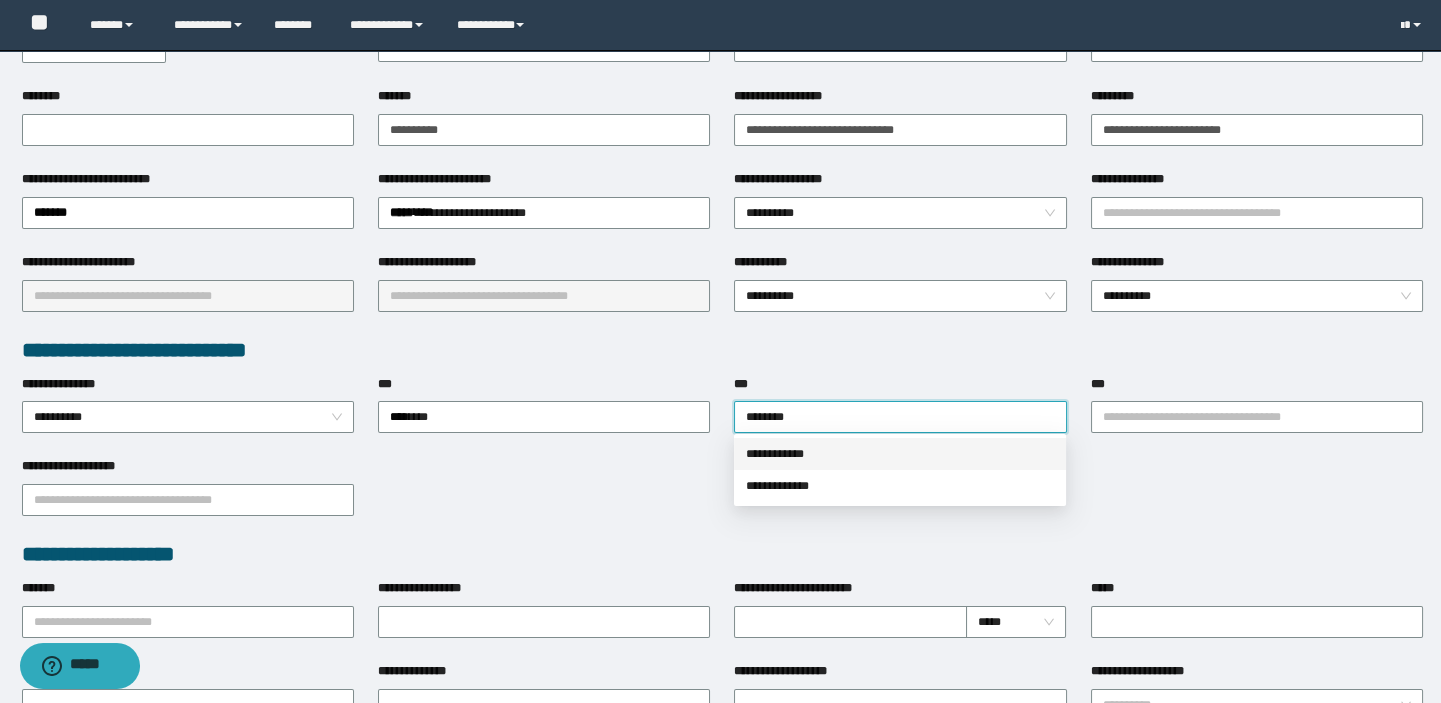 click on "**********" at bounding box center (900, 454) 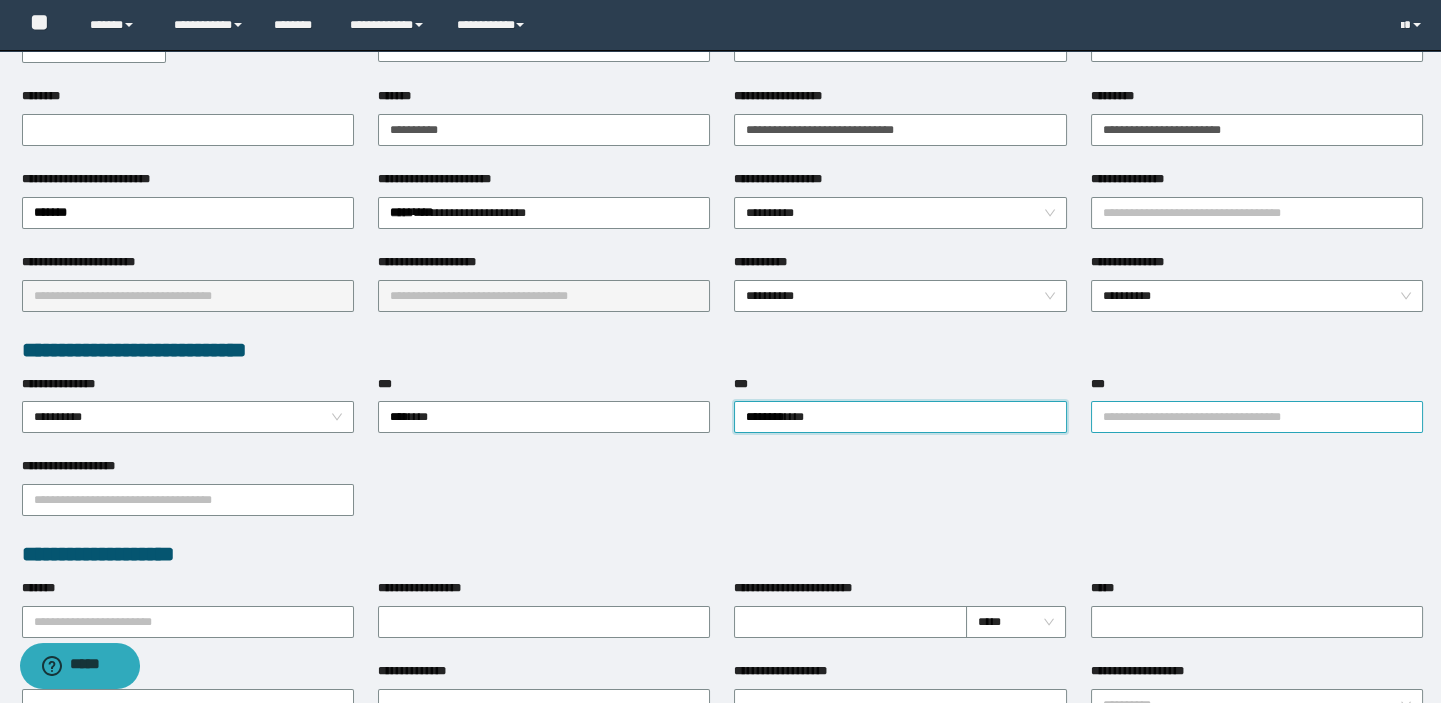 click on "***" at bounding box center (1257, 417) 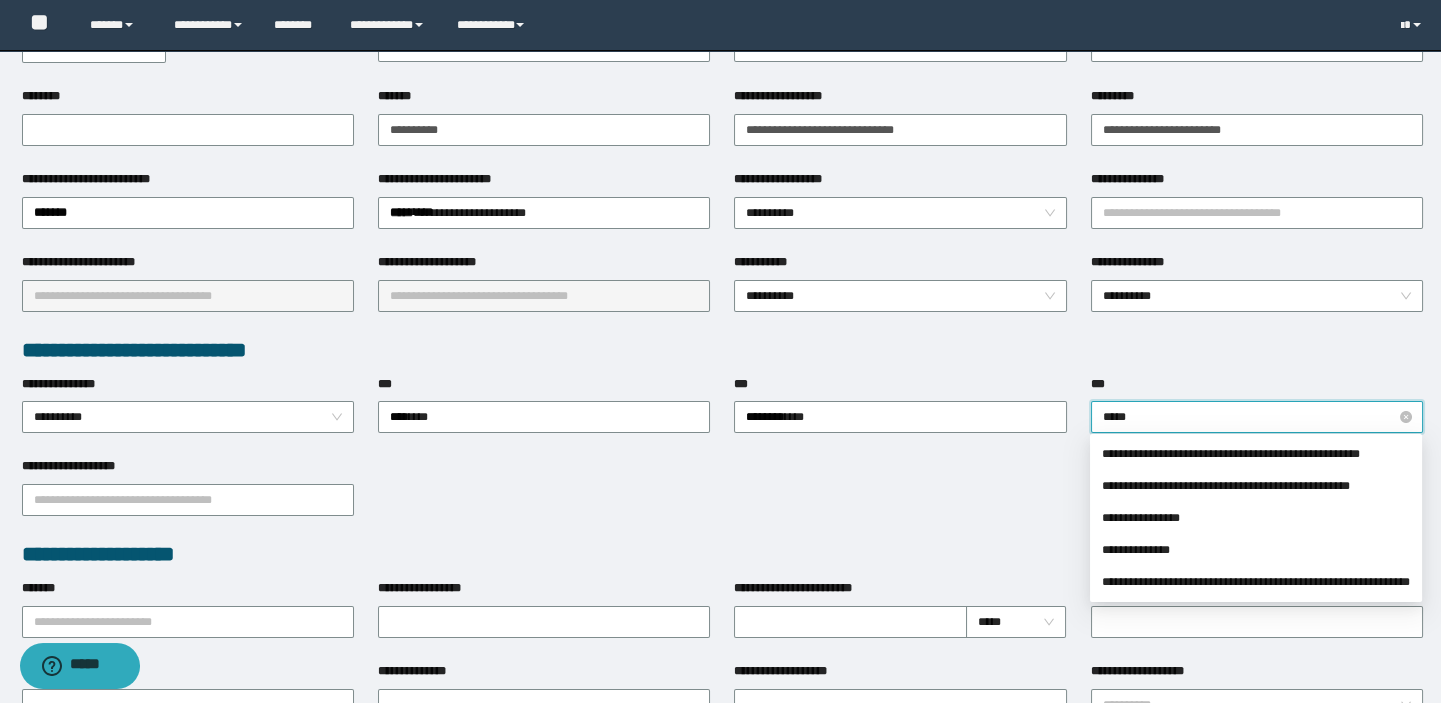 type on "******" 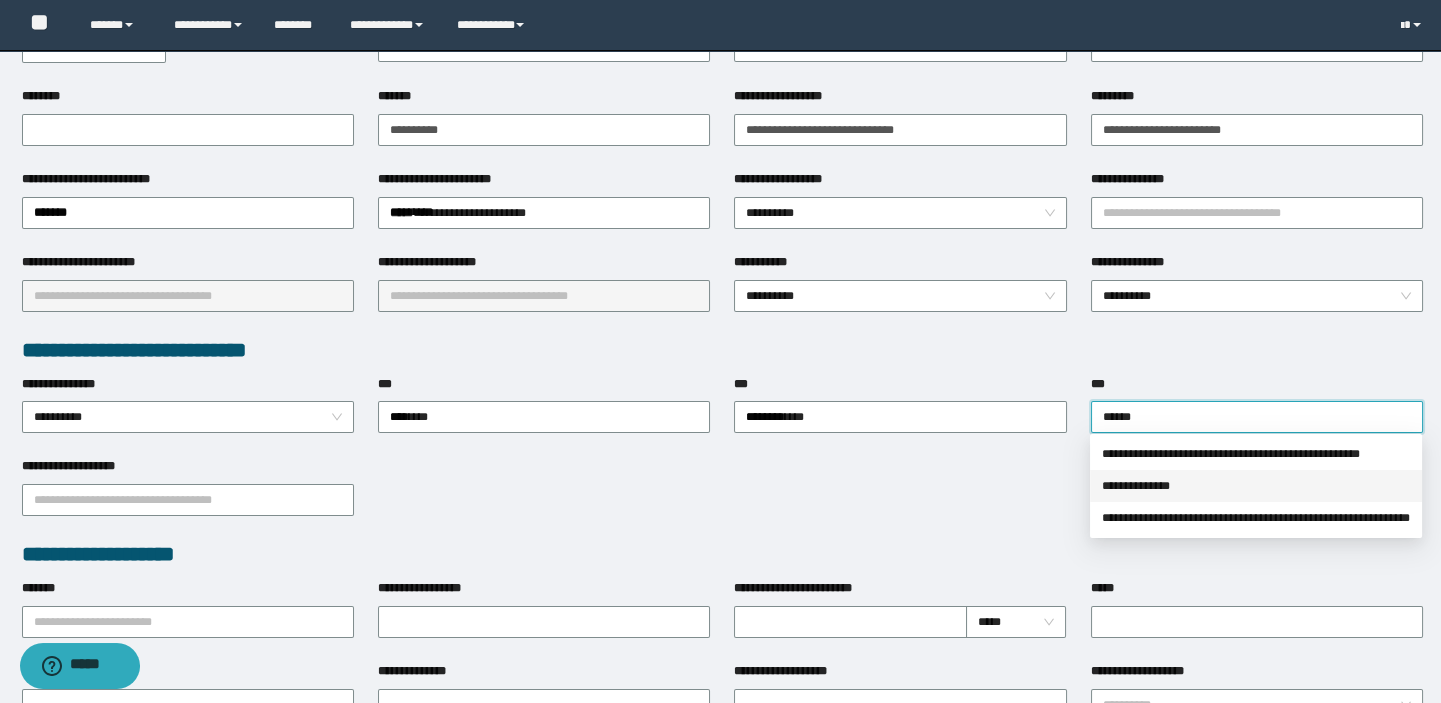 click on "**********" at bounding box center (1256, 486) 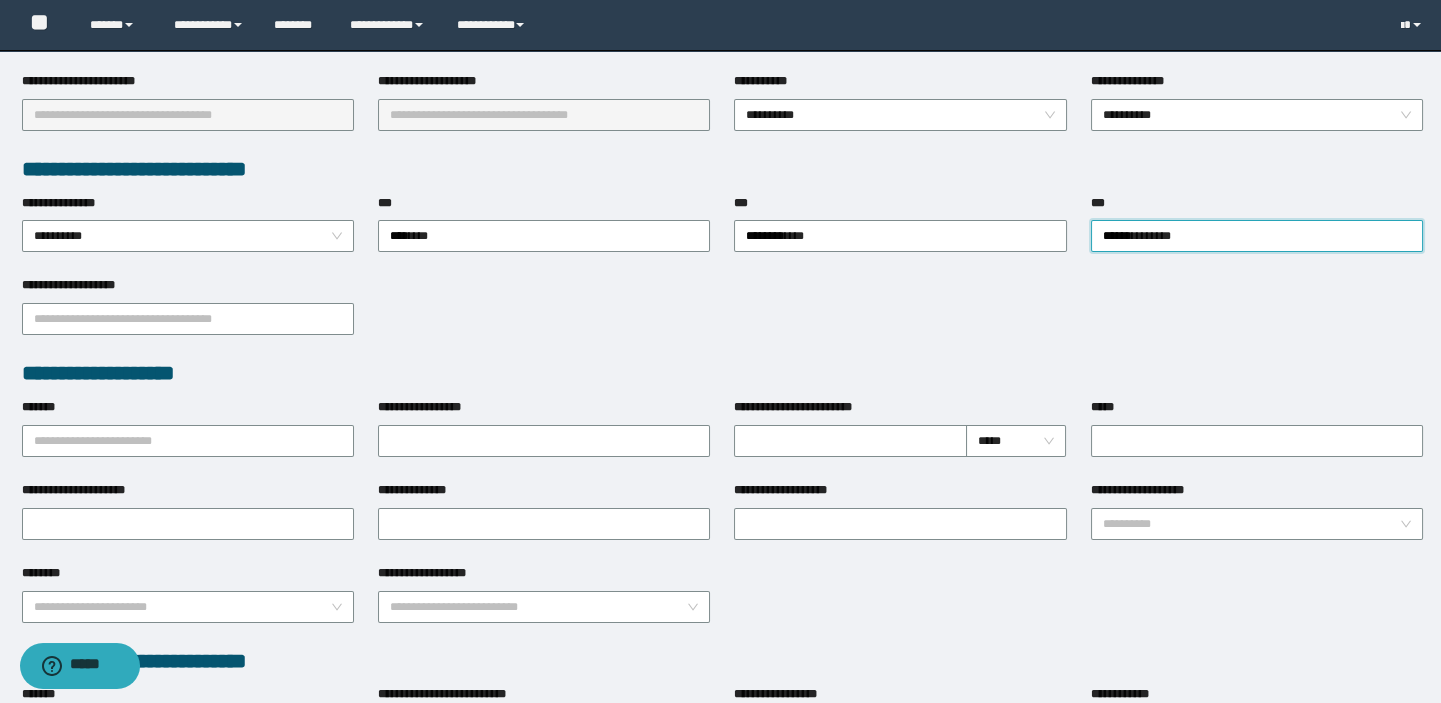 scroll, scrollTop: 454, scrollLeft: 0, axis: vertical 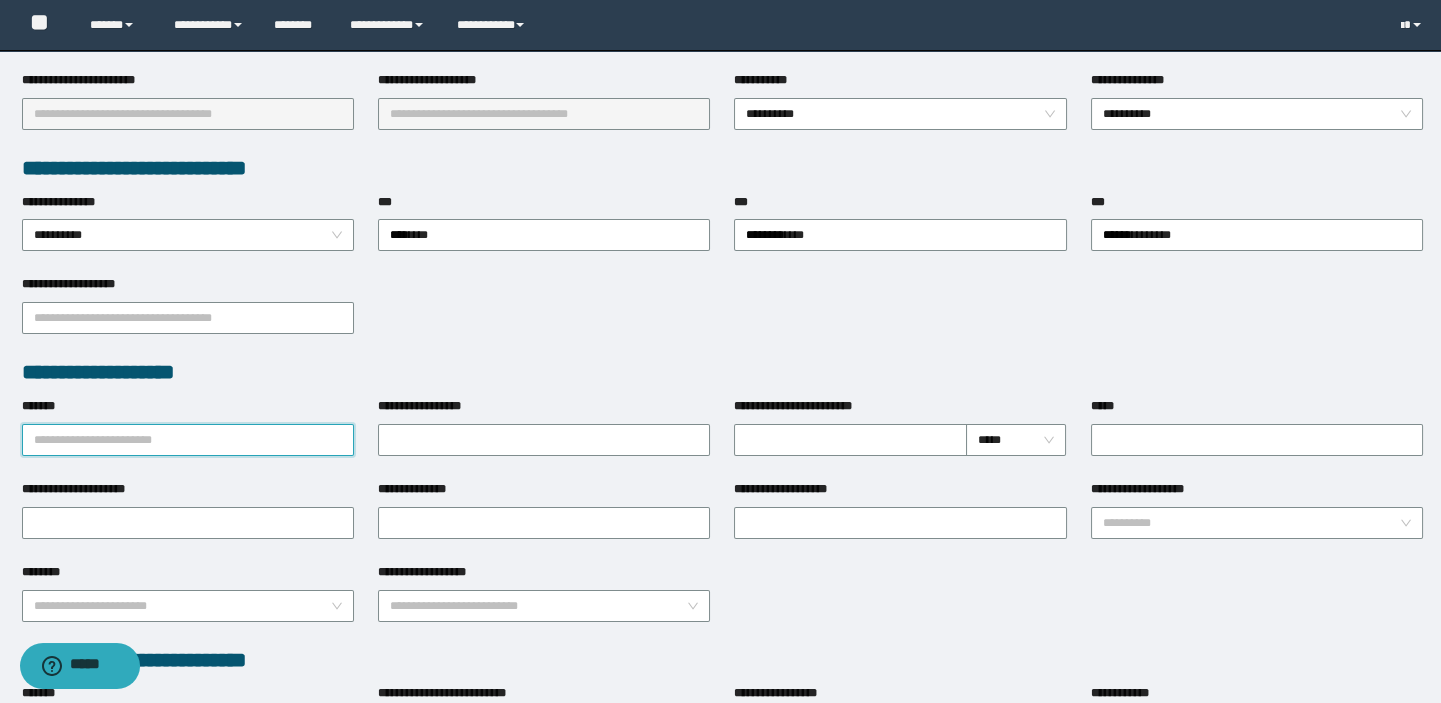 click on "*******" at bounding box center (188, 440) 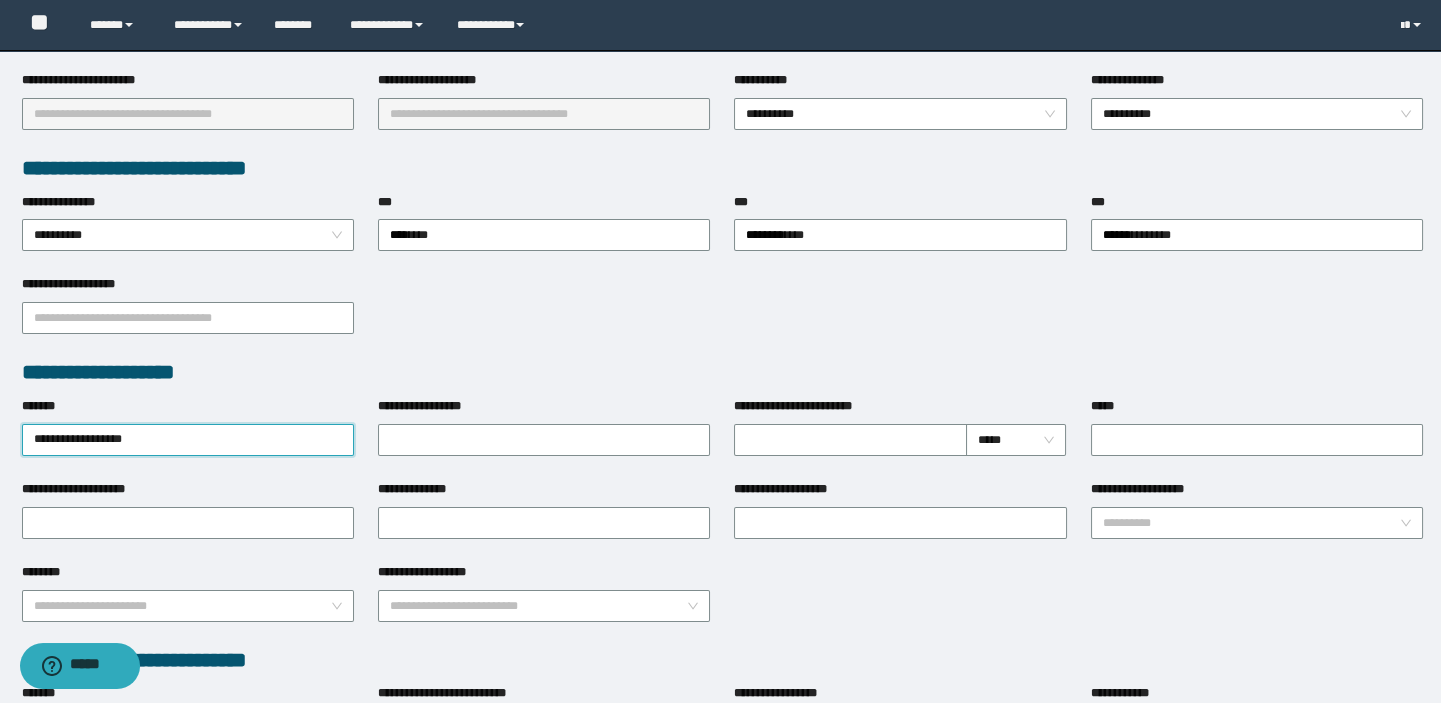 type on "**********" 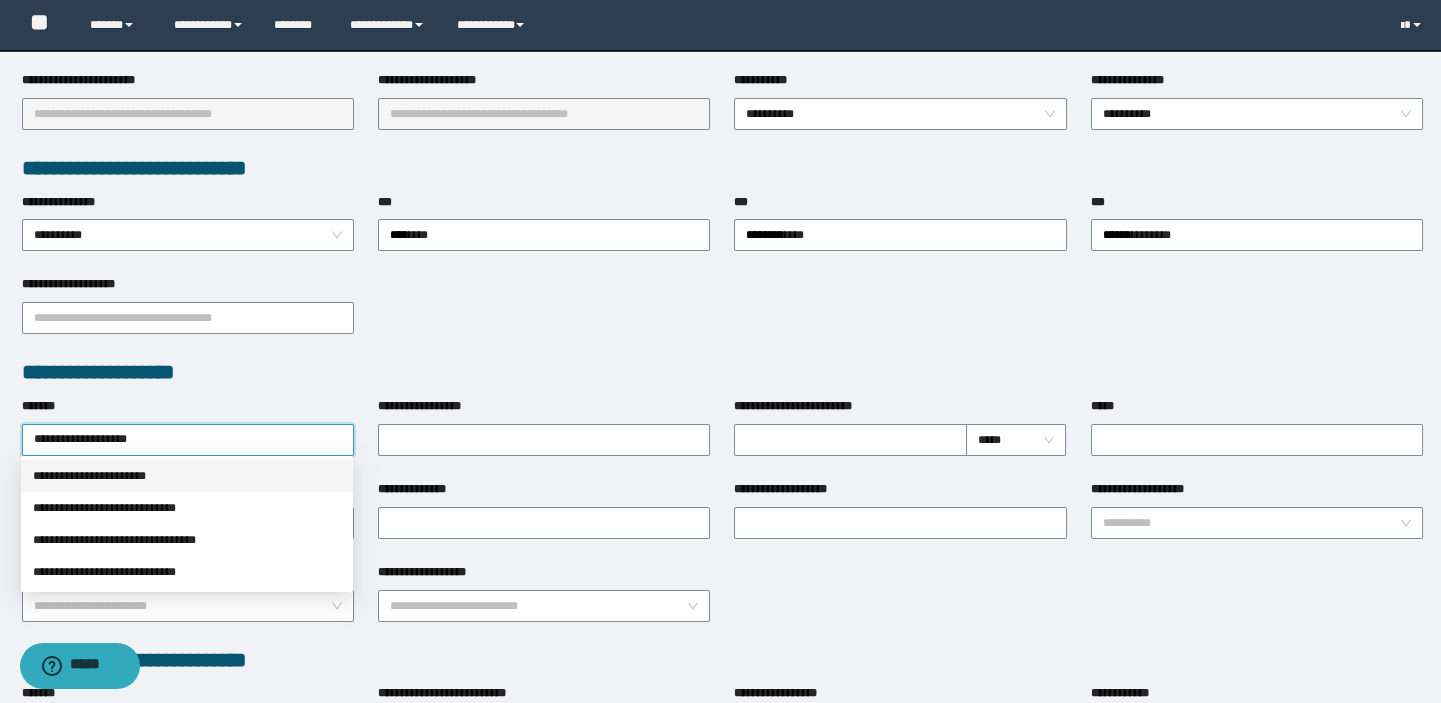click on "**********" at bounding box center (187, 476) 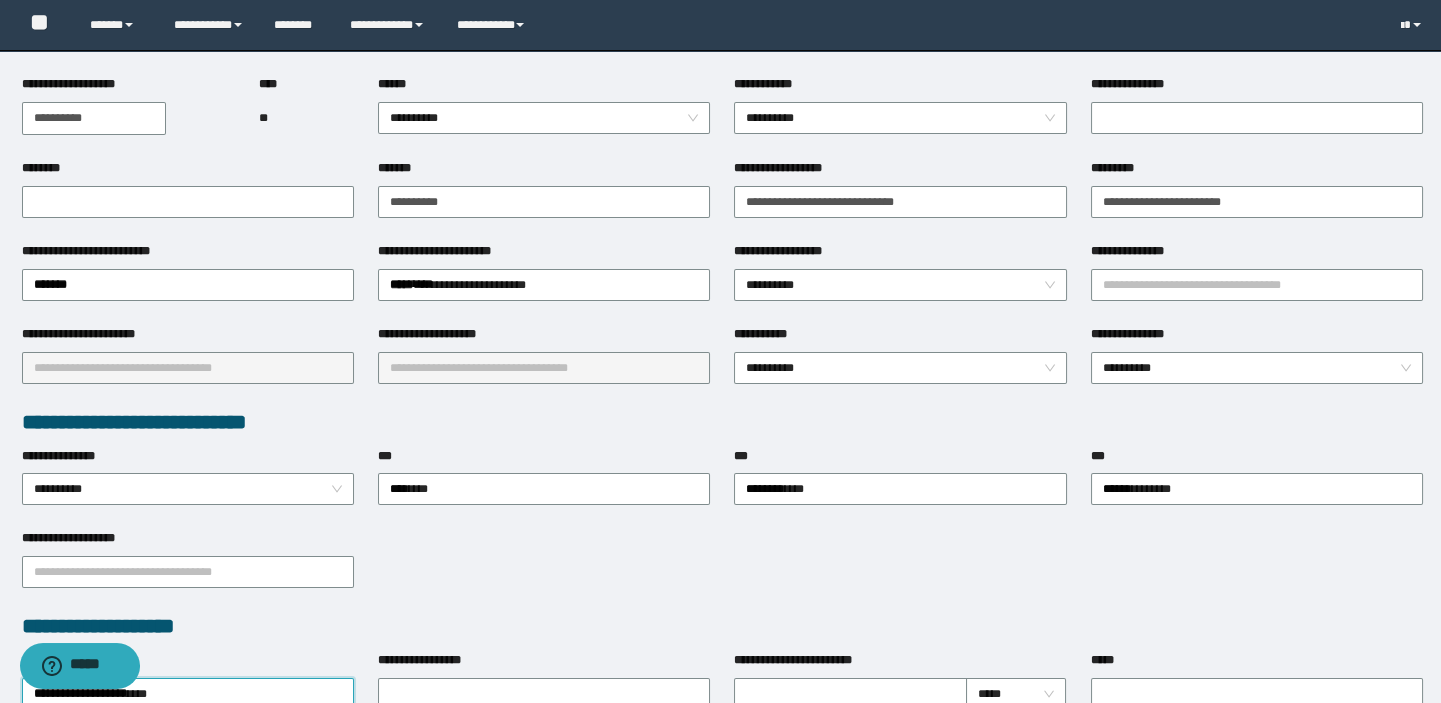 scroll, scrollTop: 0, scrollLeft: 0, axis: both 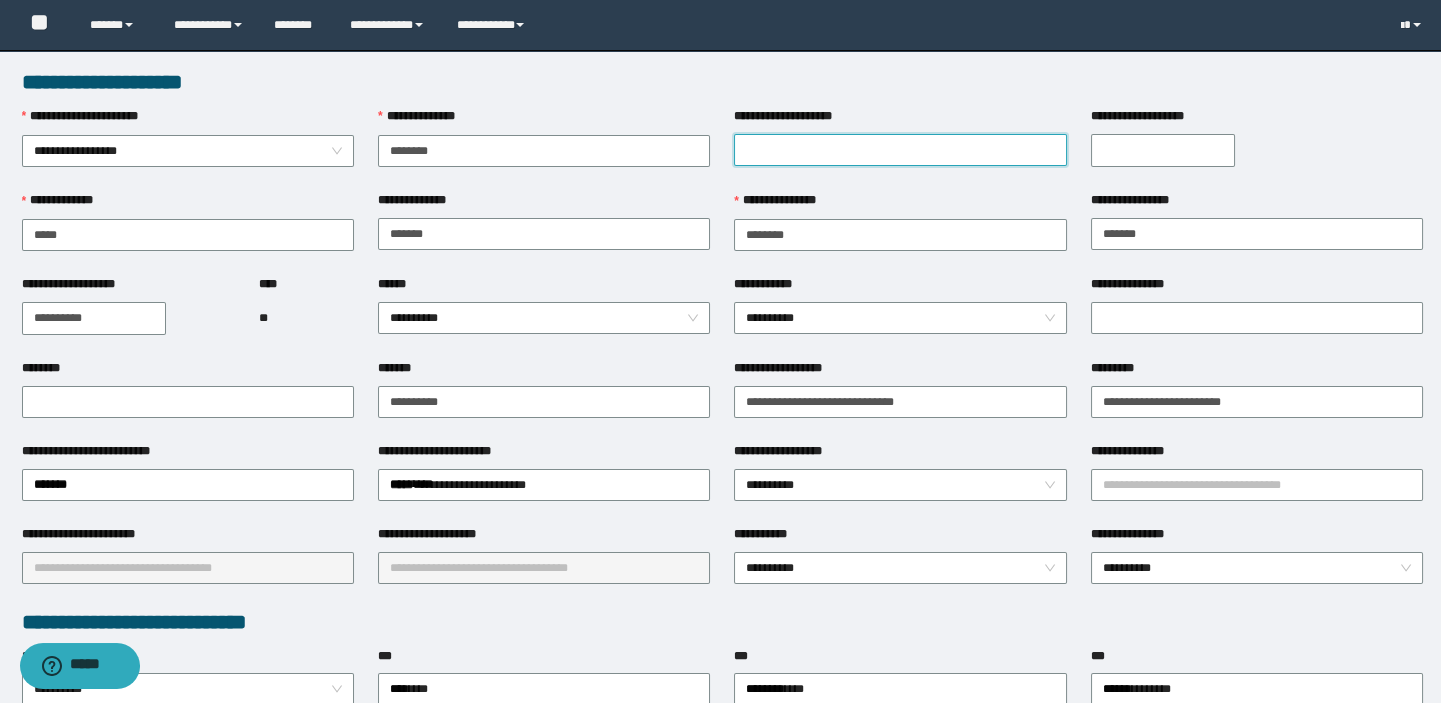 click on "**********" at bounding box center [900, 150] 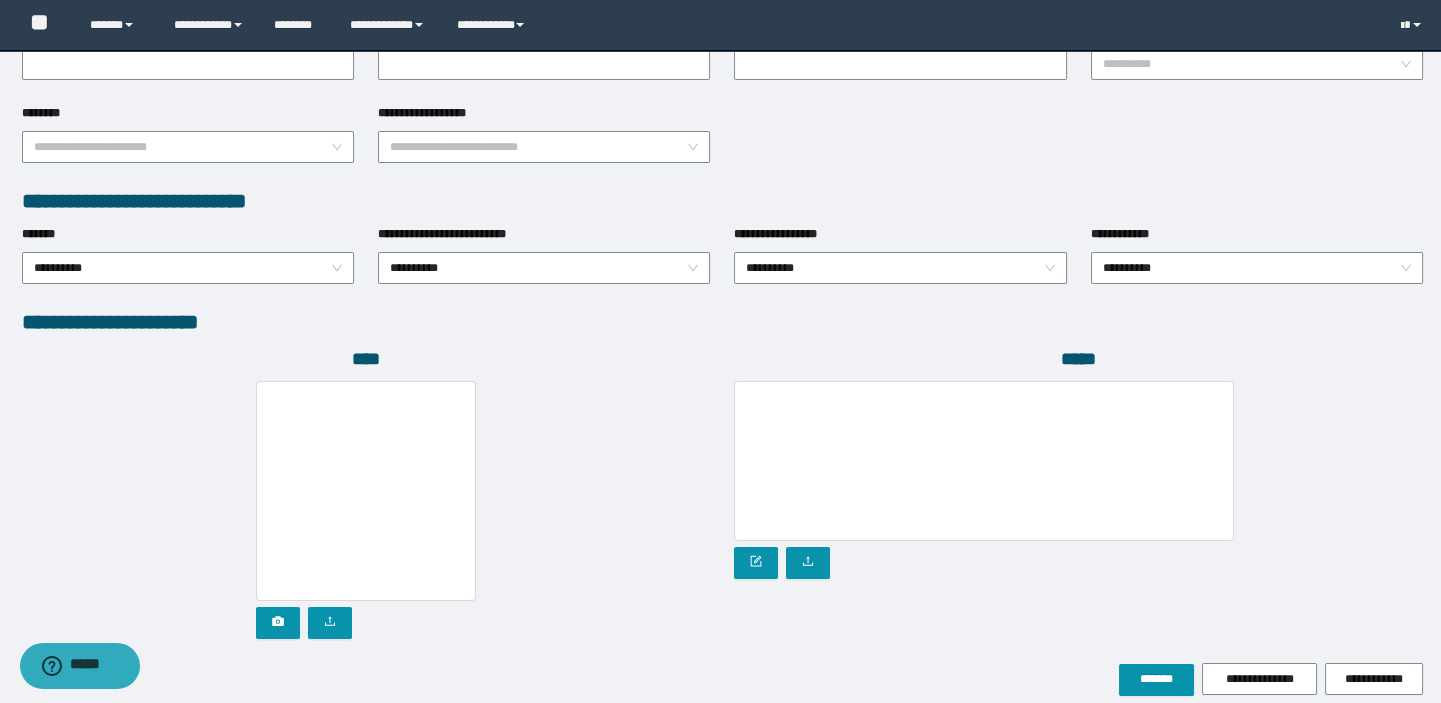 scroll, scrollTop: 999, scrollLeft: 0, axis: vertical 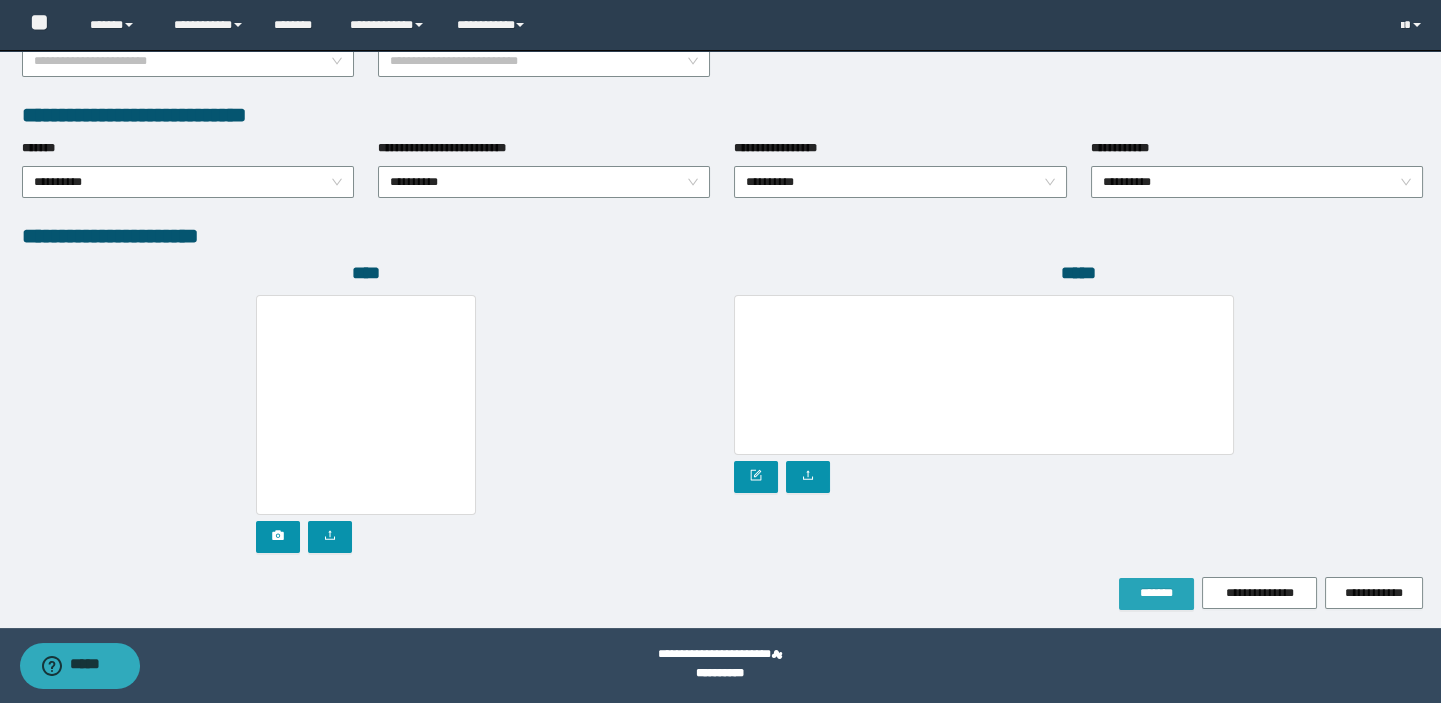 click on "*******" at bounding box center (1156, 593) 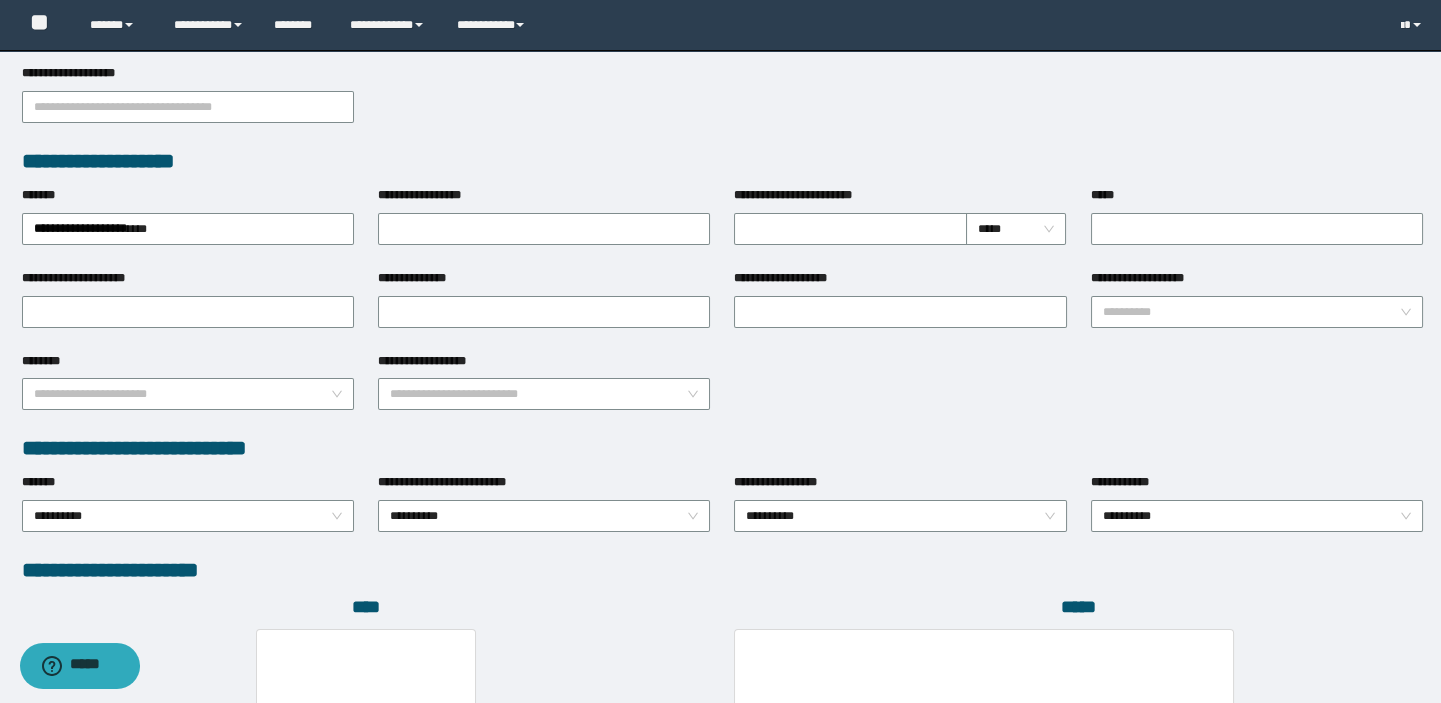 scroll, scrollTop: 688, scrollLeft: 0, axis: vertical 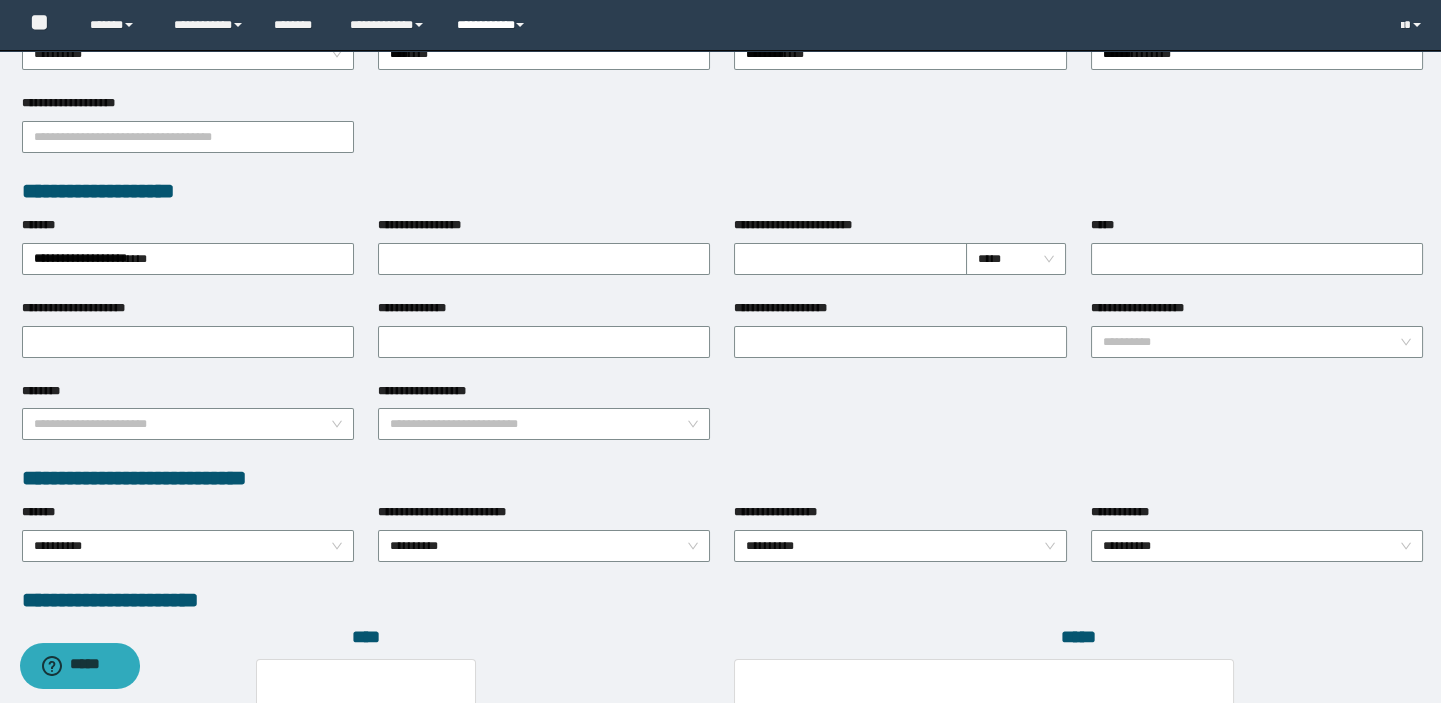 click on "**********" at bounding box center [493, 25] 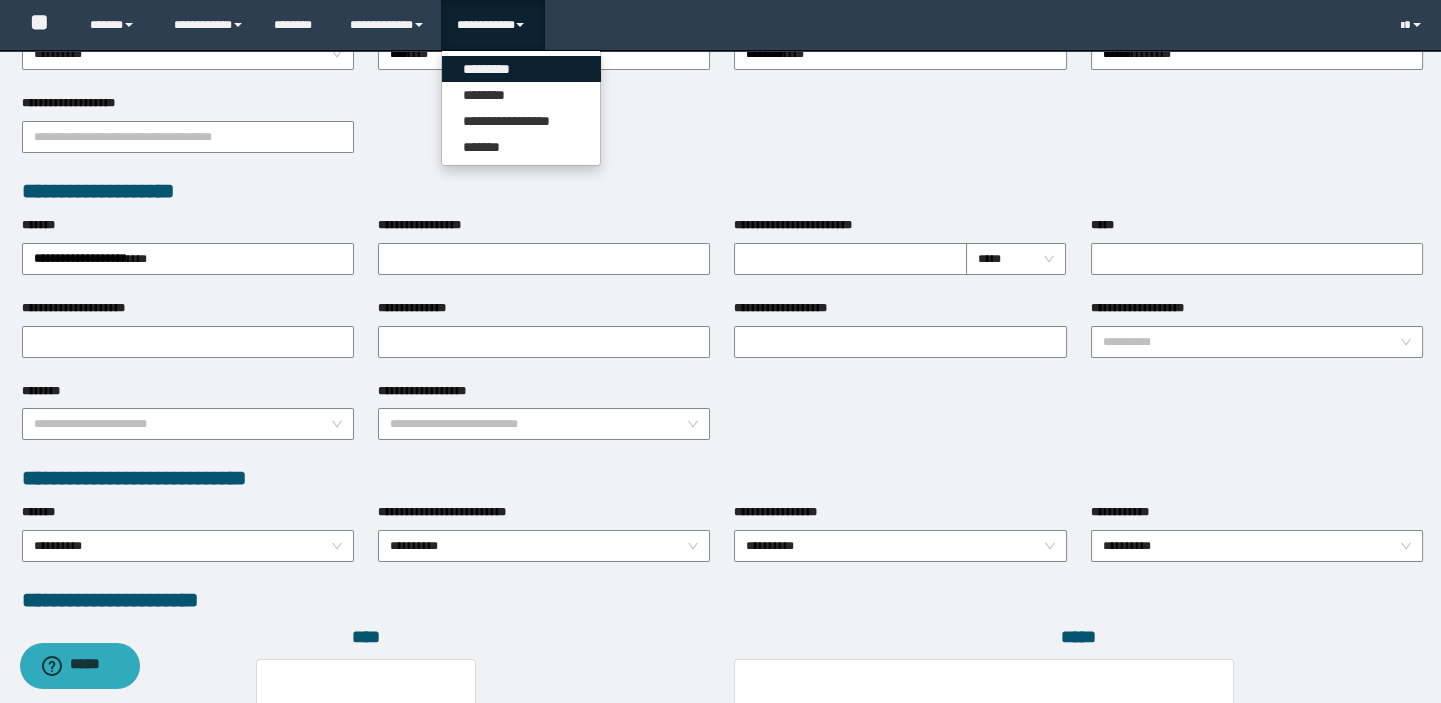 click on "*********" at bounding box center (521, 69) 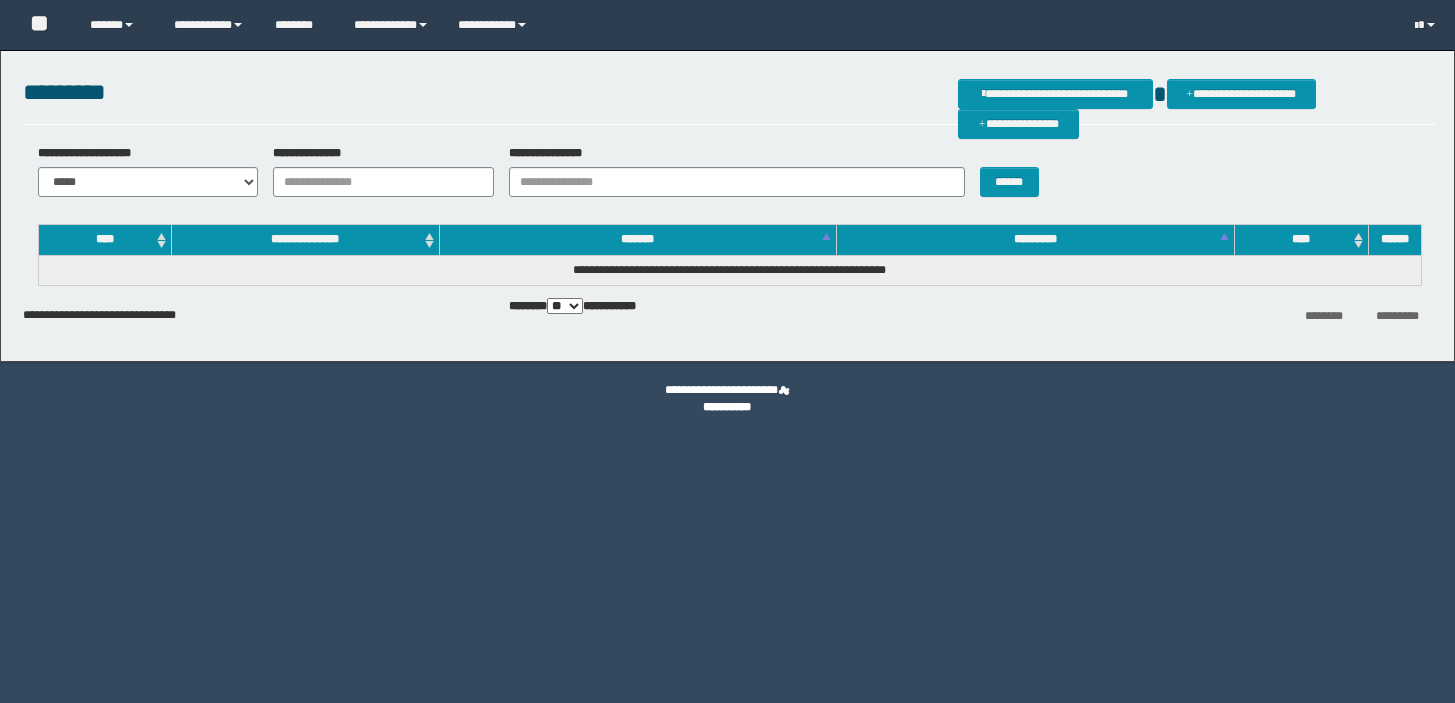 scroll, scrollTop: 0, scrollLeft: 0, axis: both 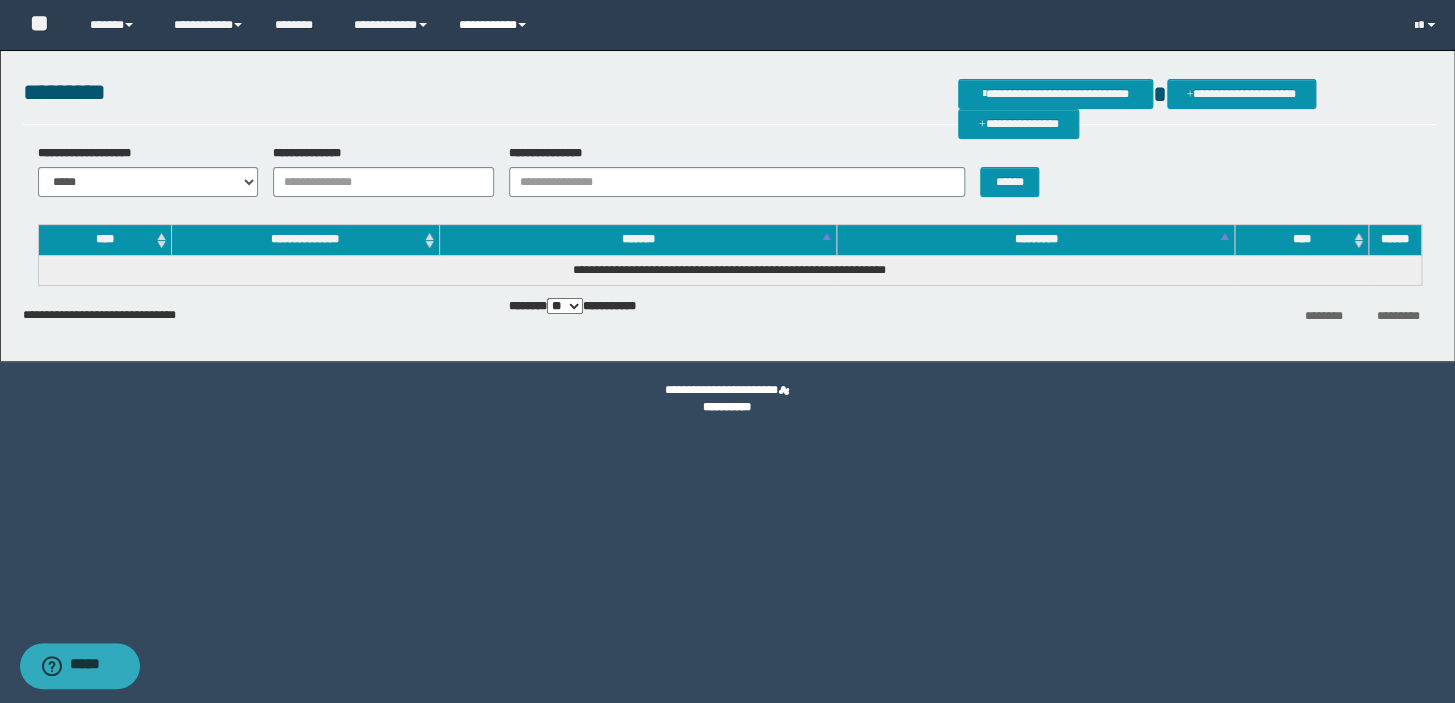 click on "**********" at bounding box center (494, 25) 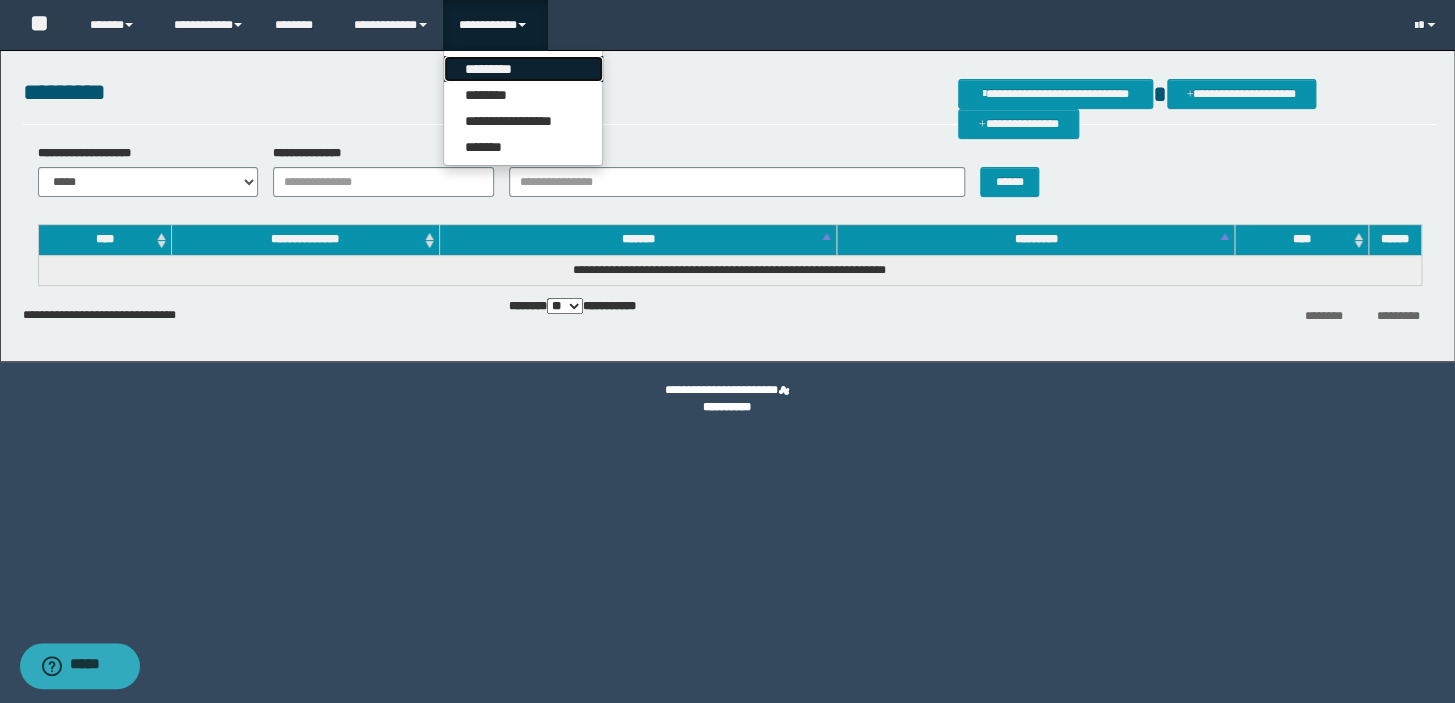 click on "*********" at bounding box center [523, 69] 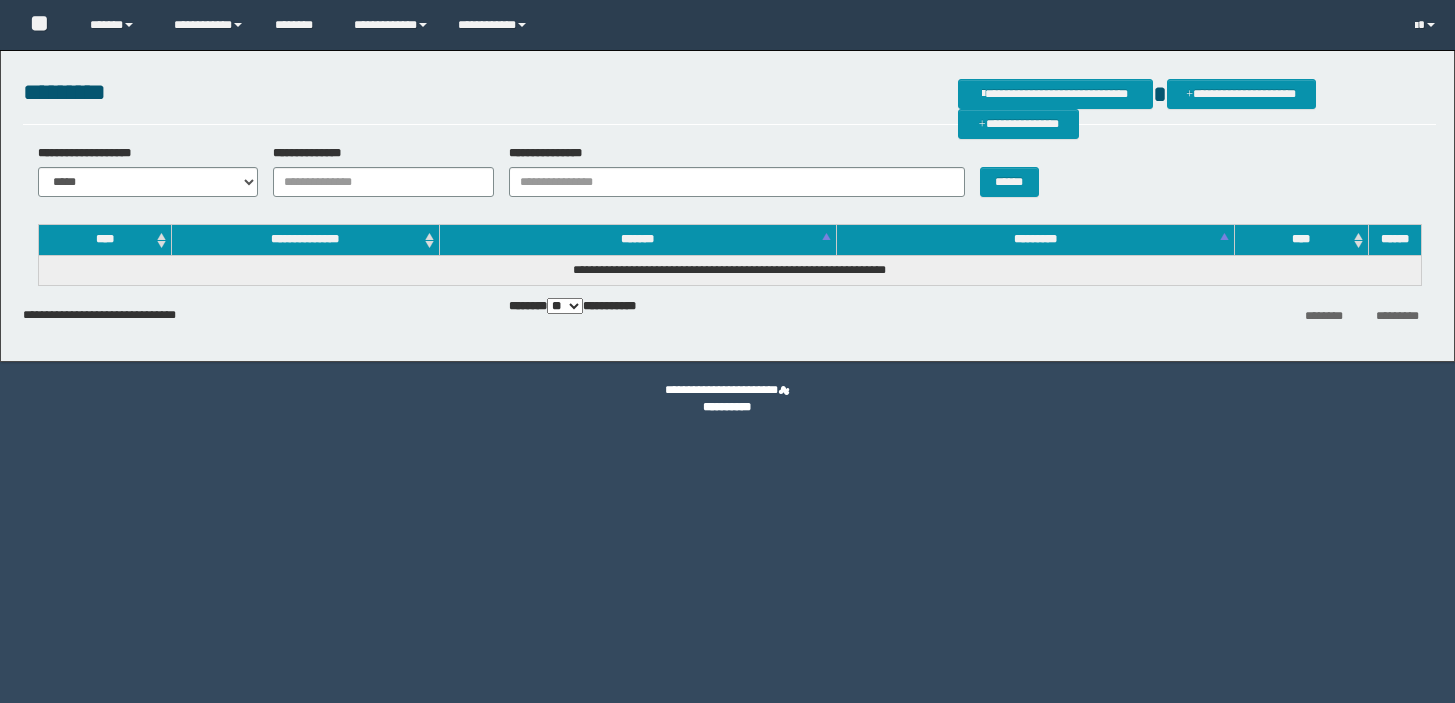 scroll, scrollTop: 0, scrollLeft: 0, axis: both 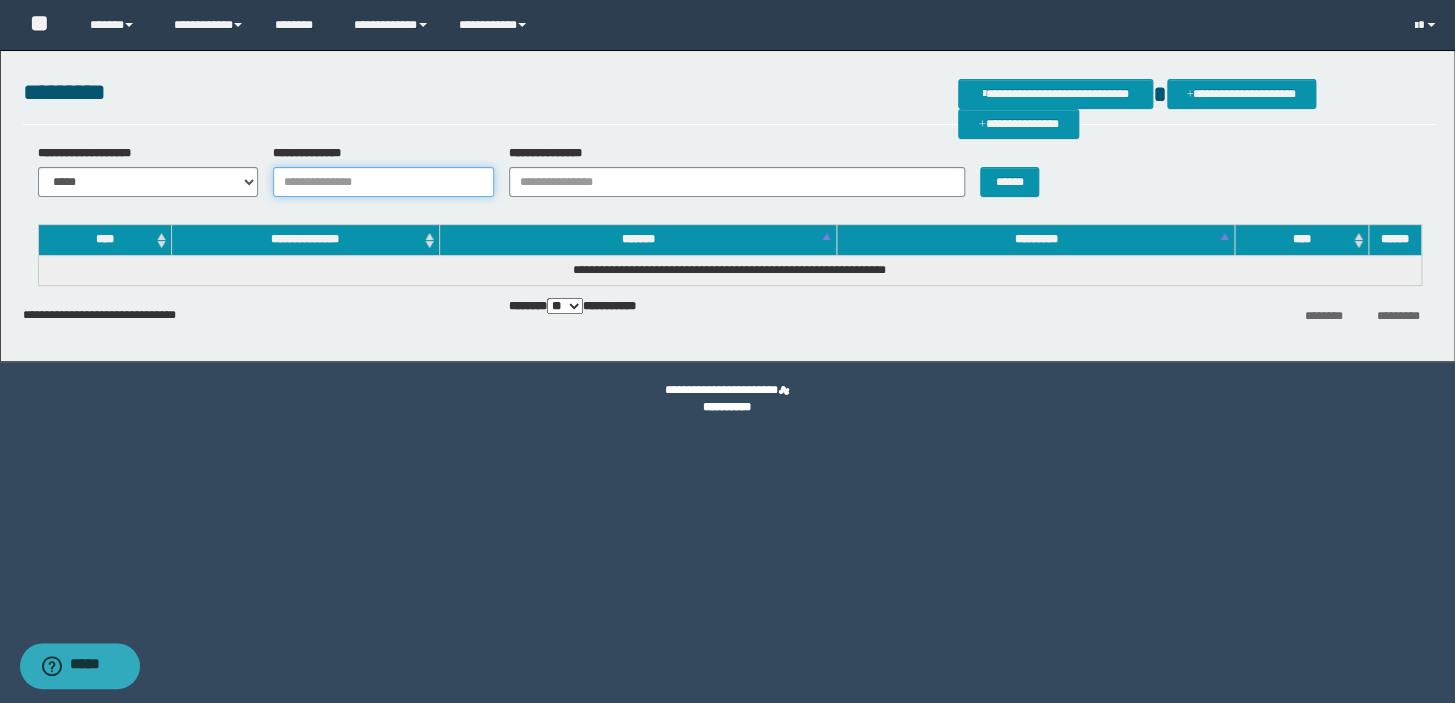 click on "**********" at bounding box center (383, 182) 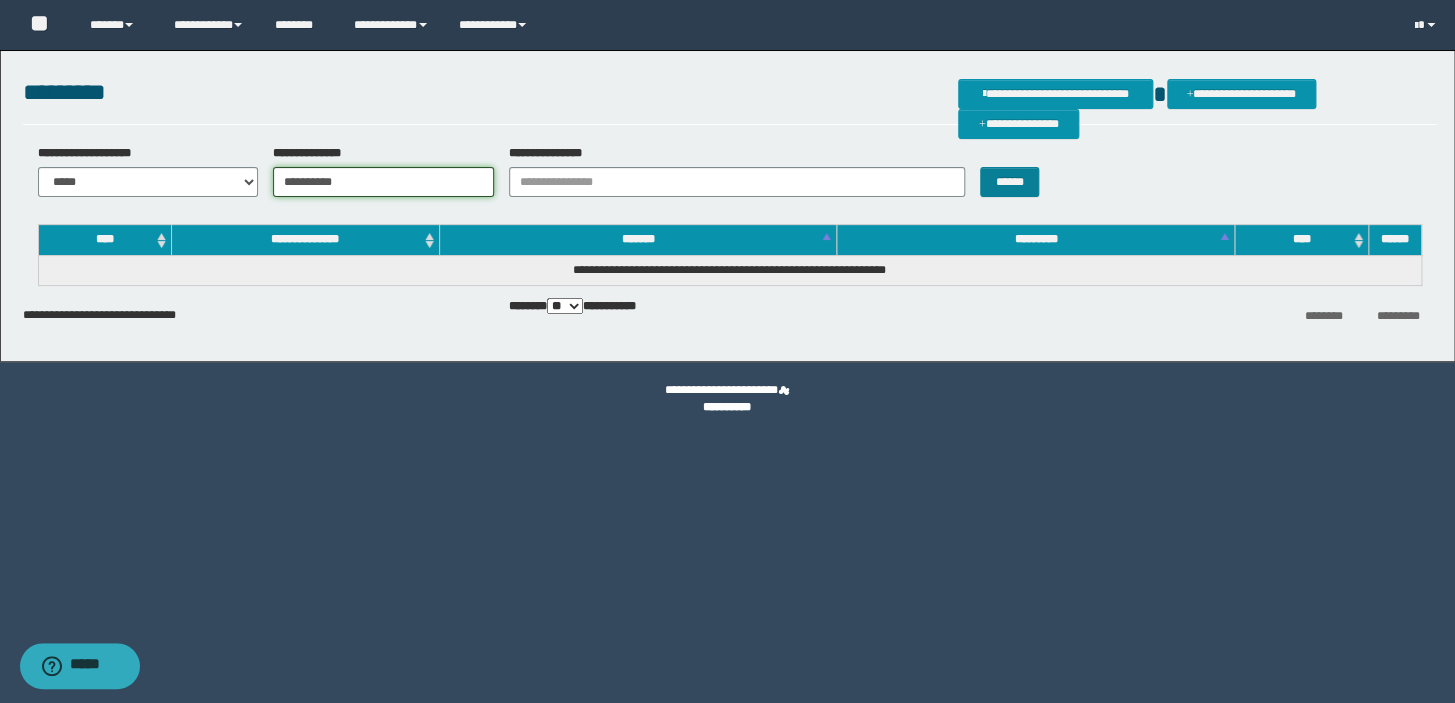 type on "**********" 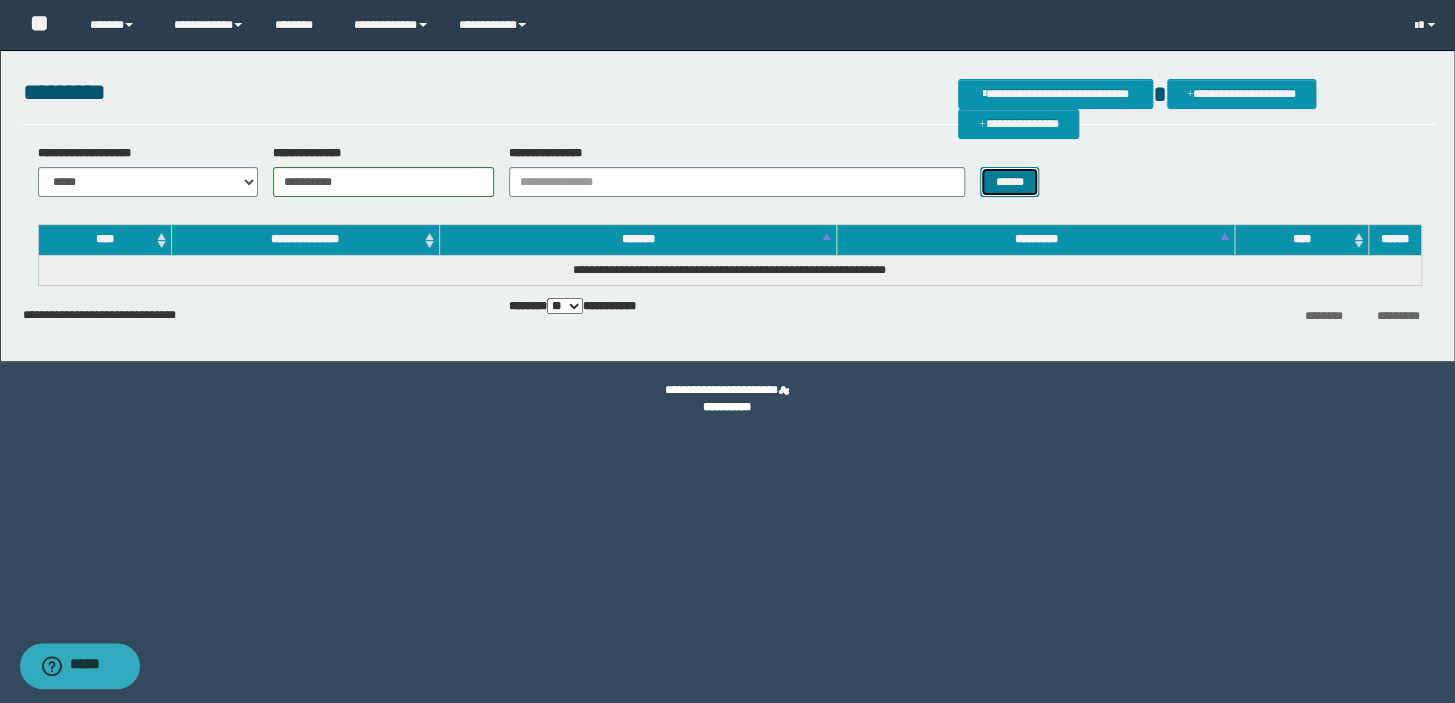 click on "******" at bounding box center (1009, 182) 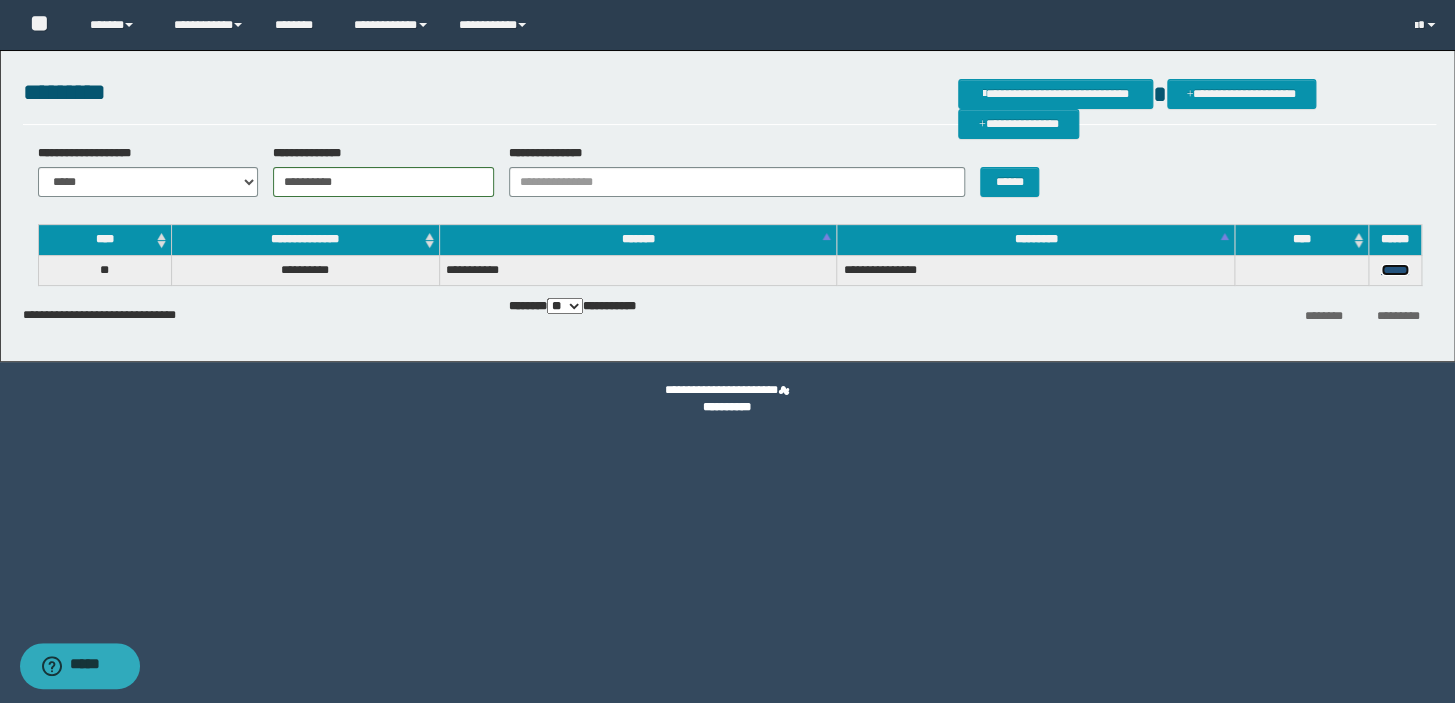 click on "******" at bounding box center (1395, 270) 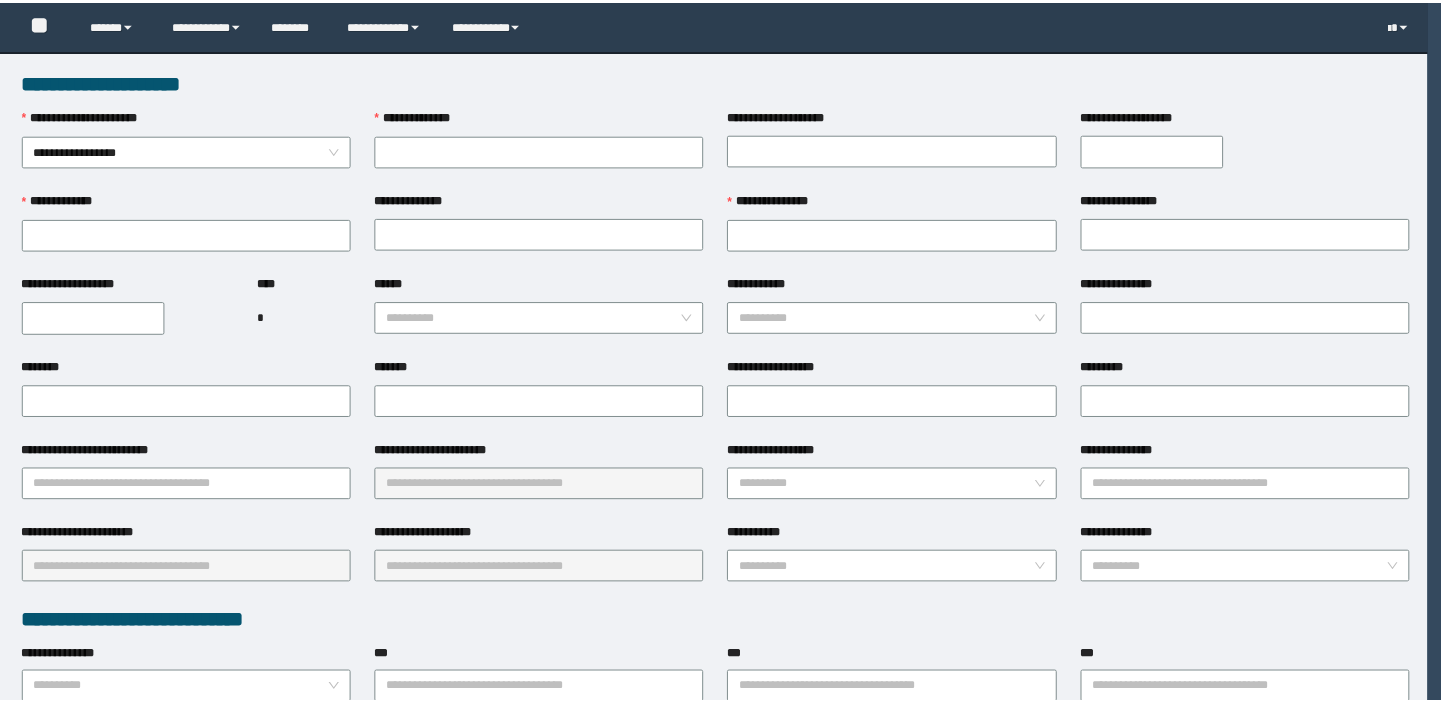 scroll, scrollTop: 0, scrollLeft: 0, axis: both 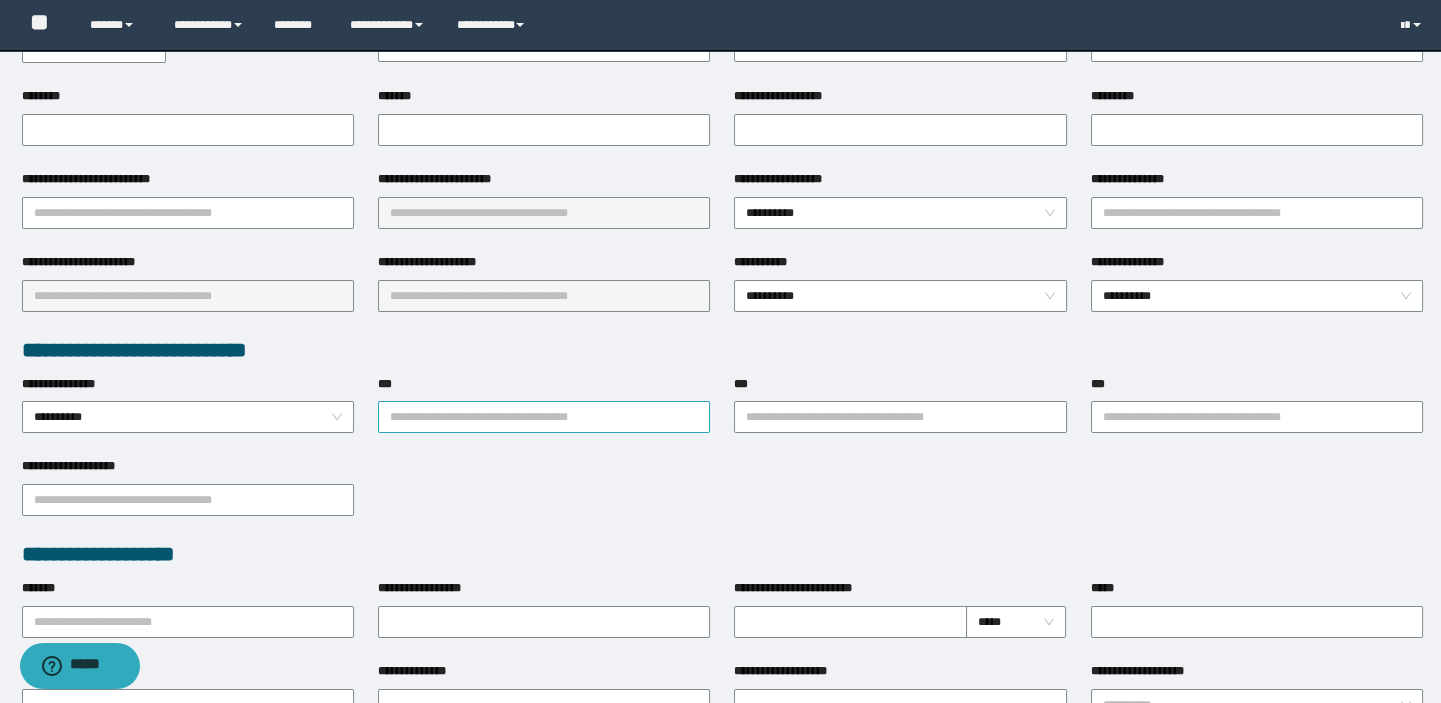 click on "***" at bounding box center (544, 417) 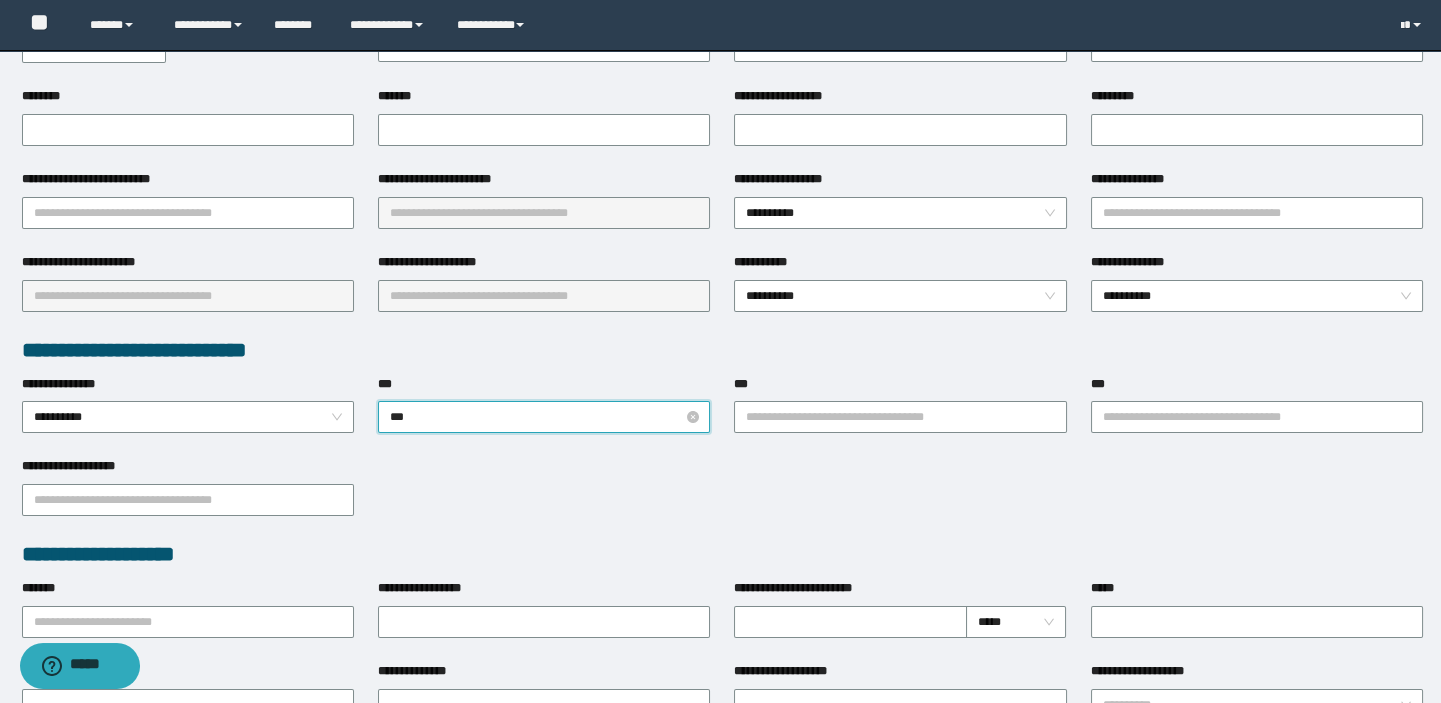 type on "****" 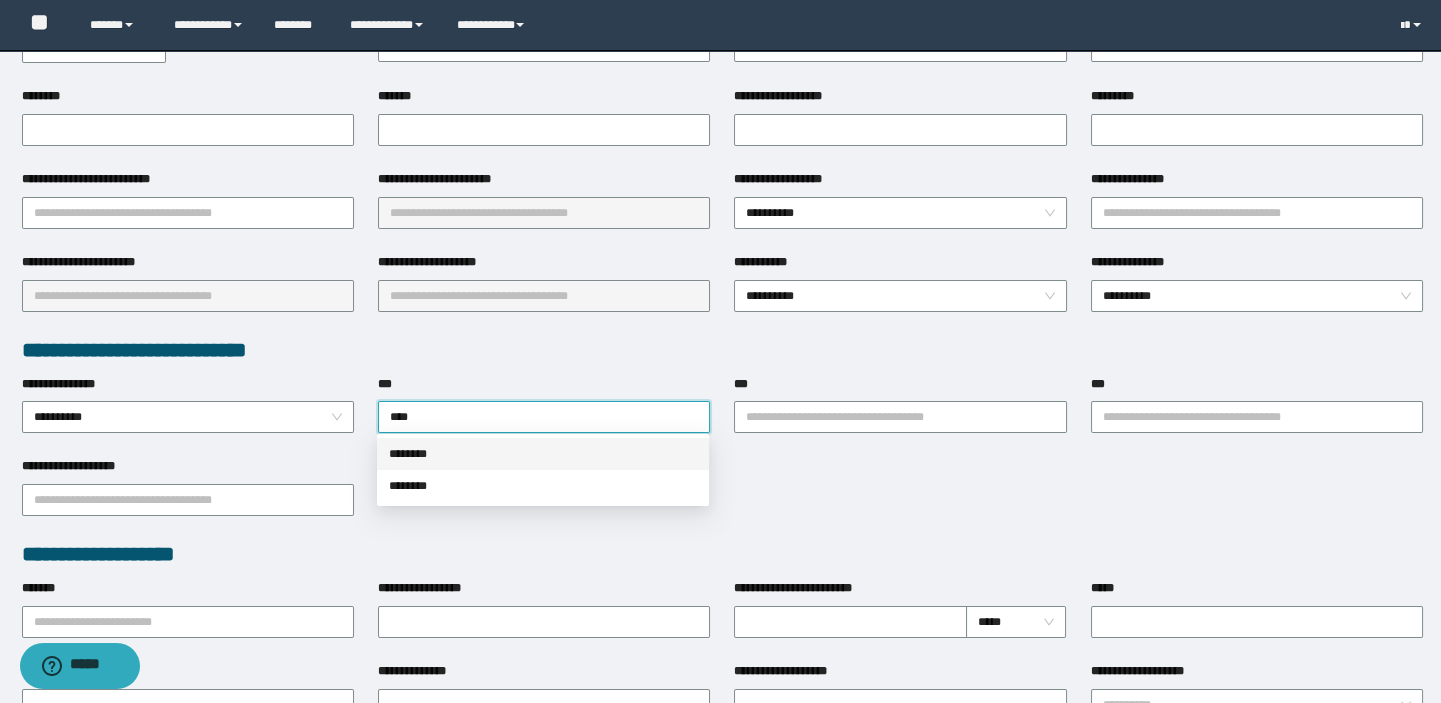click on "********" at bounding box center [543, 454] 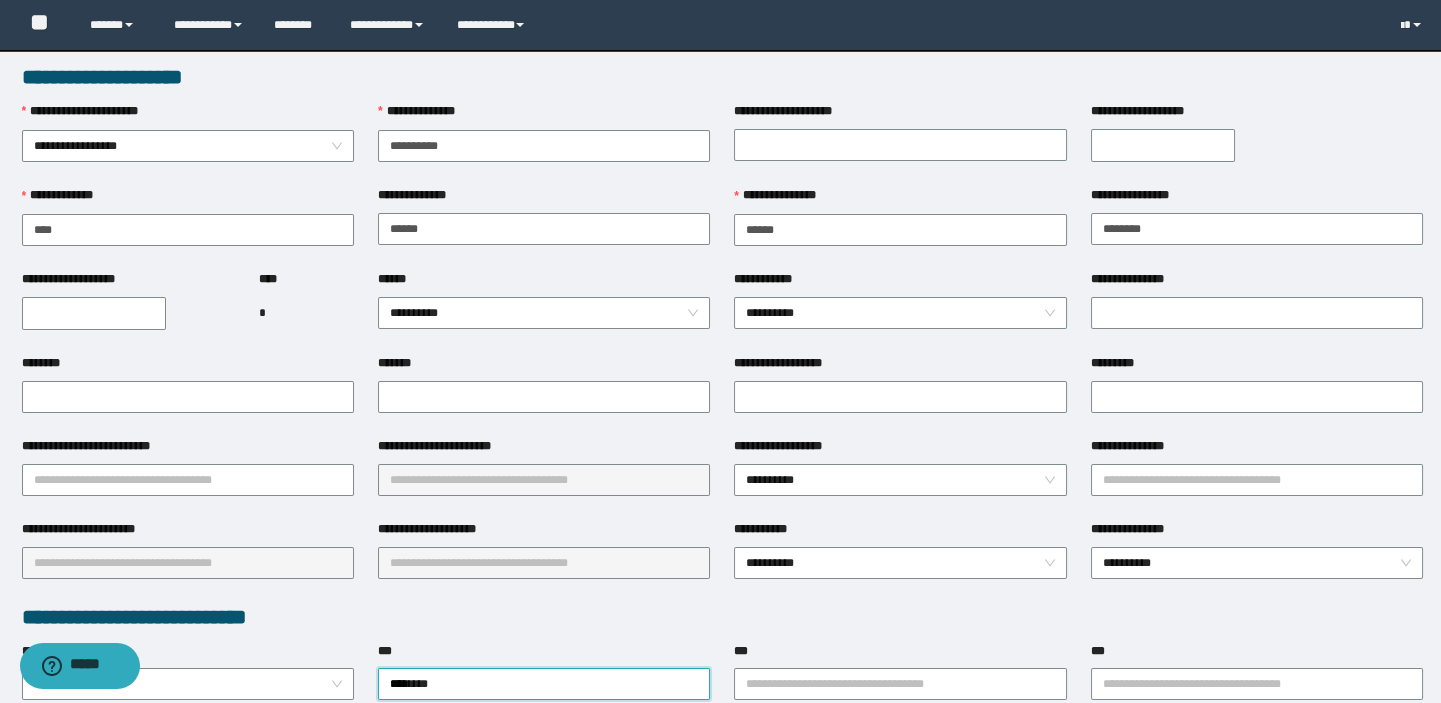 scroll, scrollTop: 0, scrollLeft: 0, axis: both 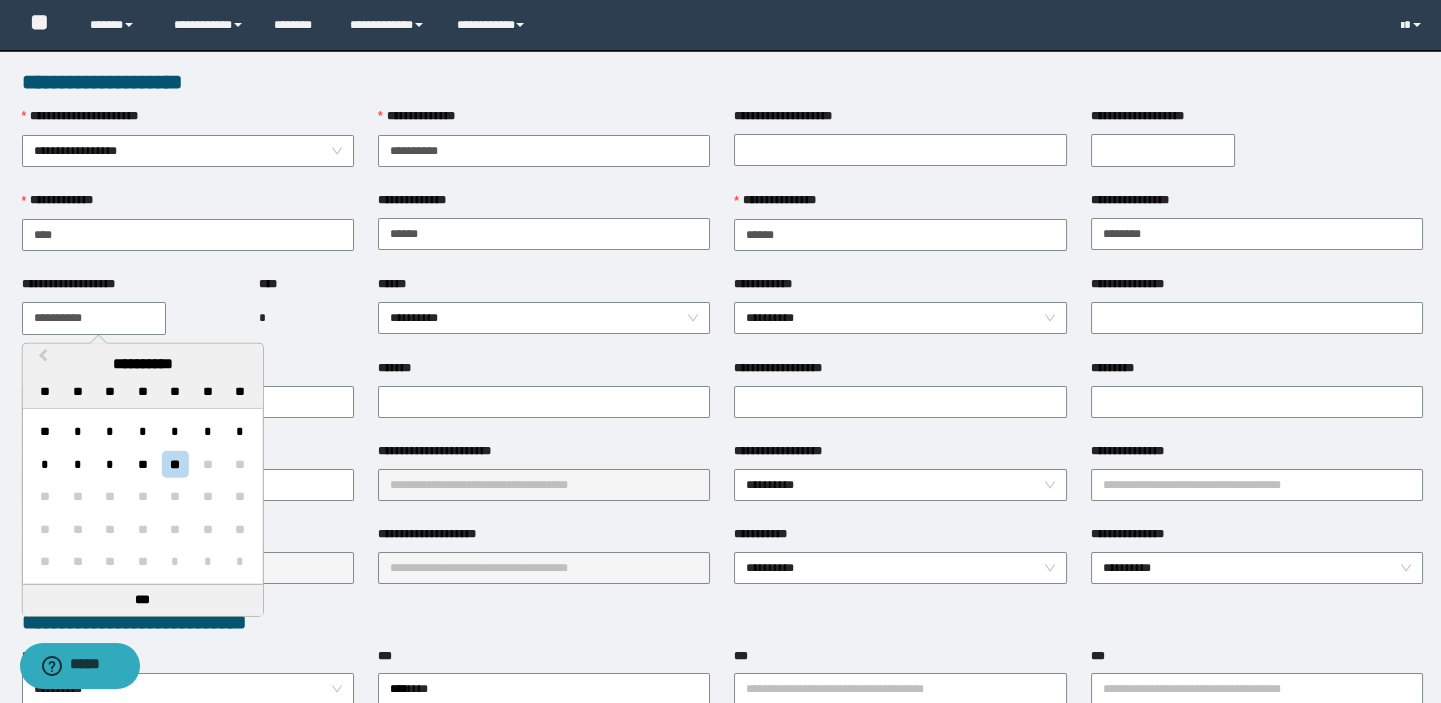 click on "**********" at bounding box center [94, 318] 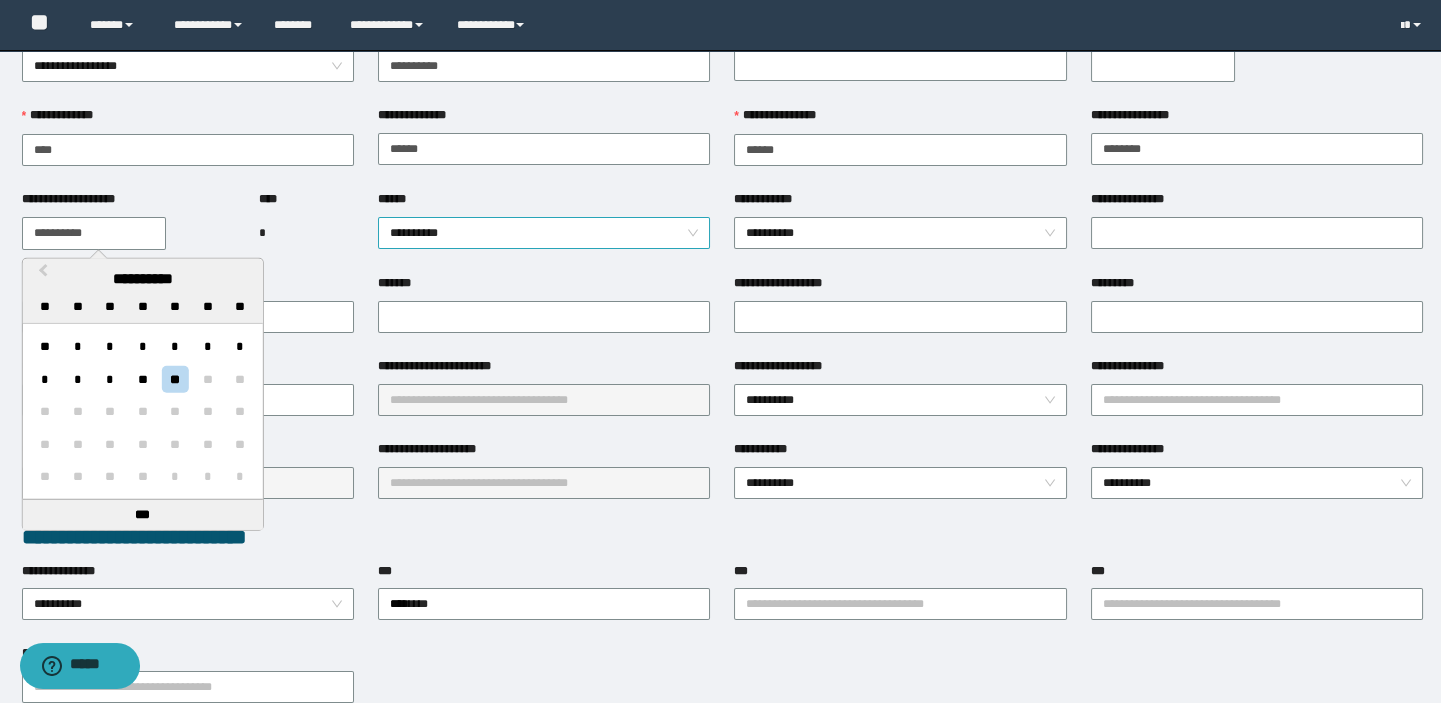 scroll, scrollTop: 0, scrollLeft: 0, axis: both 